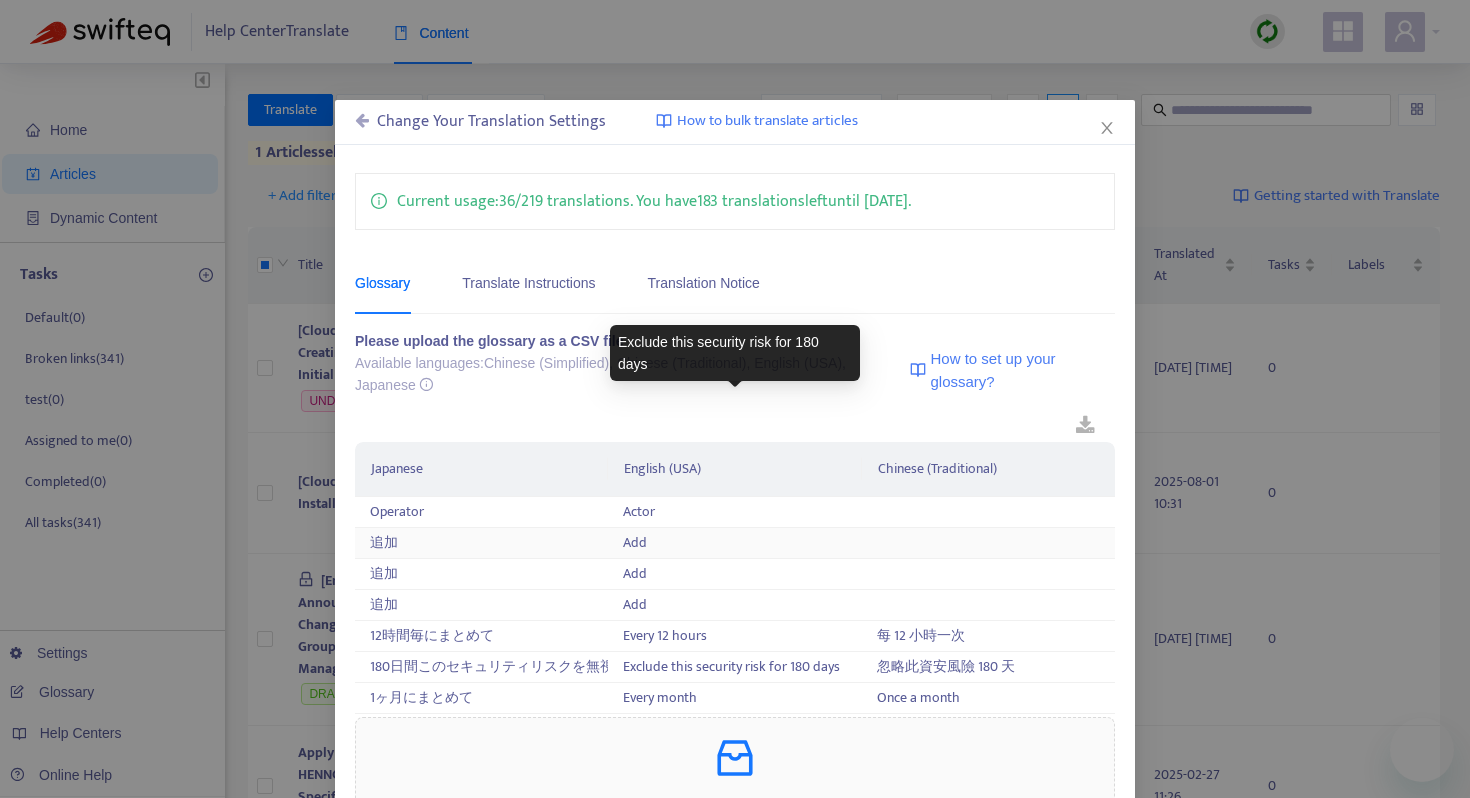 scroll, scrollTop: 0, scrollLeft: 0, axis: both 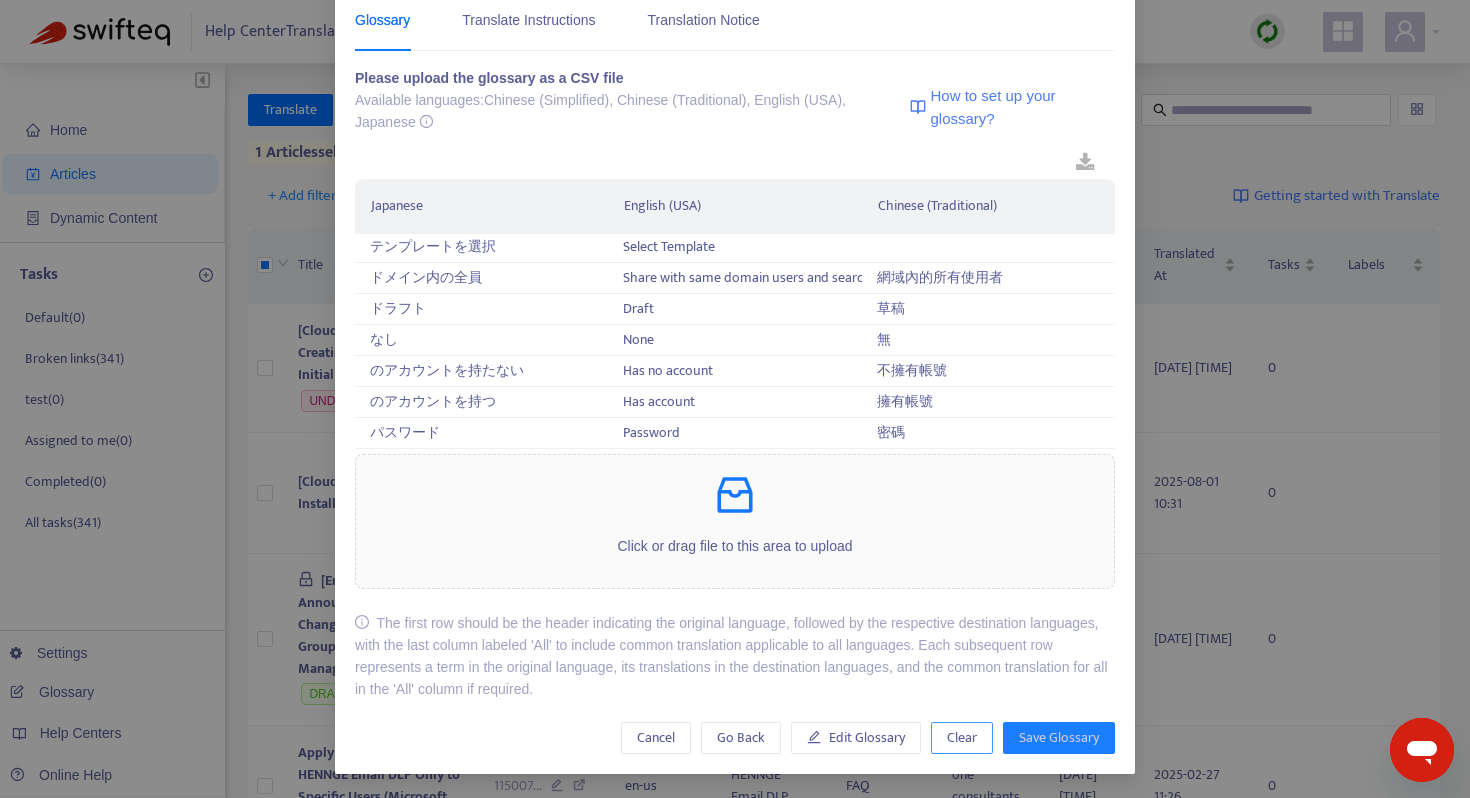 click on "Clear" at bounding box center (962, 738) 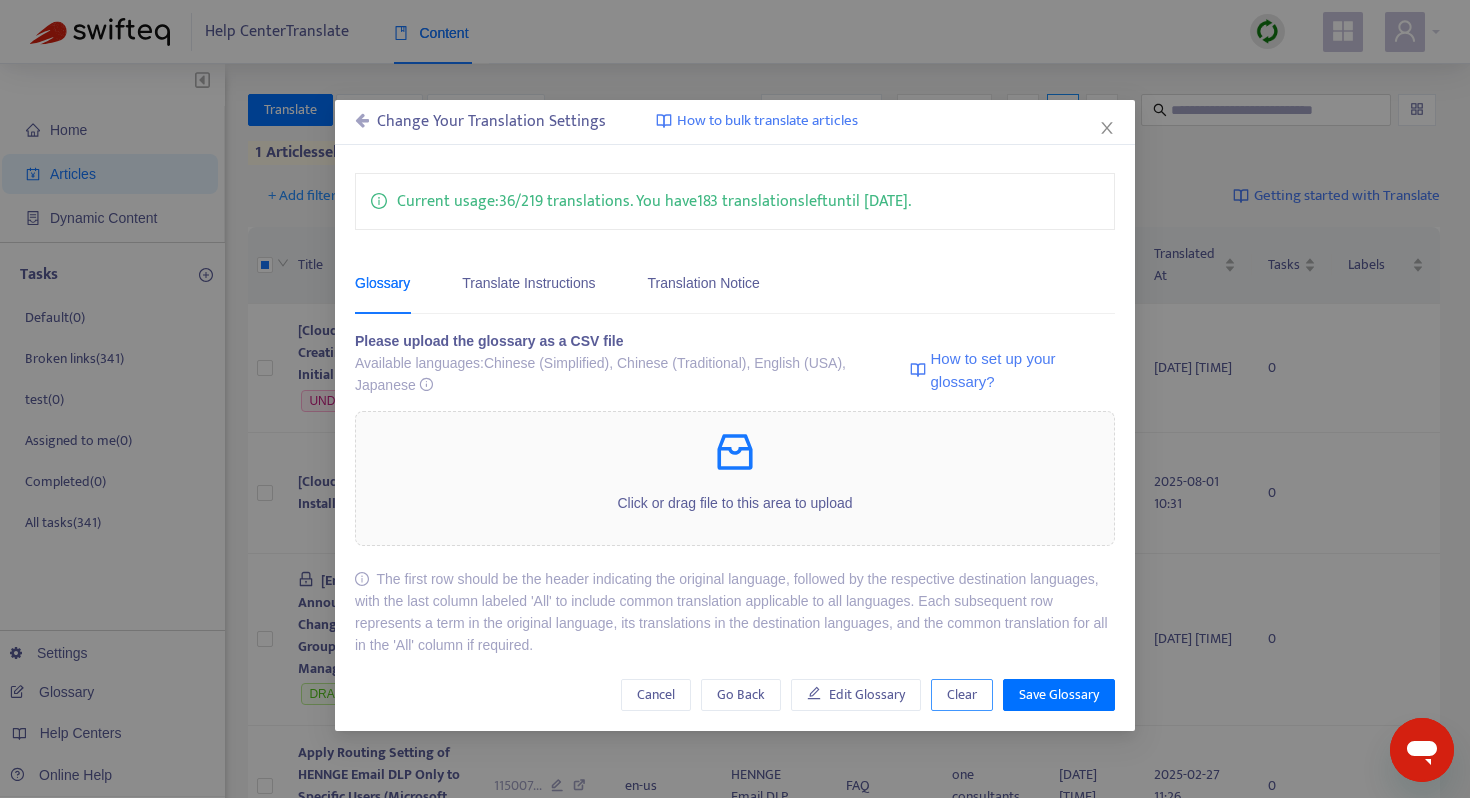 scroll, scrollTop: 0, scrollLeft: 0, axis: both 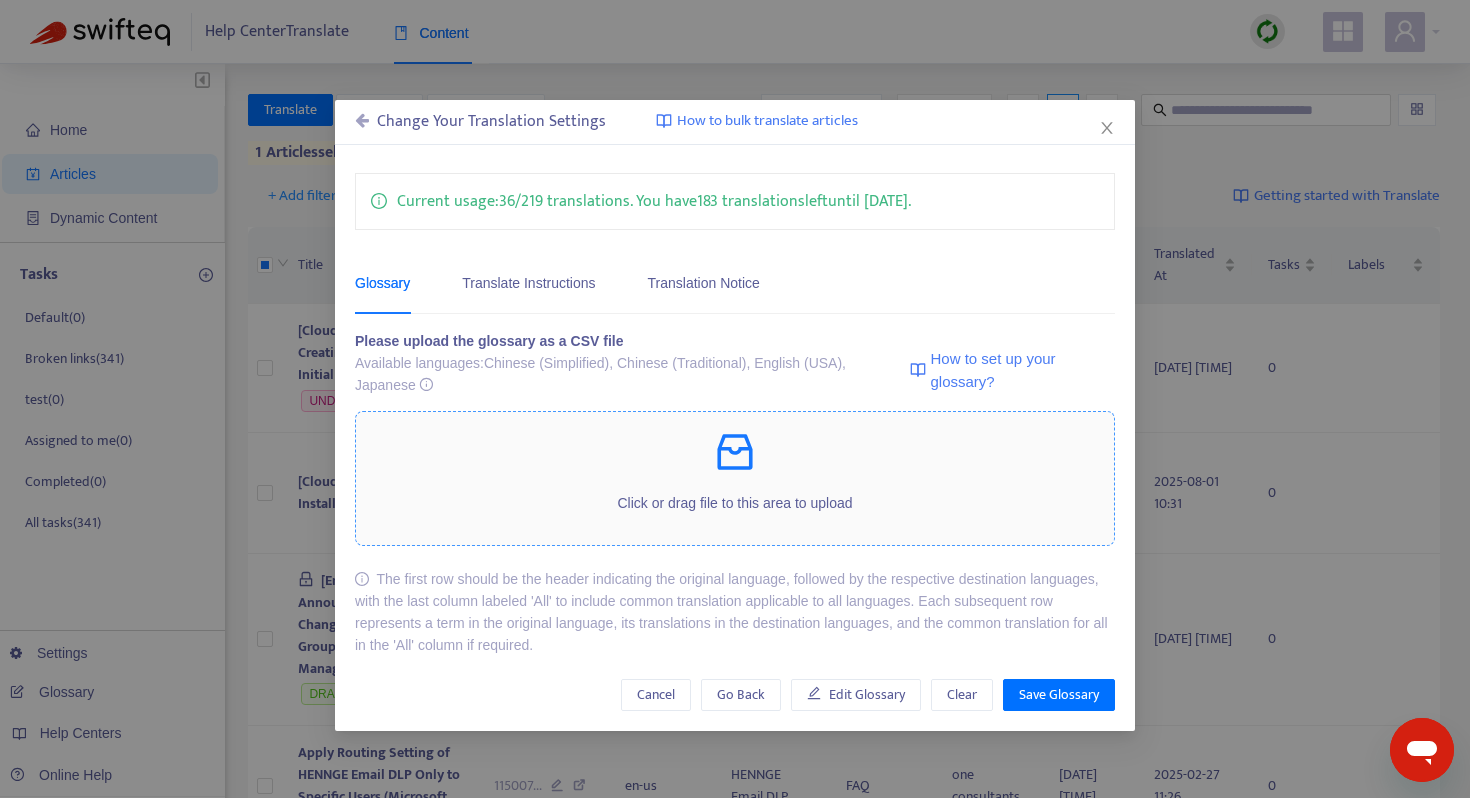 click on "Click or drag file to this area to upload" at bounding box center [735, 478] 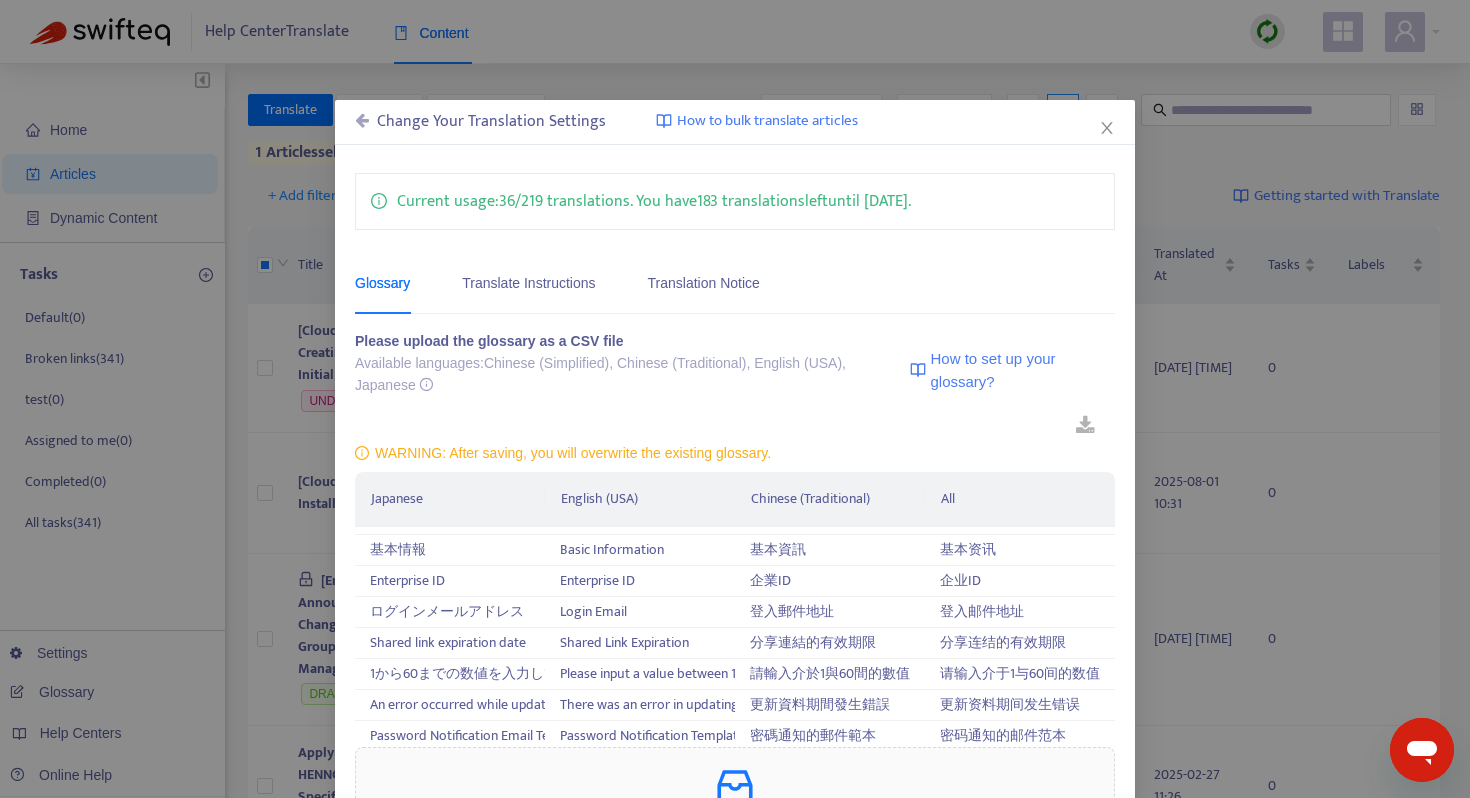 scroll, scrollTop: 5322, scrollLeft: 0, axis: vertical 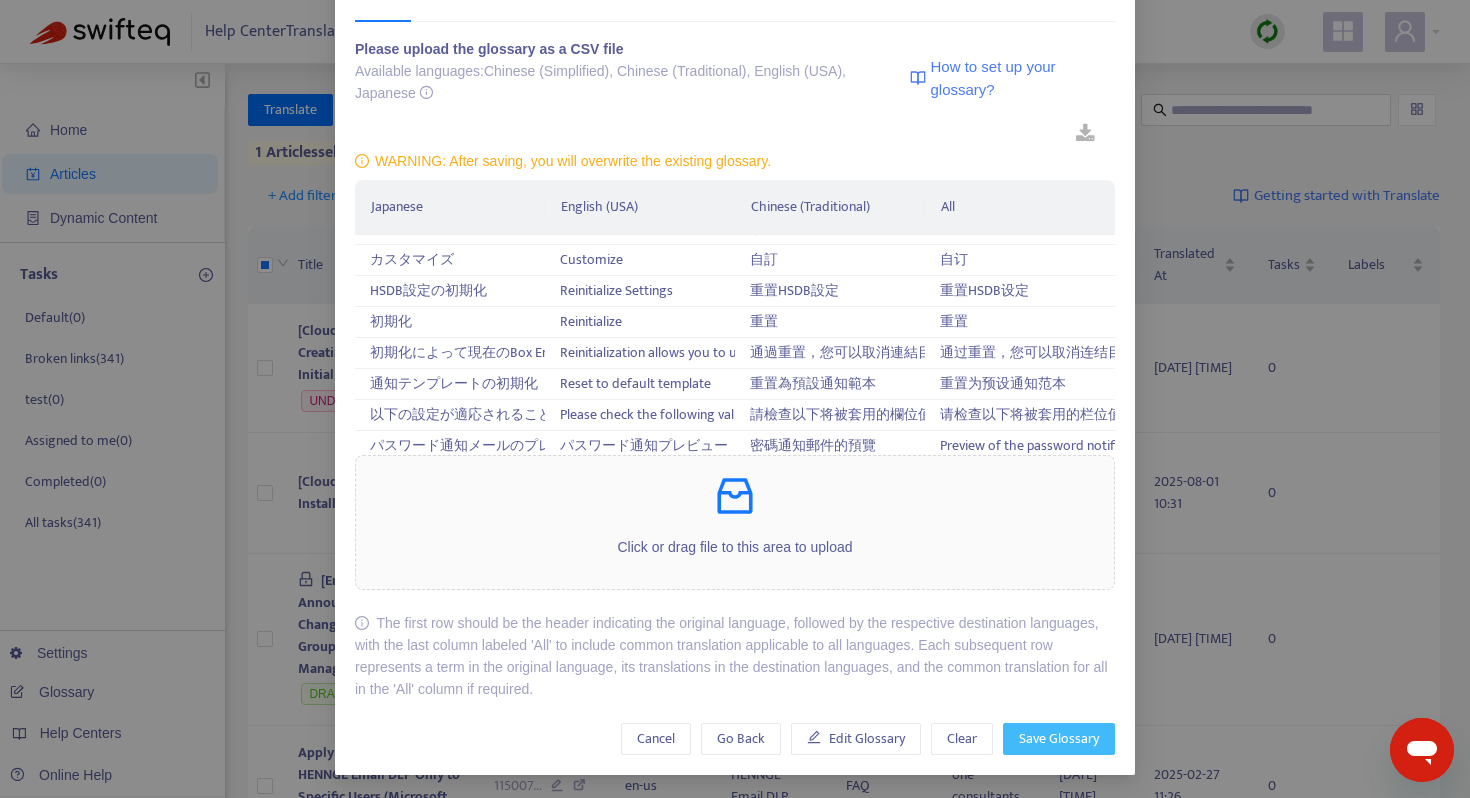 click on "Save Glossary" at bounding box center (1059, 739) 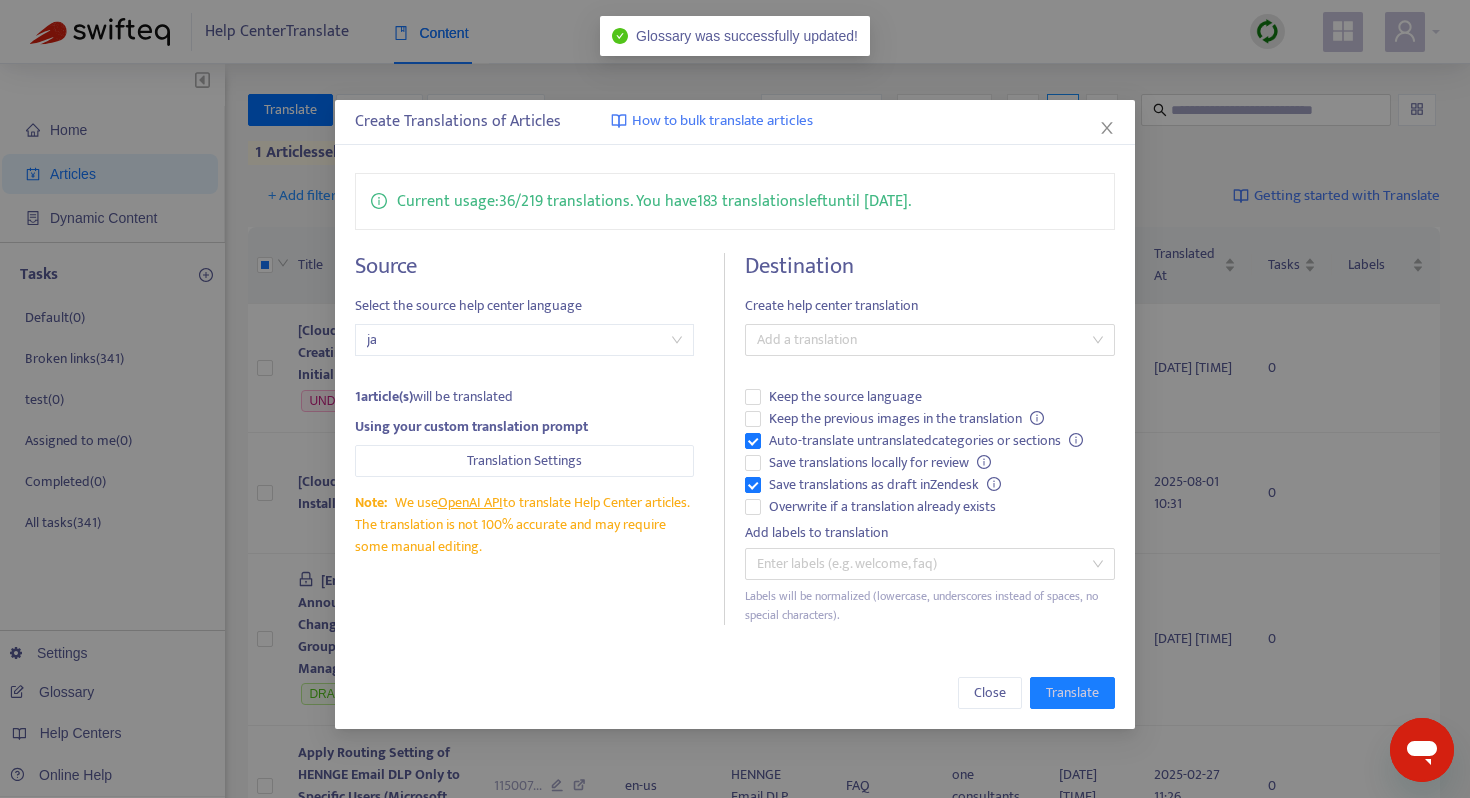 scroll, scrollTop: 0, scrollLeft: 0, axis: both 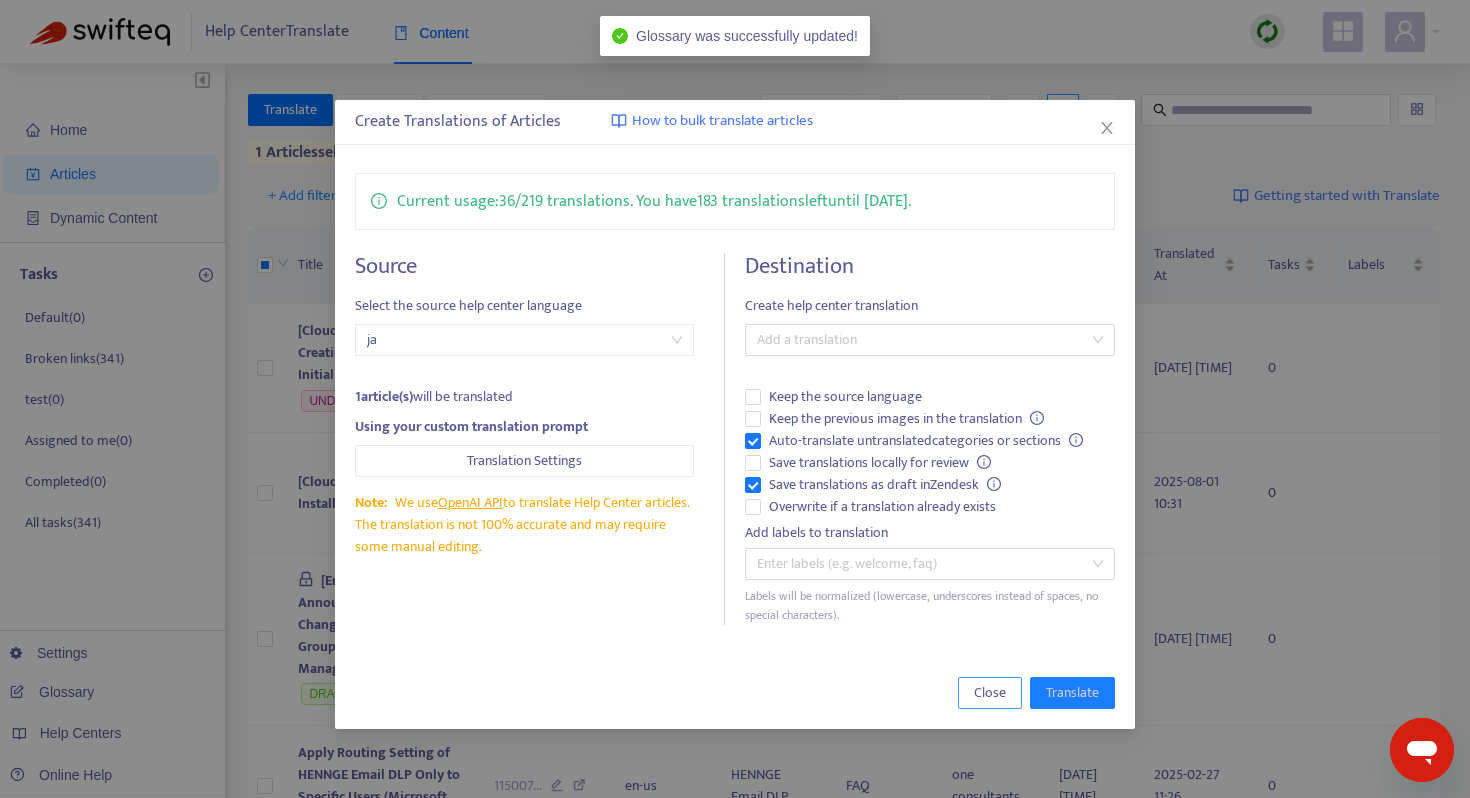 click on "Close" at bounding box center (990, 693) 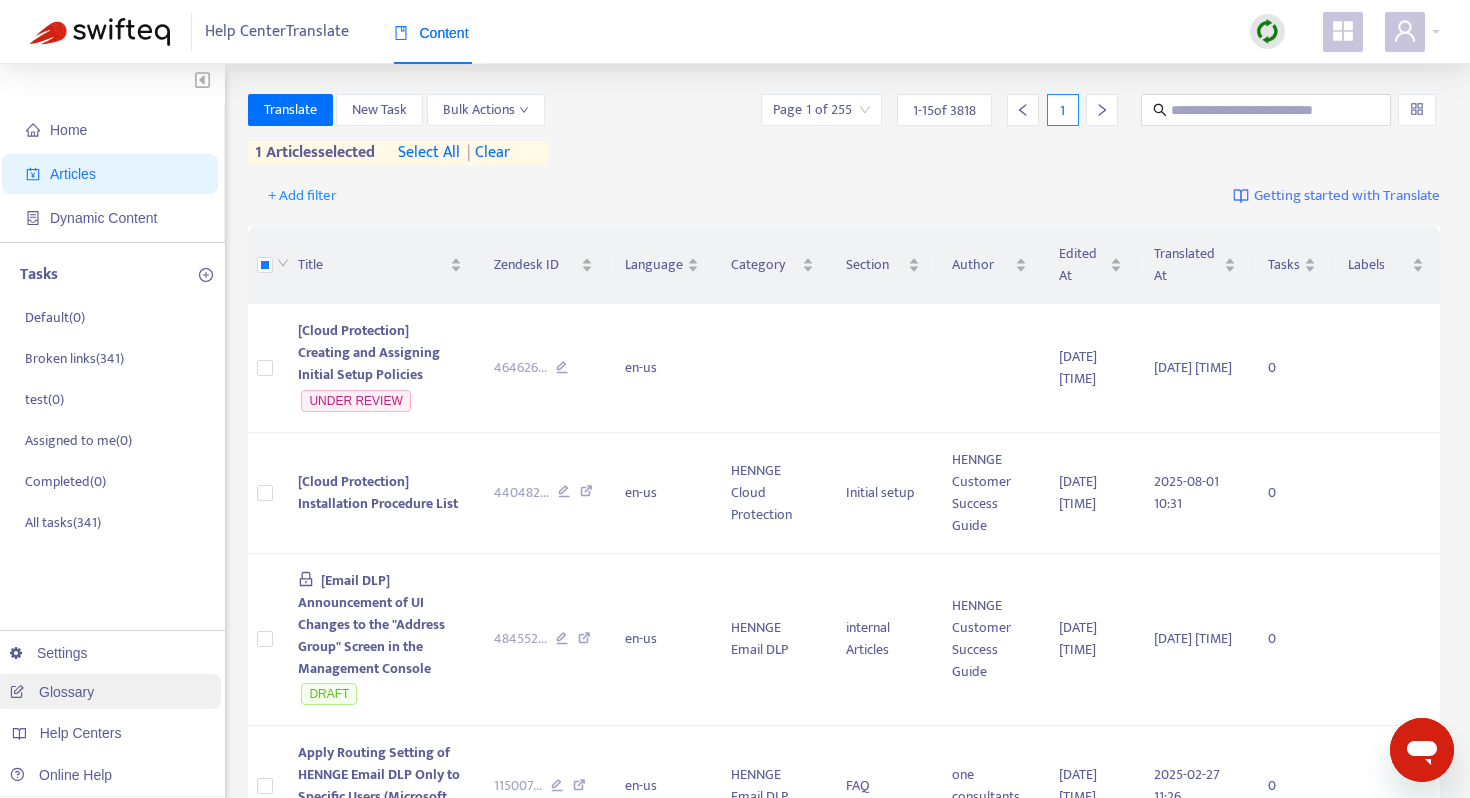 click on "Glossary" at bounding box center (52, 692) 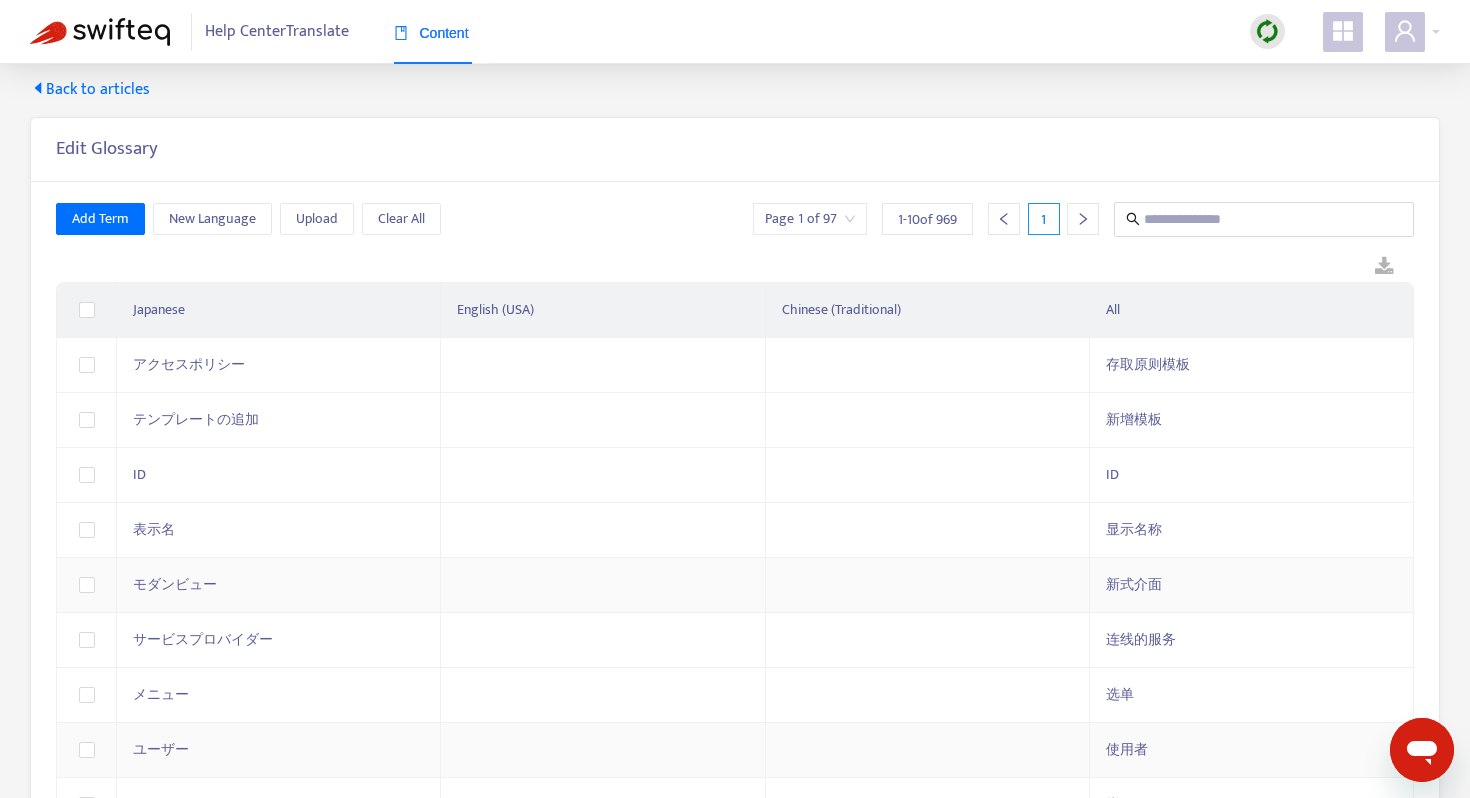 scroll, scrollTop: 8, scrollLeft: 0, axis: vertical 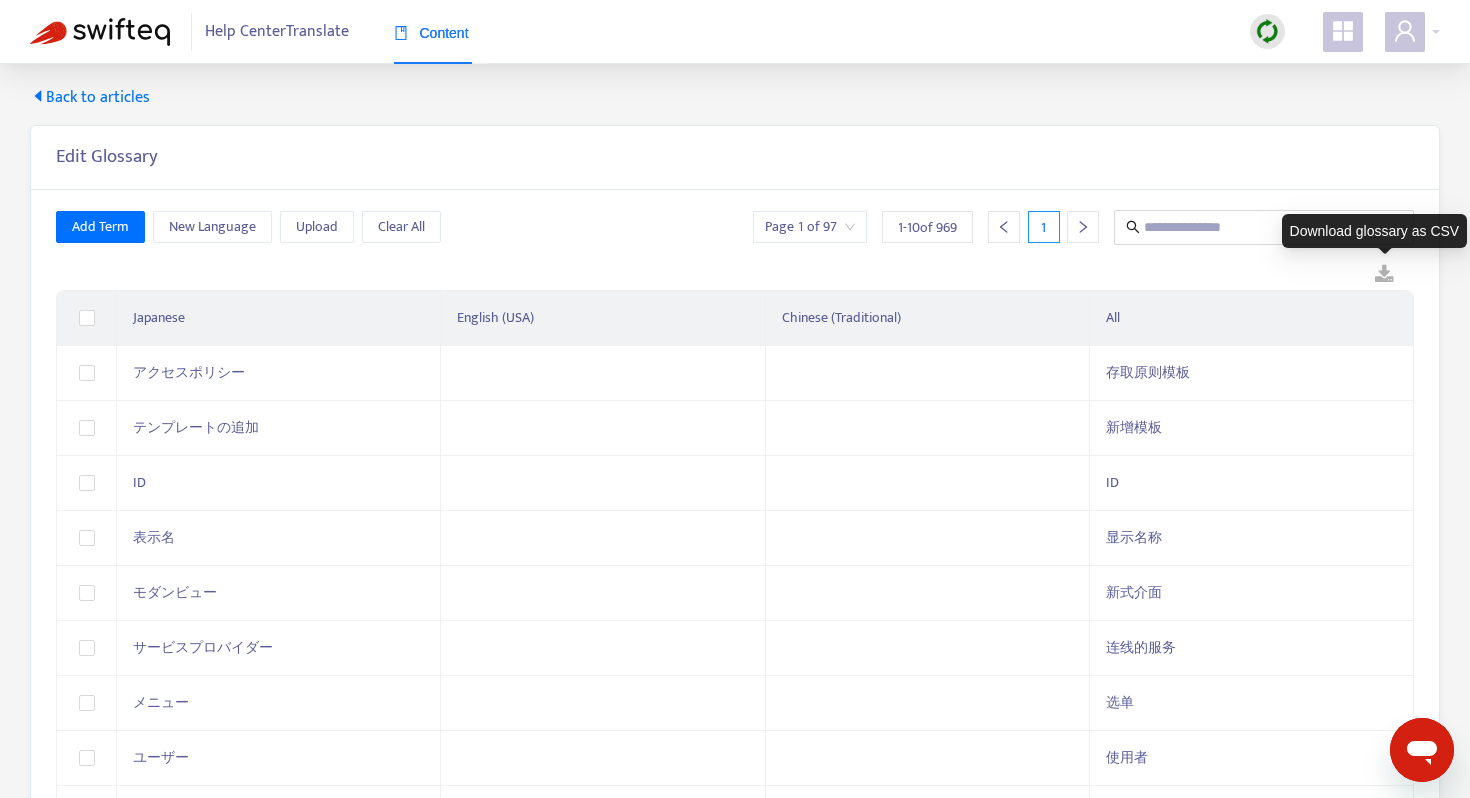 click at bounding box center [1384, 275] 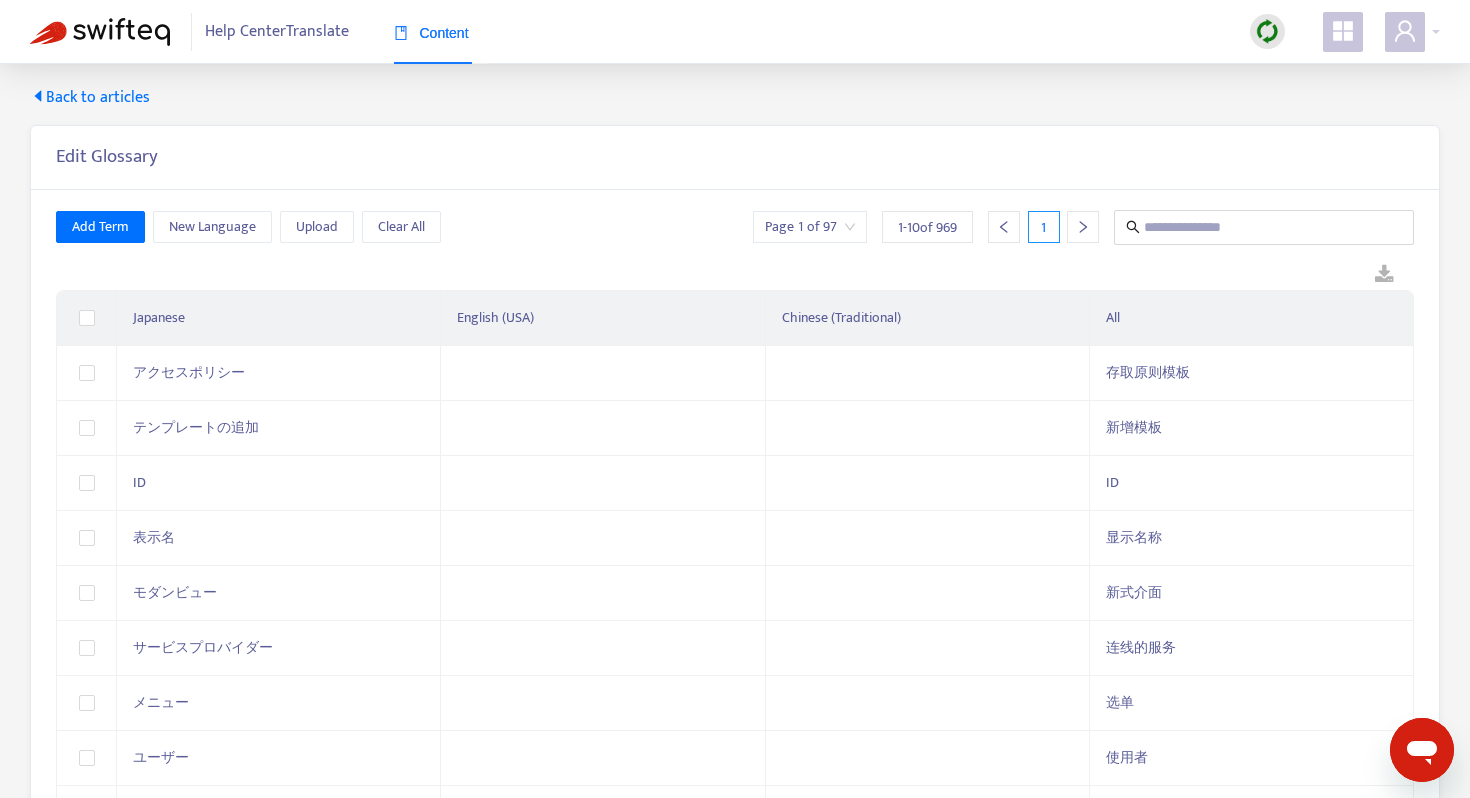 click at bounding box center [1384, 275] 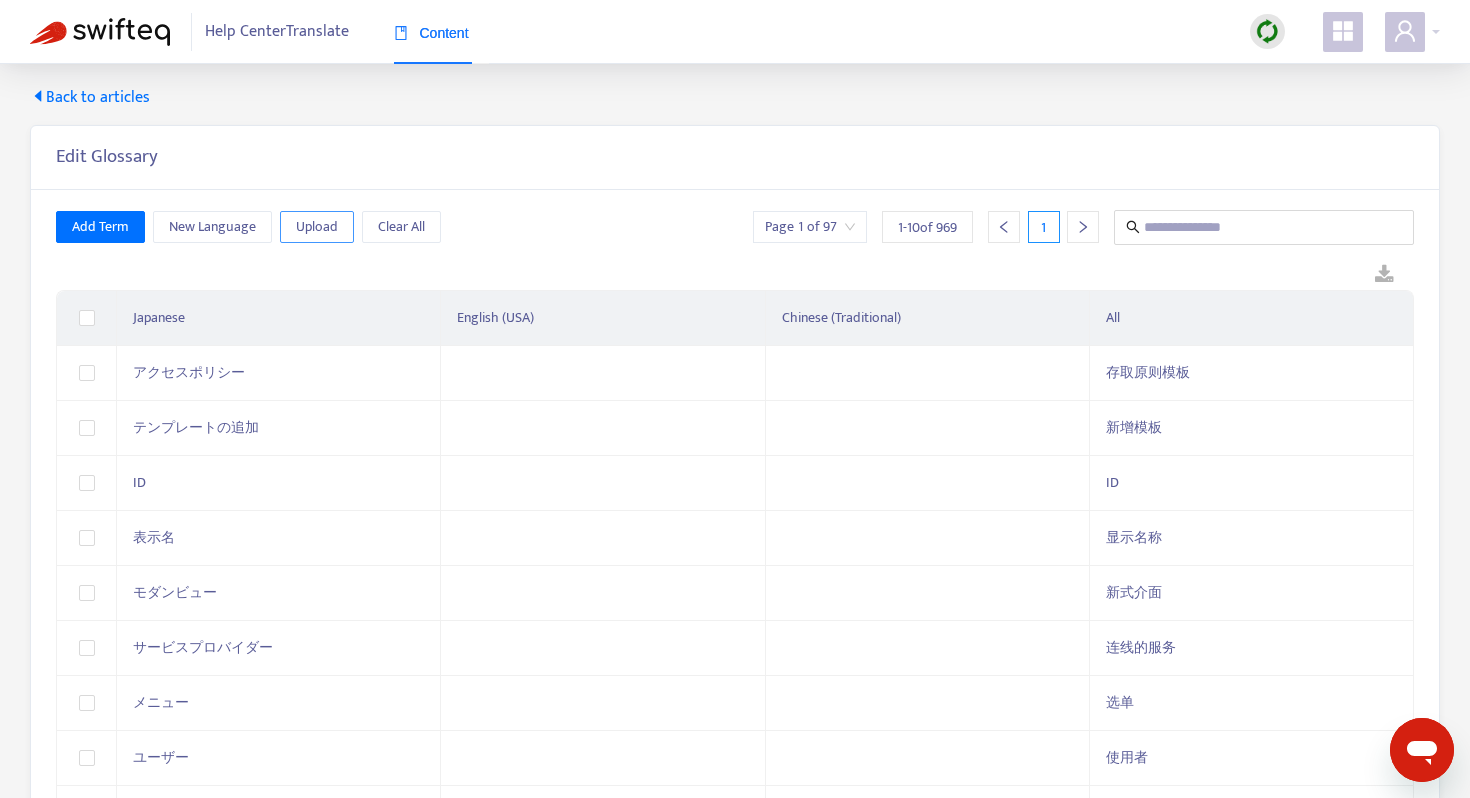 click on "Upload" at bounding box center (317, 227) 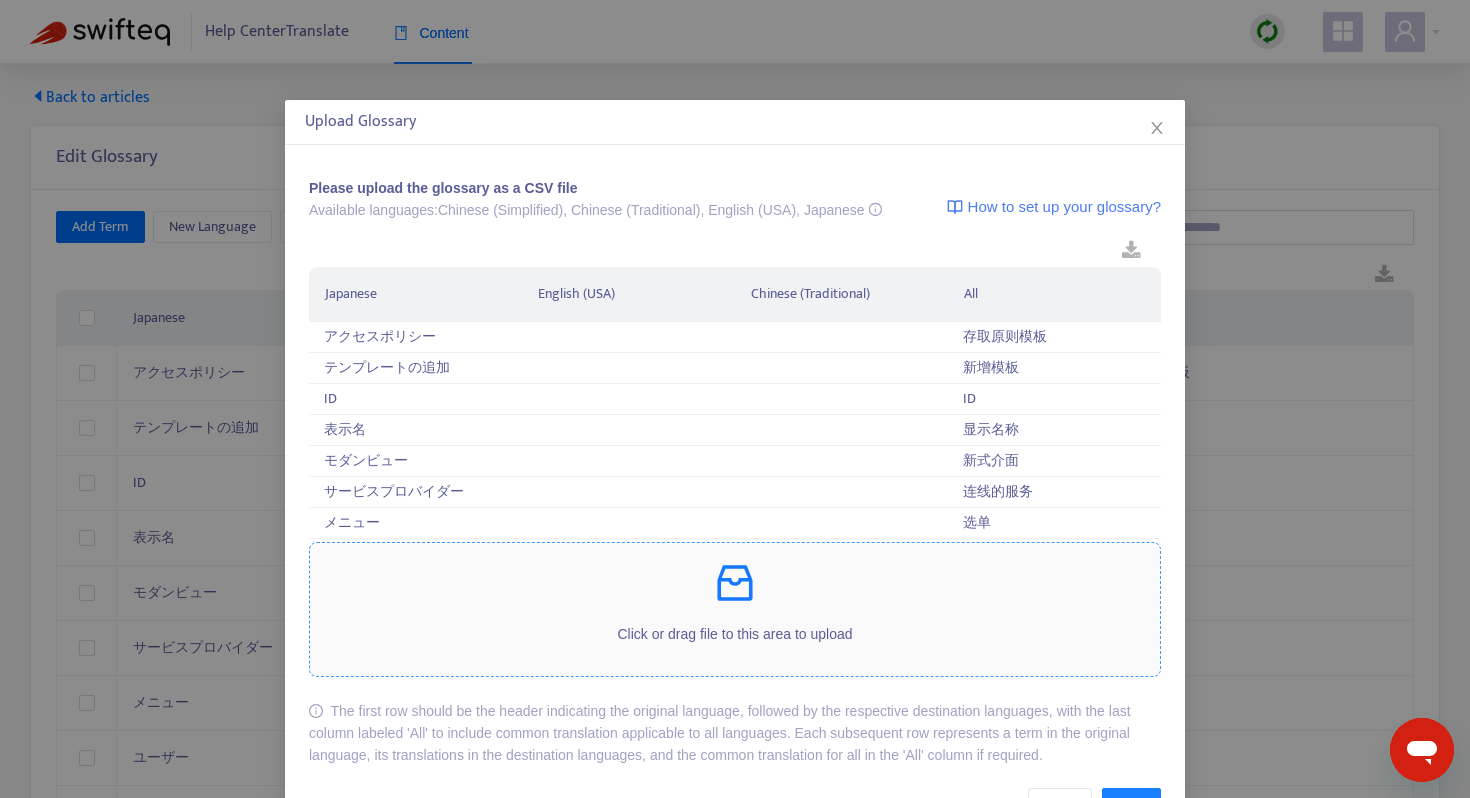scroll, scrollTop: 70, scrollLeft: 0, axis: vertical 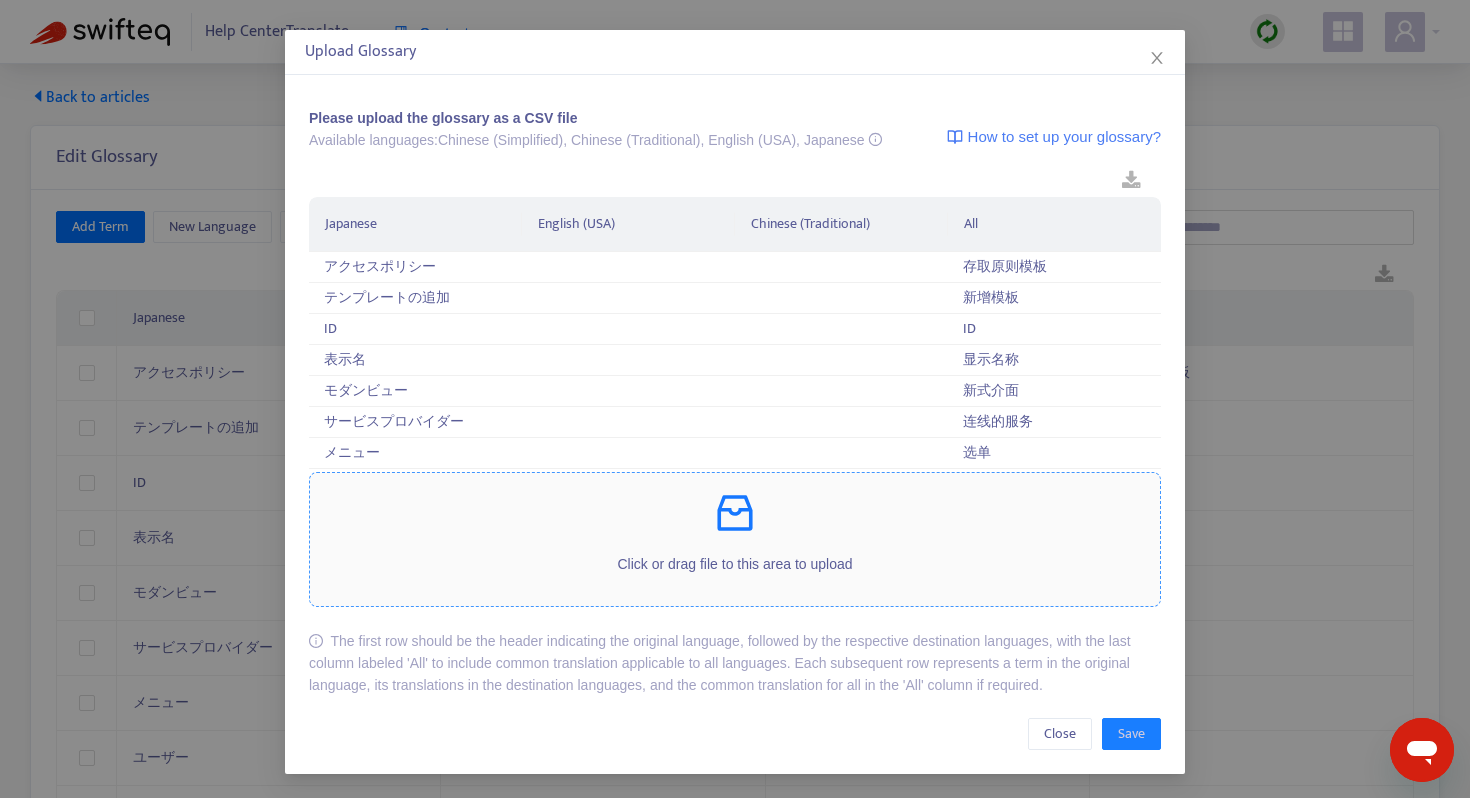 click on "Click or drag file to this area to upload" at bounding box center [735, 564] 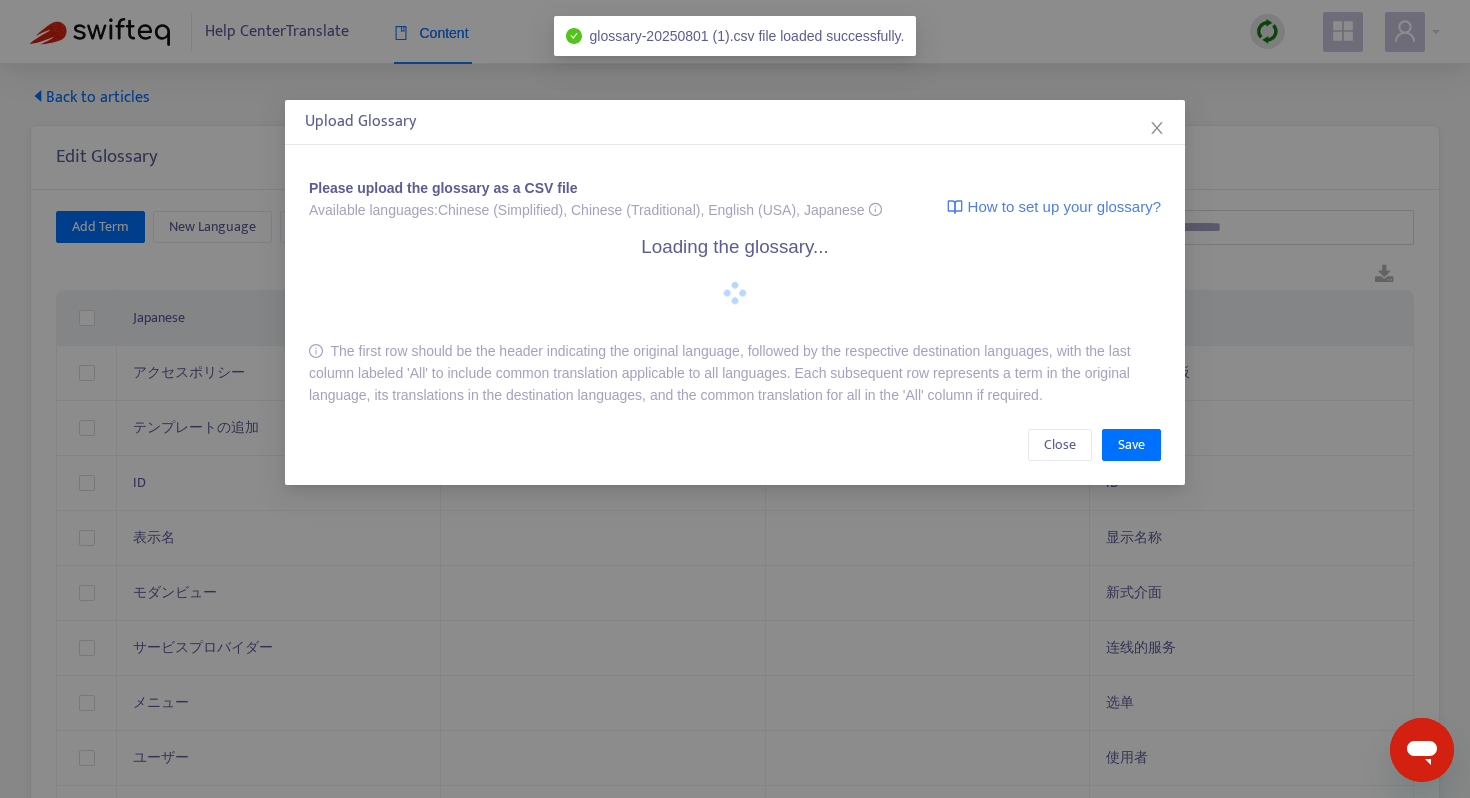 scroll, scrollTop: 0, scrollLeft: 0, axis: both 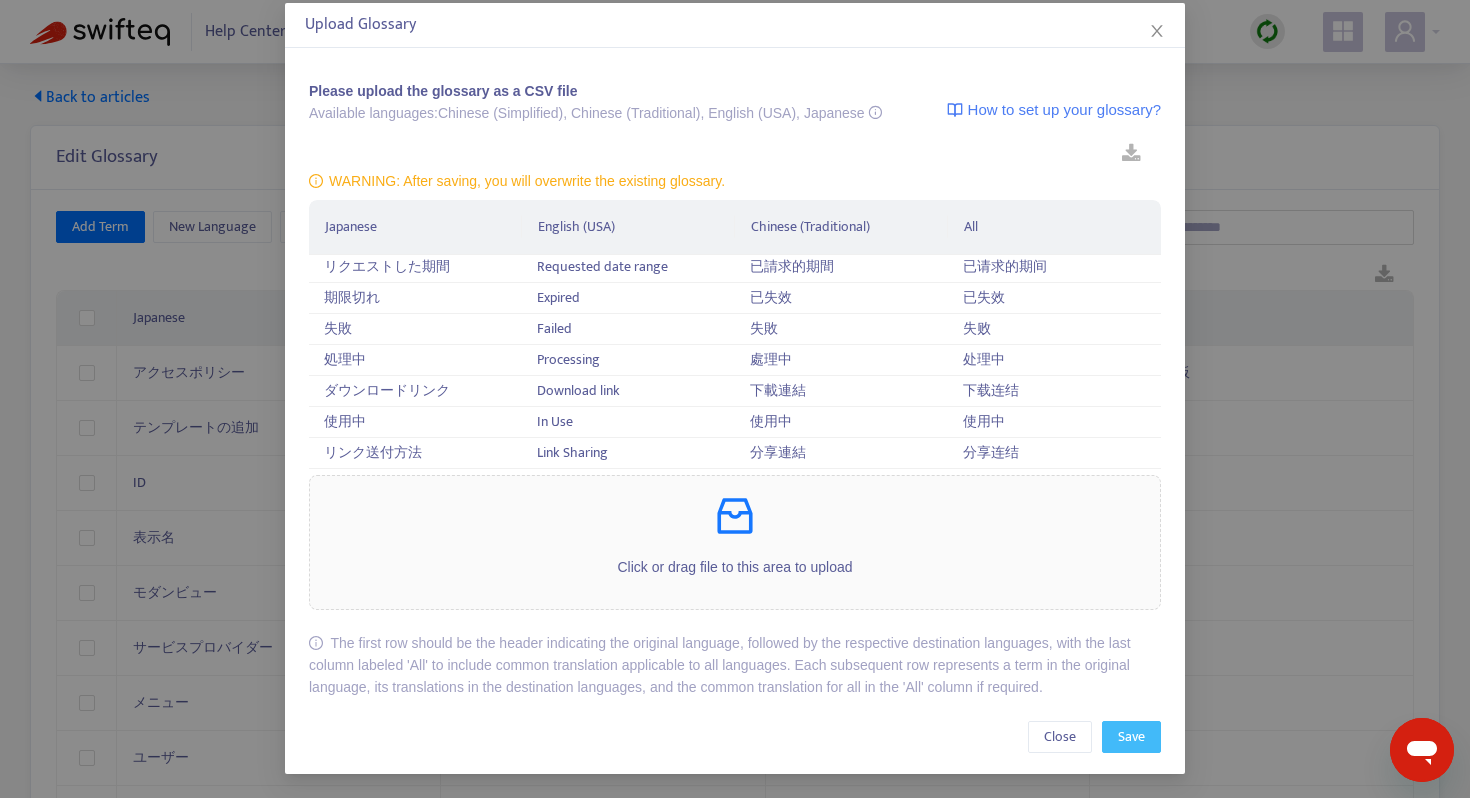 click on "Save" at bounding box center [1131, 737] 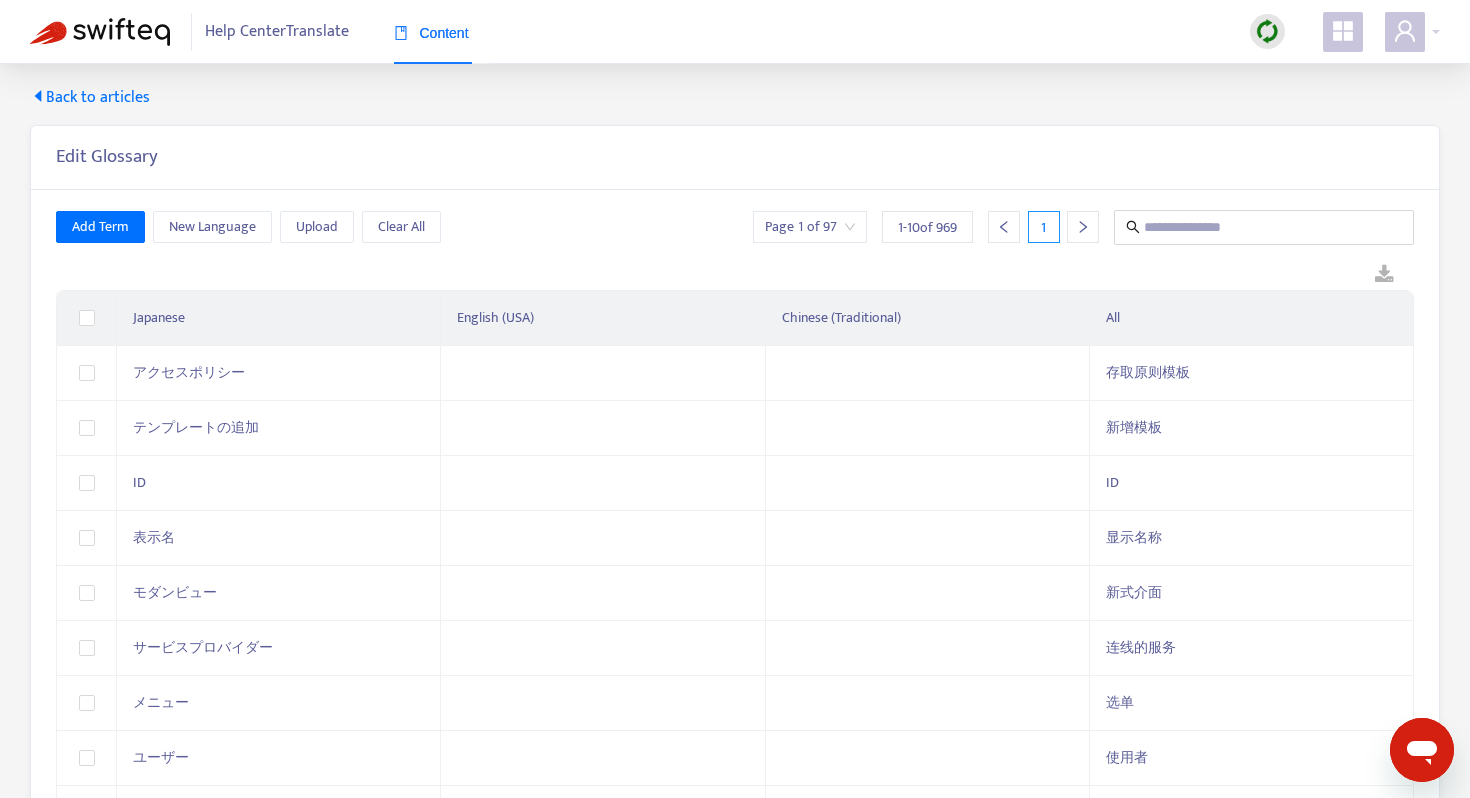 scroll, scrollTop: 0, scrollLeft: 0, axis: both 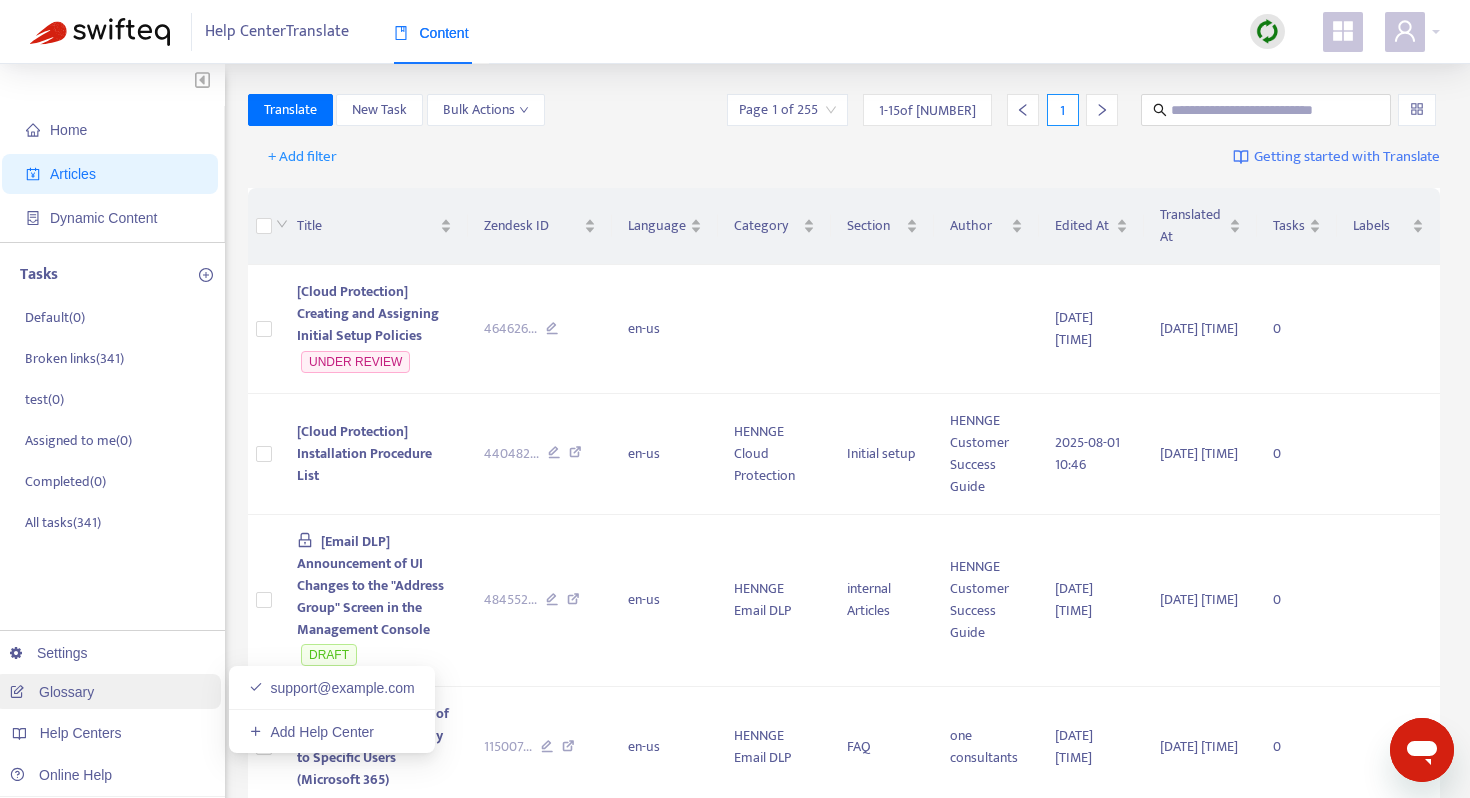 click on "Glossary" at bounding box center (52, 692) 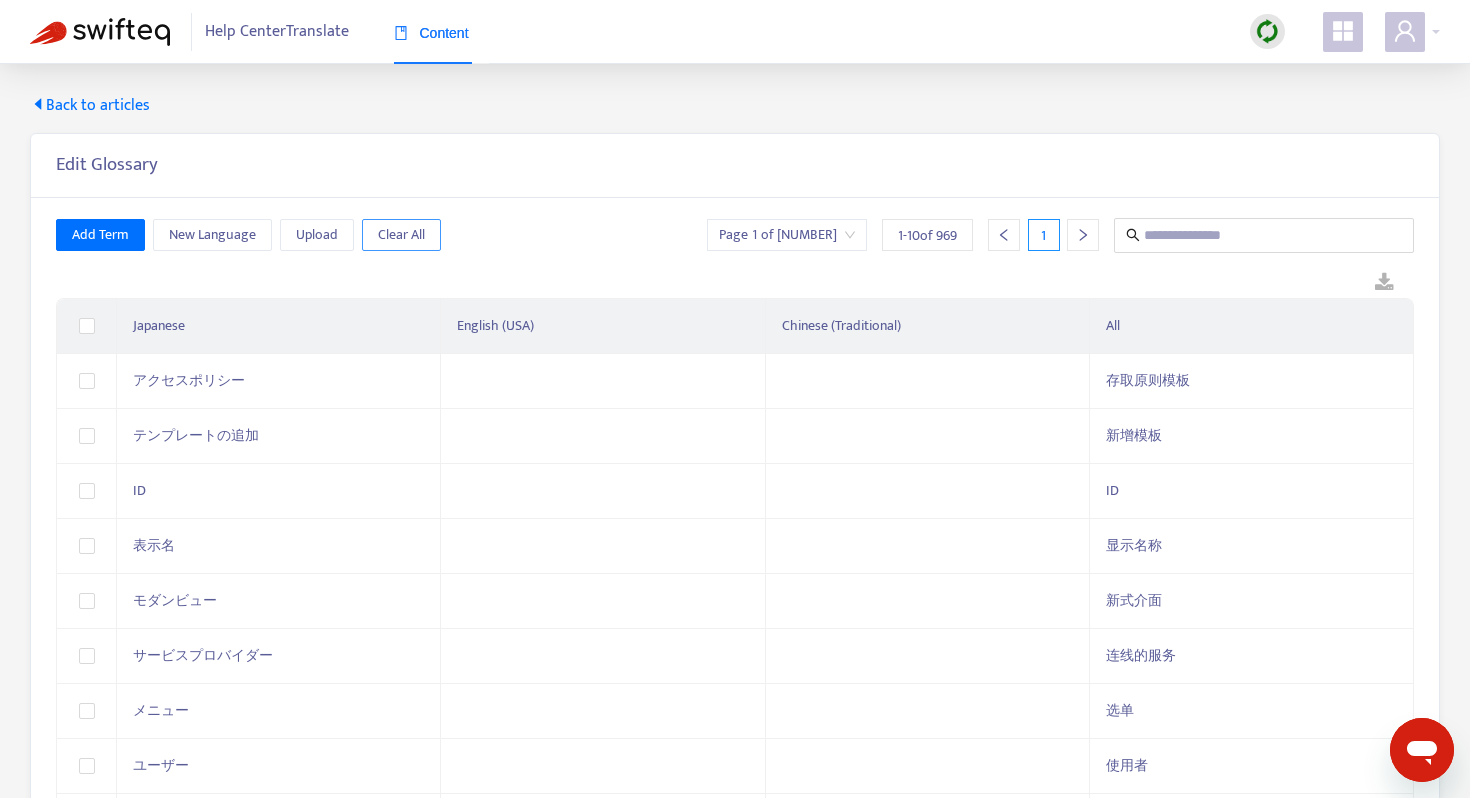 click on "Clear All" at bounding box center [401, 235] 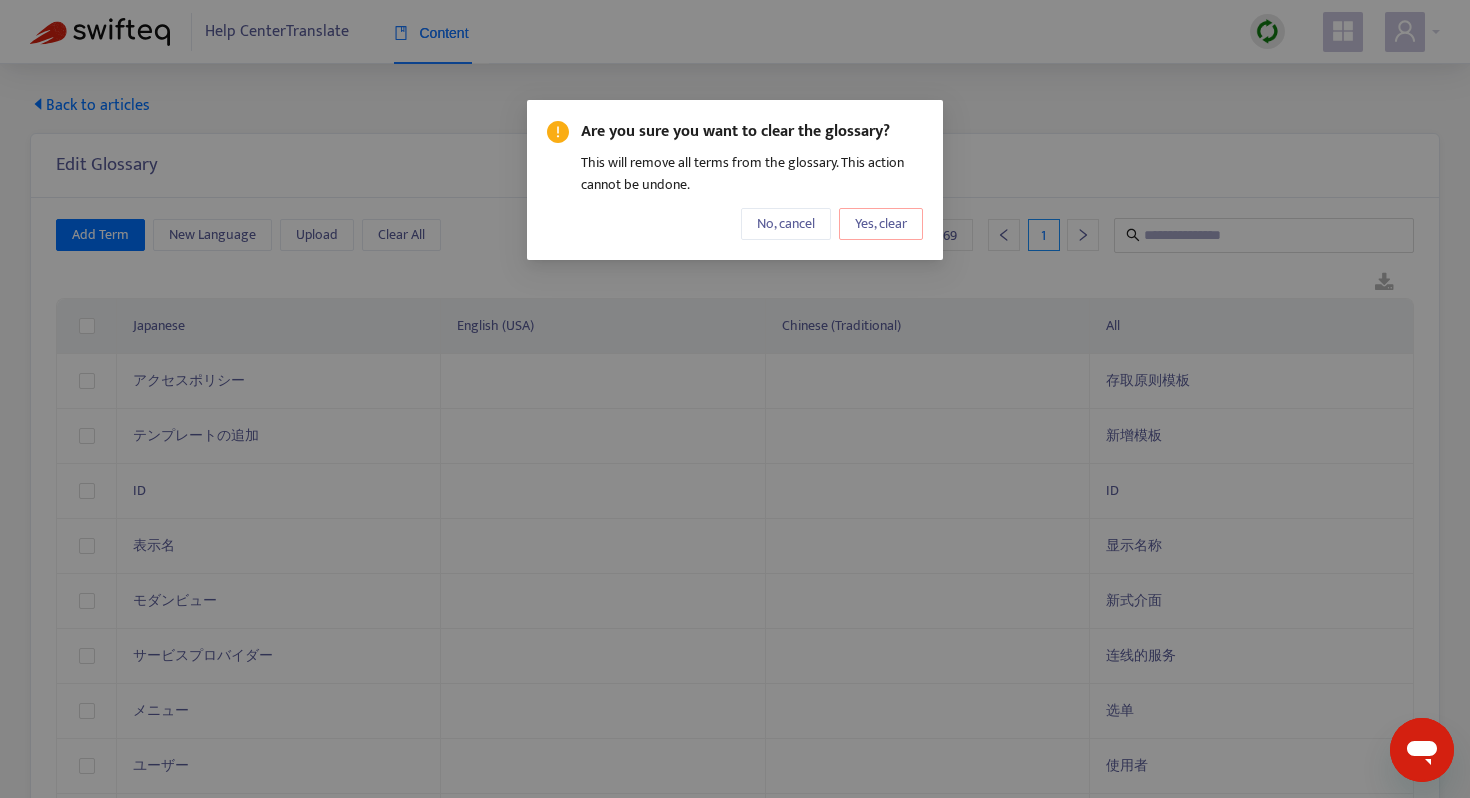 click on "Yes, clear" at bounding box center (881, 224) 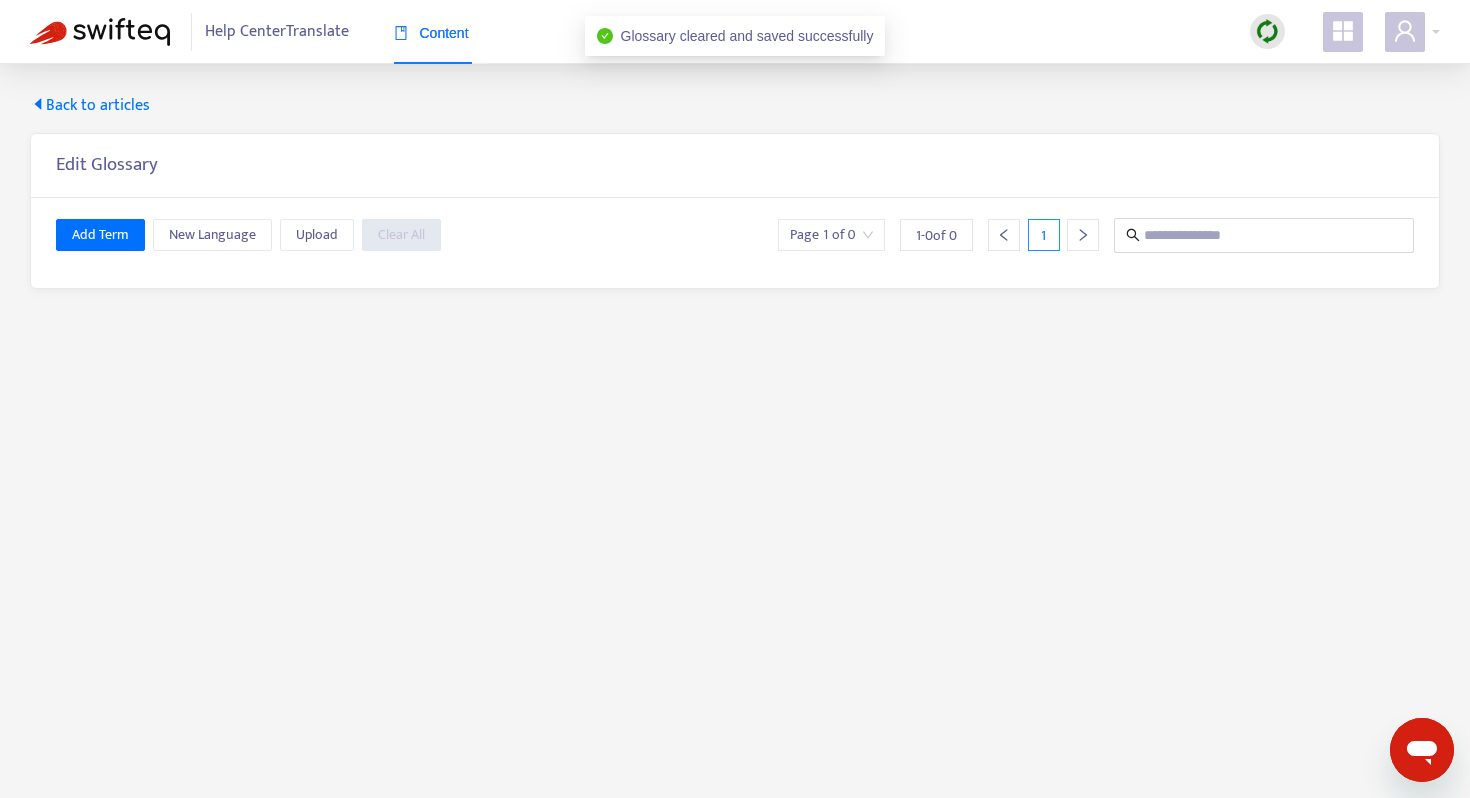 click on "Back to articles Edit Glossary Add Term New Language Upload Clear All Page 1 of 0 1 - 0  of   0 1" at bounding box center [735, 463] 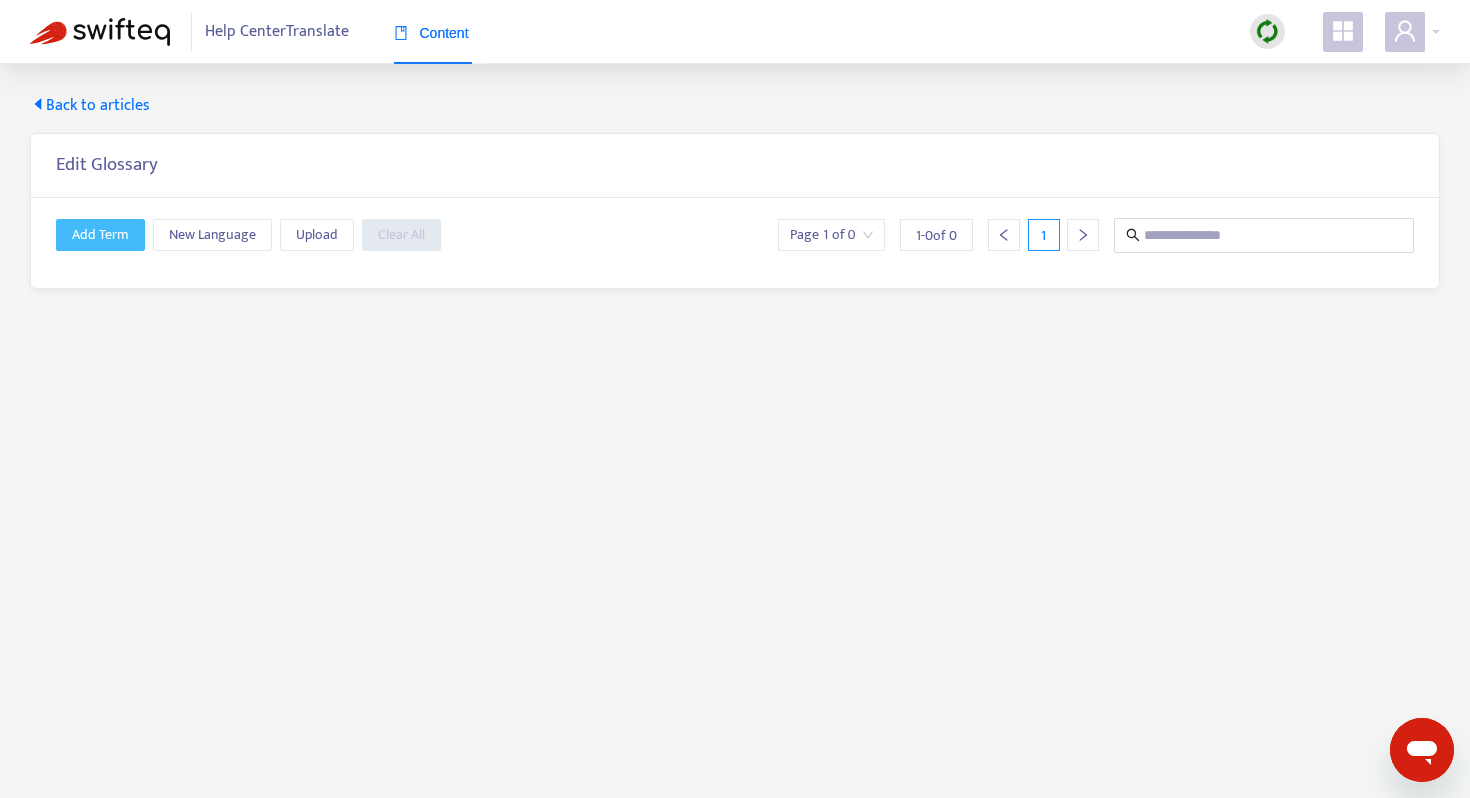 click on "Add Term" at bounding box center [100, 235] 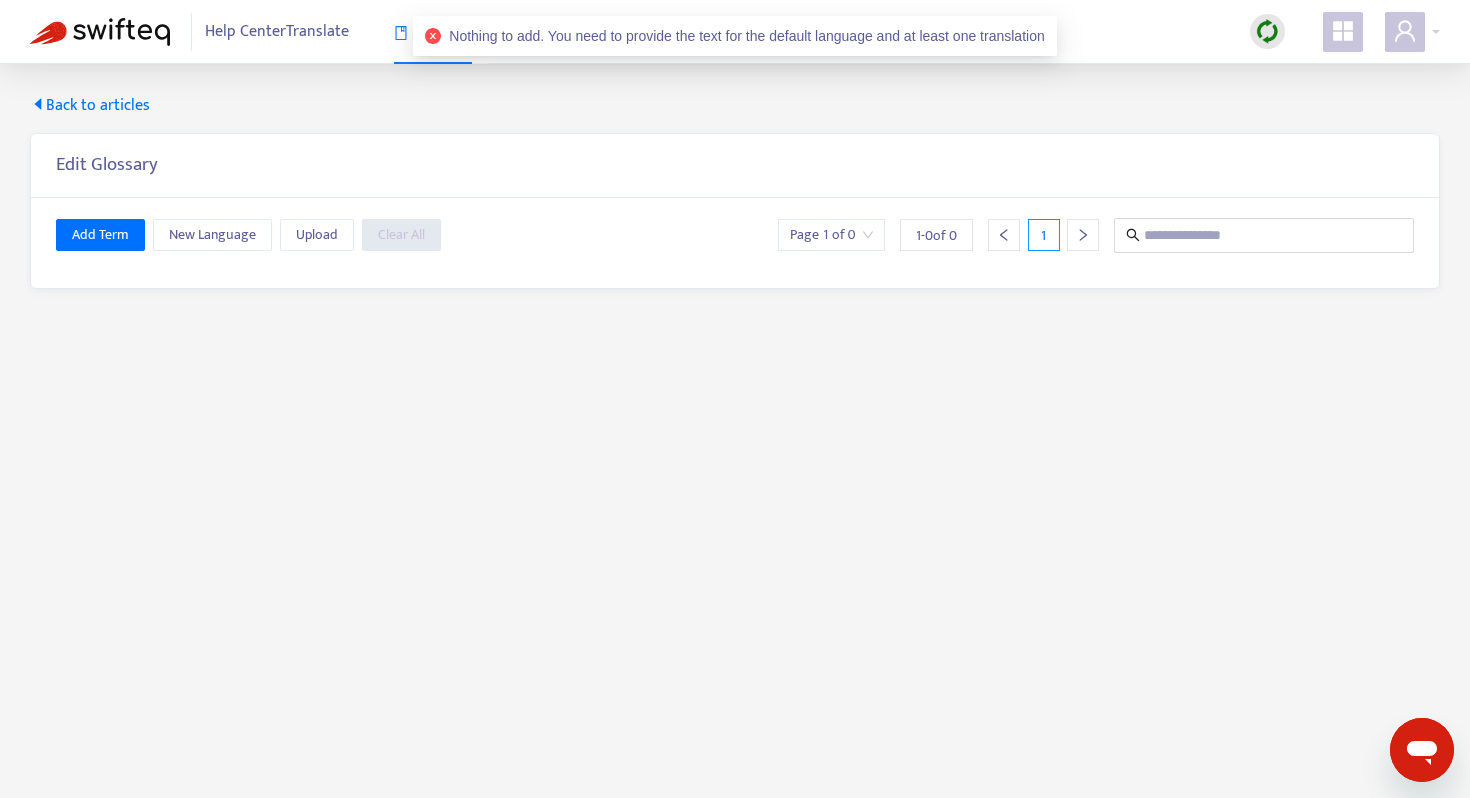 click on "Back to articles Edit Glossary Add Term New Language Upload Clear All Page 1 of 0 1 - 0  of   0 1" at bounding box center (735, 463) 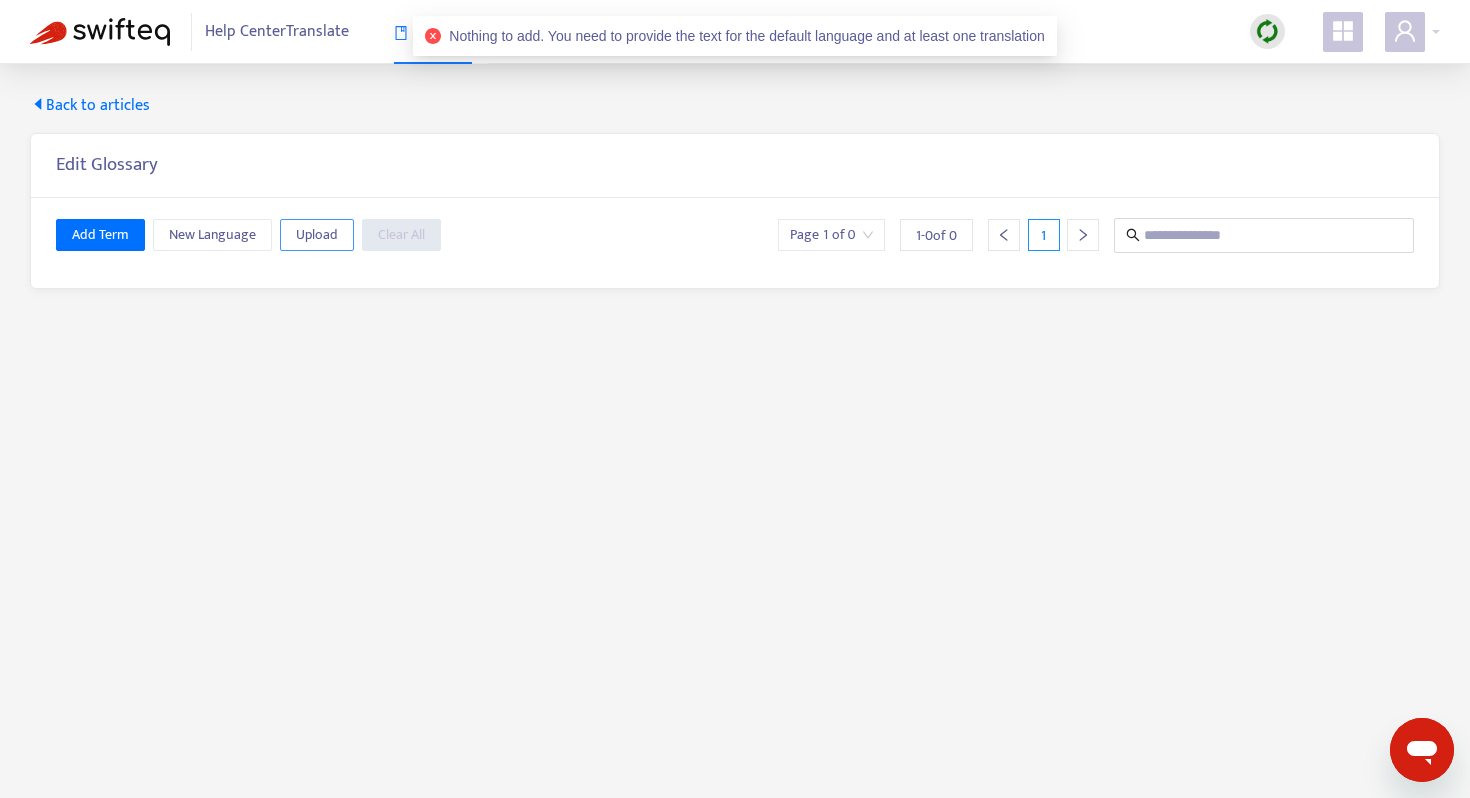 click on "Upload" at bounding box center [317, 235] 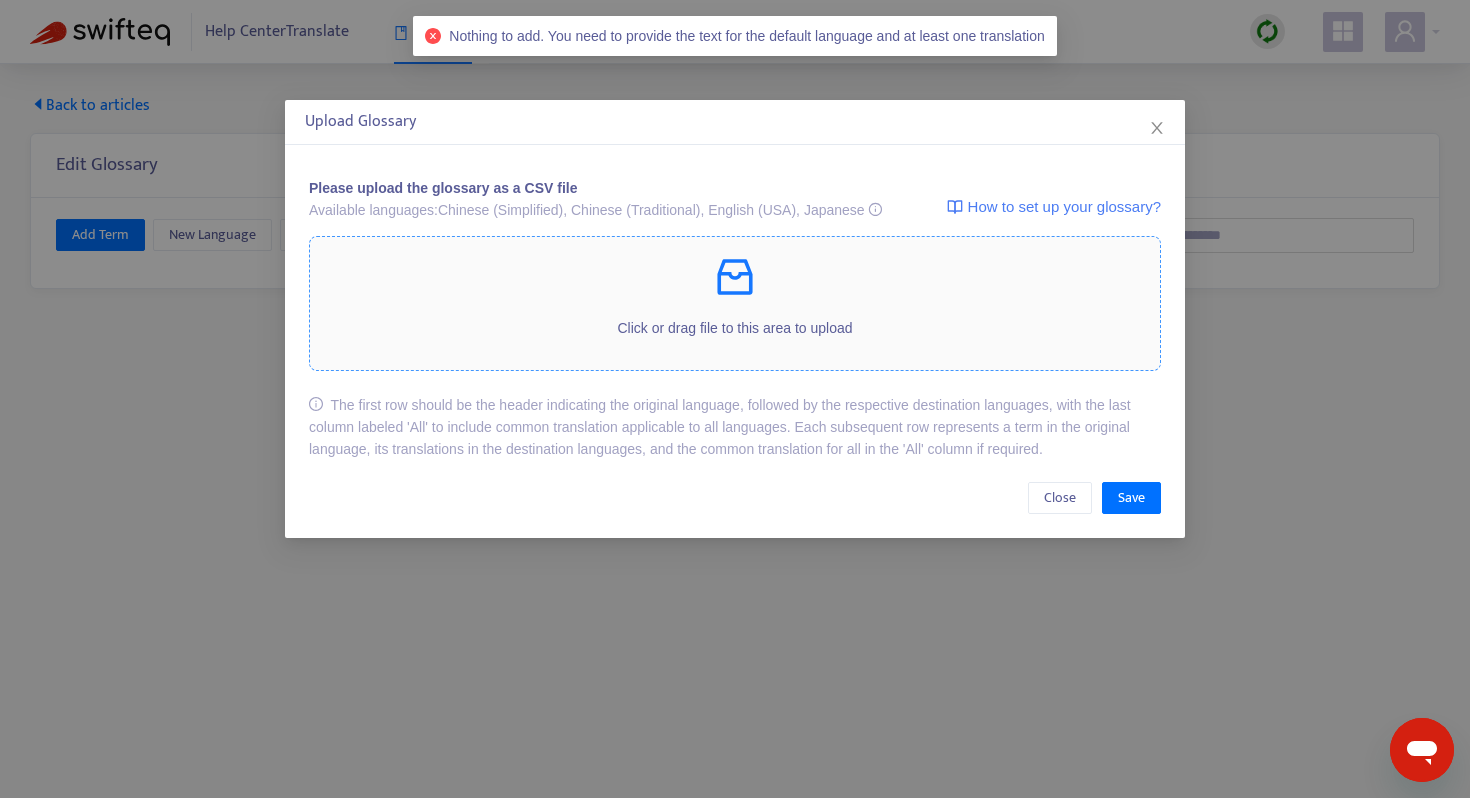 click on "Click or drag file to this area to upload" at bounding box center [735, 303] 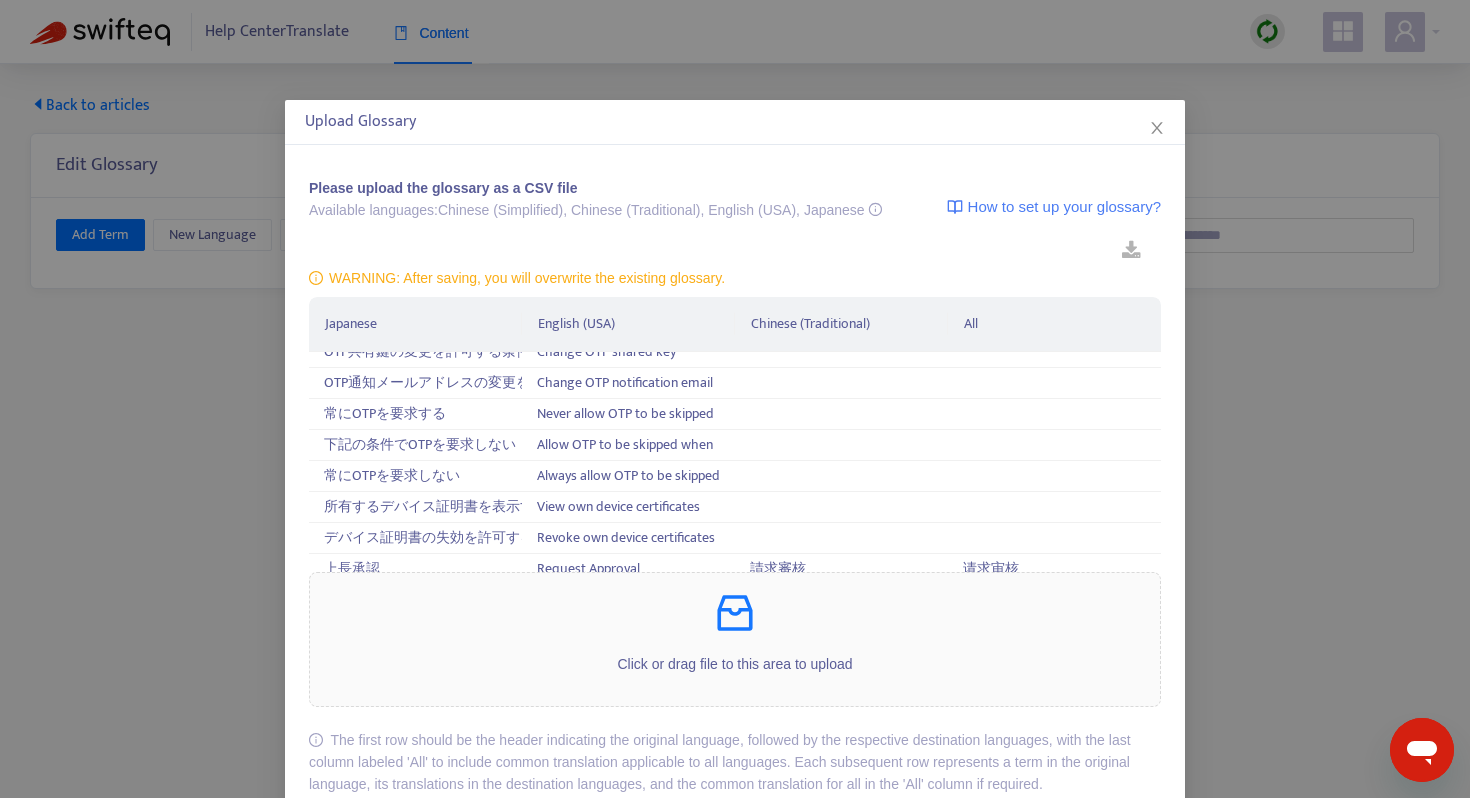 scroll, scrollTop: 29774, scrollLeft: 0, axis: vertical 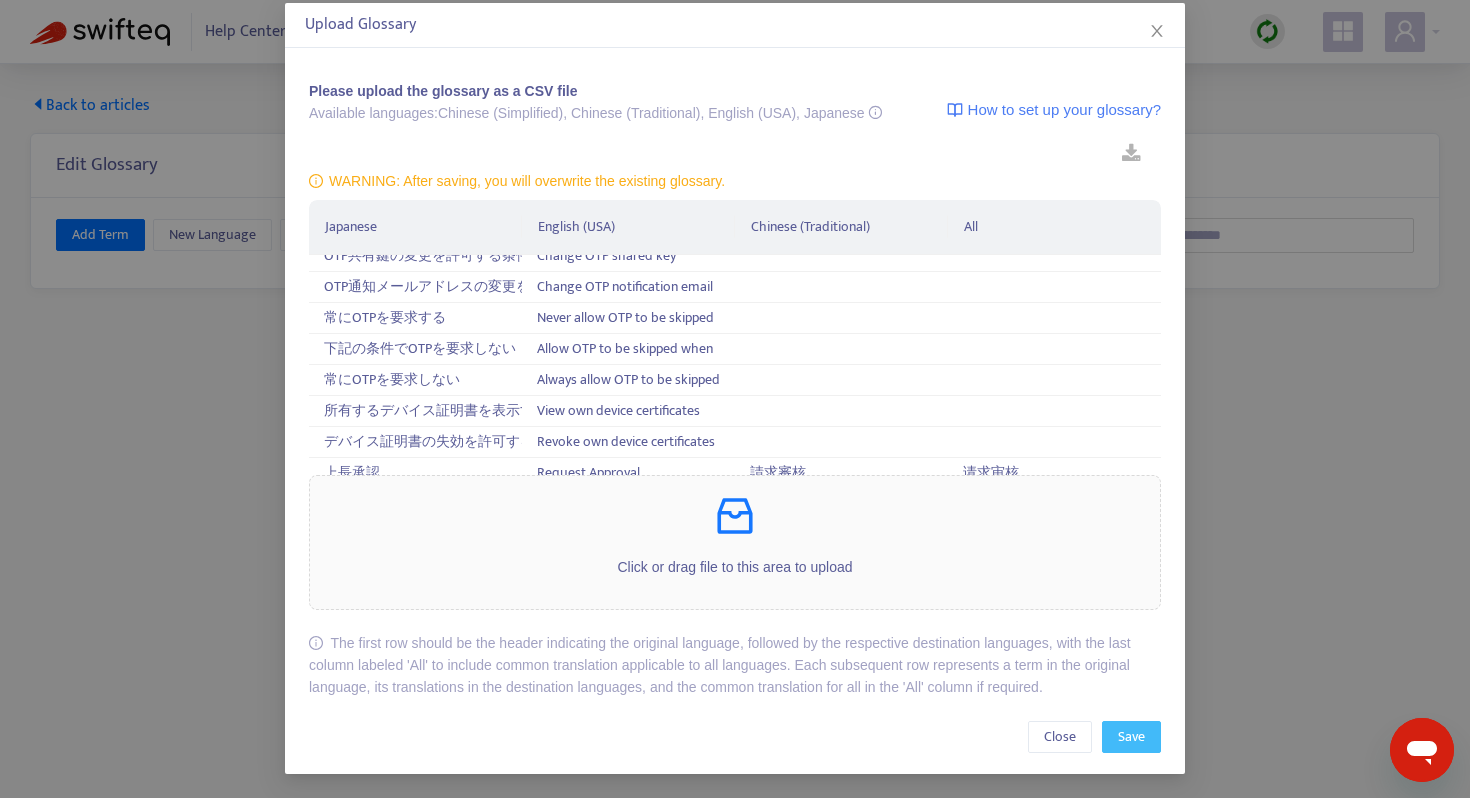 click on "Save" at bounding box center (1131, 737) 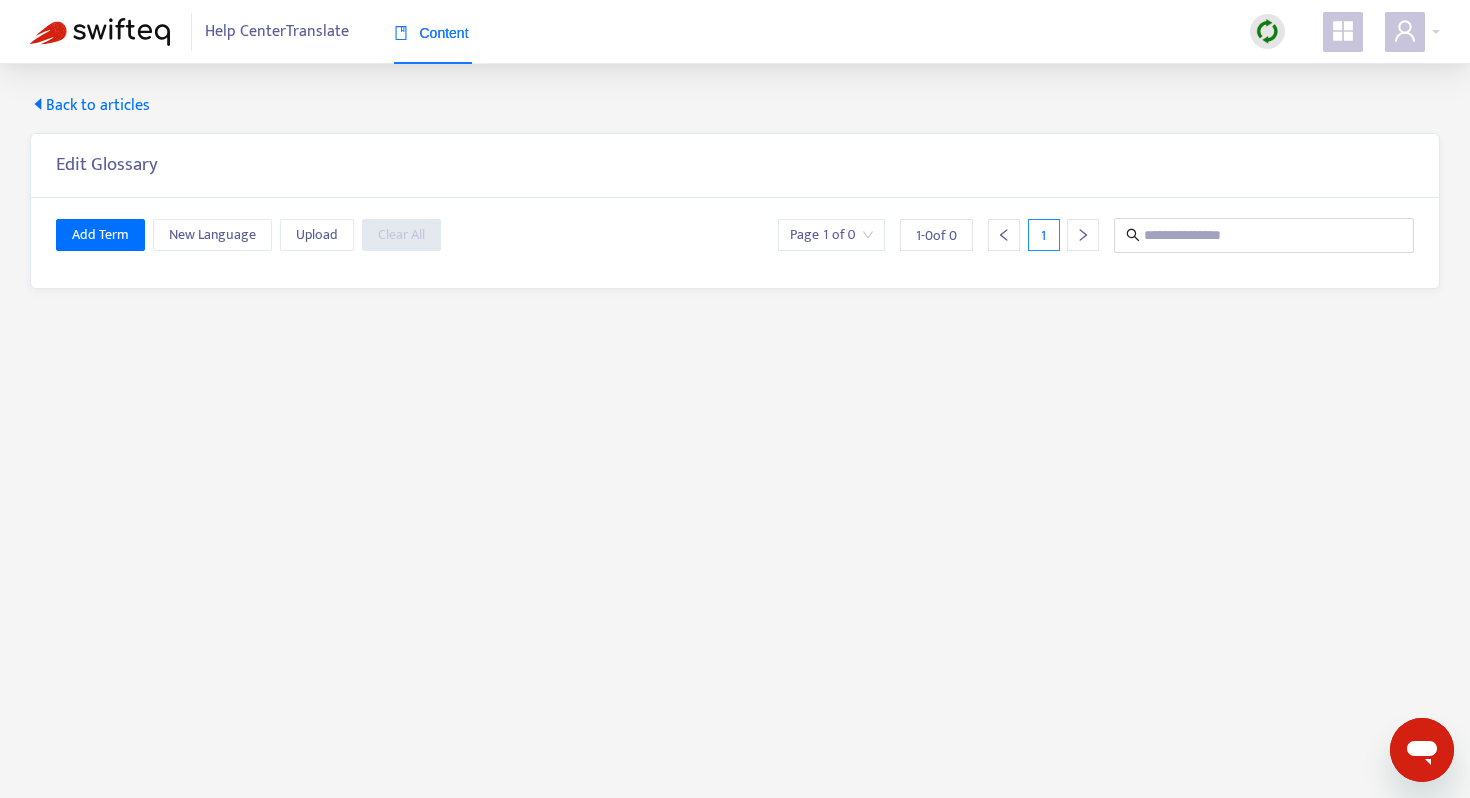 scroll, scrollTop: 0, scrollLeft: 0, axis: both 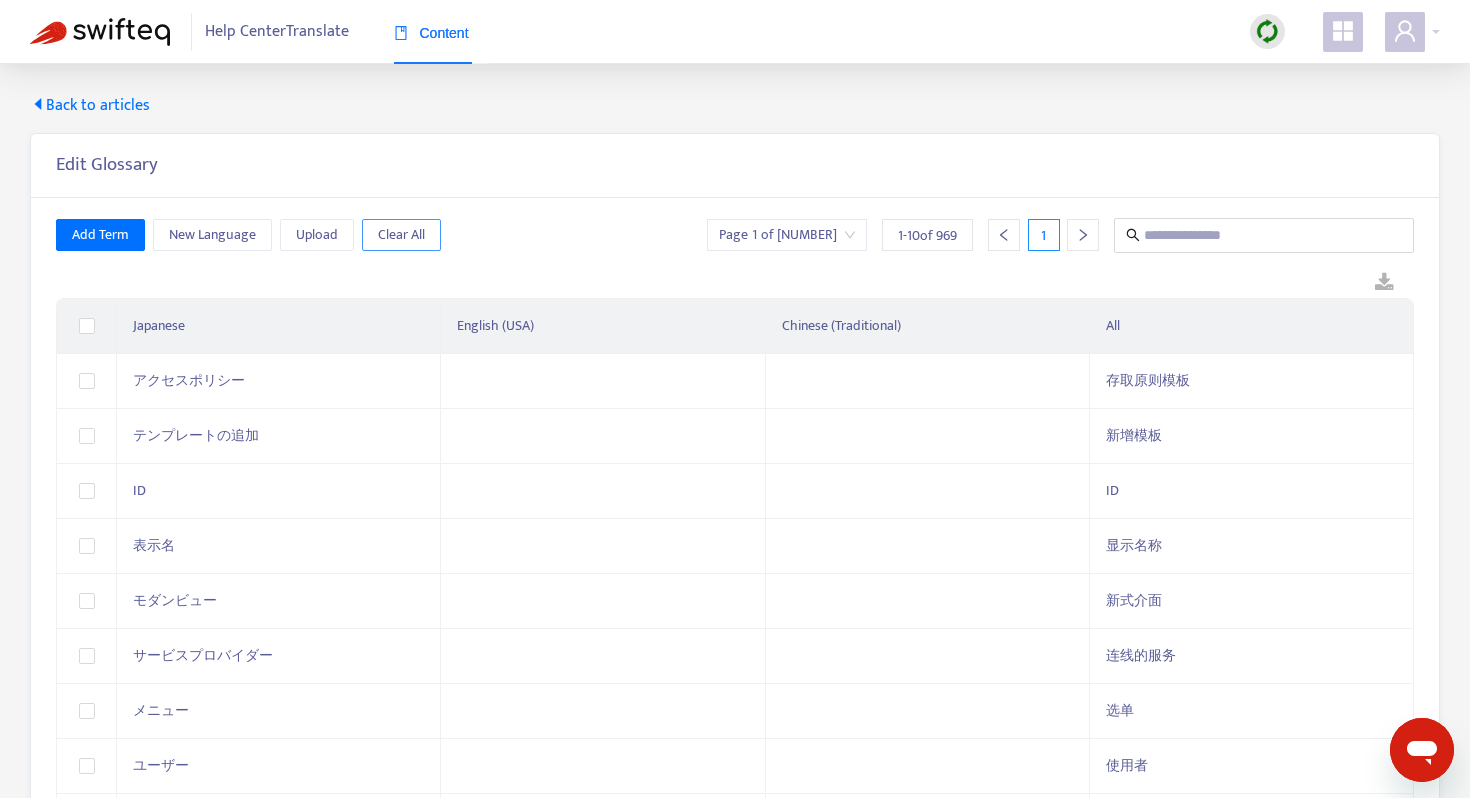 click on "Clear All" at bounding box center [401, 235] 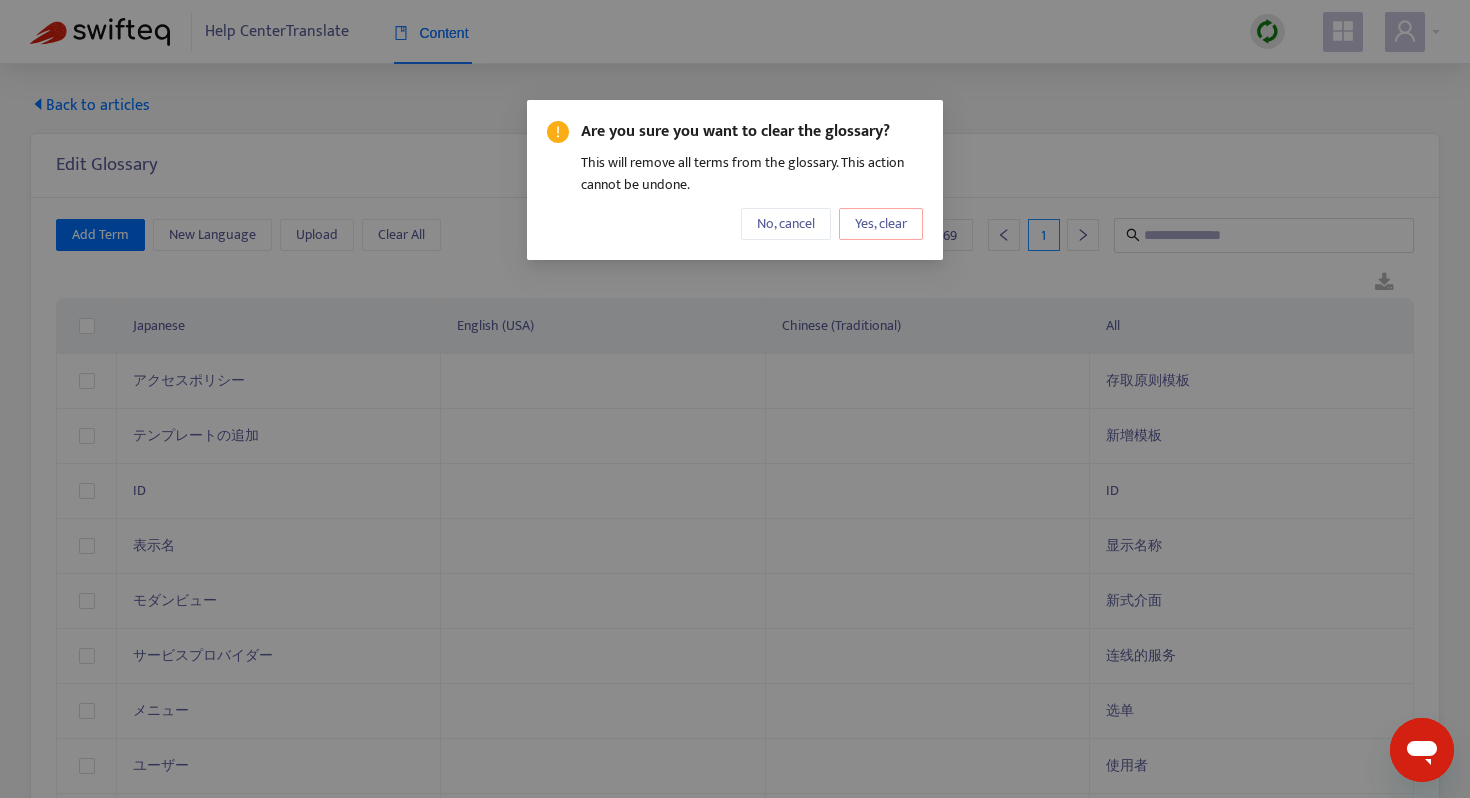 click on "Yes, clear" at bounding box center (881, 224) 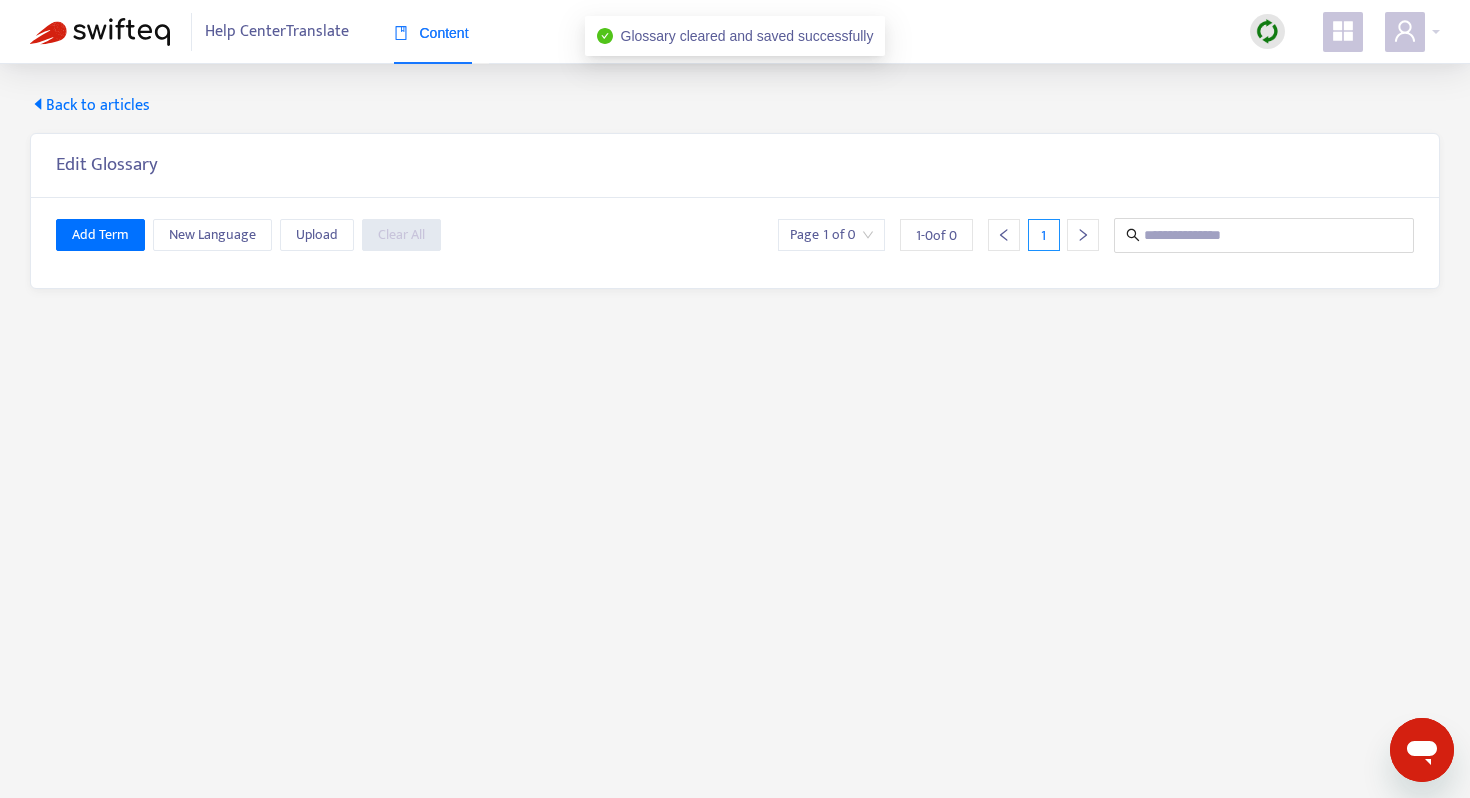 click on "Back to articles Edit Glossary Add Term New Language Upload Clear All Page 1 of 0 1 - 0  of   0 1" at bounding box center (735, 463) 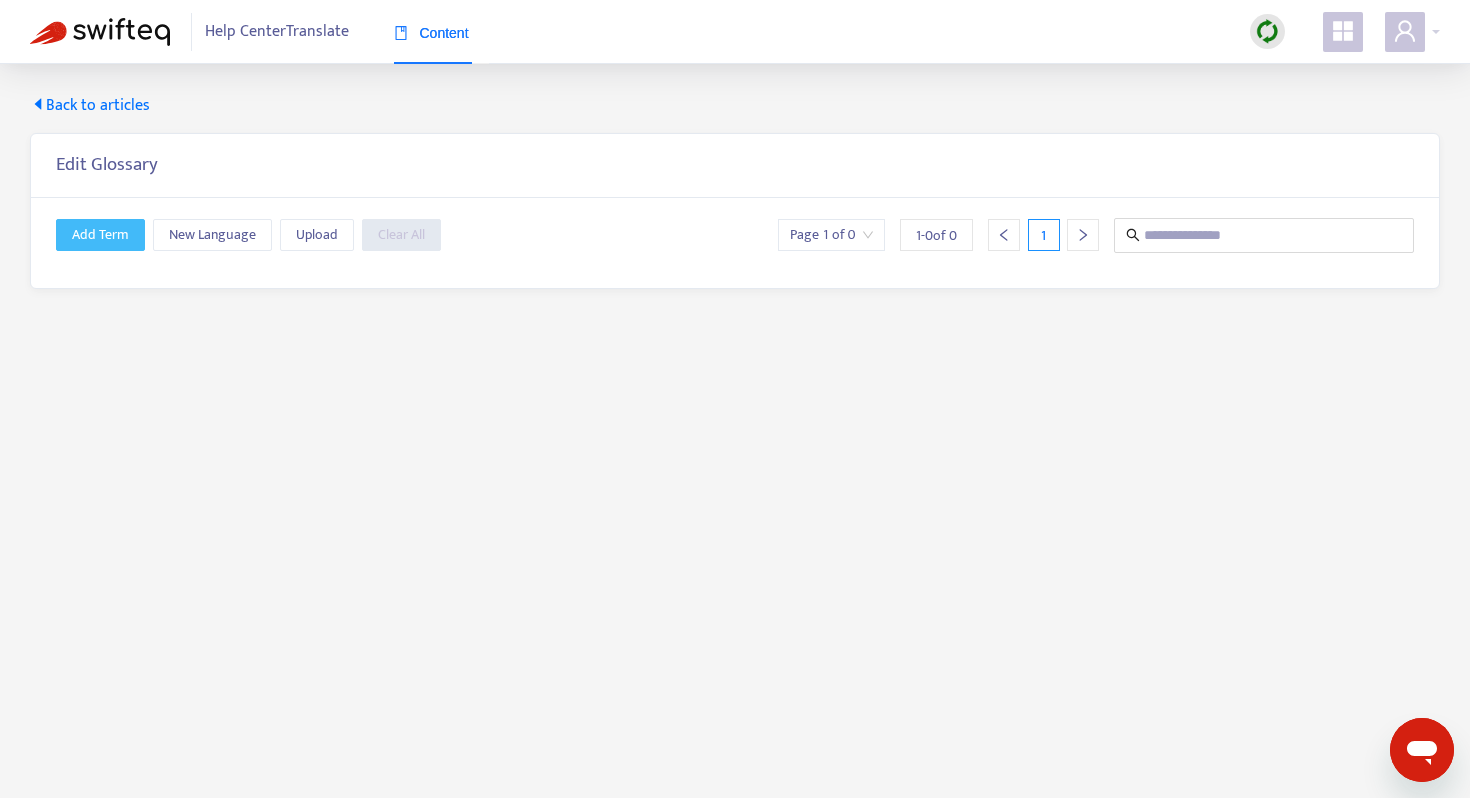 click on "Add Term" at bounding box center [100, 235] 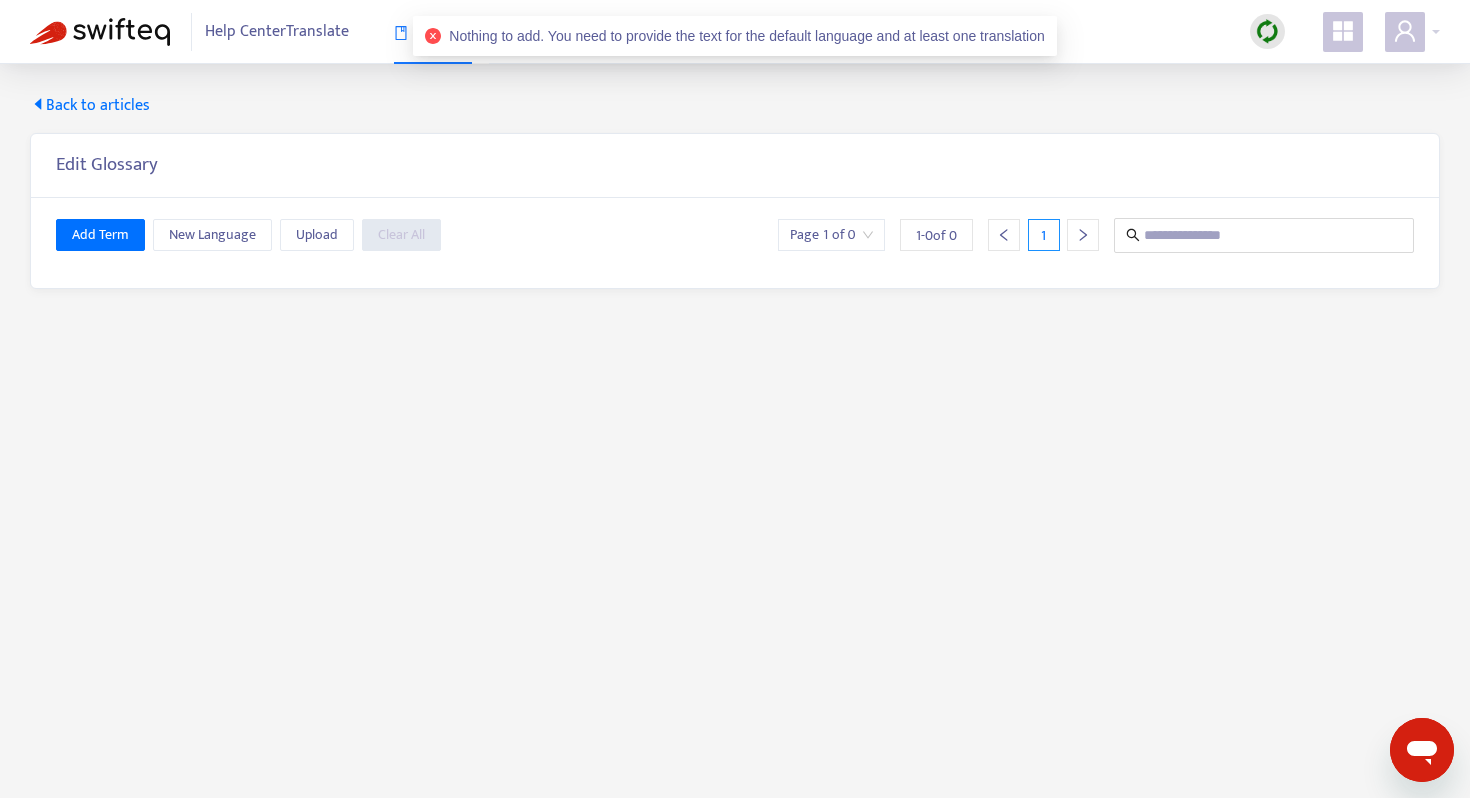 click on "Add Term New Language Upload Clear All Page 1 of 0 1 - 0  of   0 1" at bounding box center (735, 235) 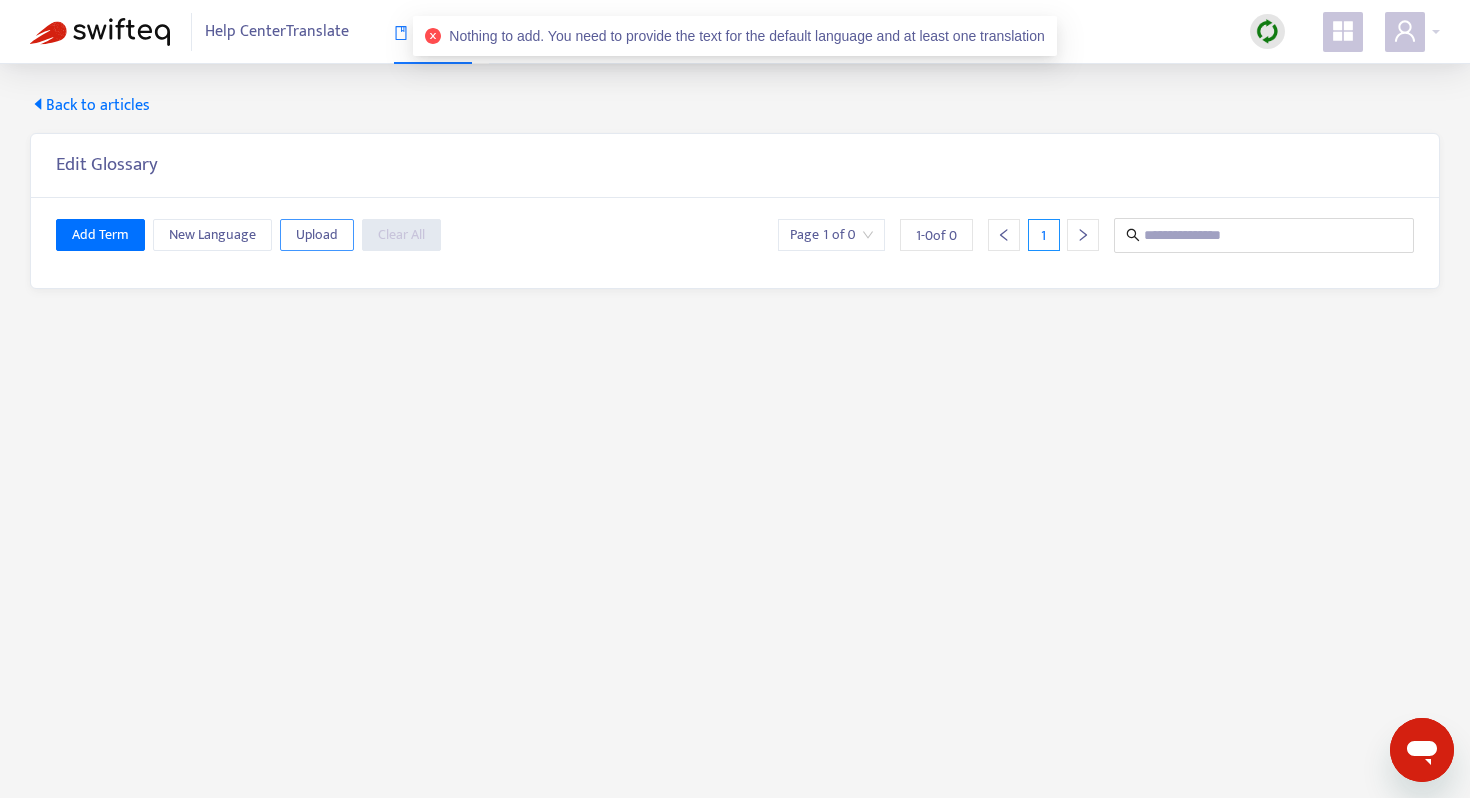 click on "Upload" at bounding box center [317, 235] 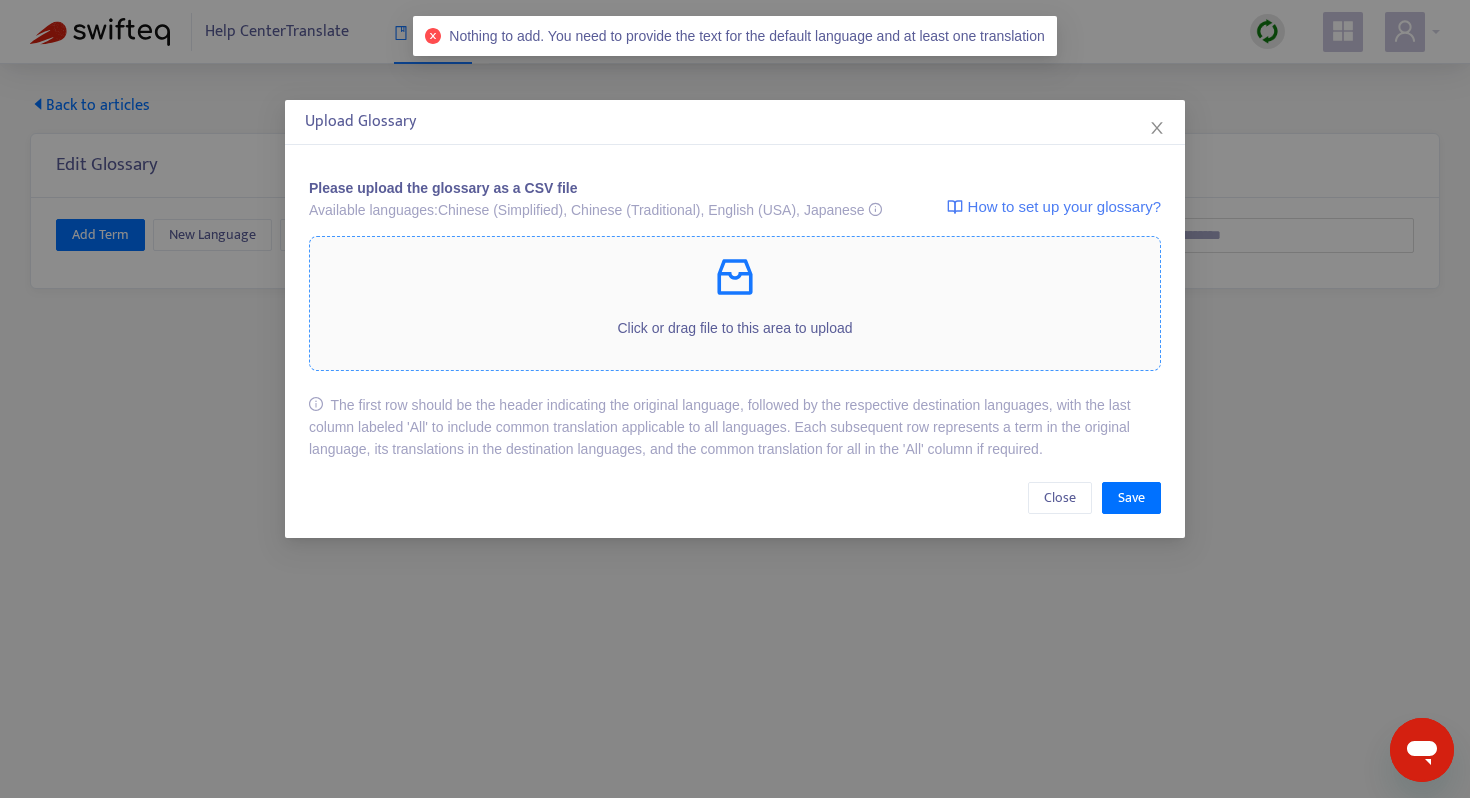 click on "Click or drag file to this area to upload" at bounding box center [735, 328] 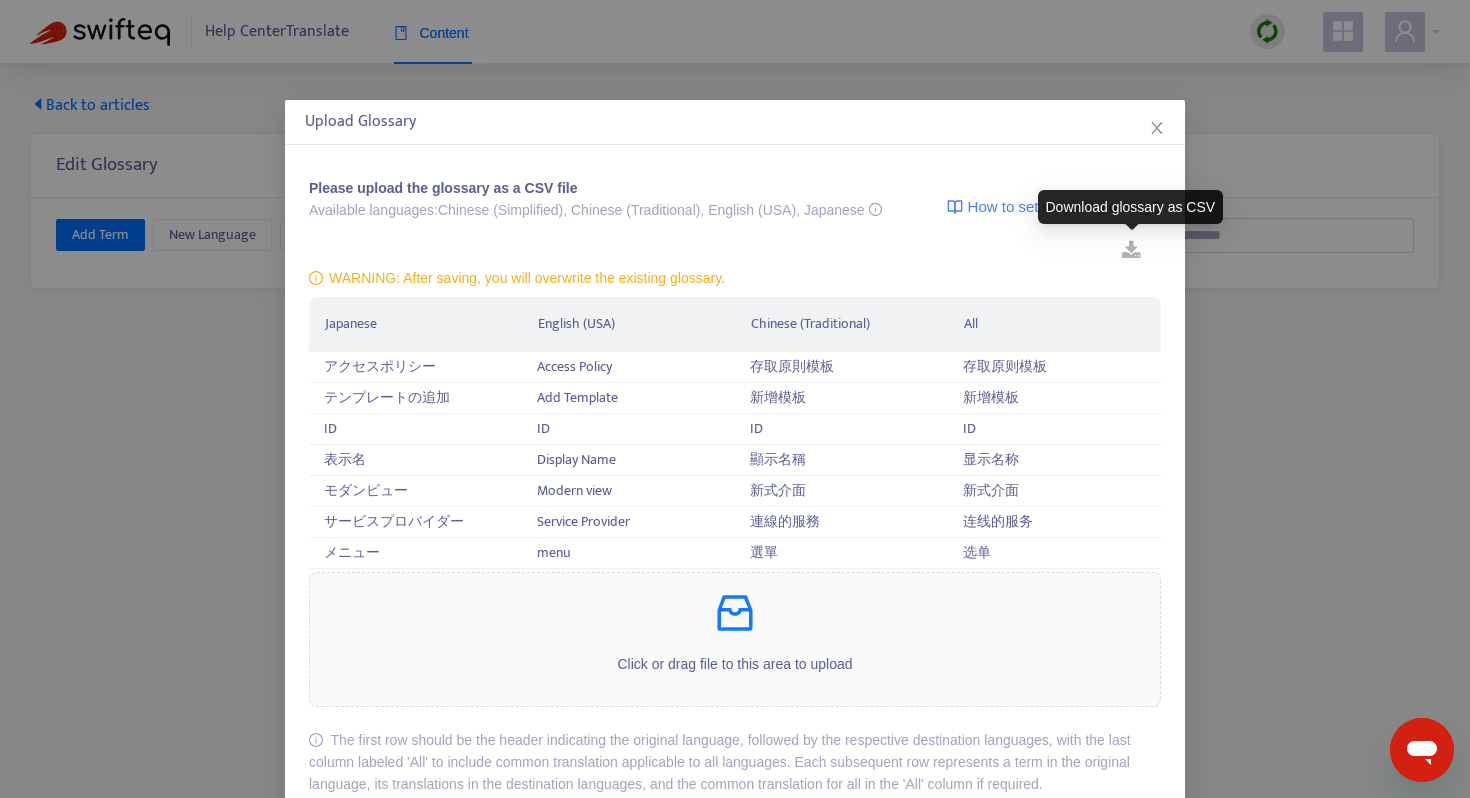 click at bounding box center (1131, 251) 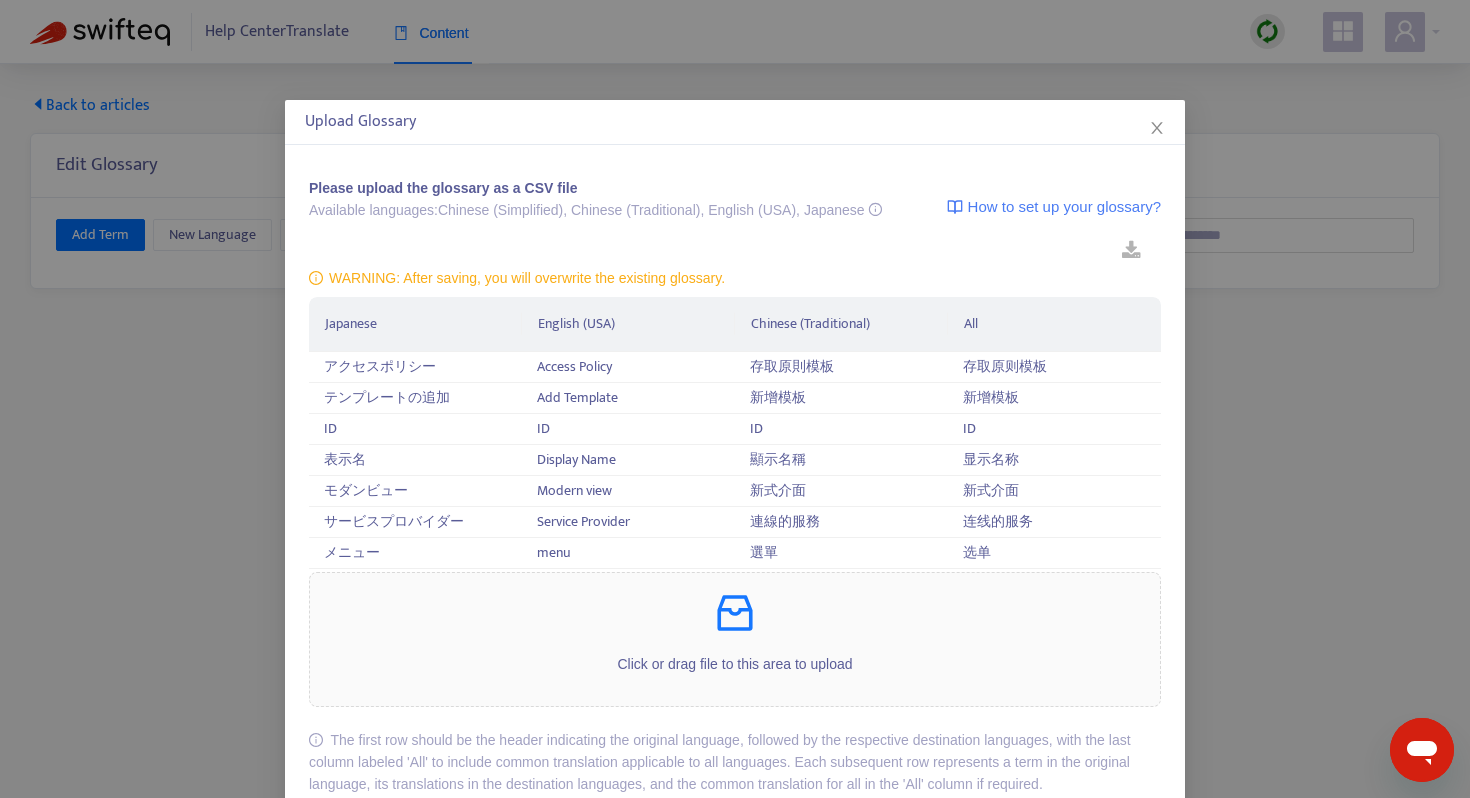 scroll, scrollTop: 97, scrollLeft: 0, axis: vertical 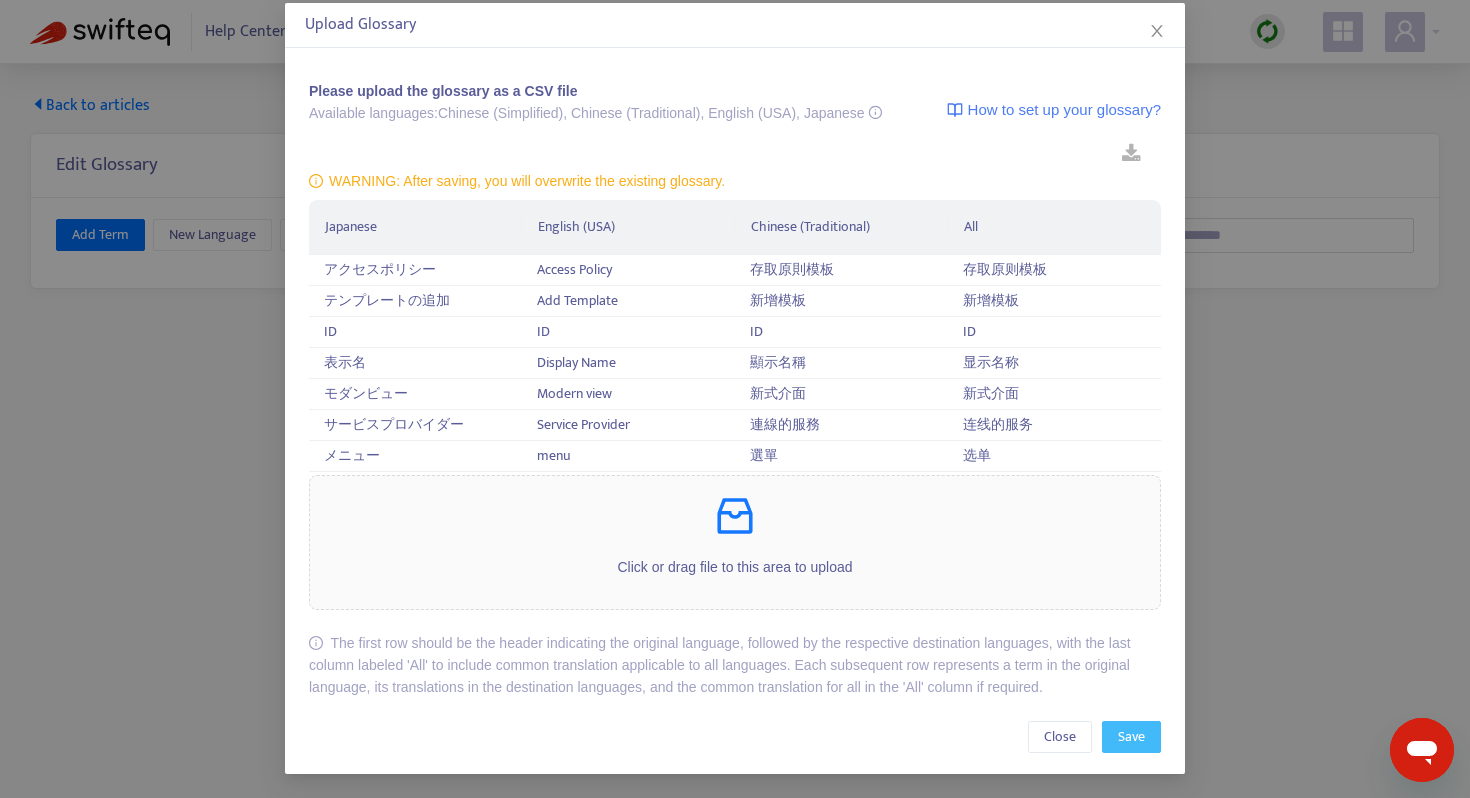 click on "Save" at bounding box center [1131, 737] 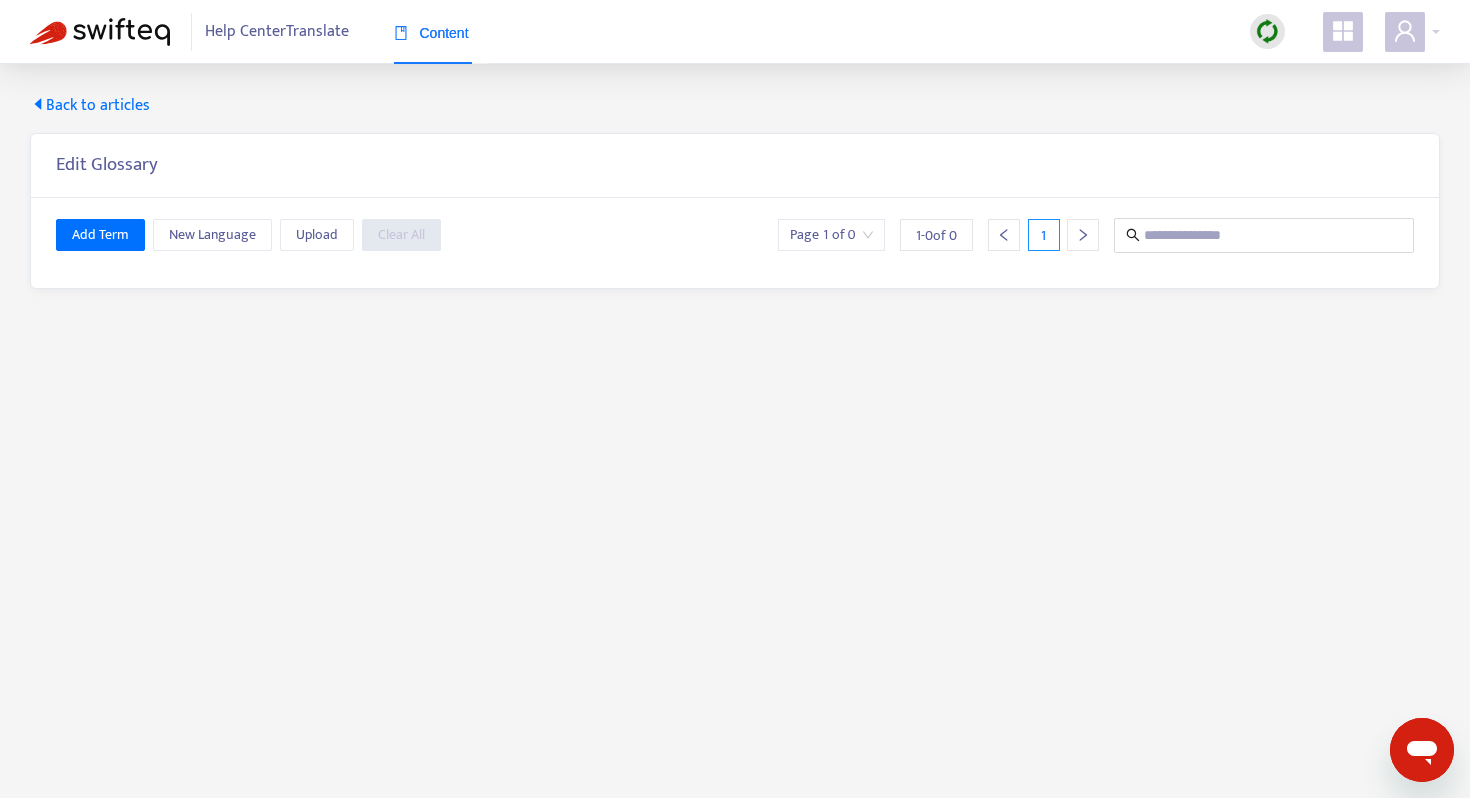 scroll, scrollTop: 0, scrollLeft: 0, axis: both 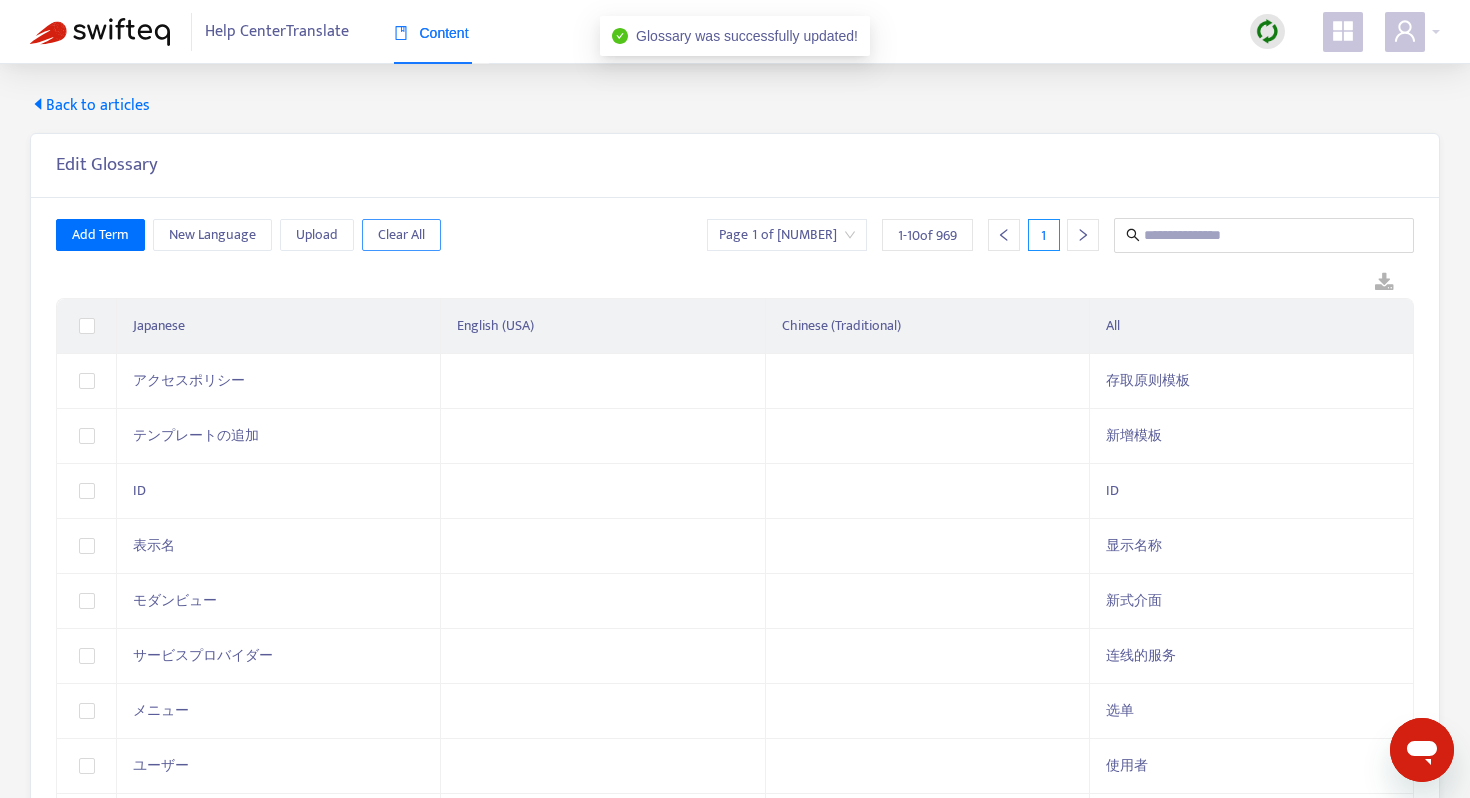 click on "Clear All" at bounding box center [401, 235] 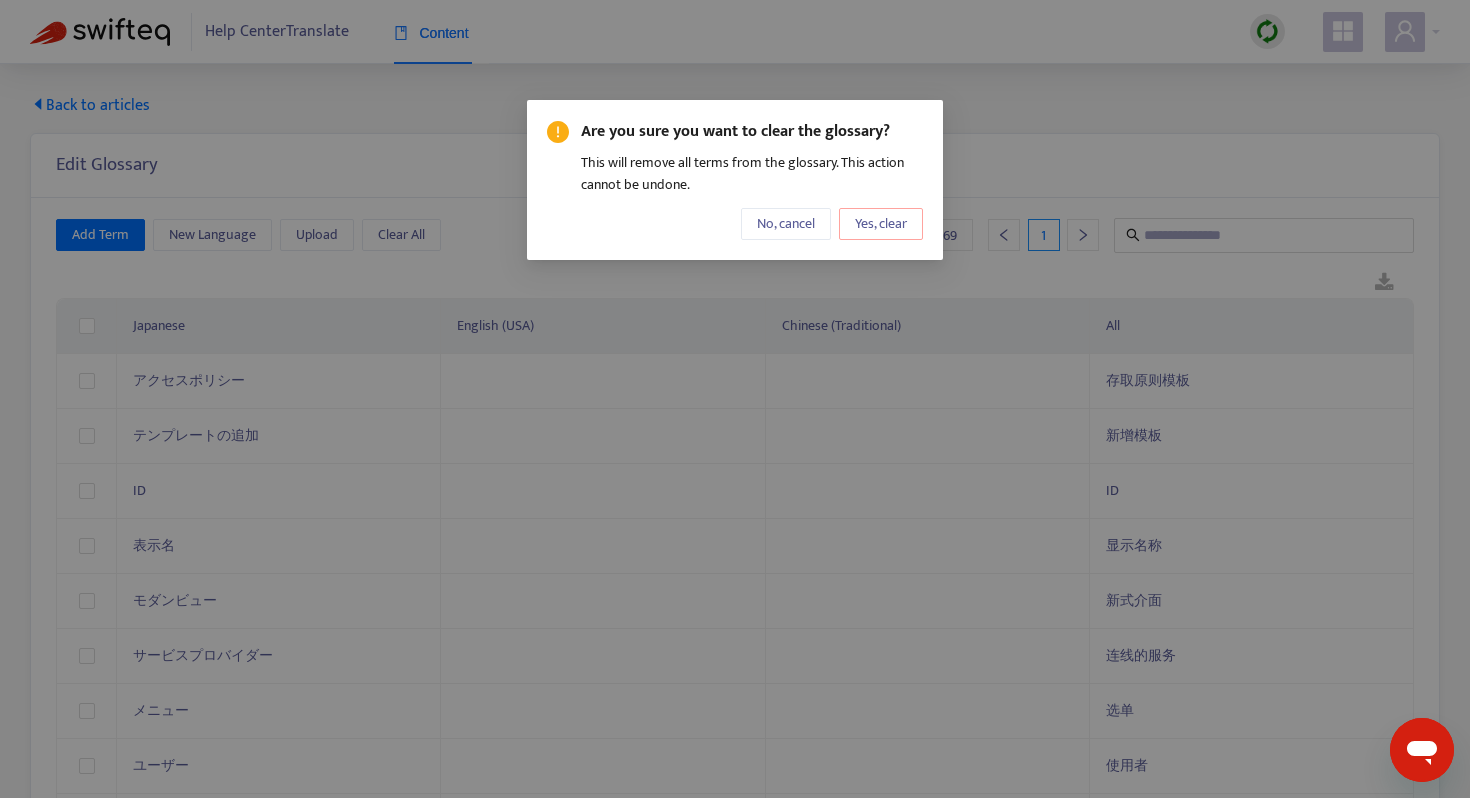 click on "Yes, clear" at bounding box center (881, 224) 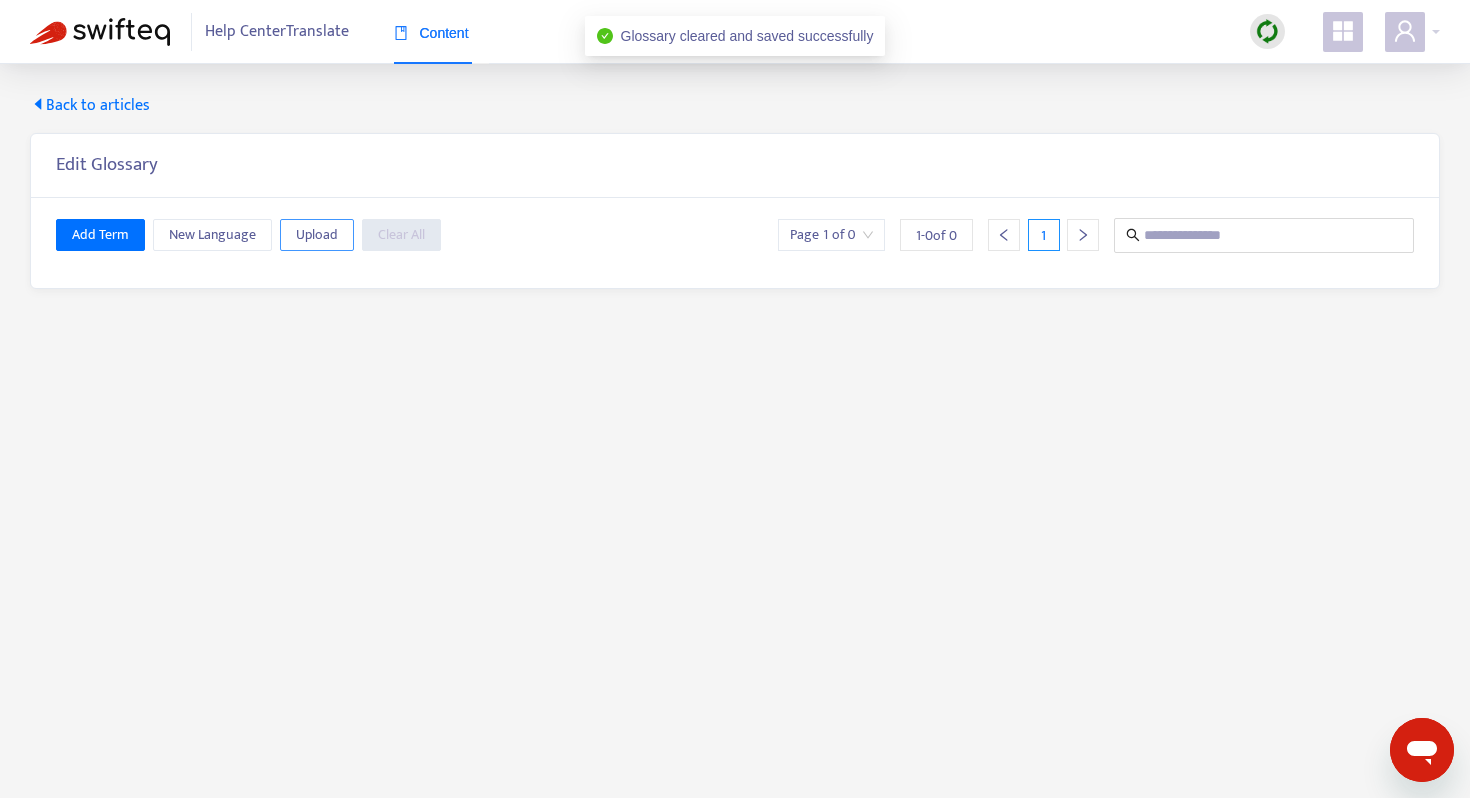 click on "Upload" at bounding box center (317, 235) 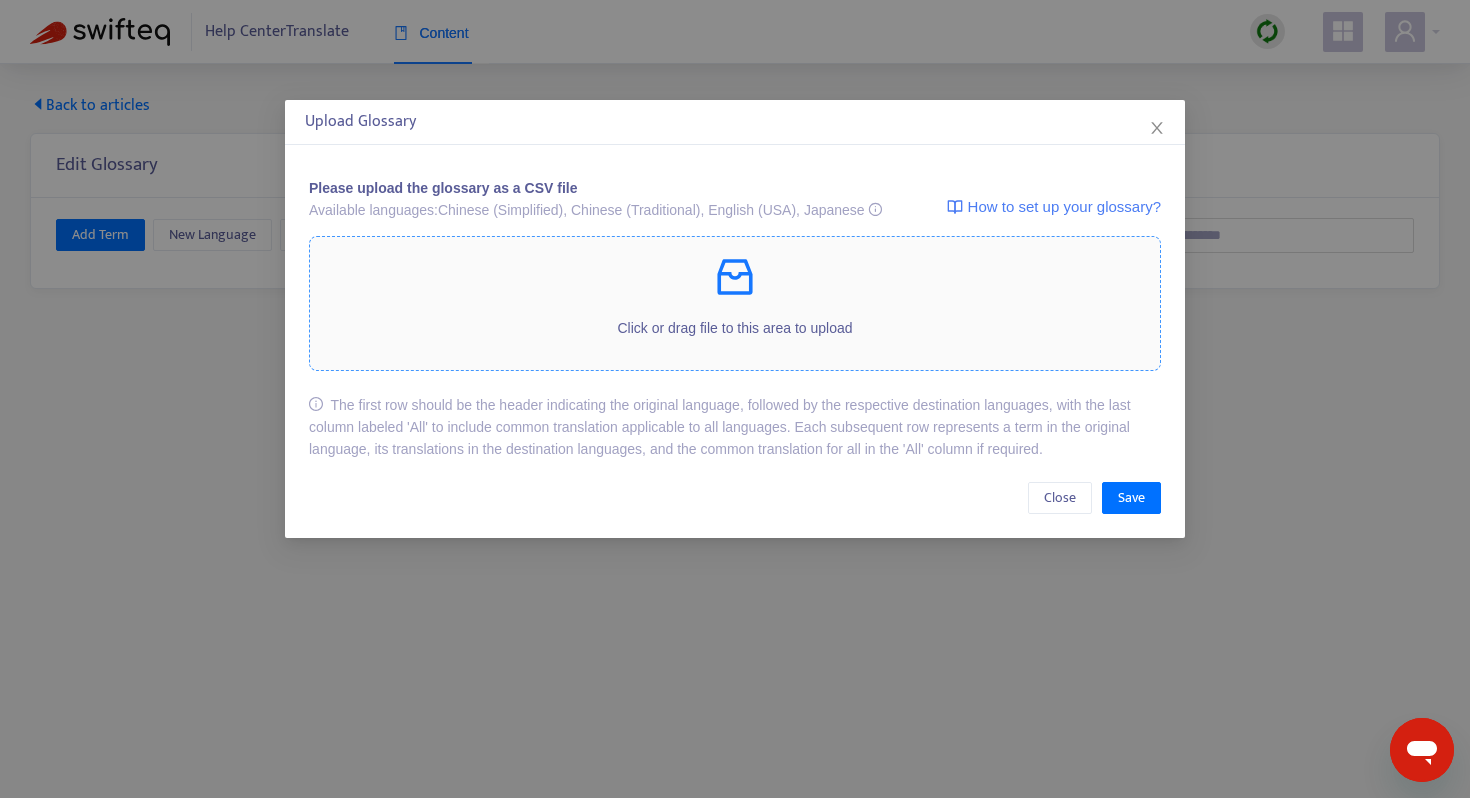 click on "Click or drag file to this area to upload" at bounding box center [735, 303] 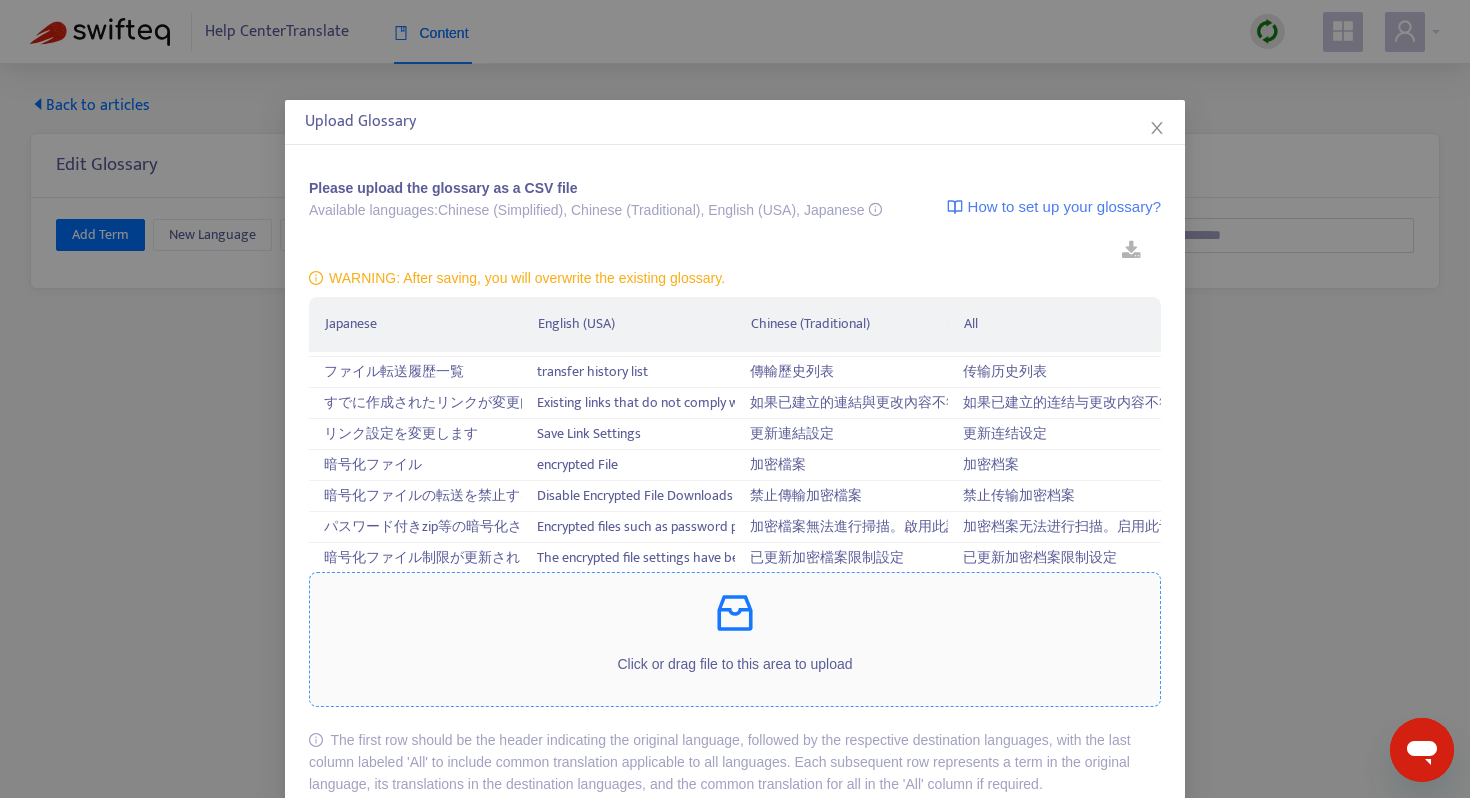 scroll, scrollTop: 19753, scrollLeft: 0, axis: vertical 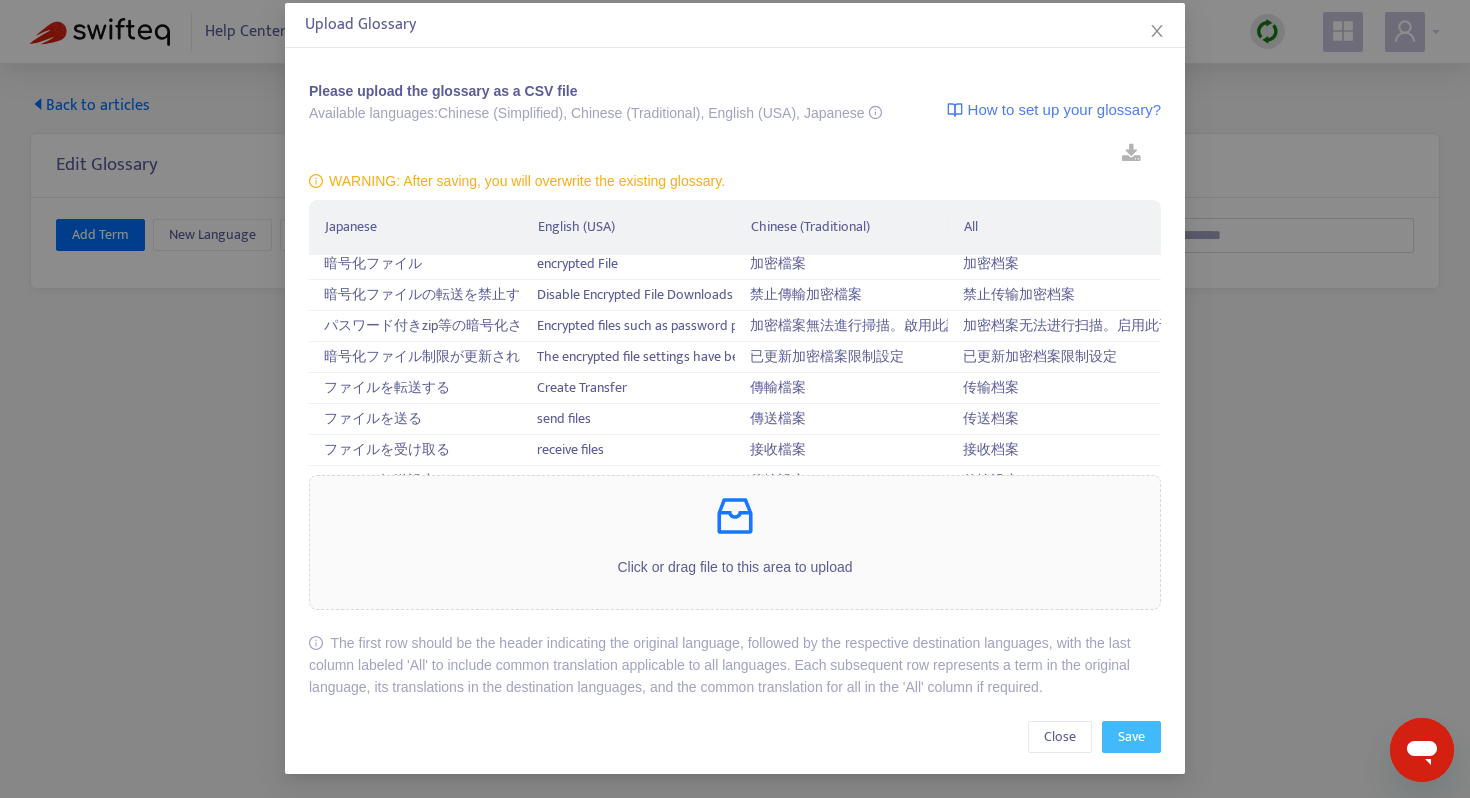 click on "Save" at bounding box center (1131, 737) 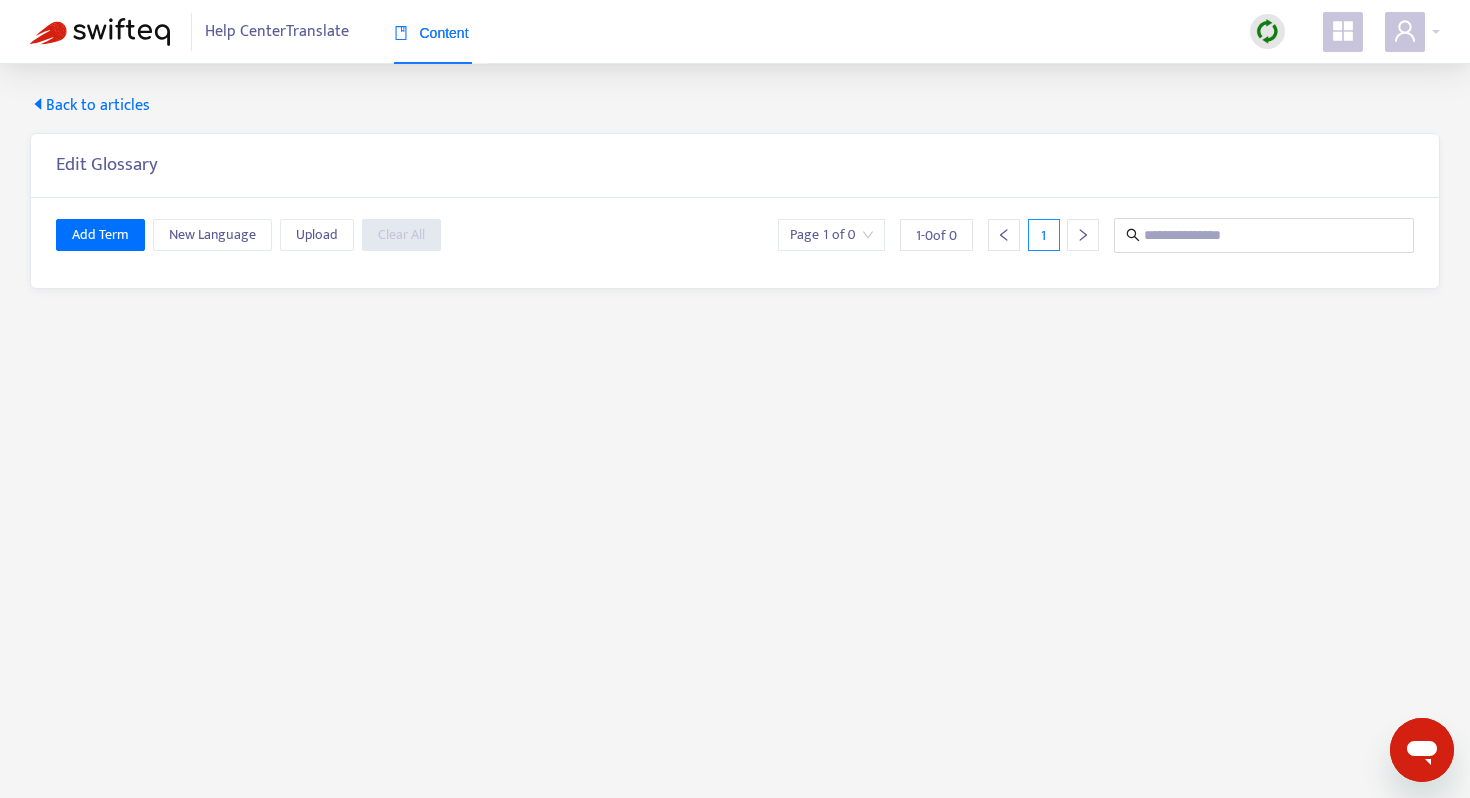 scroll, scrollTop: 0, scrollLeft: 0, axis: both 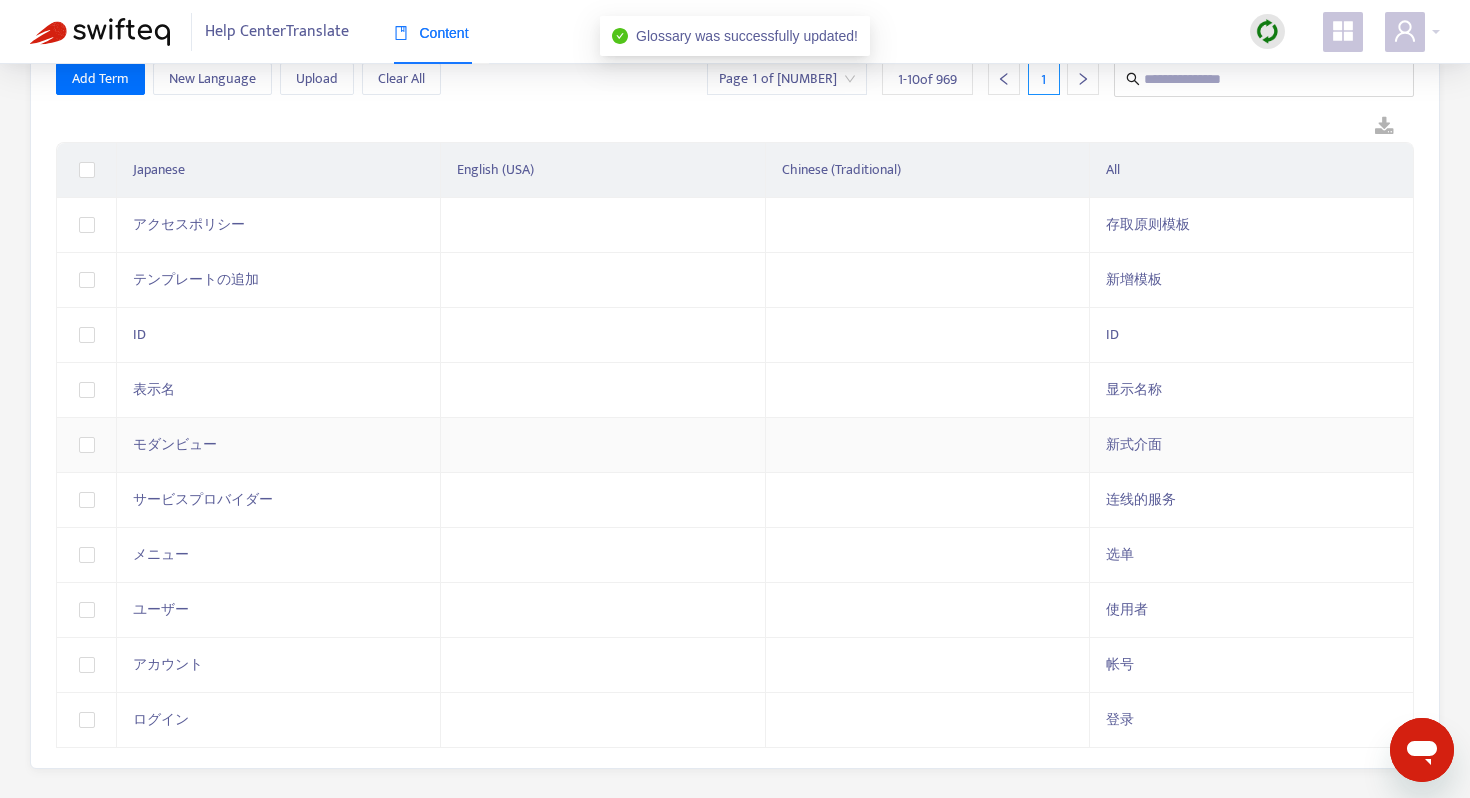 click at bounding box center [928, 445] 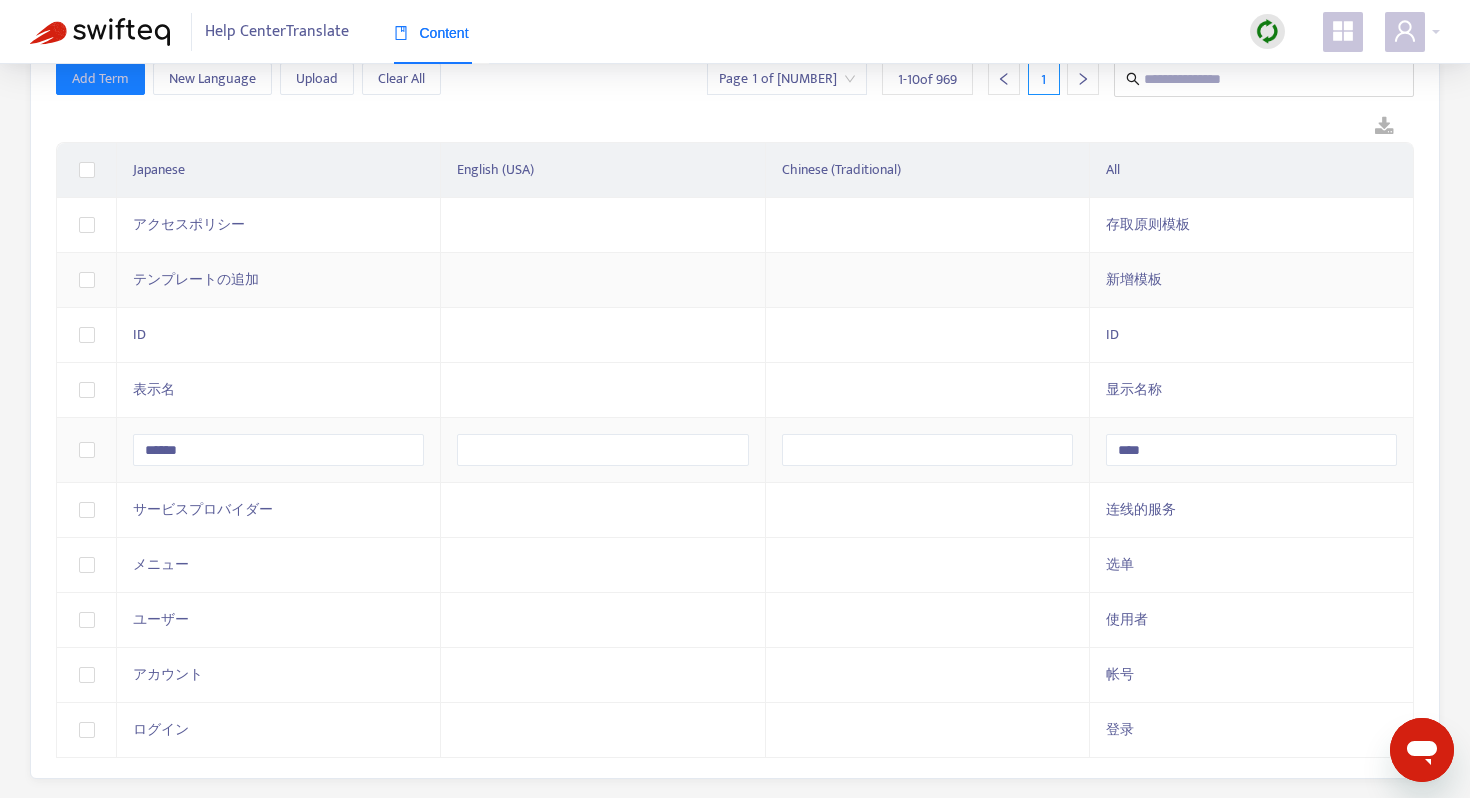 scroll, scrollTop: 0, scrollLeft: 0, axis: both 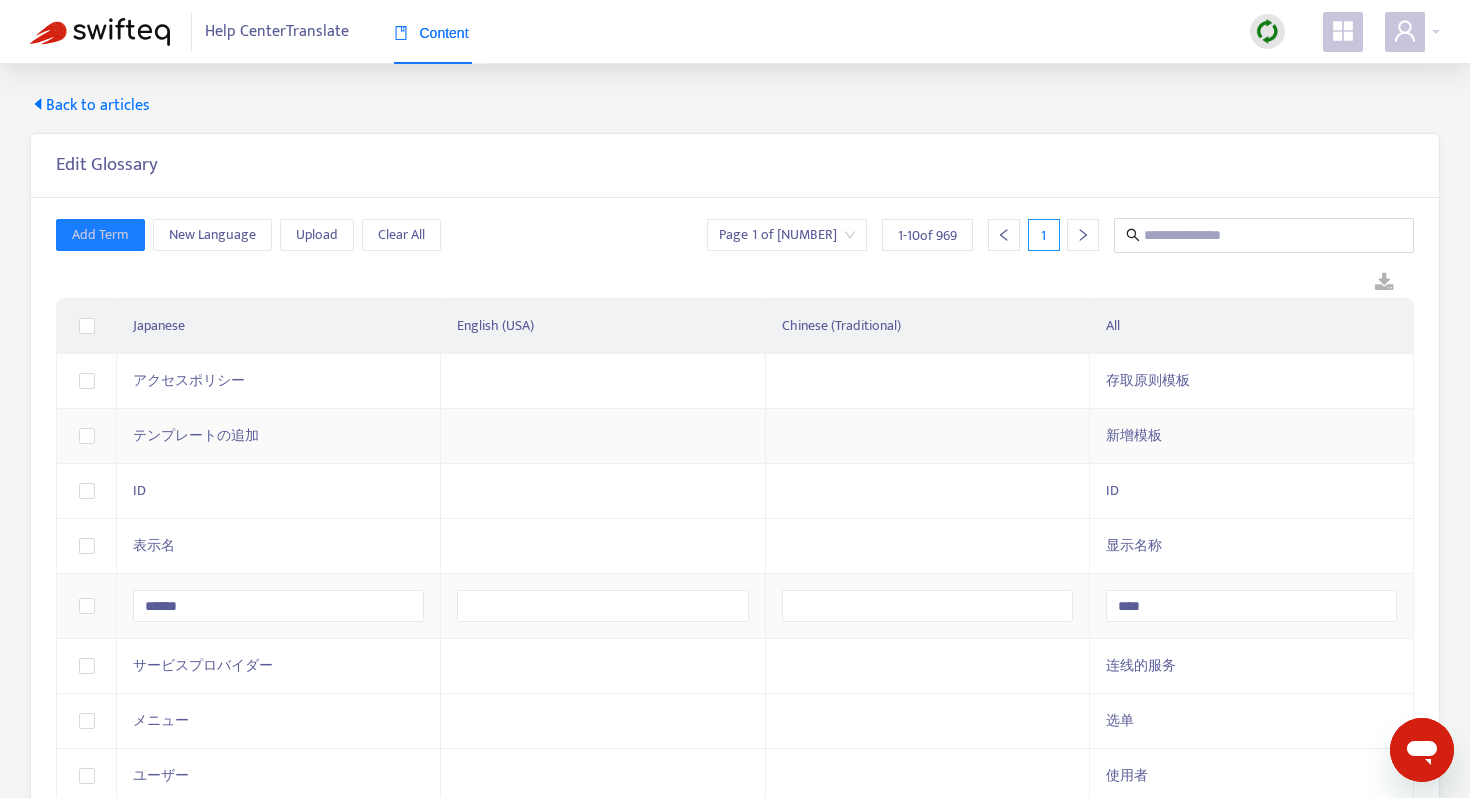 click at bounding box center (928, 436) 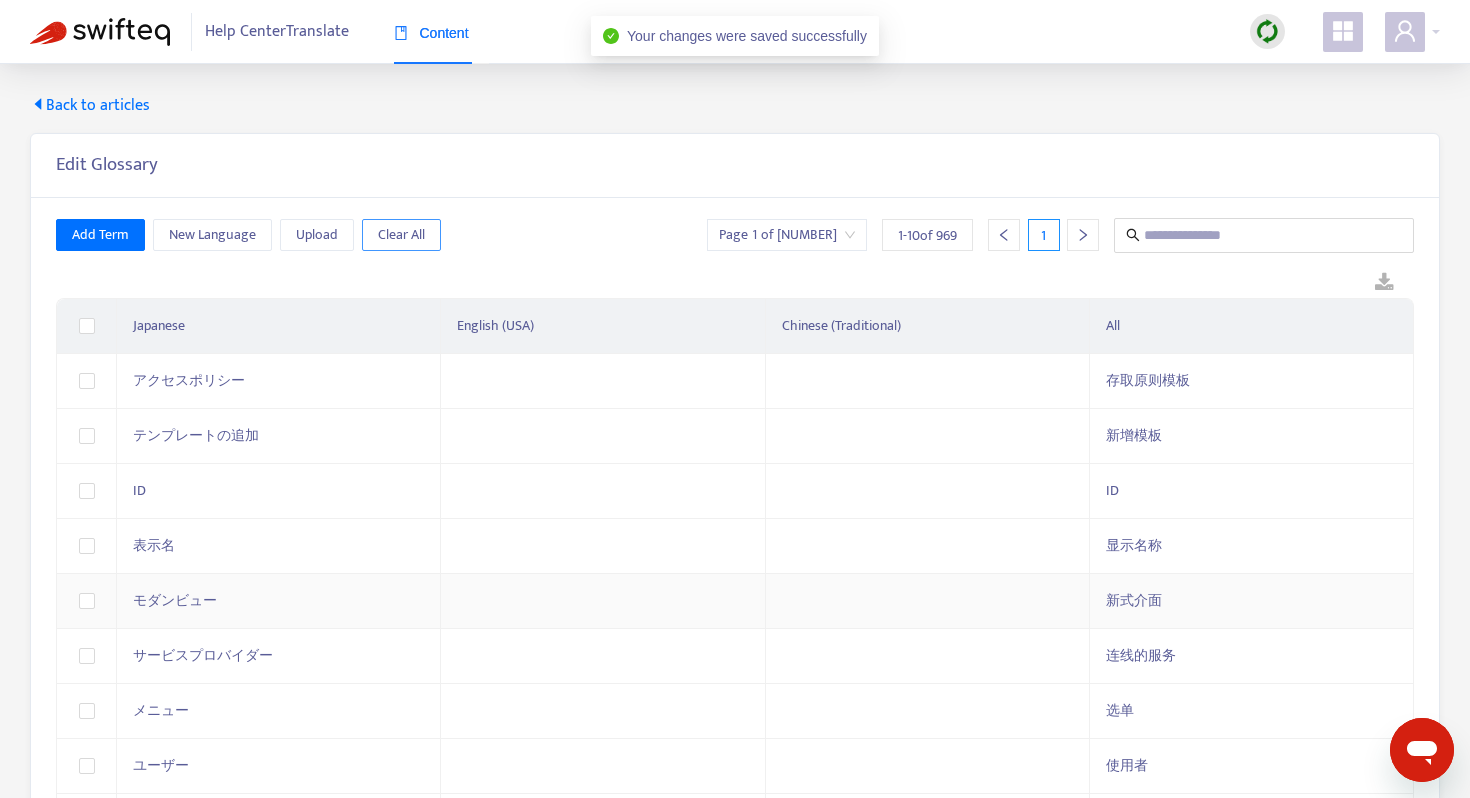 click on "Clear All" at bounding box center (401, 235) 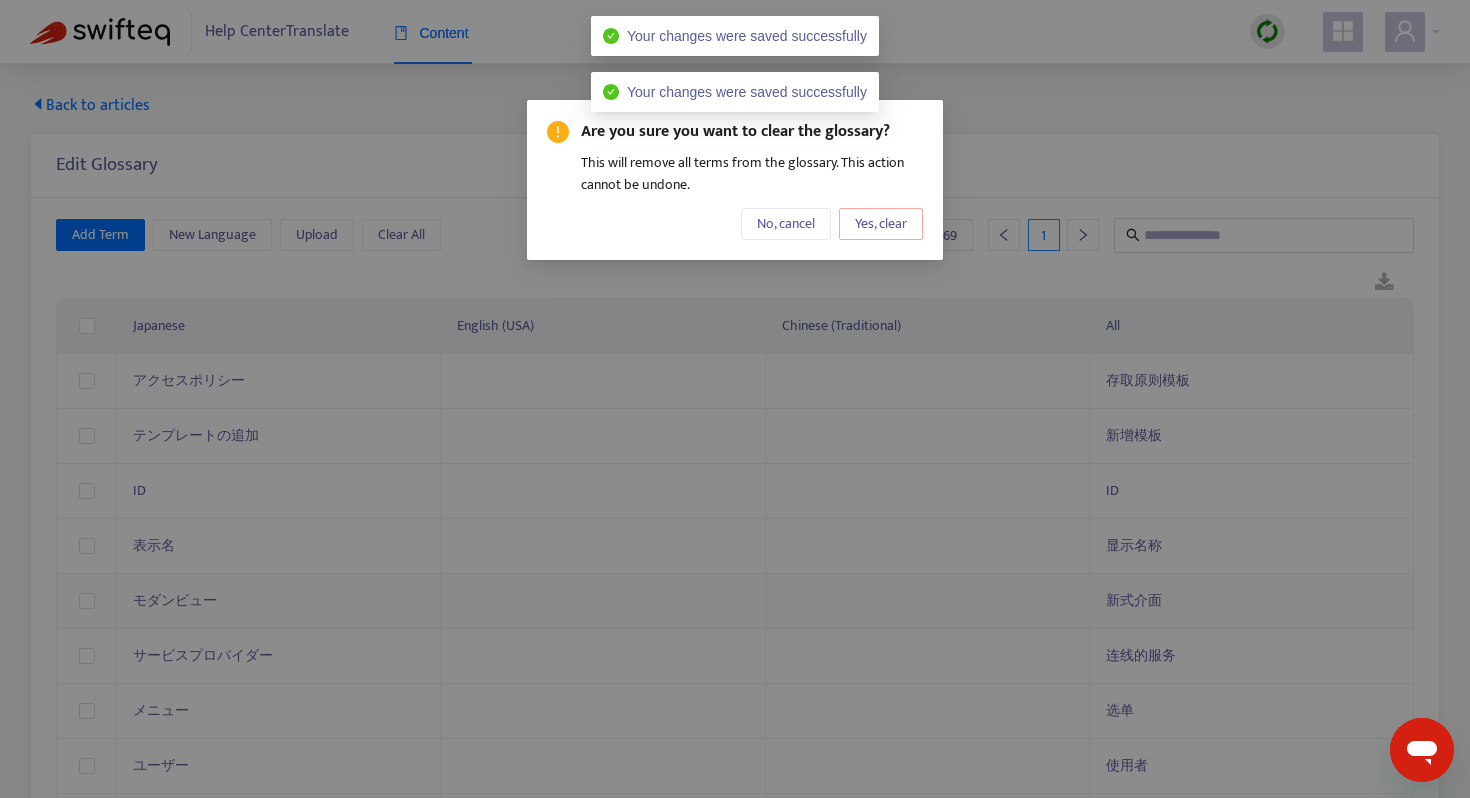 click on "Yes, clear" at bounding box center [881, 224] 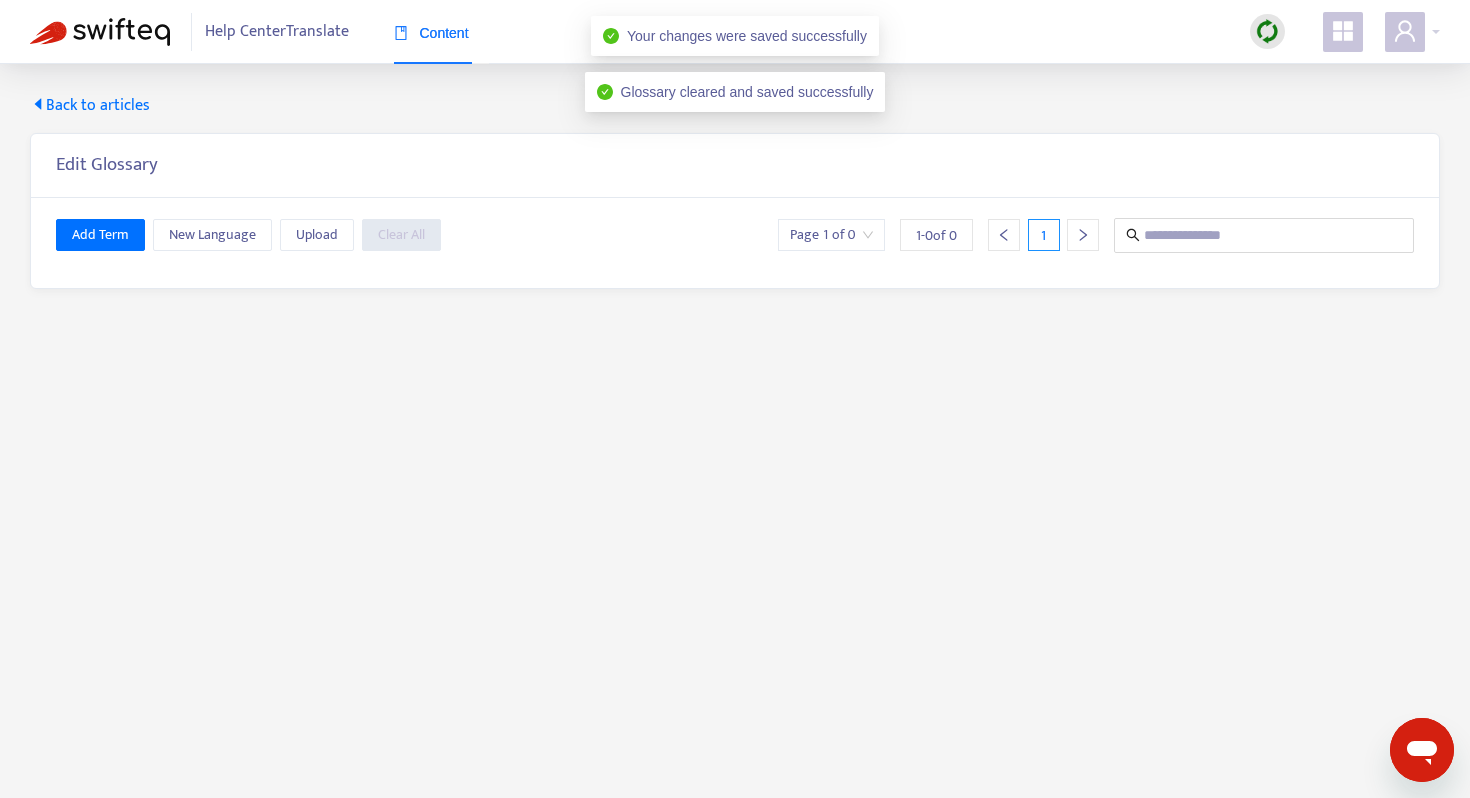 click on "Back to articles Edit Glossary Add Term New Language Upload Clear All Page 1 of 0 1 - 0  of   0 1" at bounding box center [735, 463] 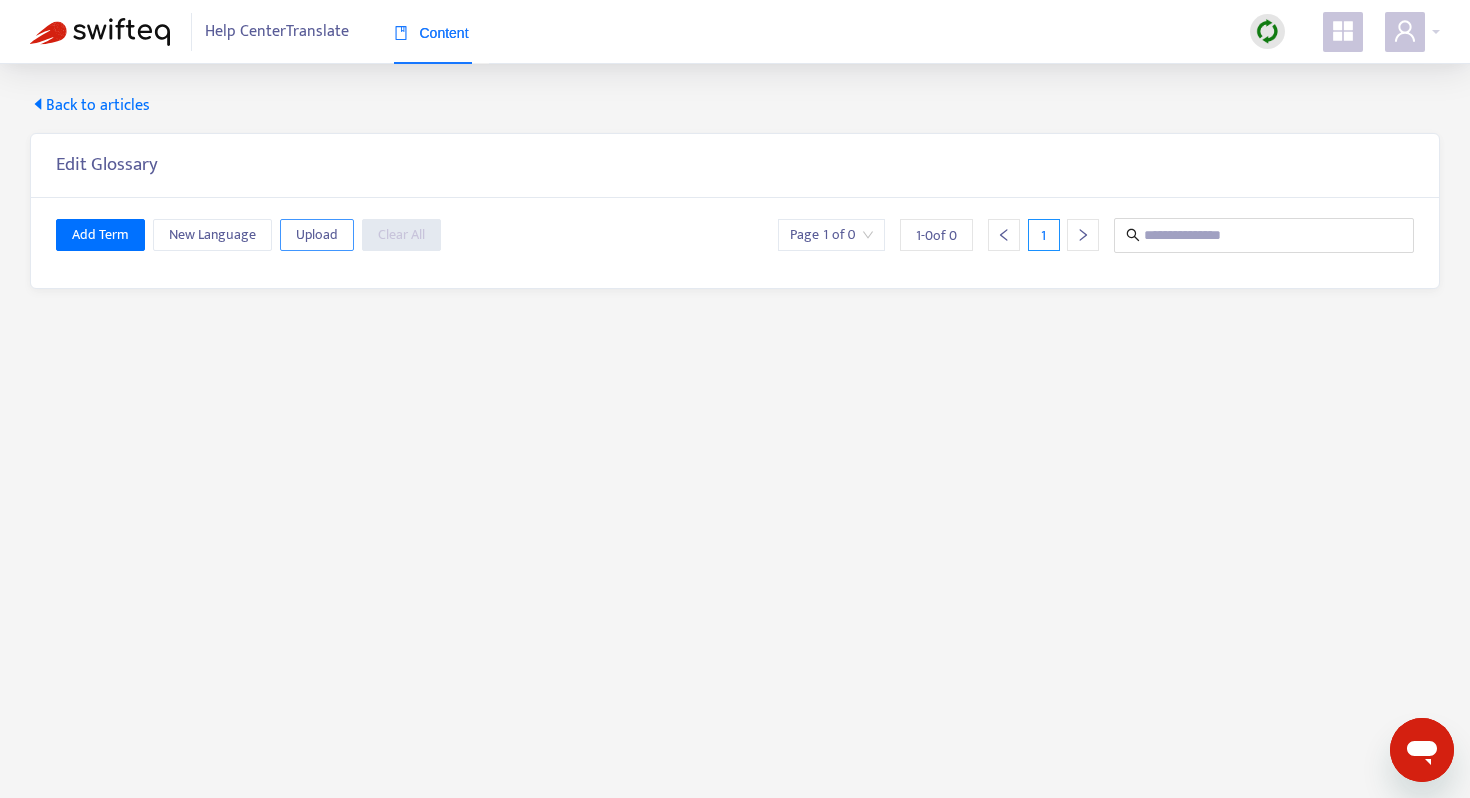 click on "Upload" at bounding box center (317, 235) 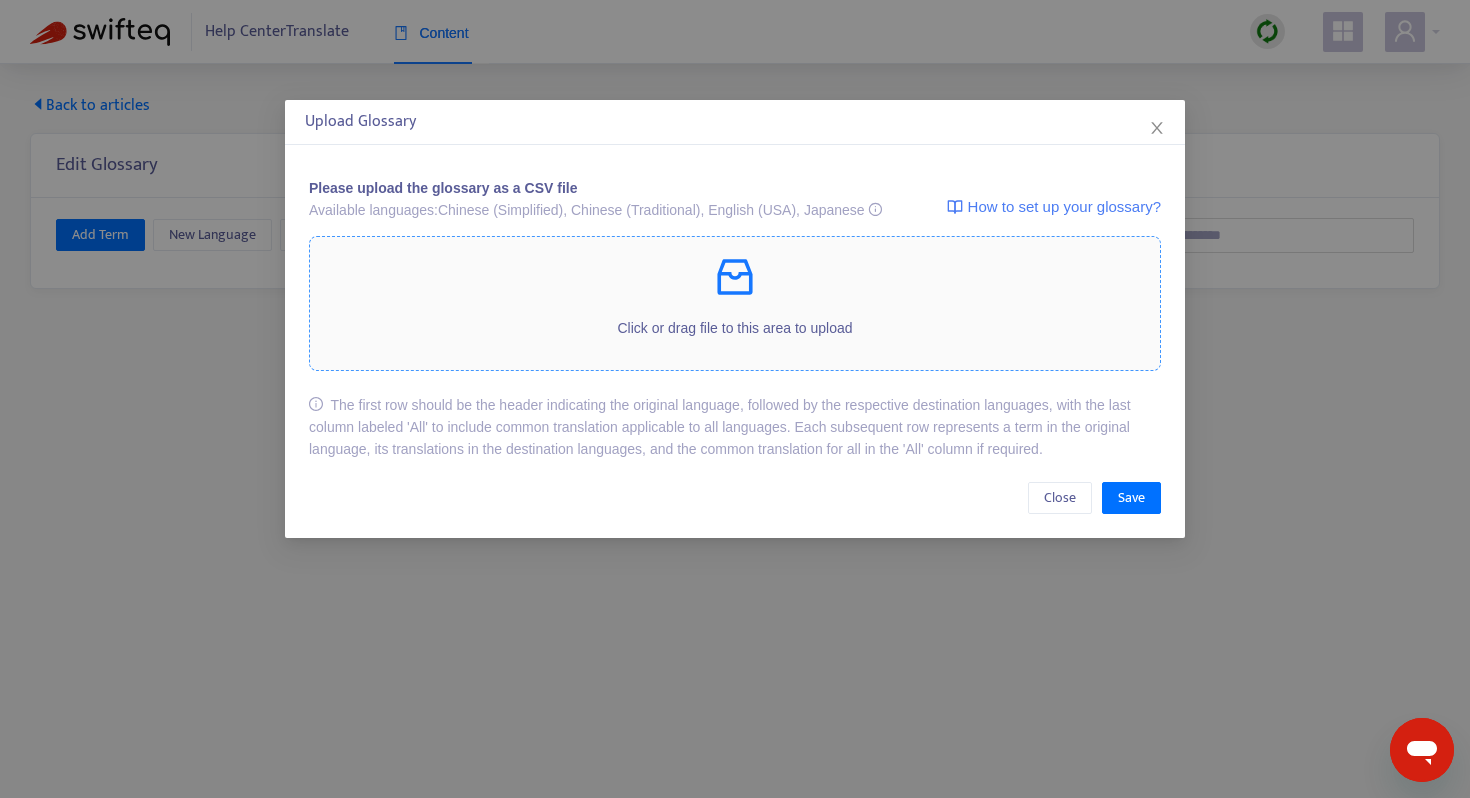 click 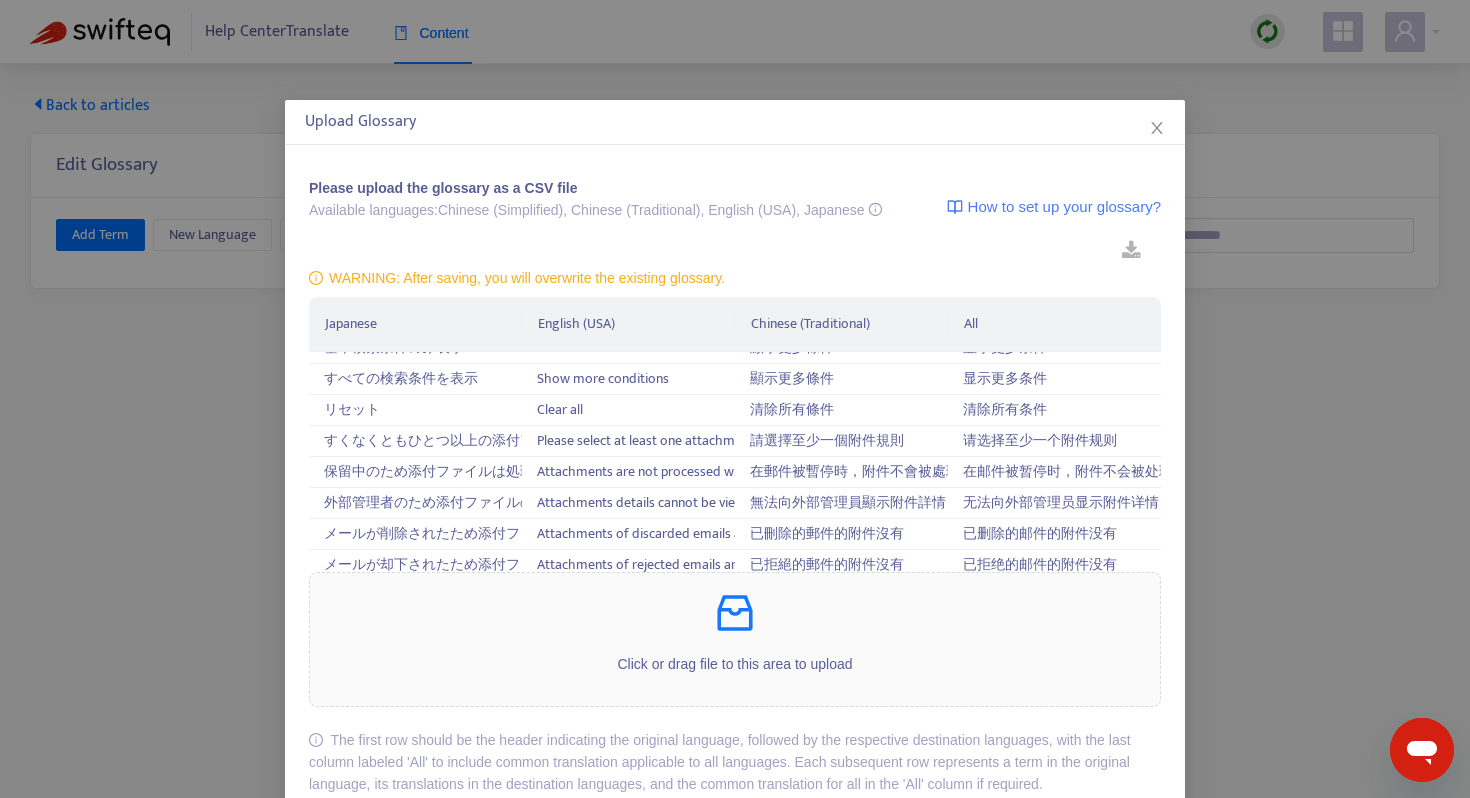 scroll, scrollTop: 4150, scrollLeft: 0, axis: vertical 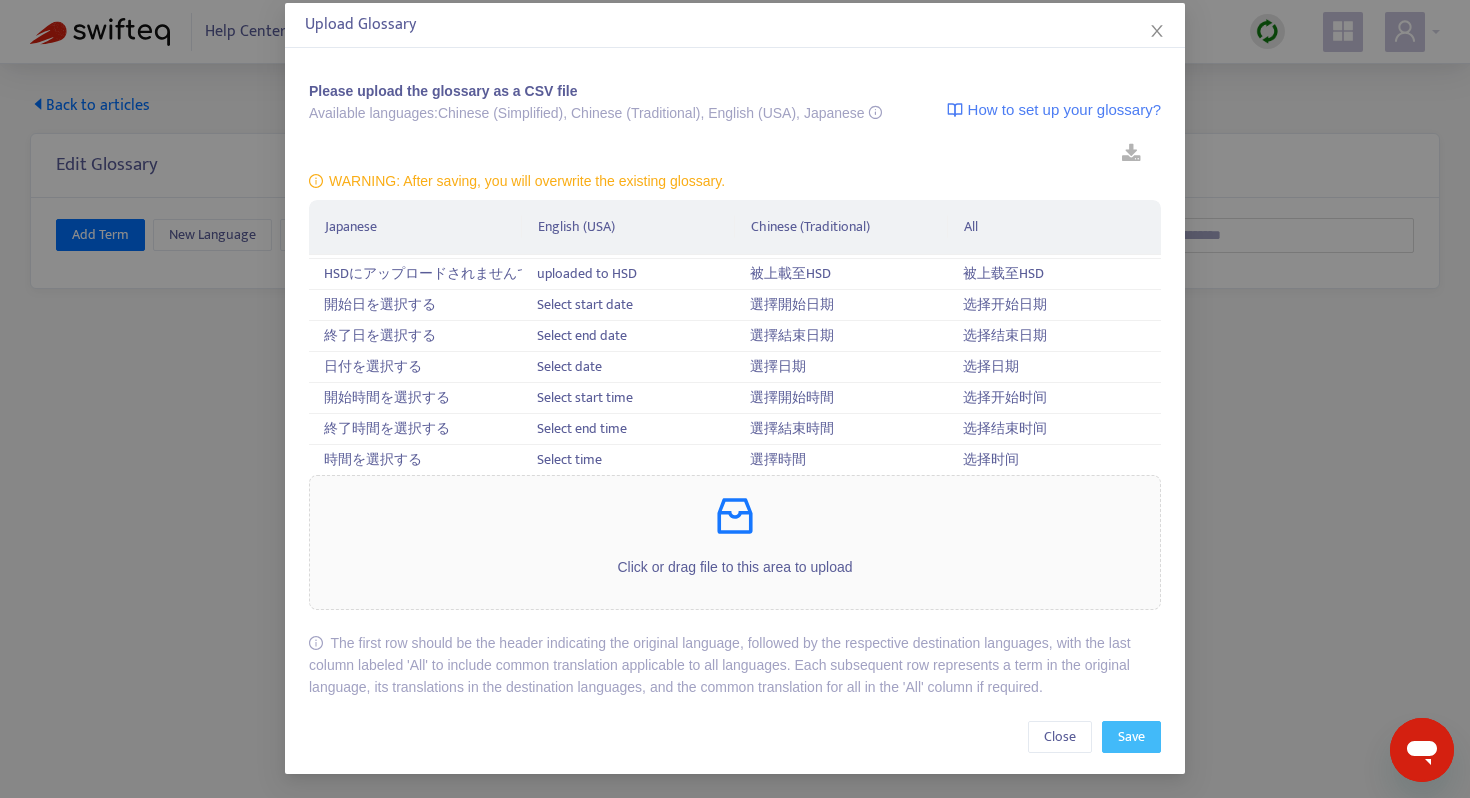 click on "Save" at bounding box center (1131, 737) 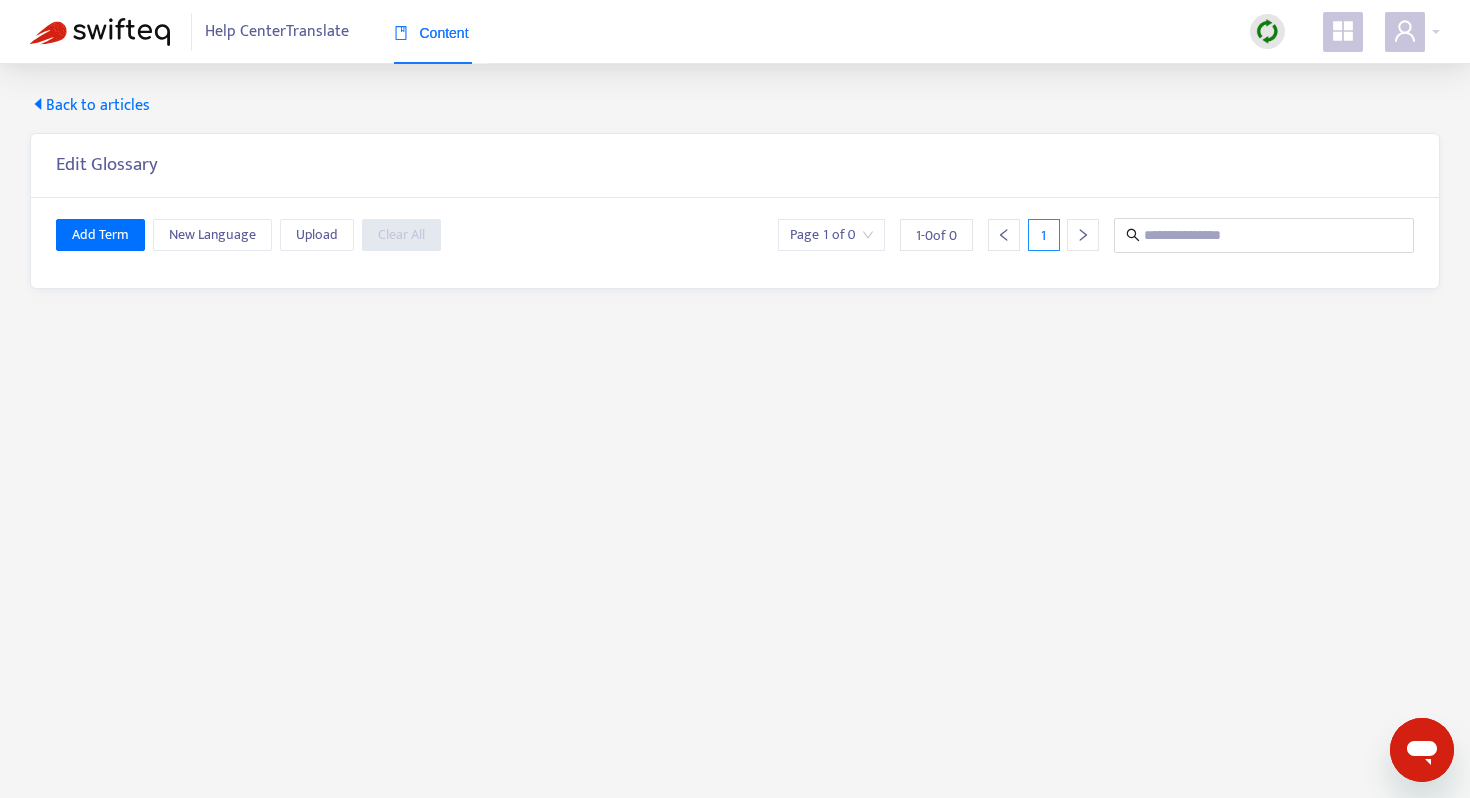 scroll, scrollTop: 0, scrollLeft: 0, axis: both 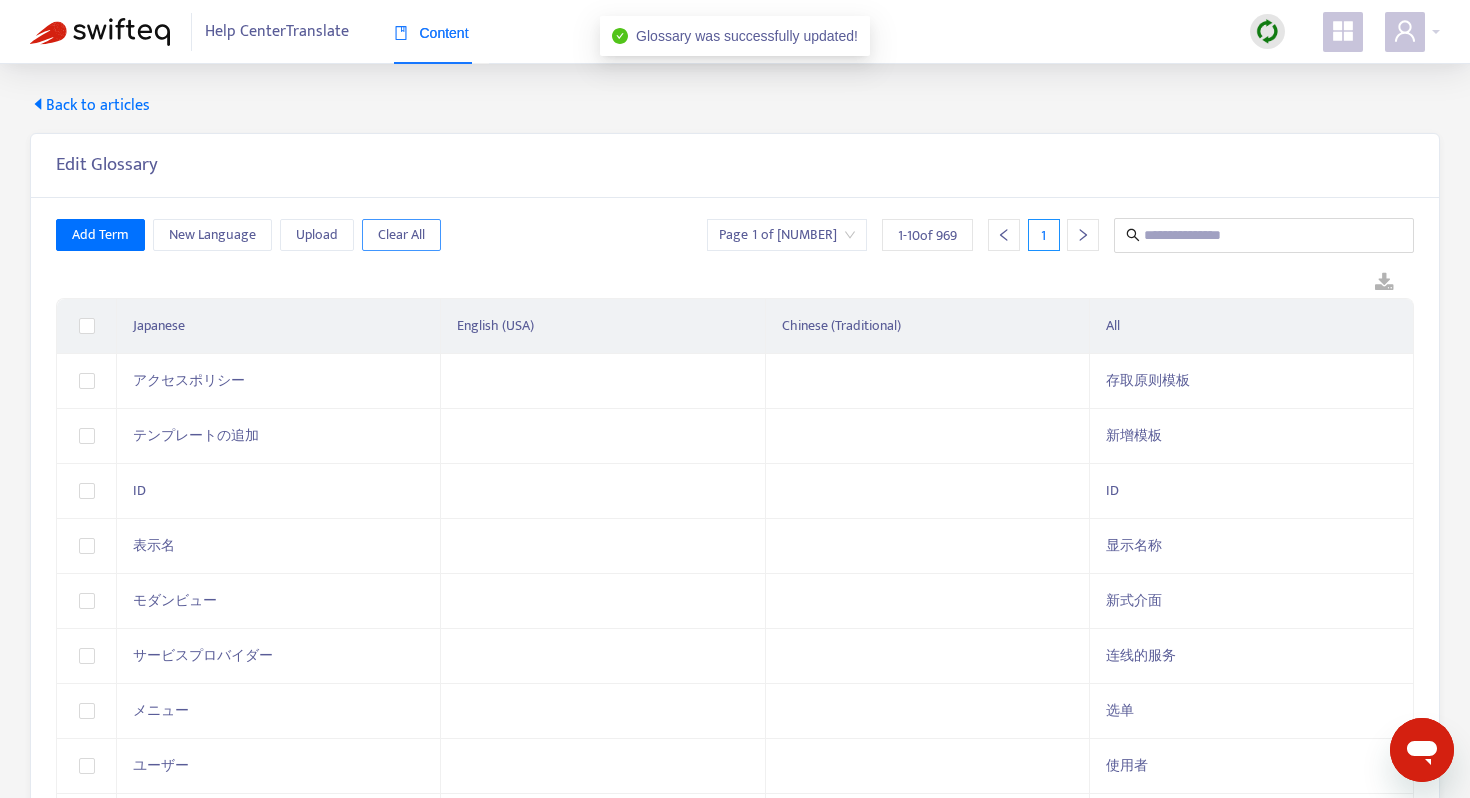 click on "Clear All" at bounding box center (401, 235) 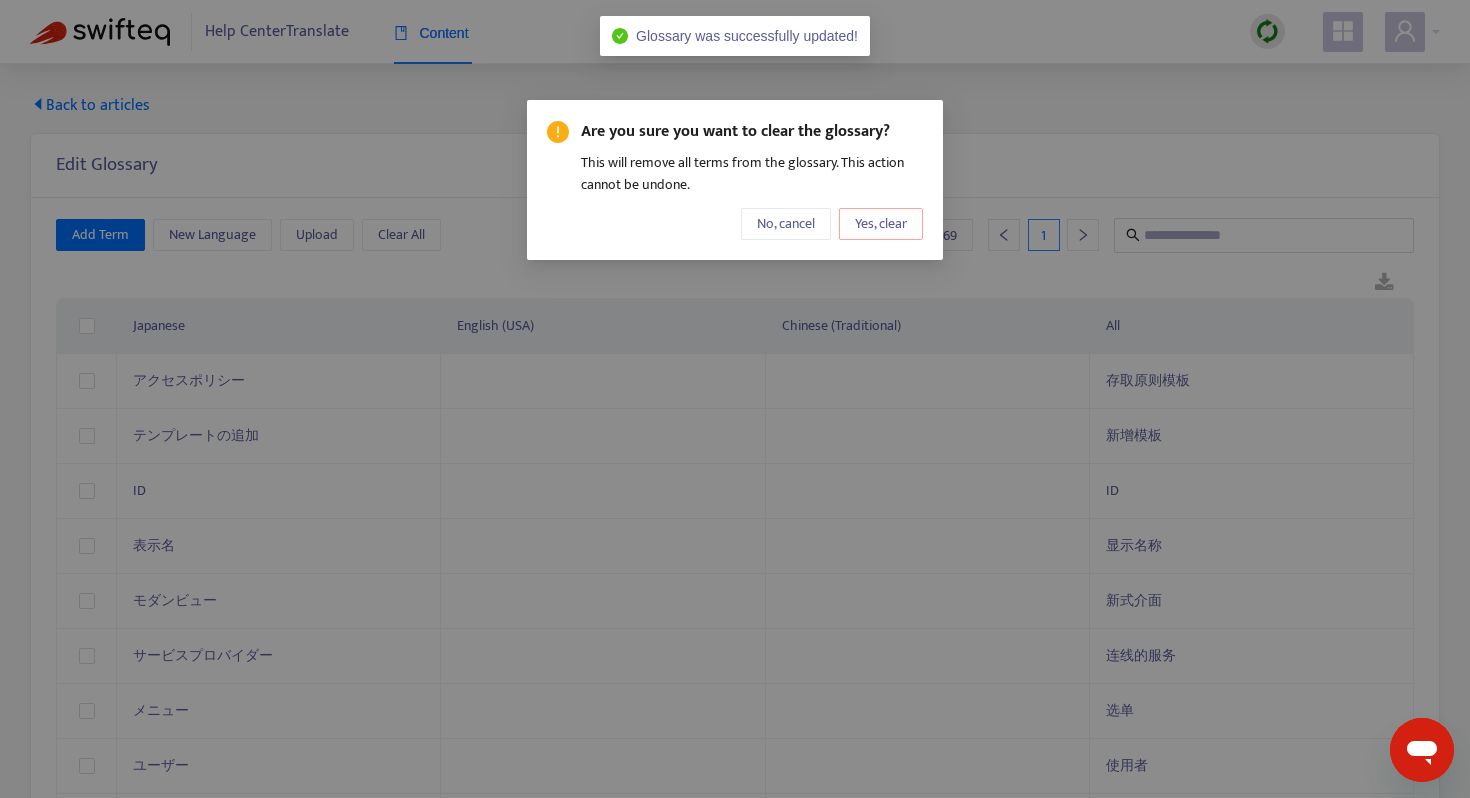 click on "Yes, clear" at bounding box center [881, 224] 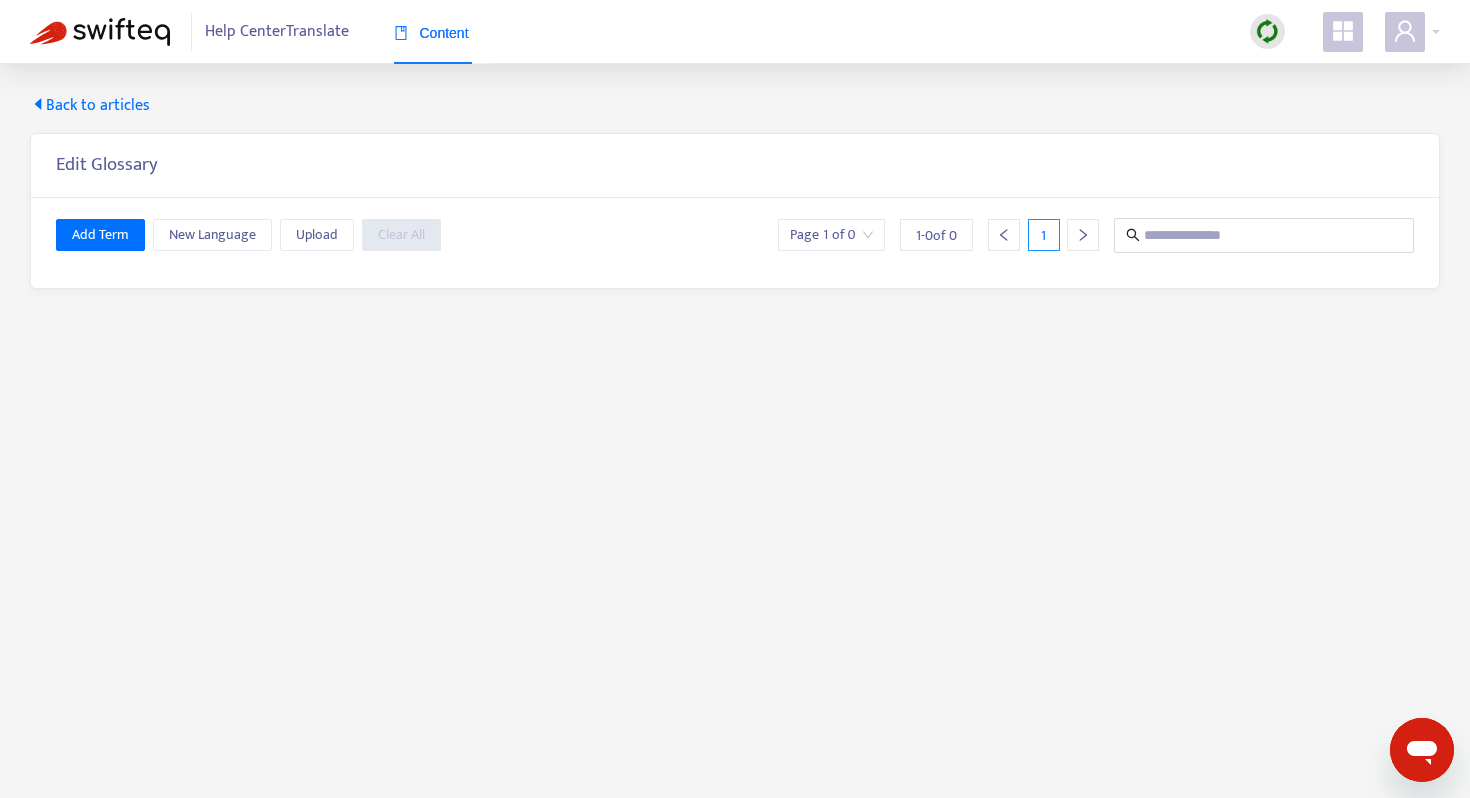 click 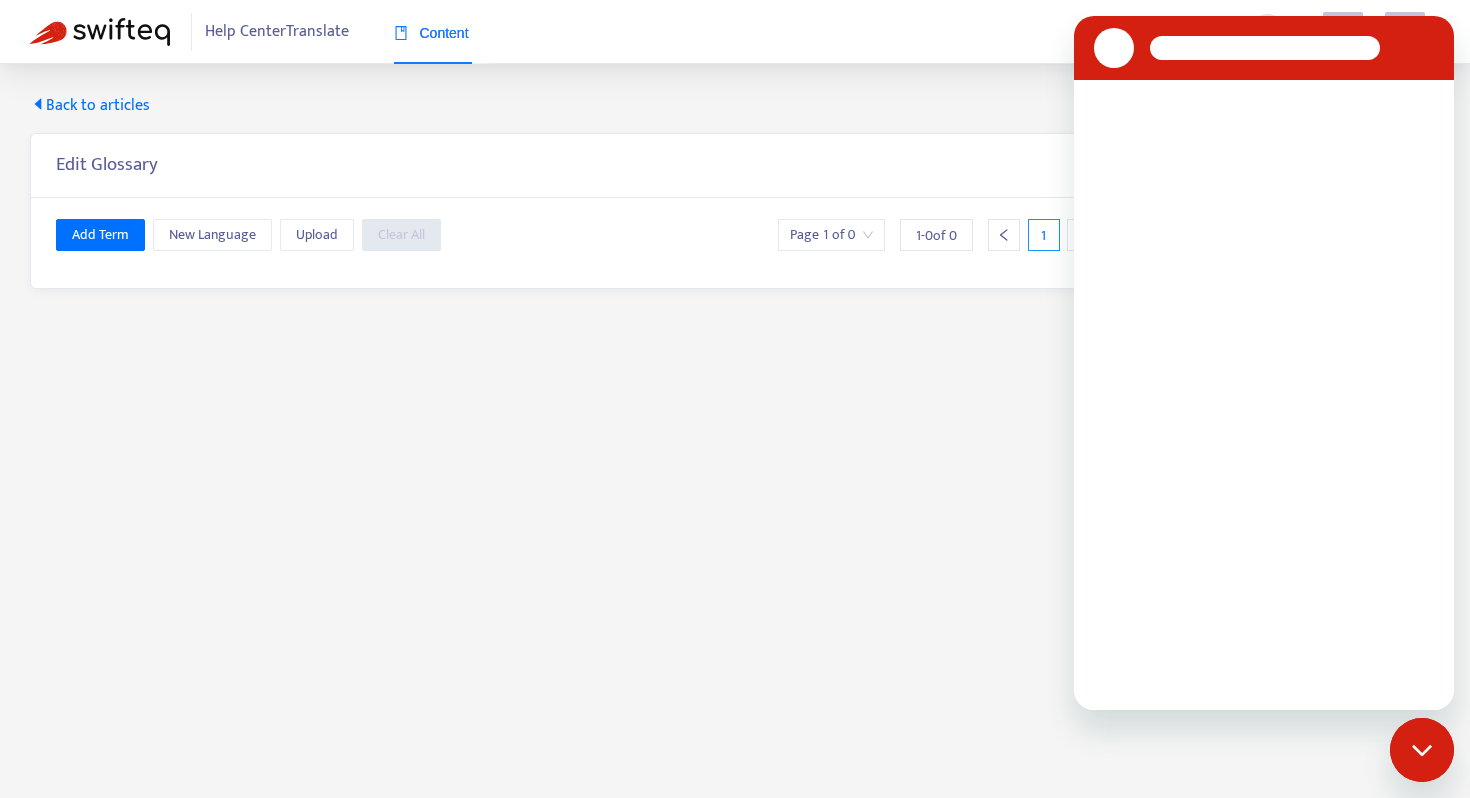 scroll, scrollTop: 0, scrollLeft: 0, axis: both 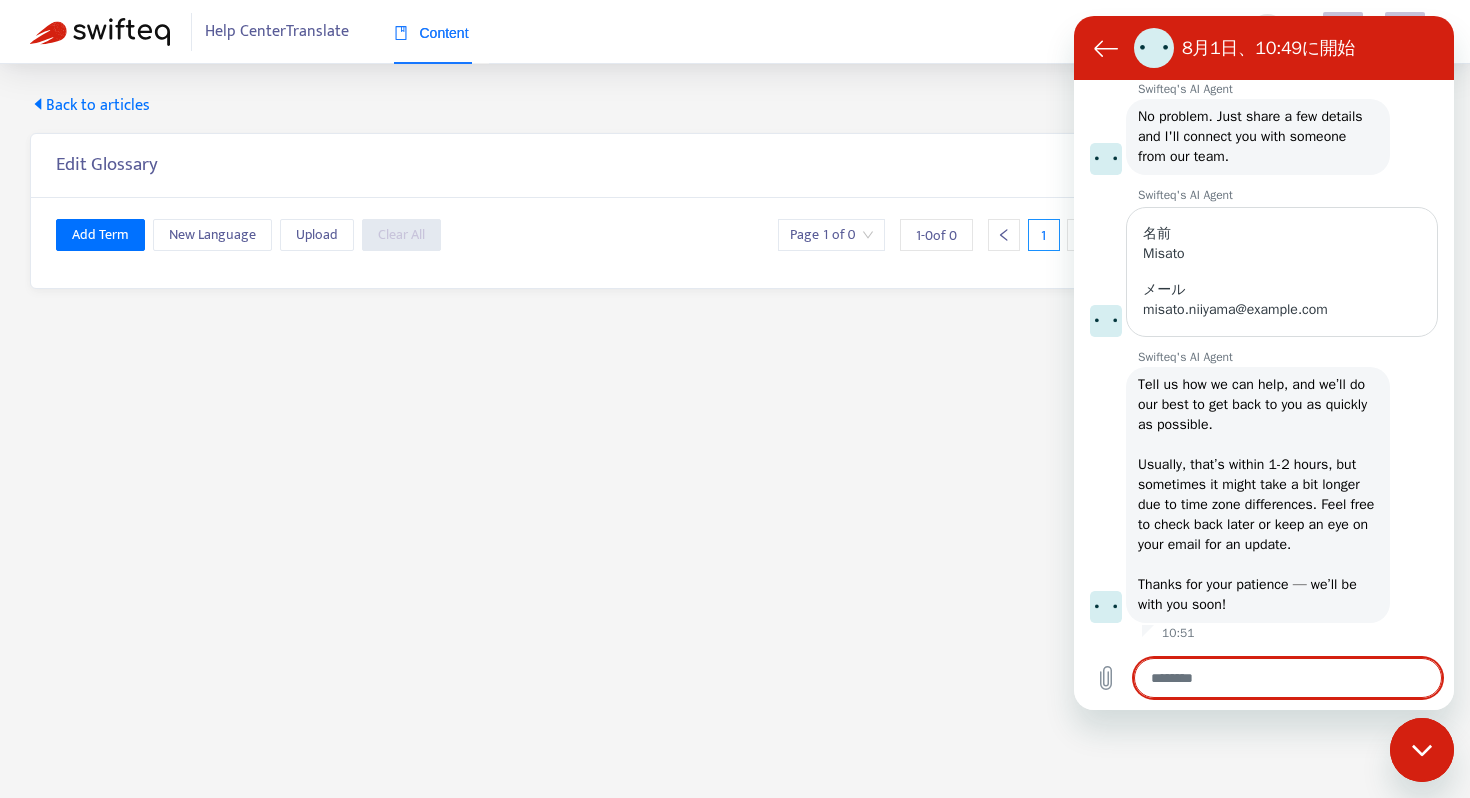 click at bounding box center (1288, 678) 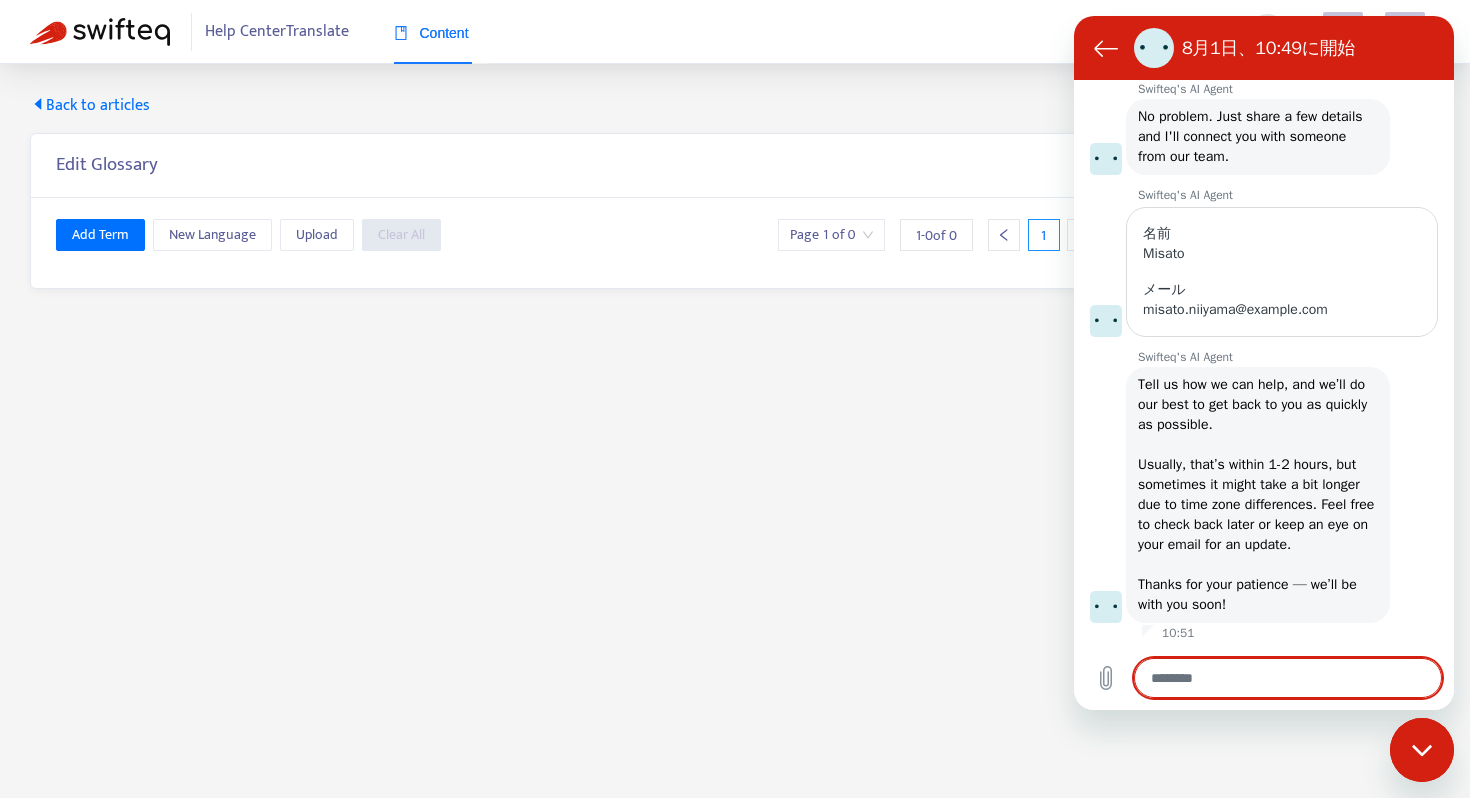 type on "*" 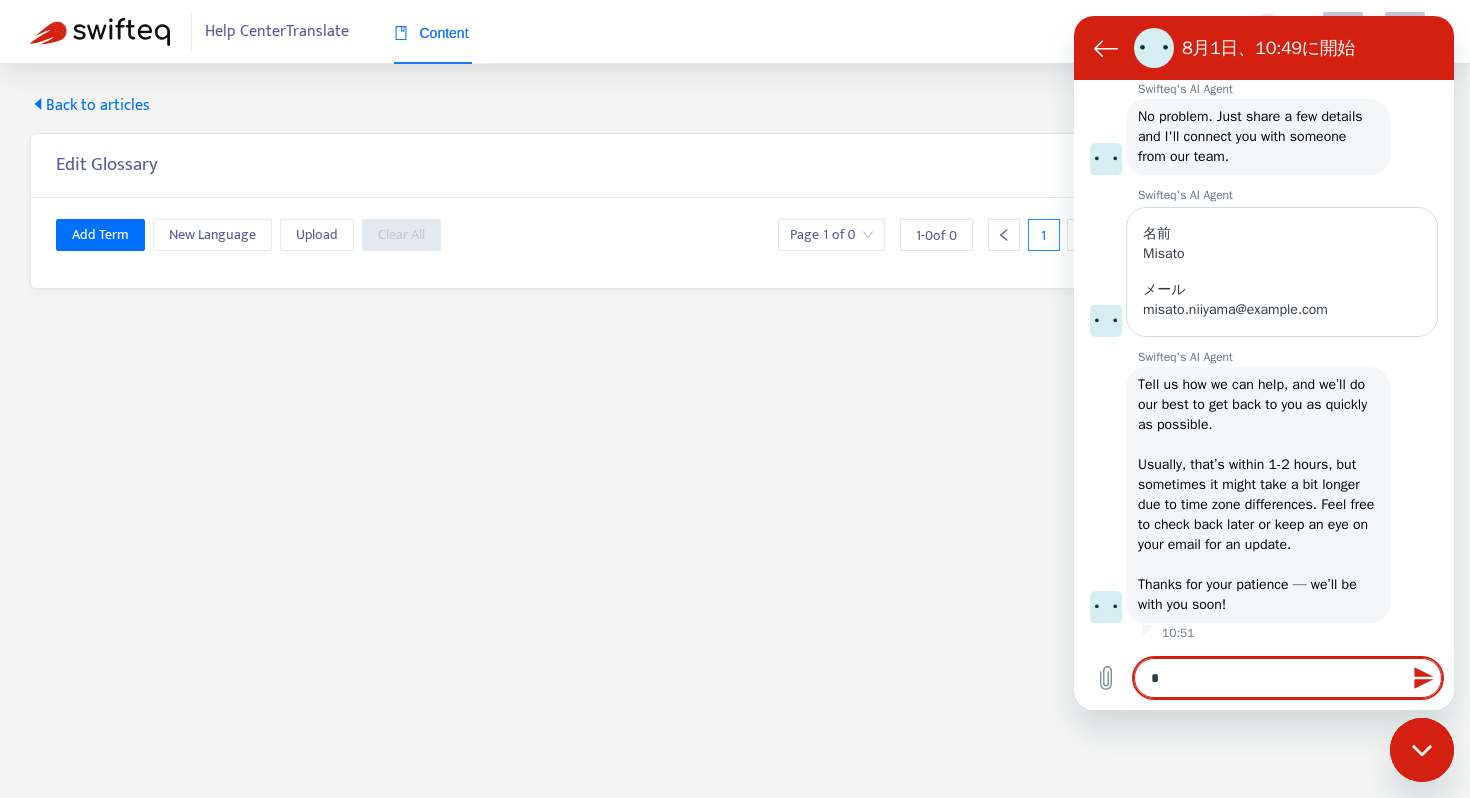 type on "*" 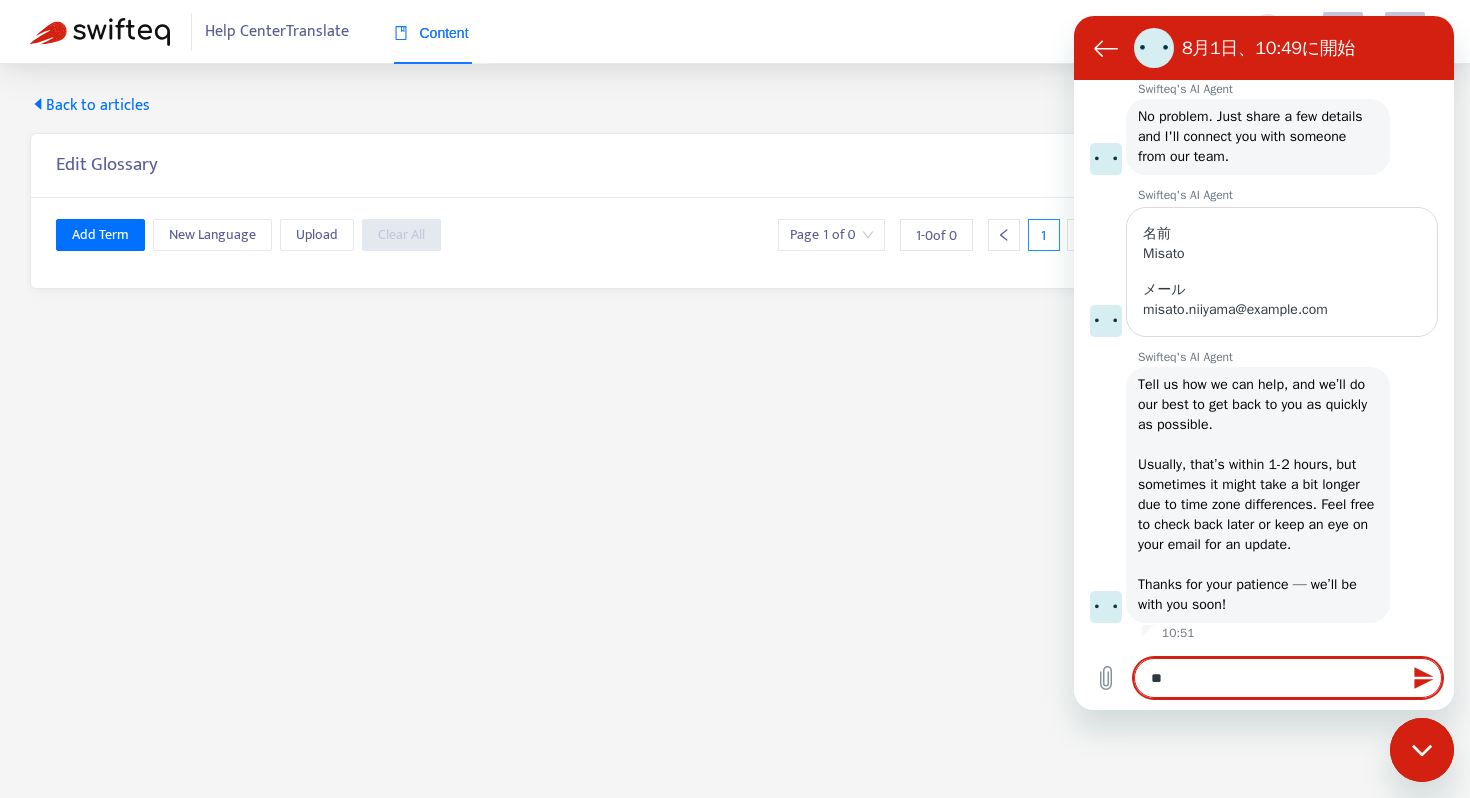 type on "***" 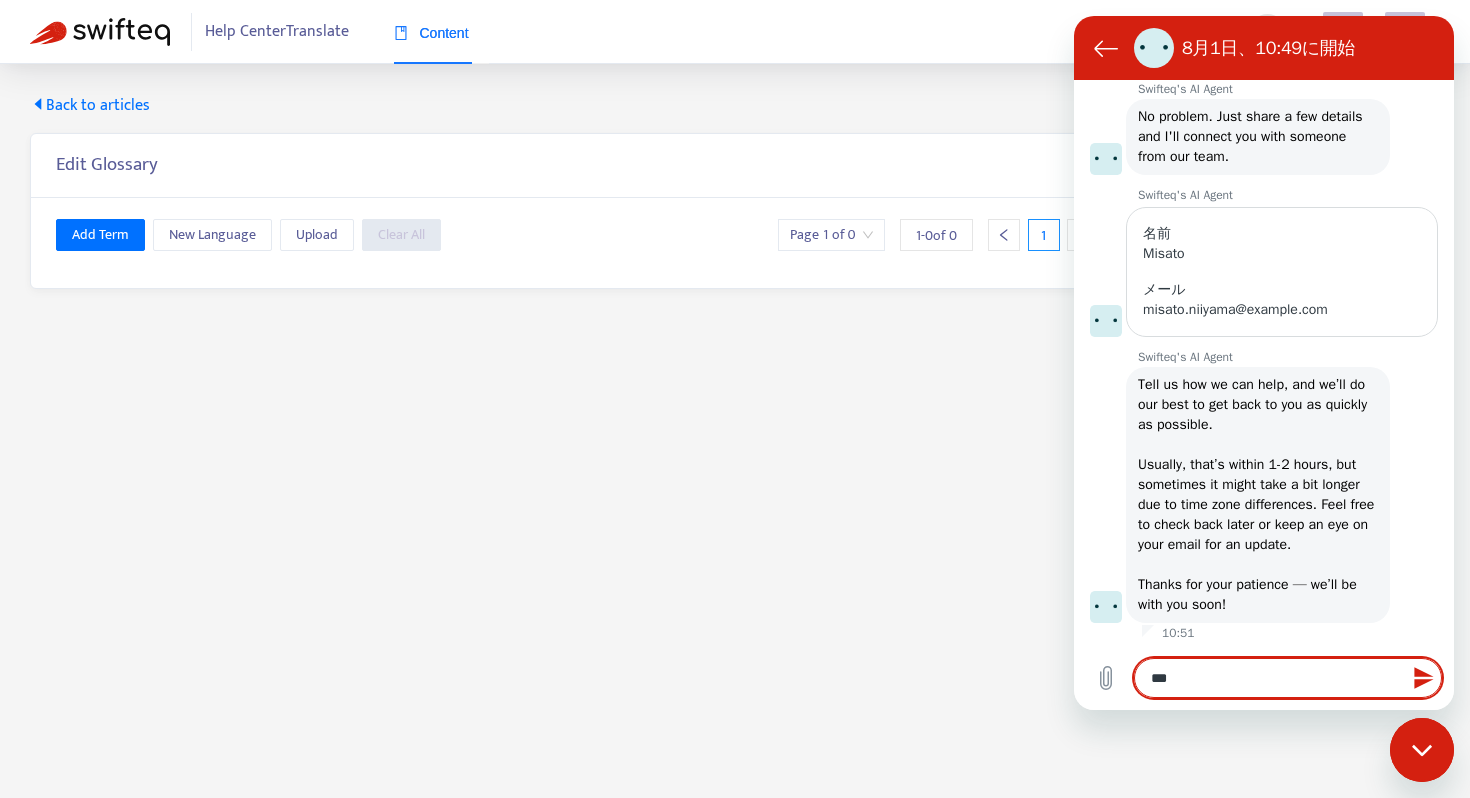 type on "****" 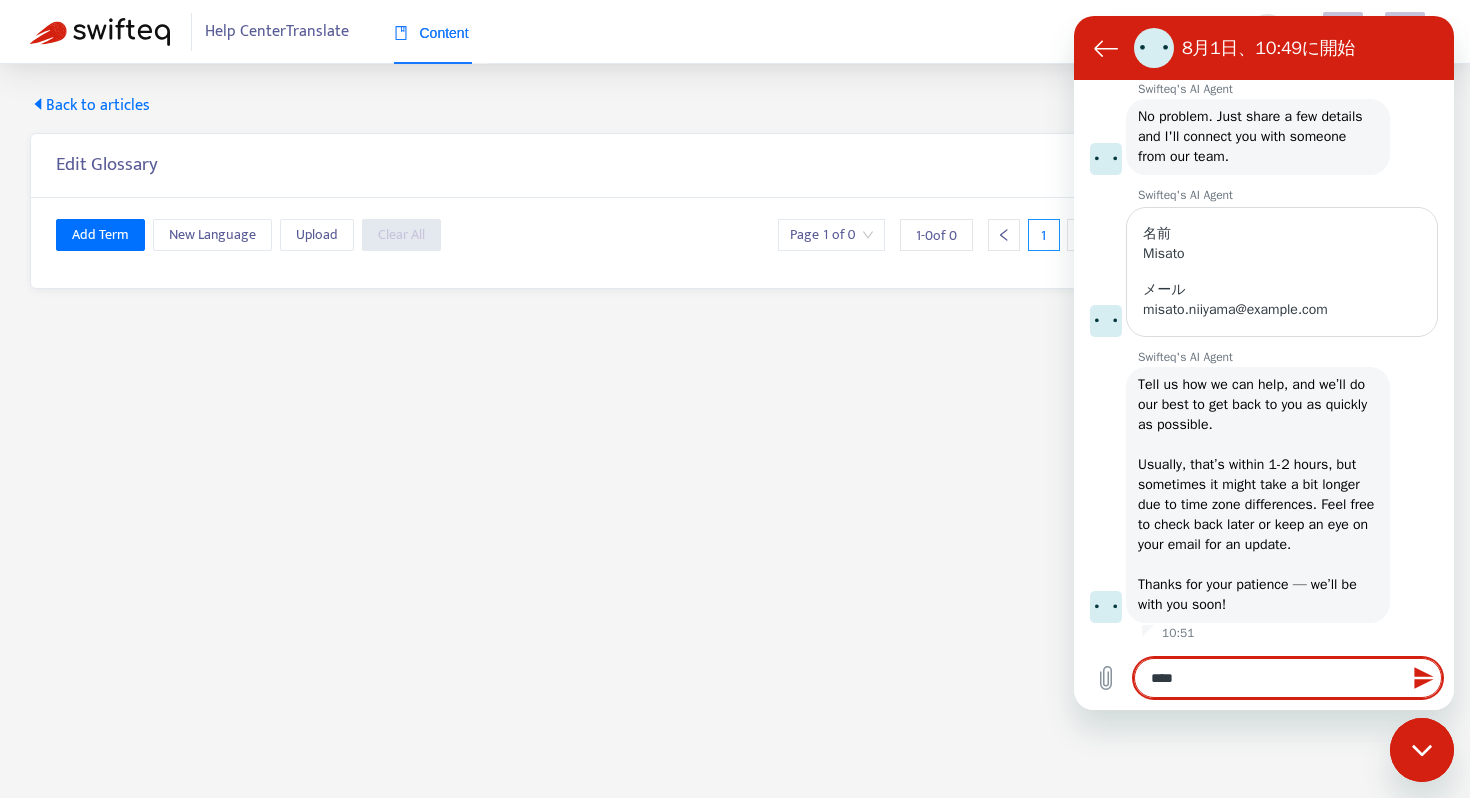 type on "*****" 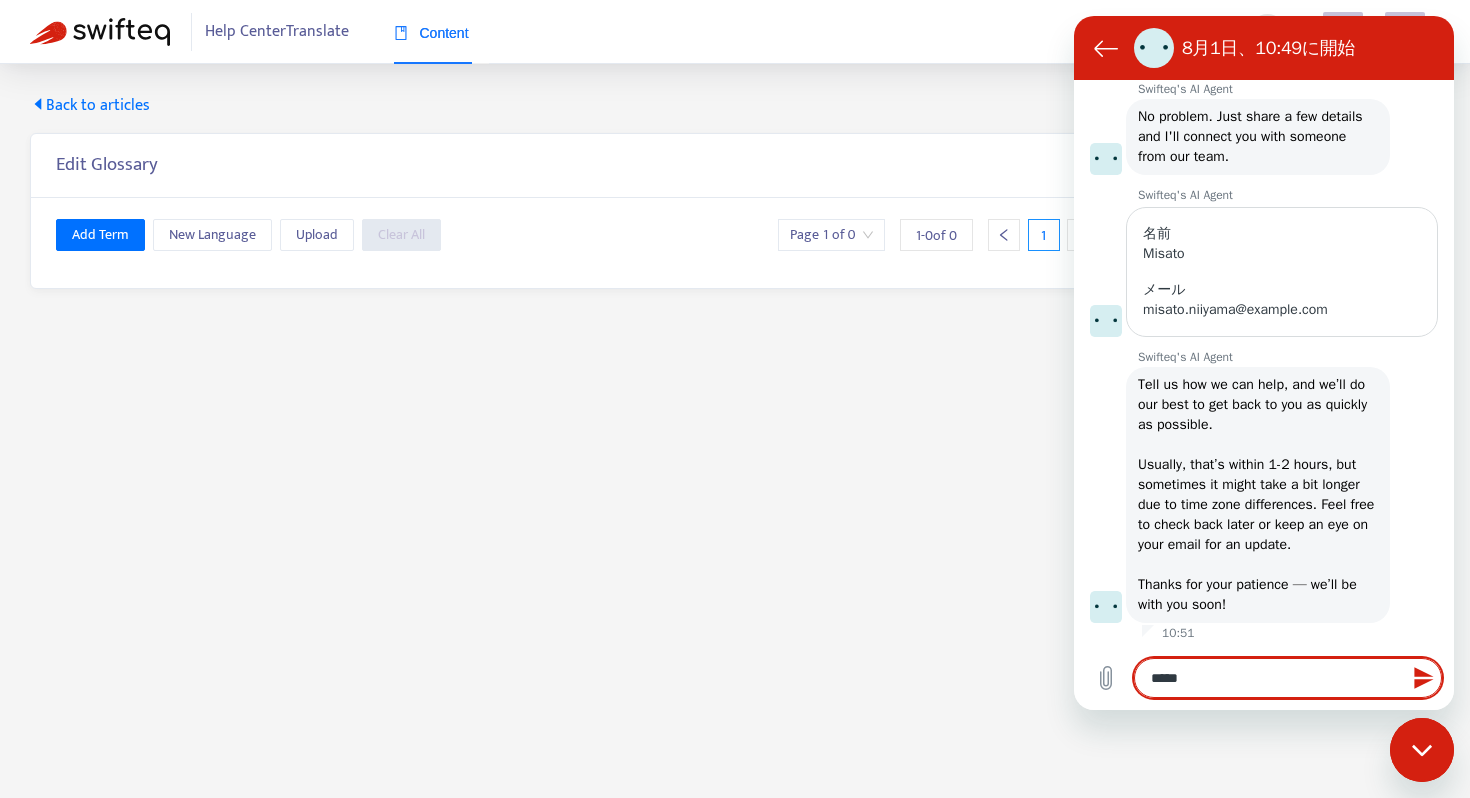 type on "*" 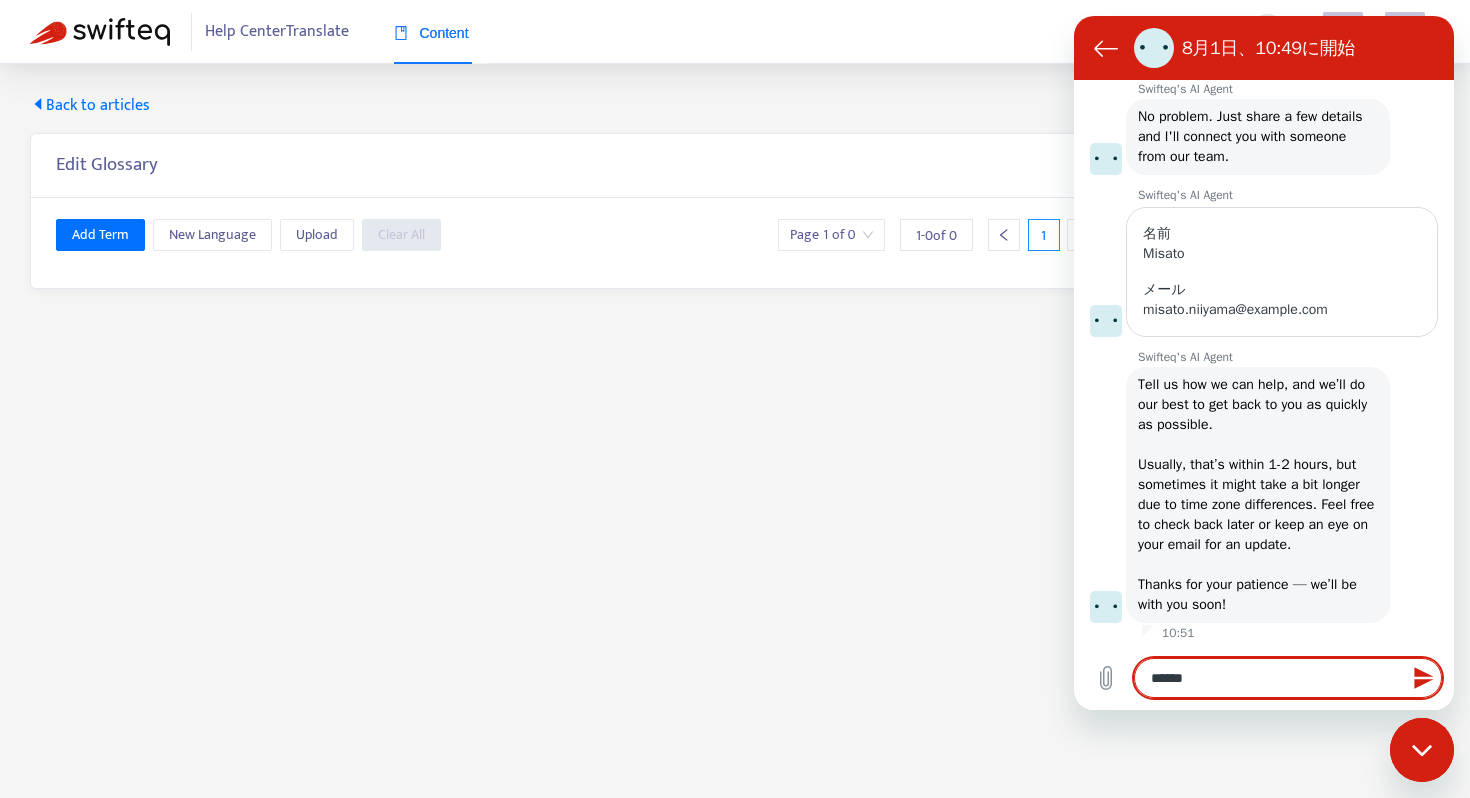 type on "******" 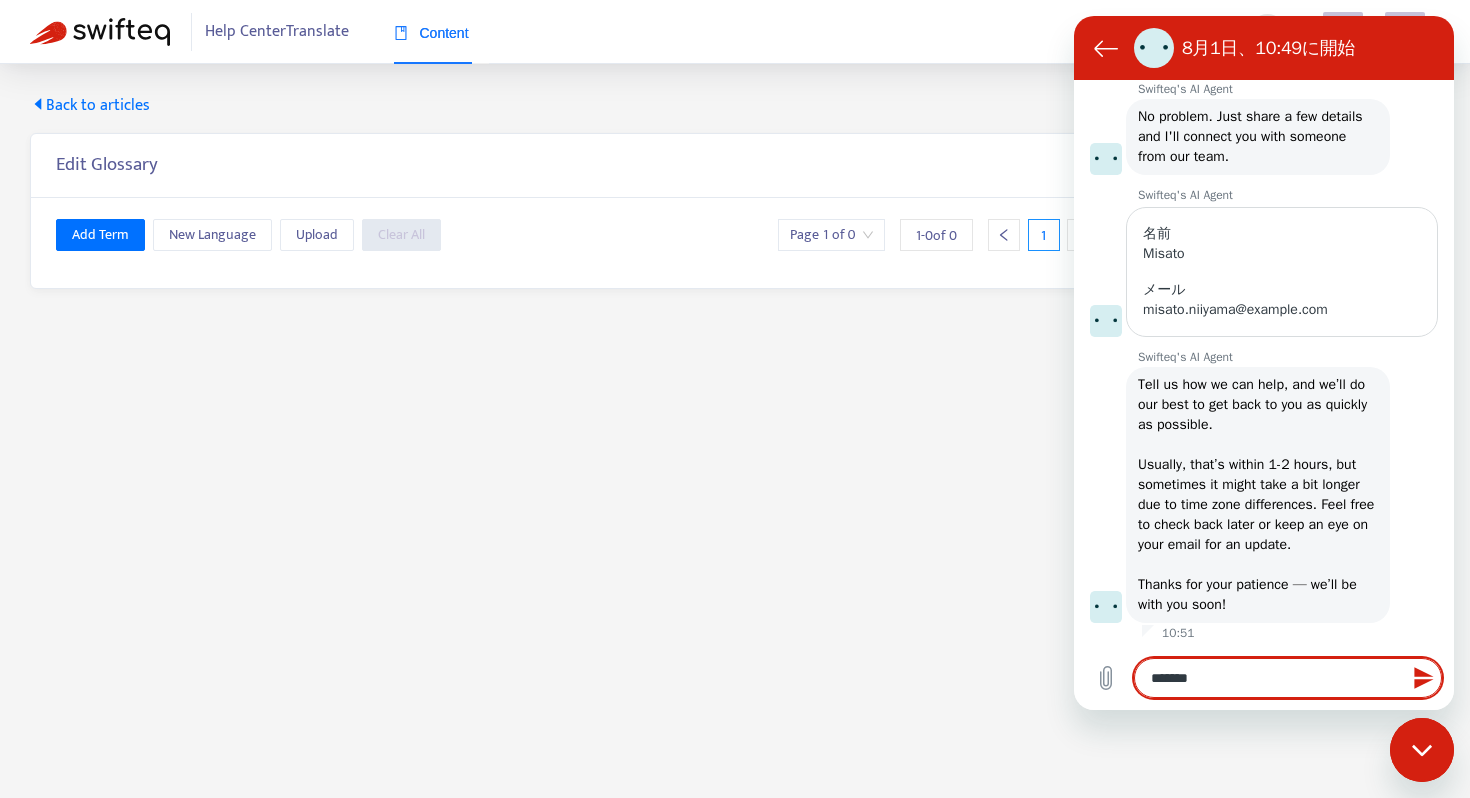 type on "******" 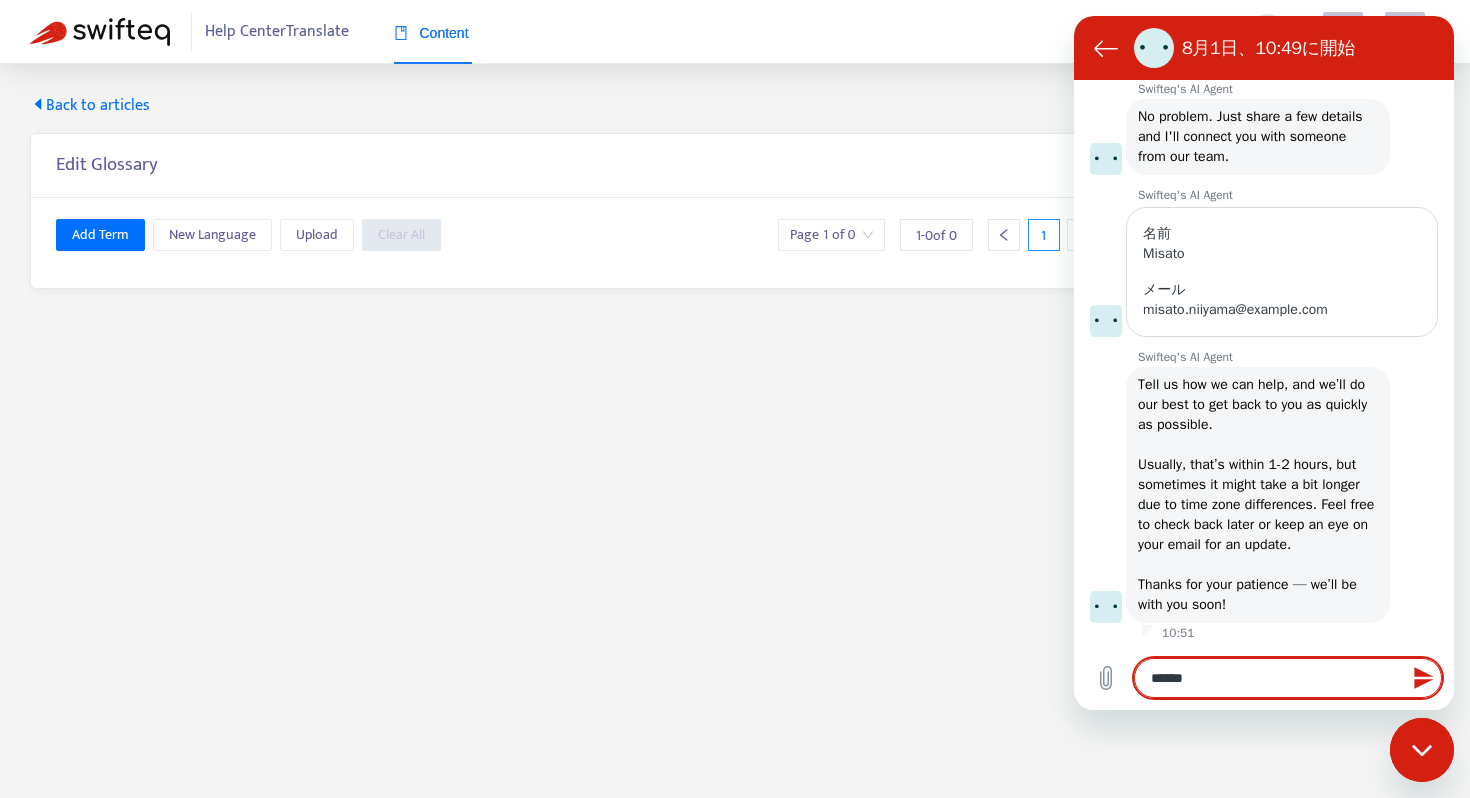 type on "*****" 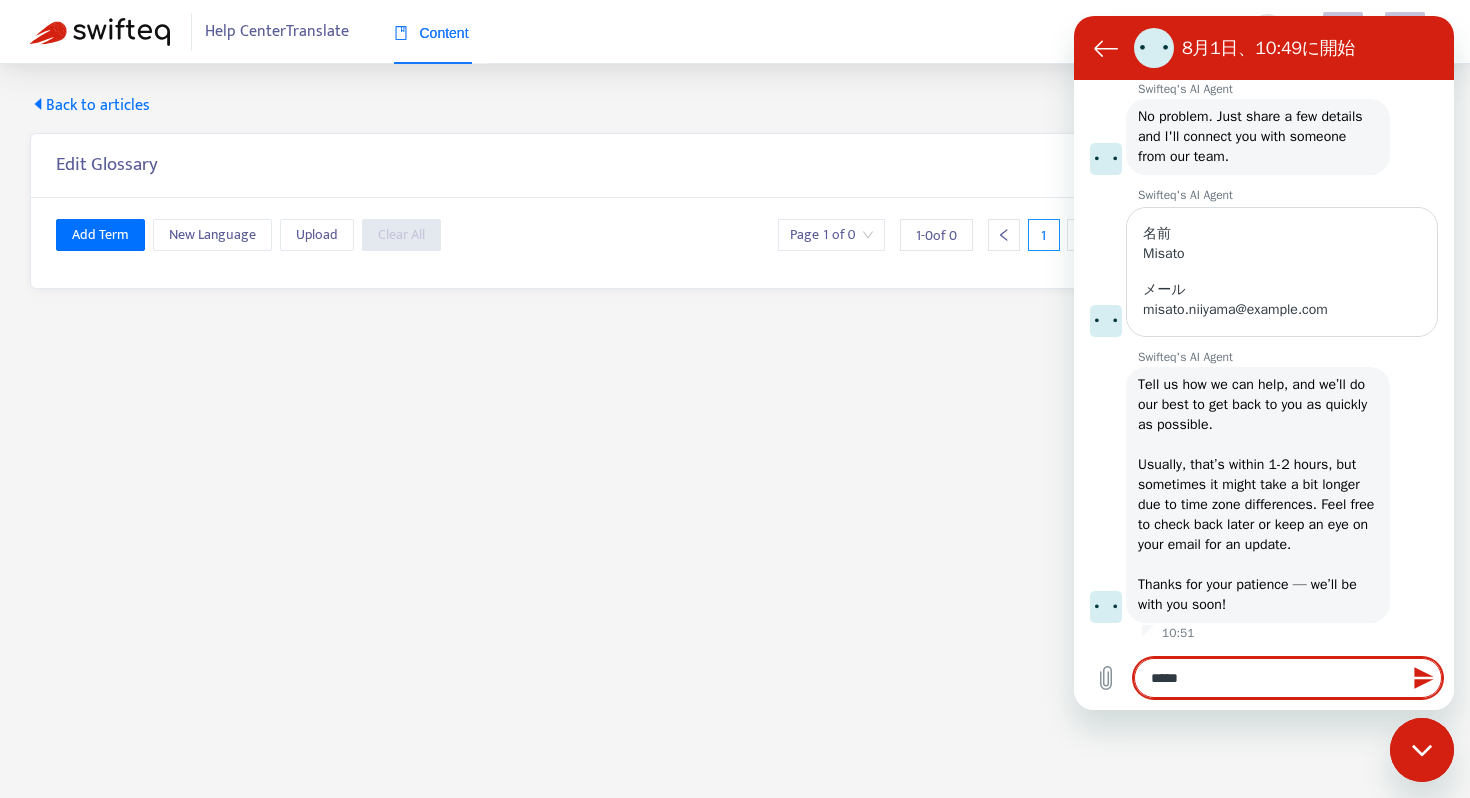 type on "****" 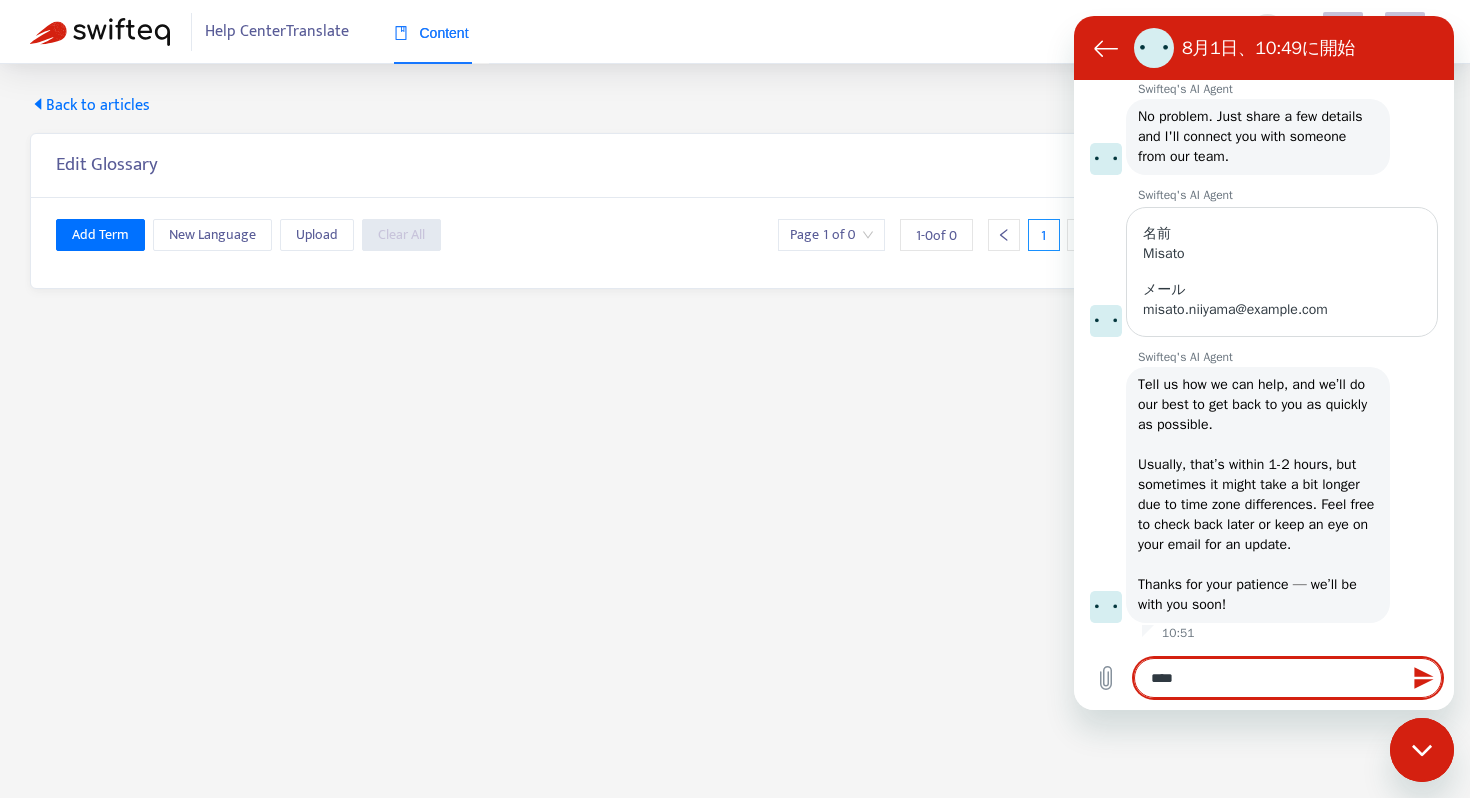 type on "***" 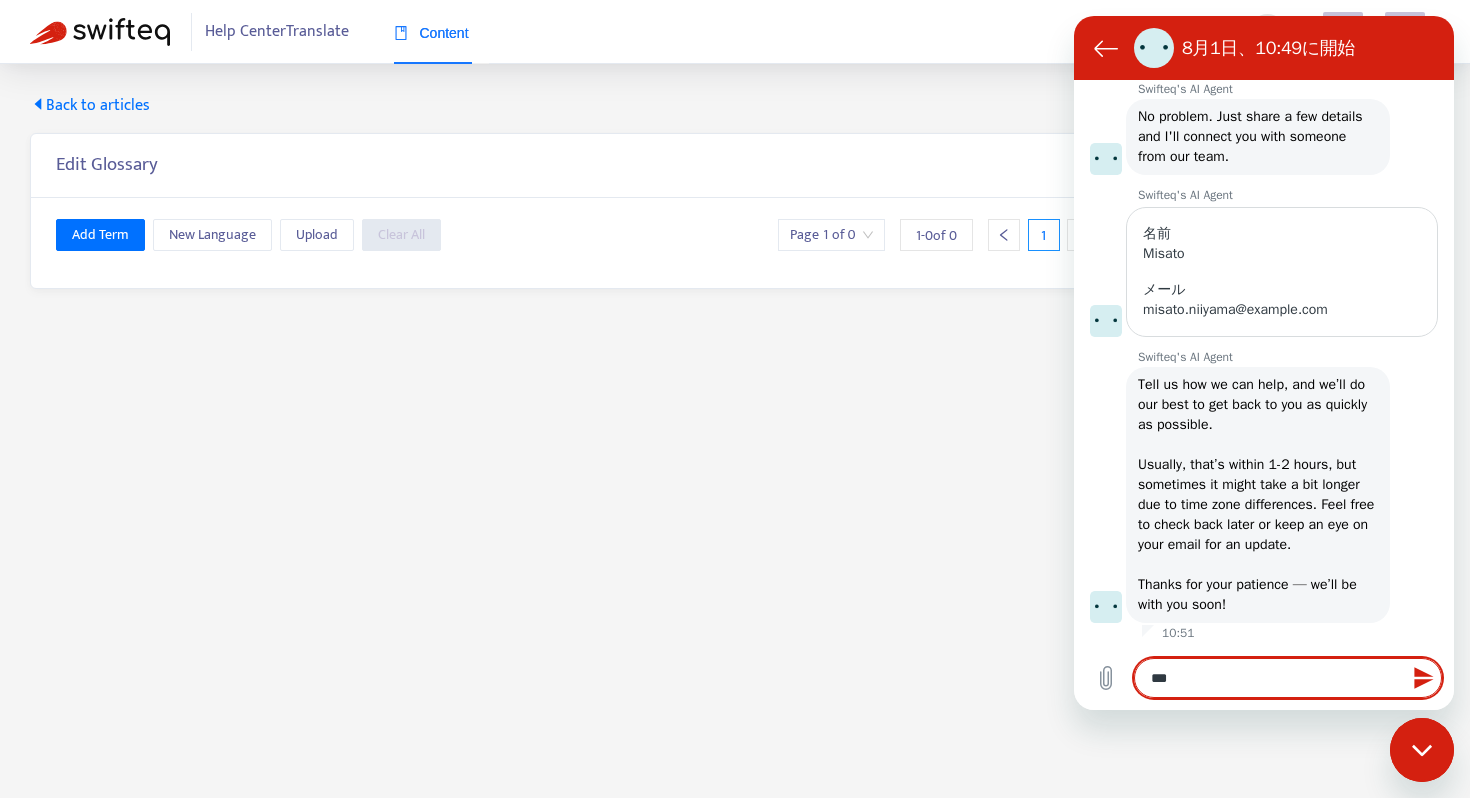 type on "*" 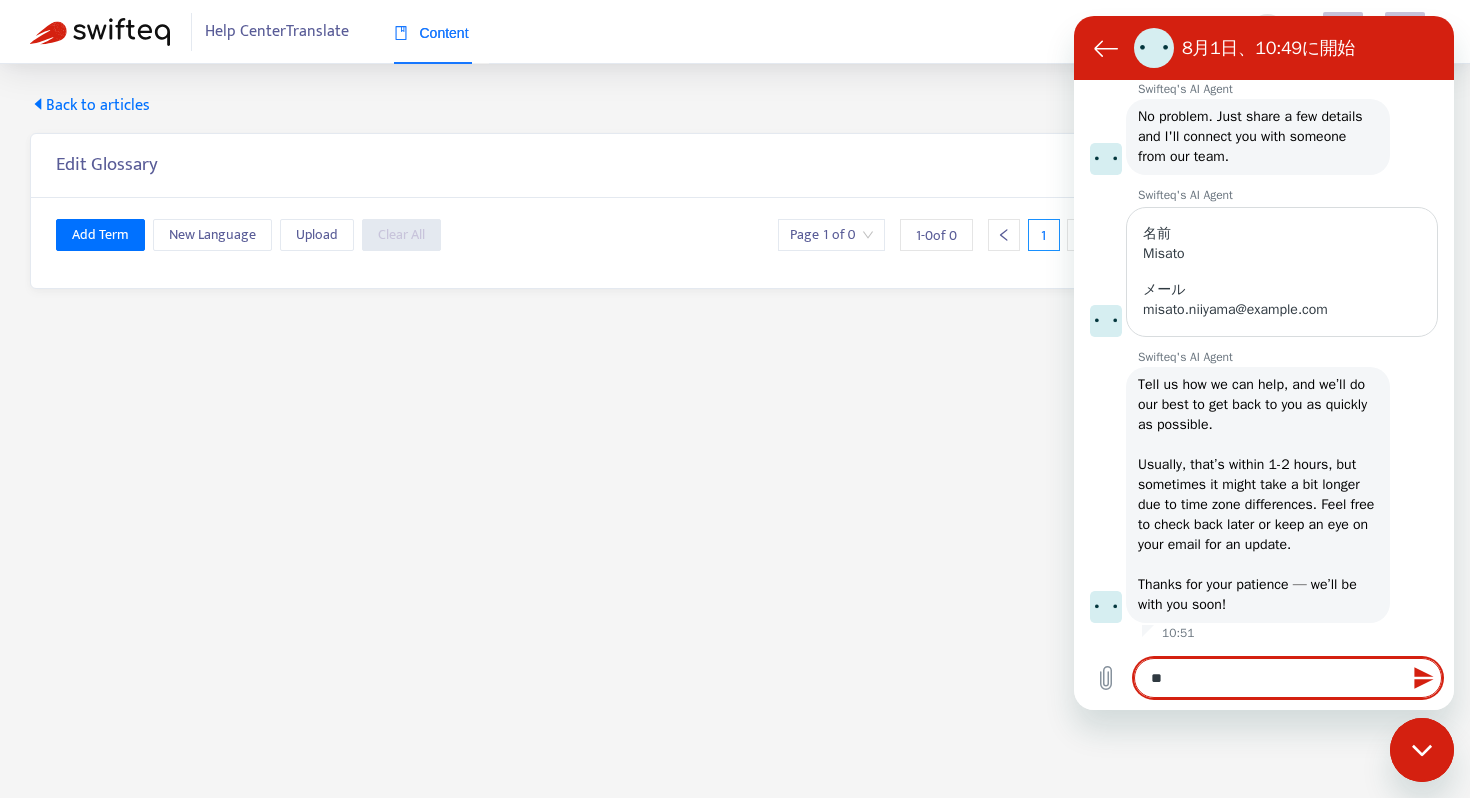 type on "*" 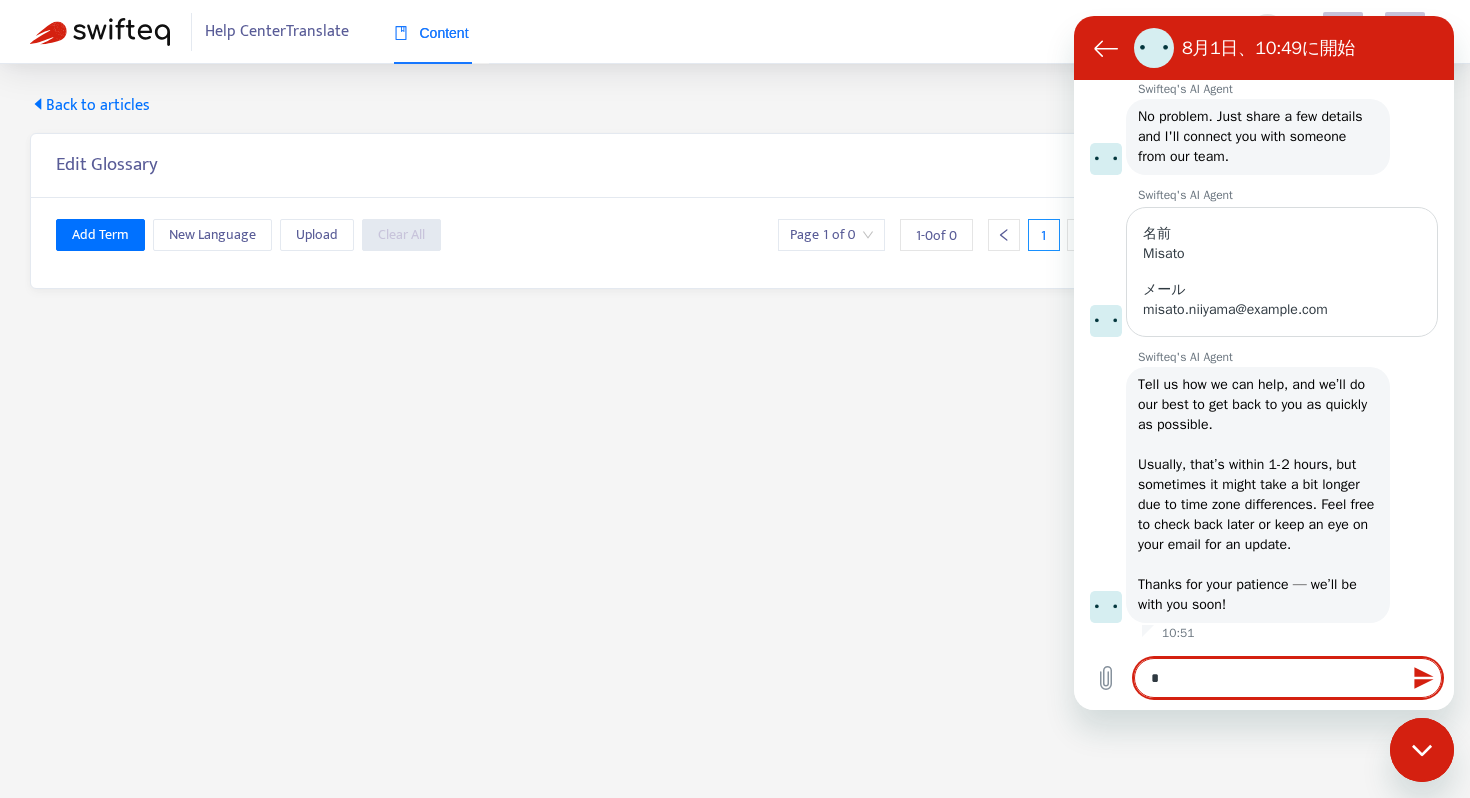 type 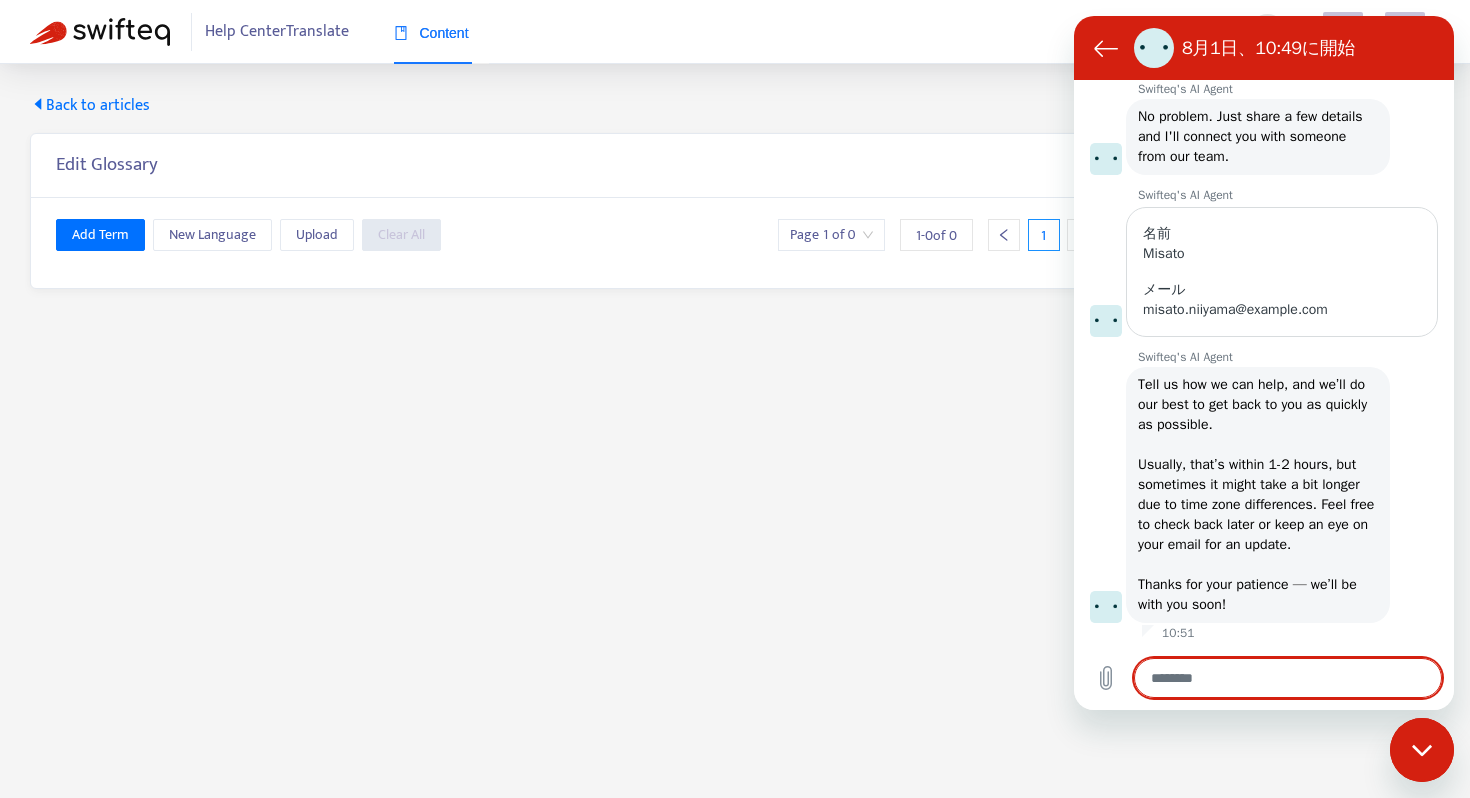 type on "*" 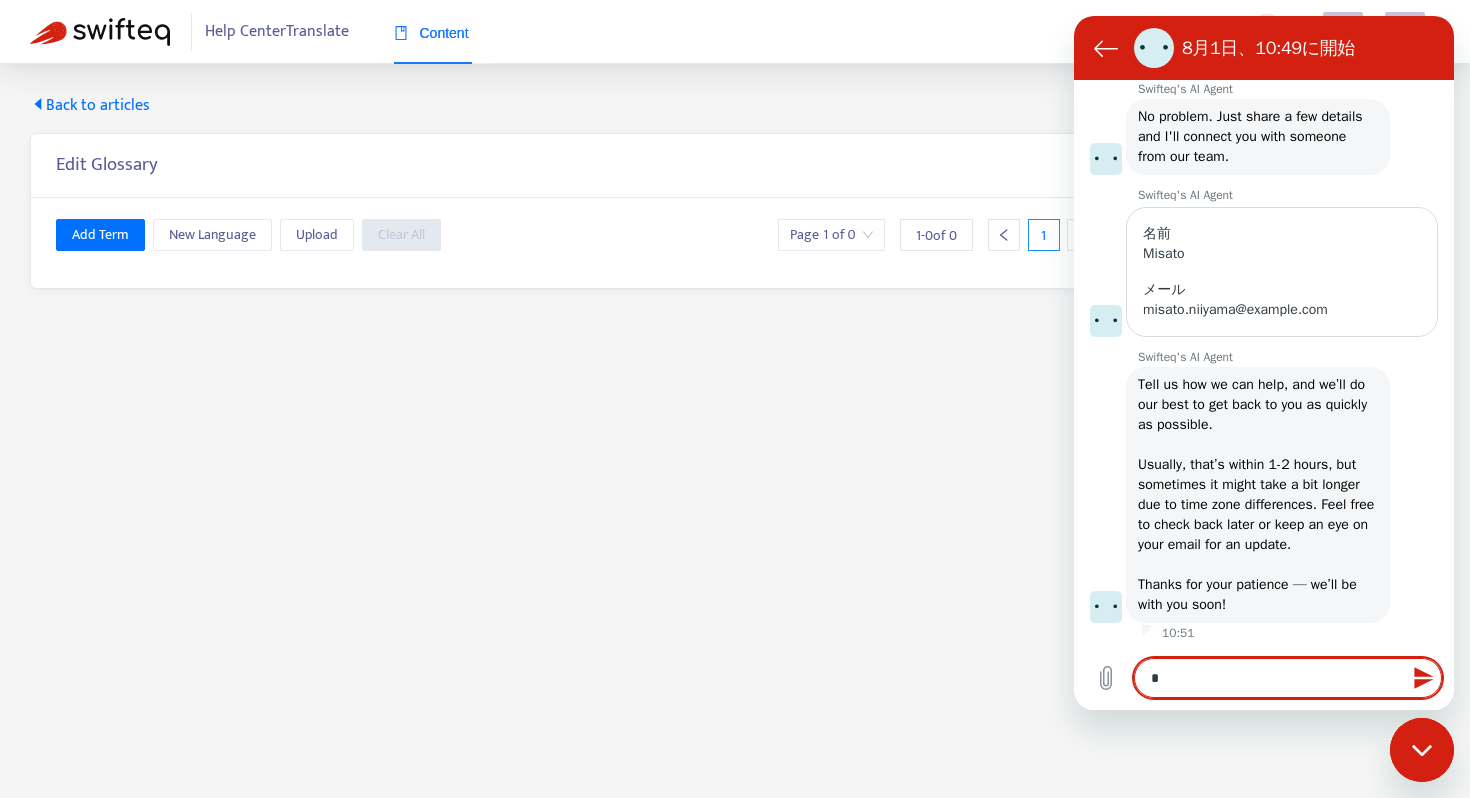 type on "**" 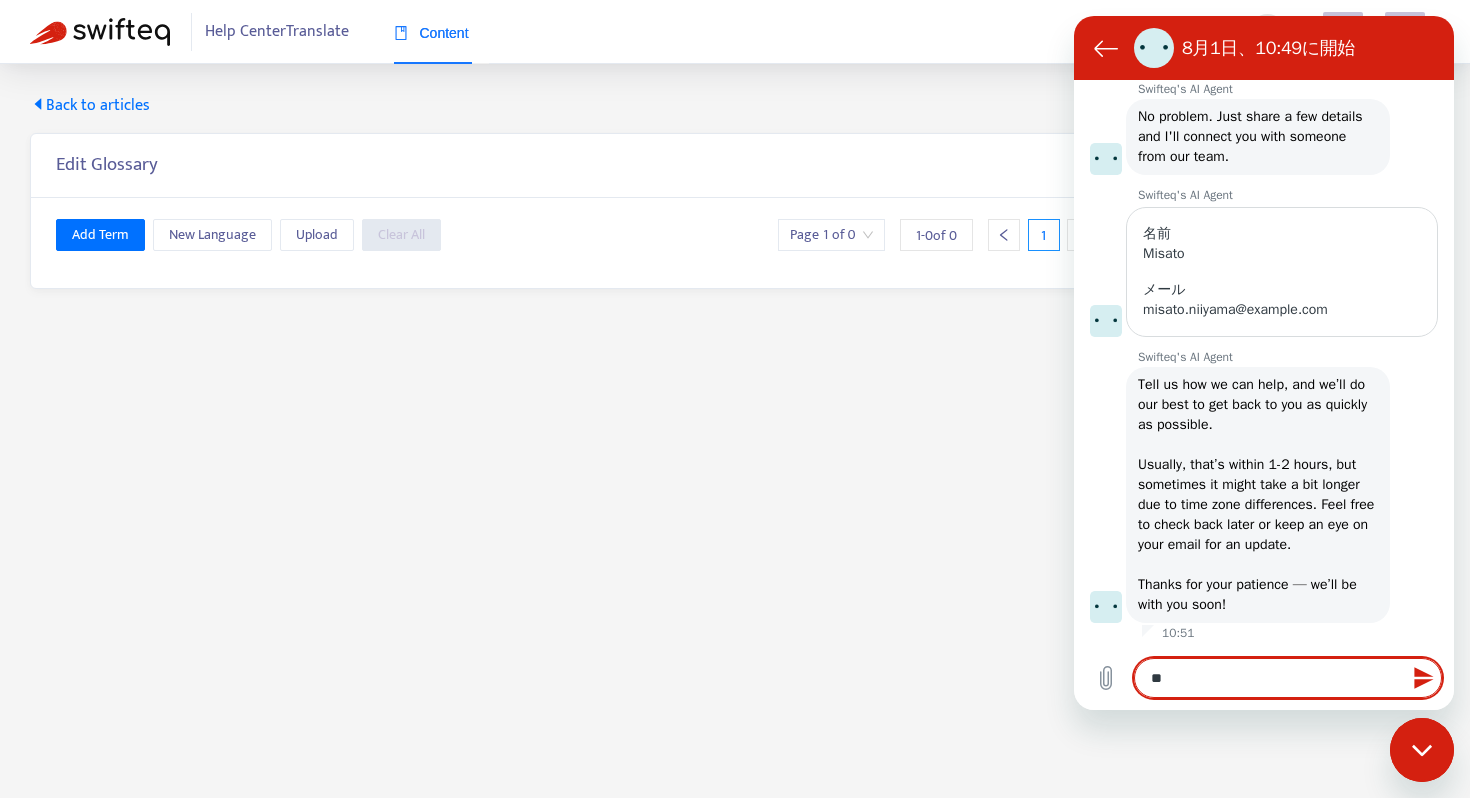 type on "**" 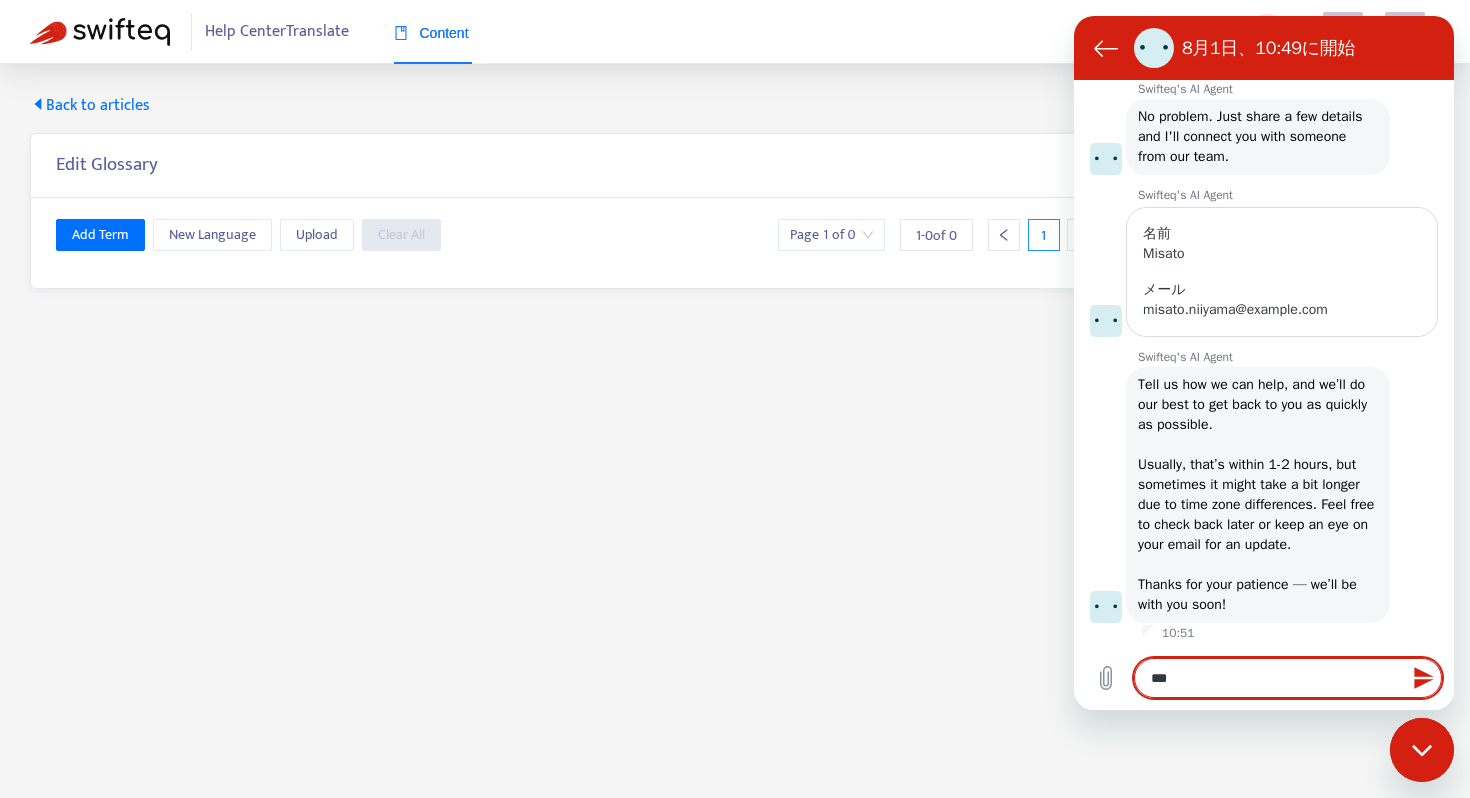 type on "**" 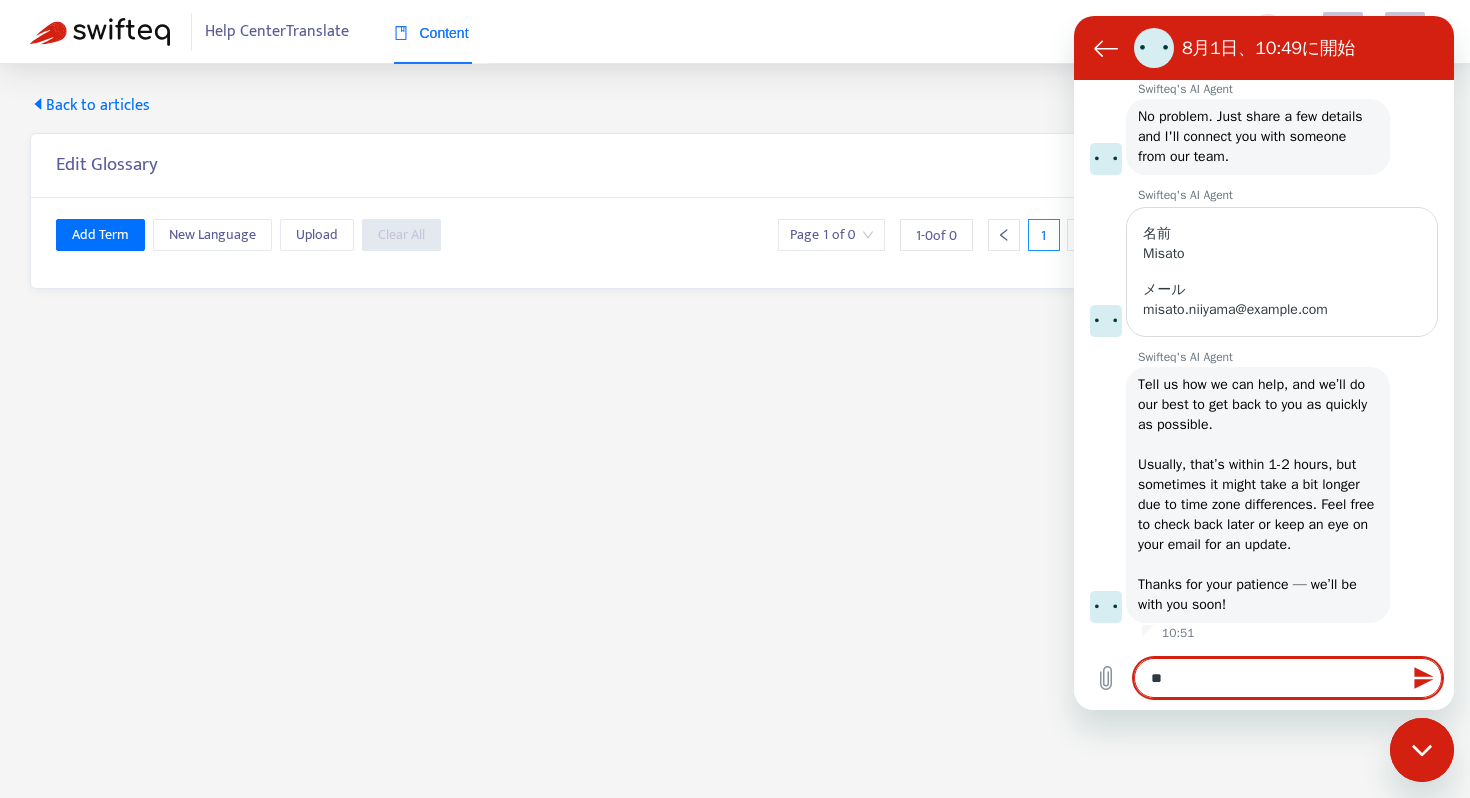 type on "*" 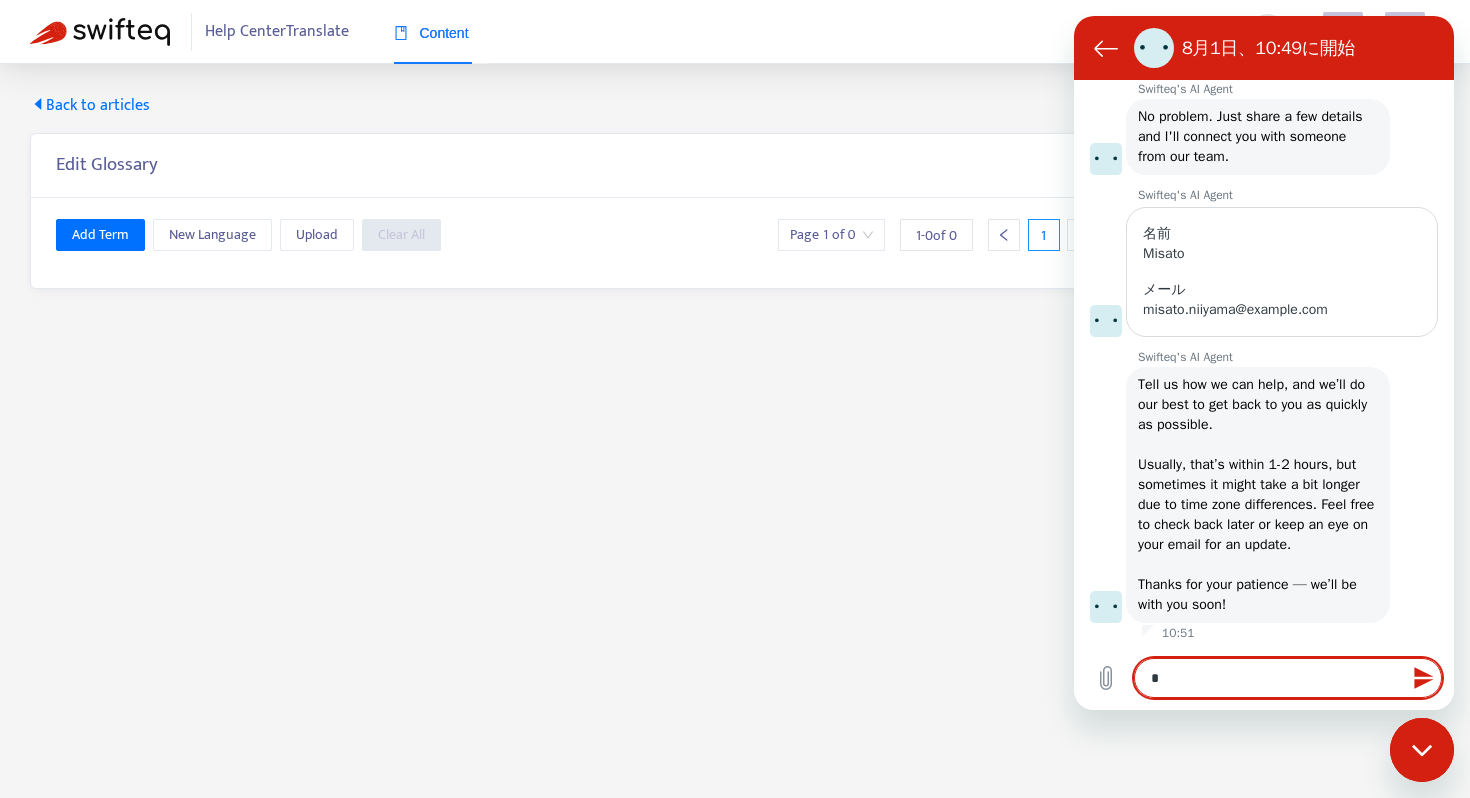 type 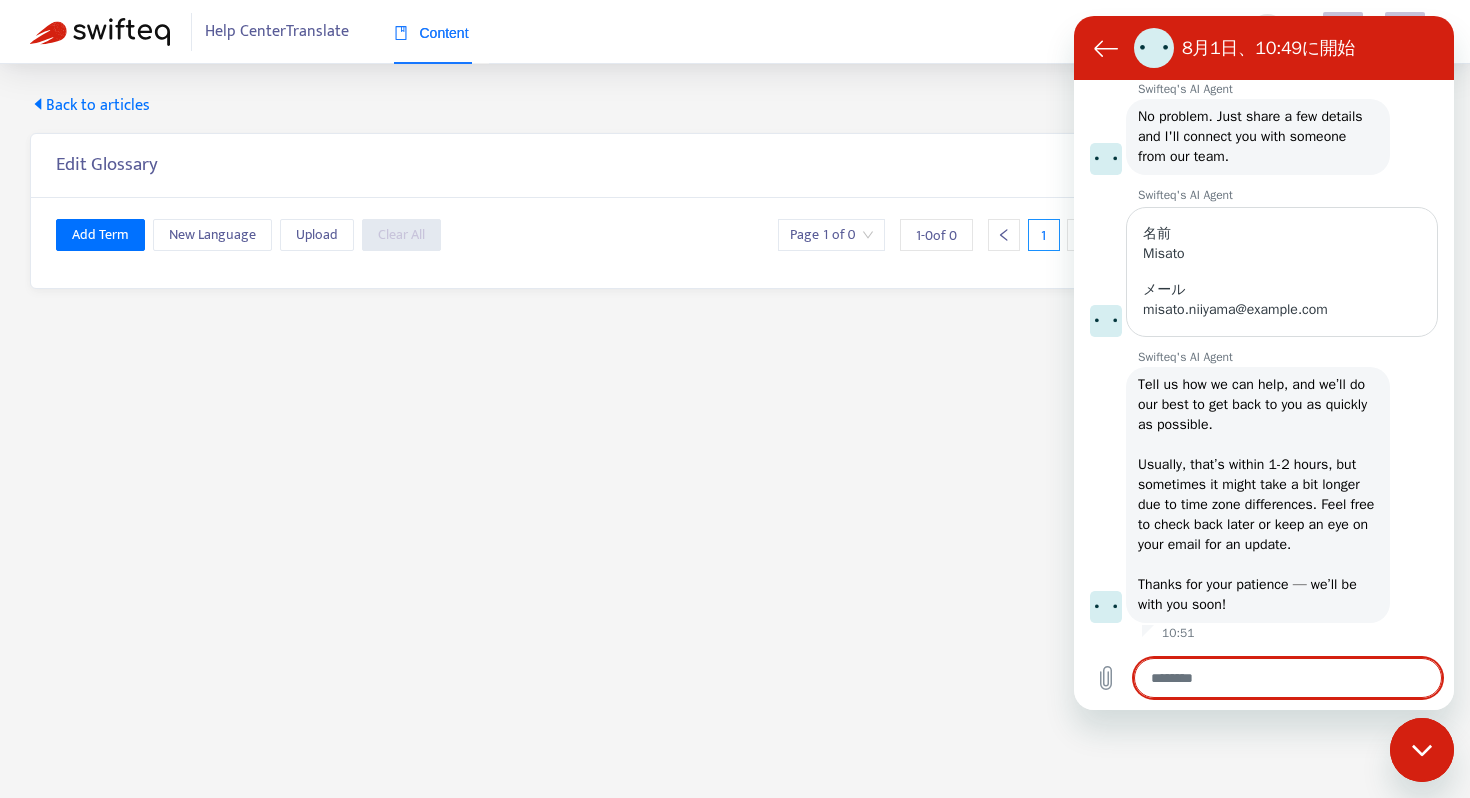 type on "*" 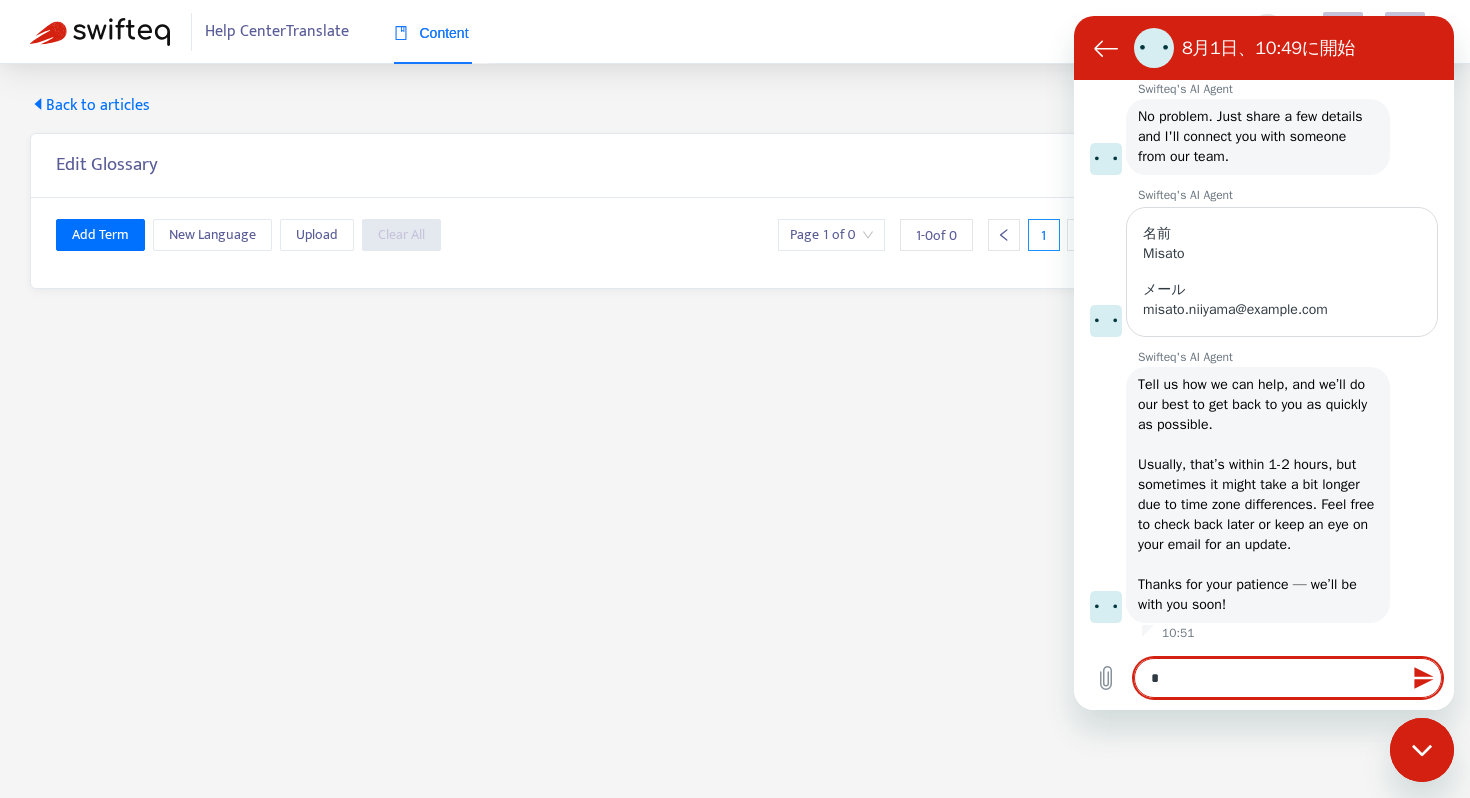 type on "*" 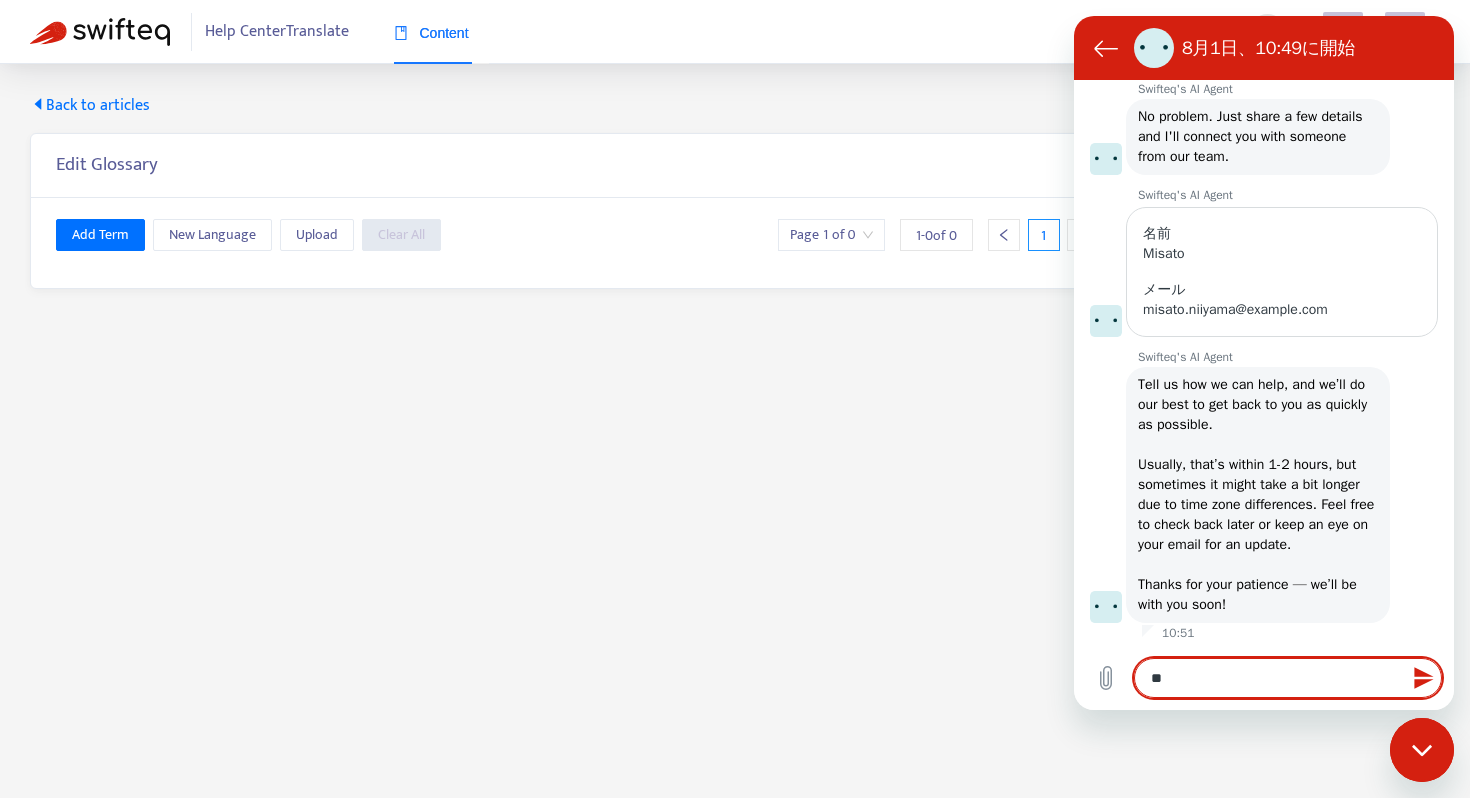 type on "***" 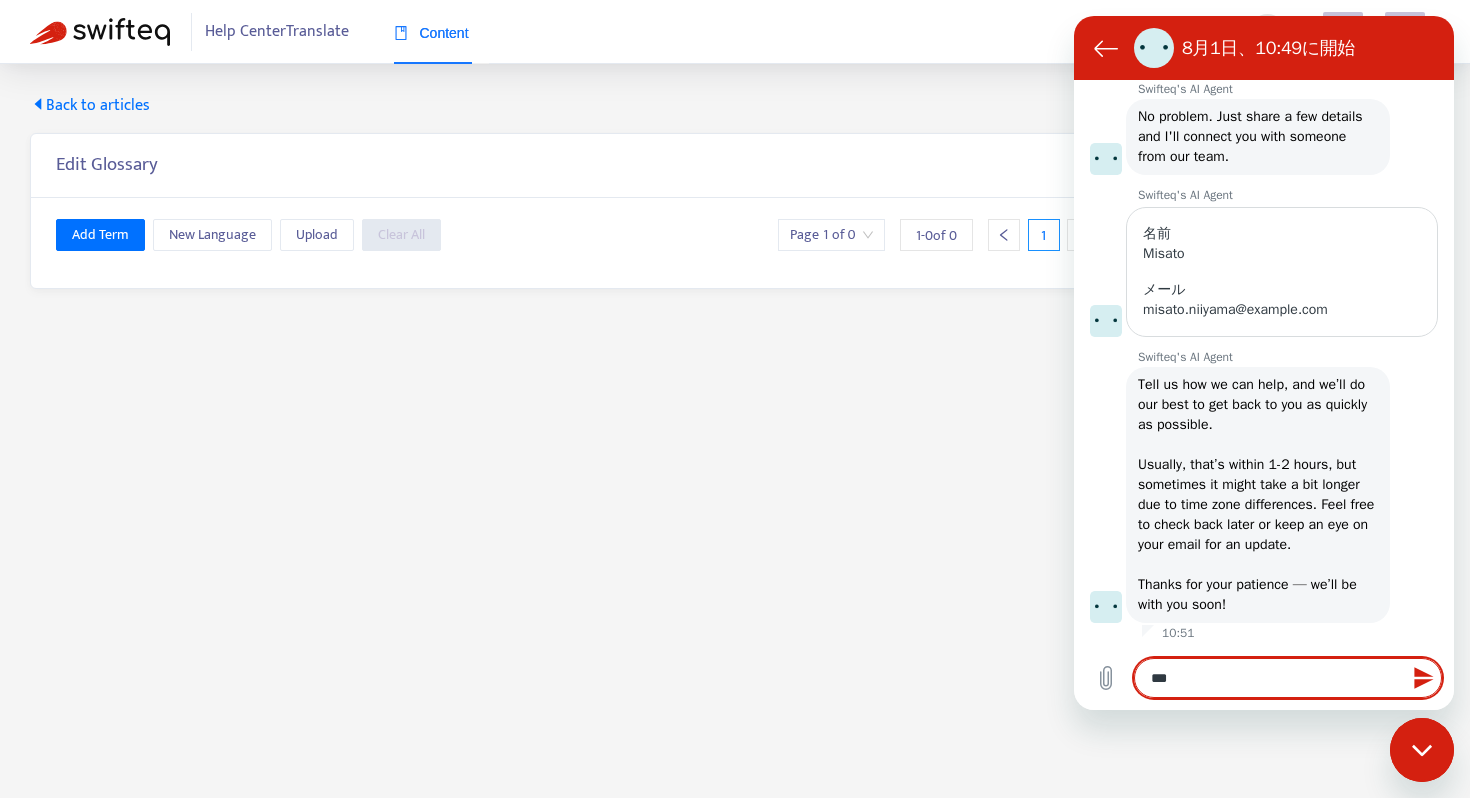 type on "****" 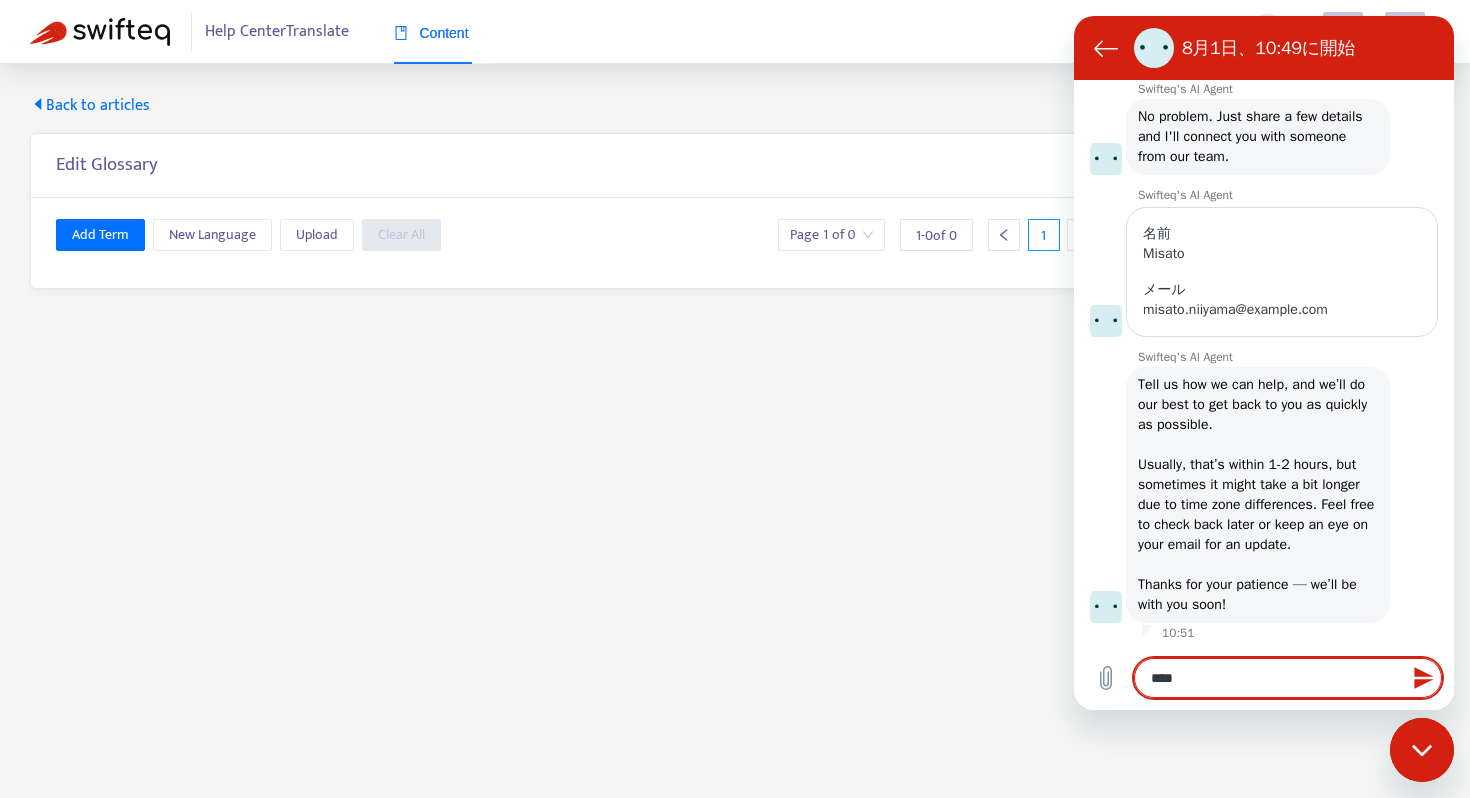 type on "*****" 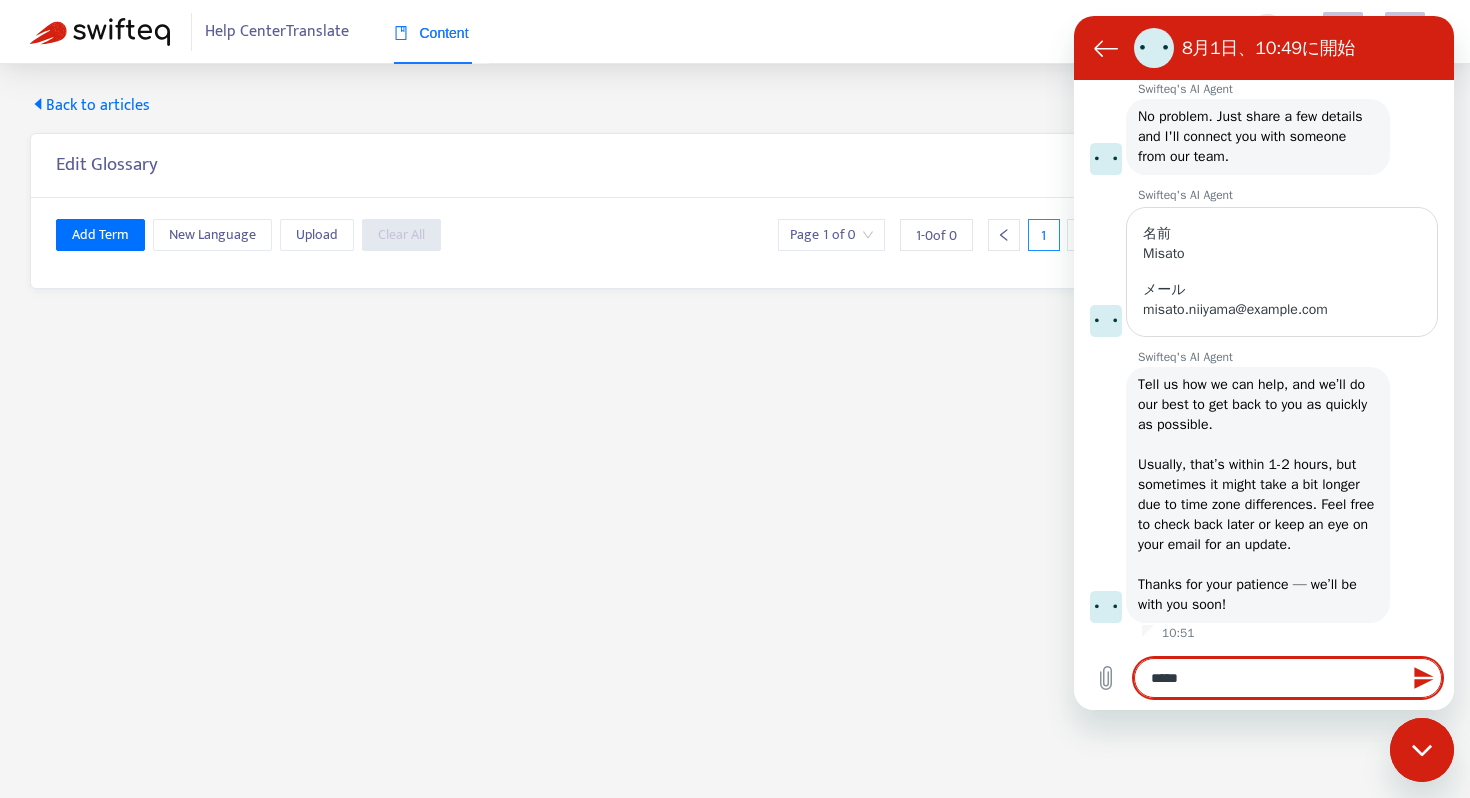 type on "******" 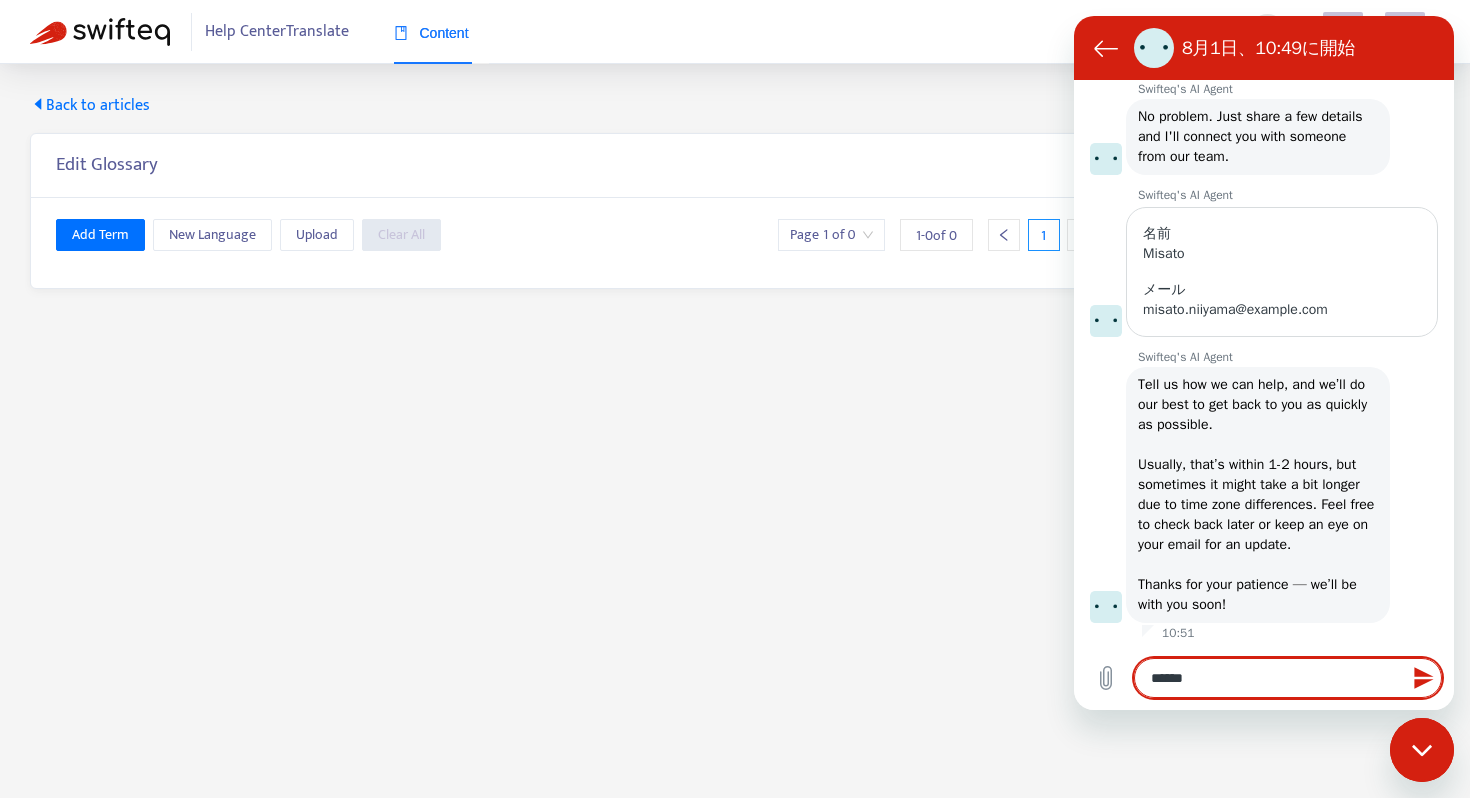 type on "*******" 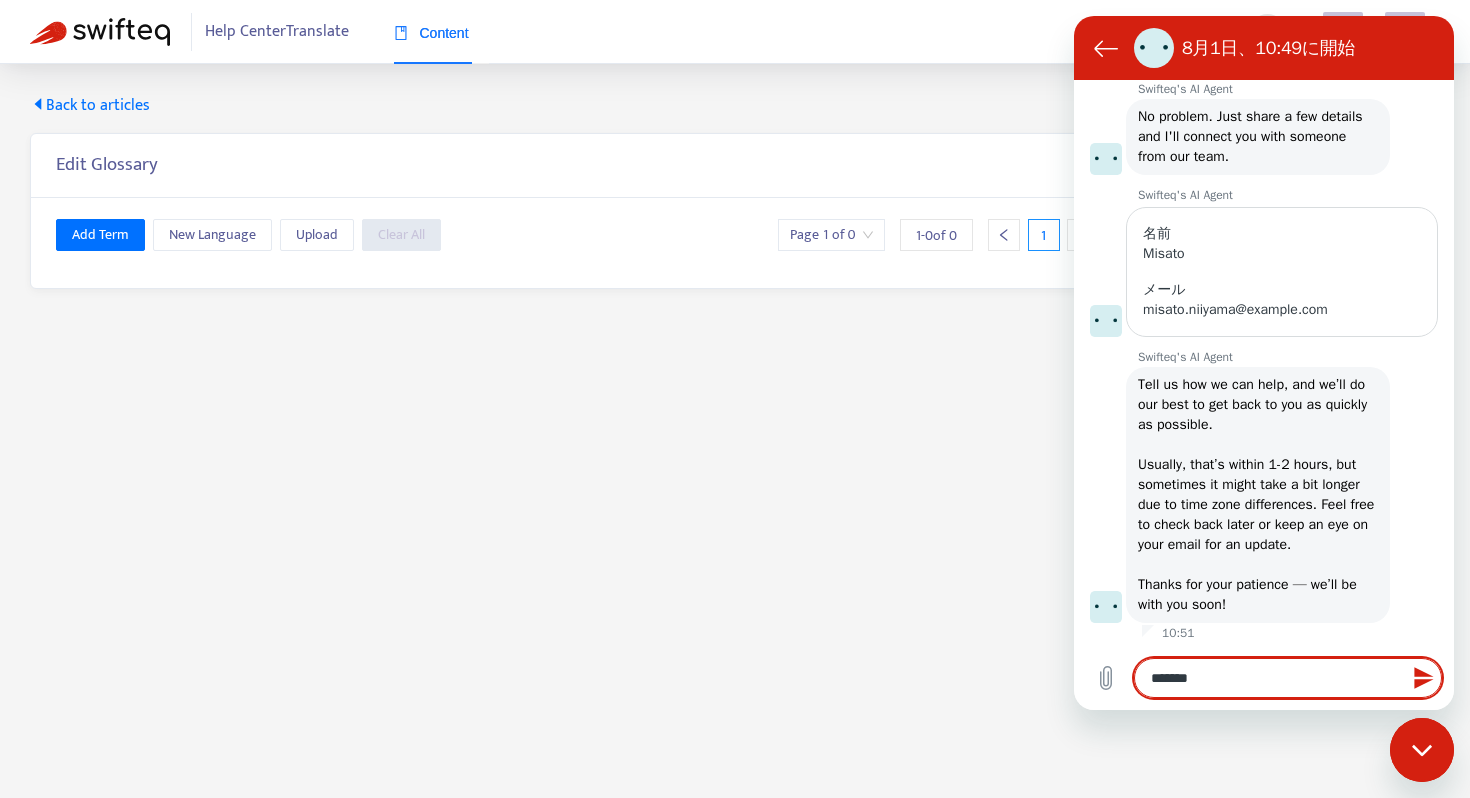type on "*******" 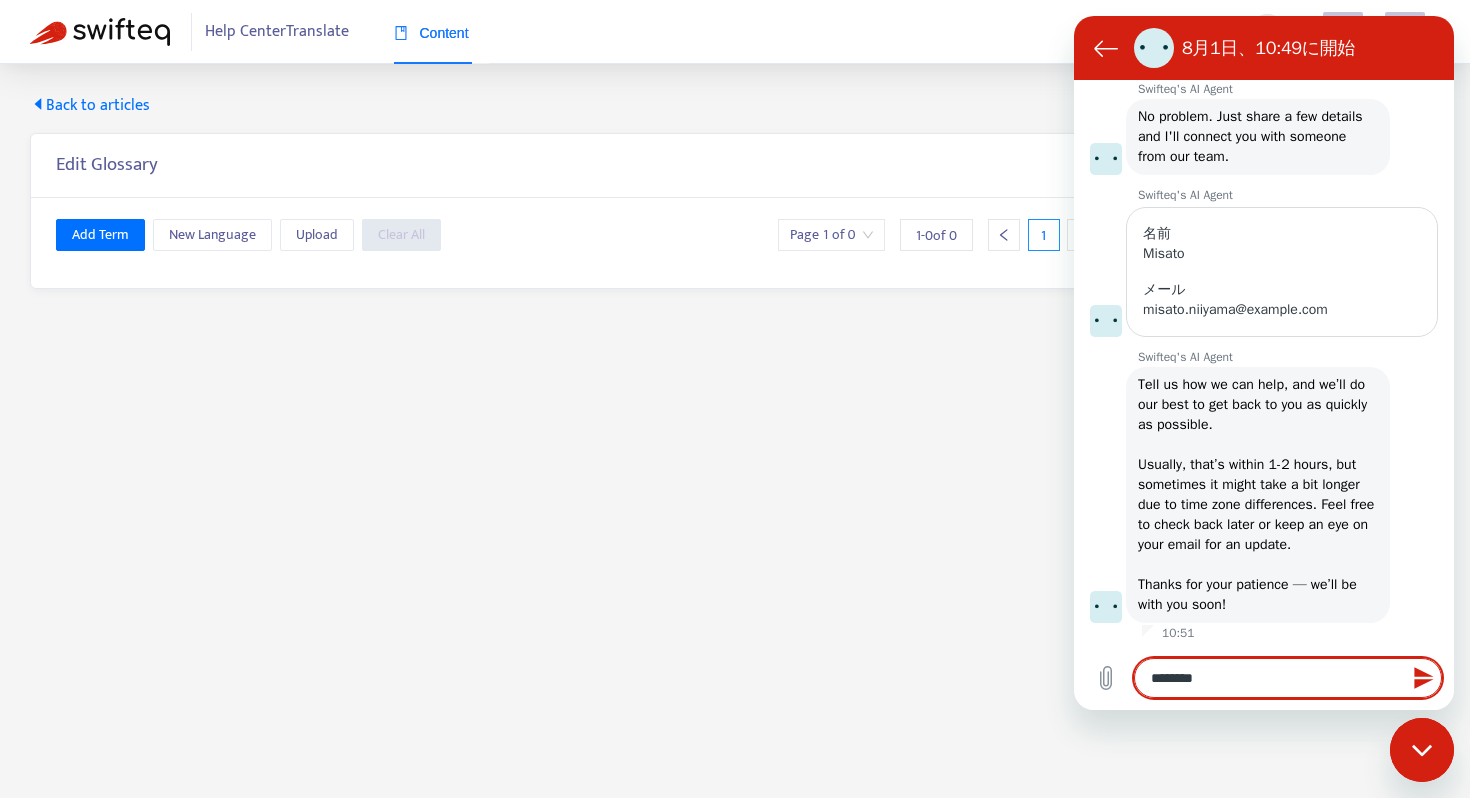 type on "*********" 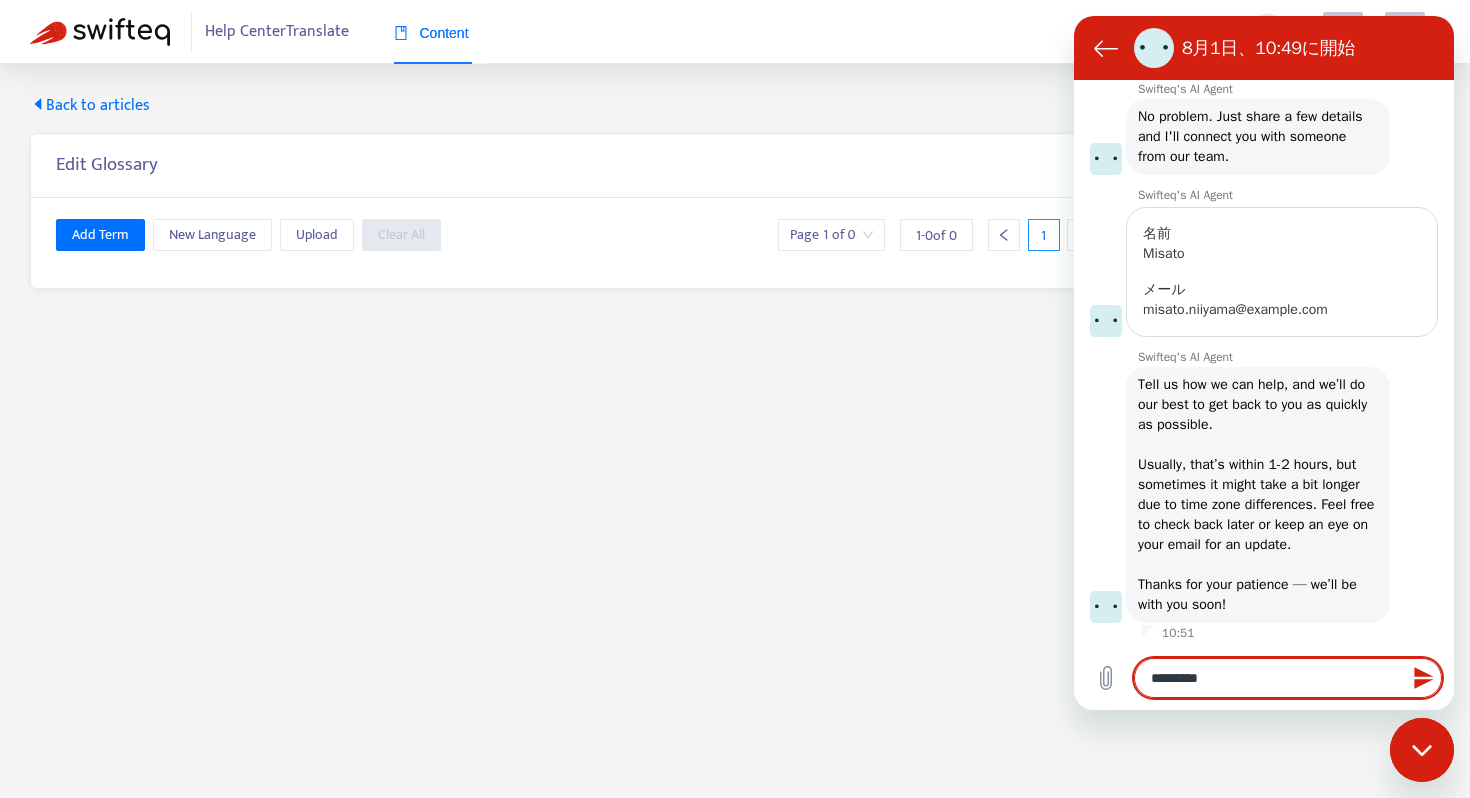 type on "**********" 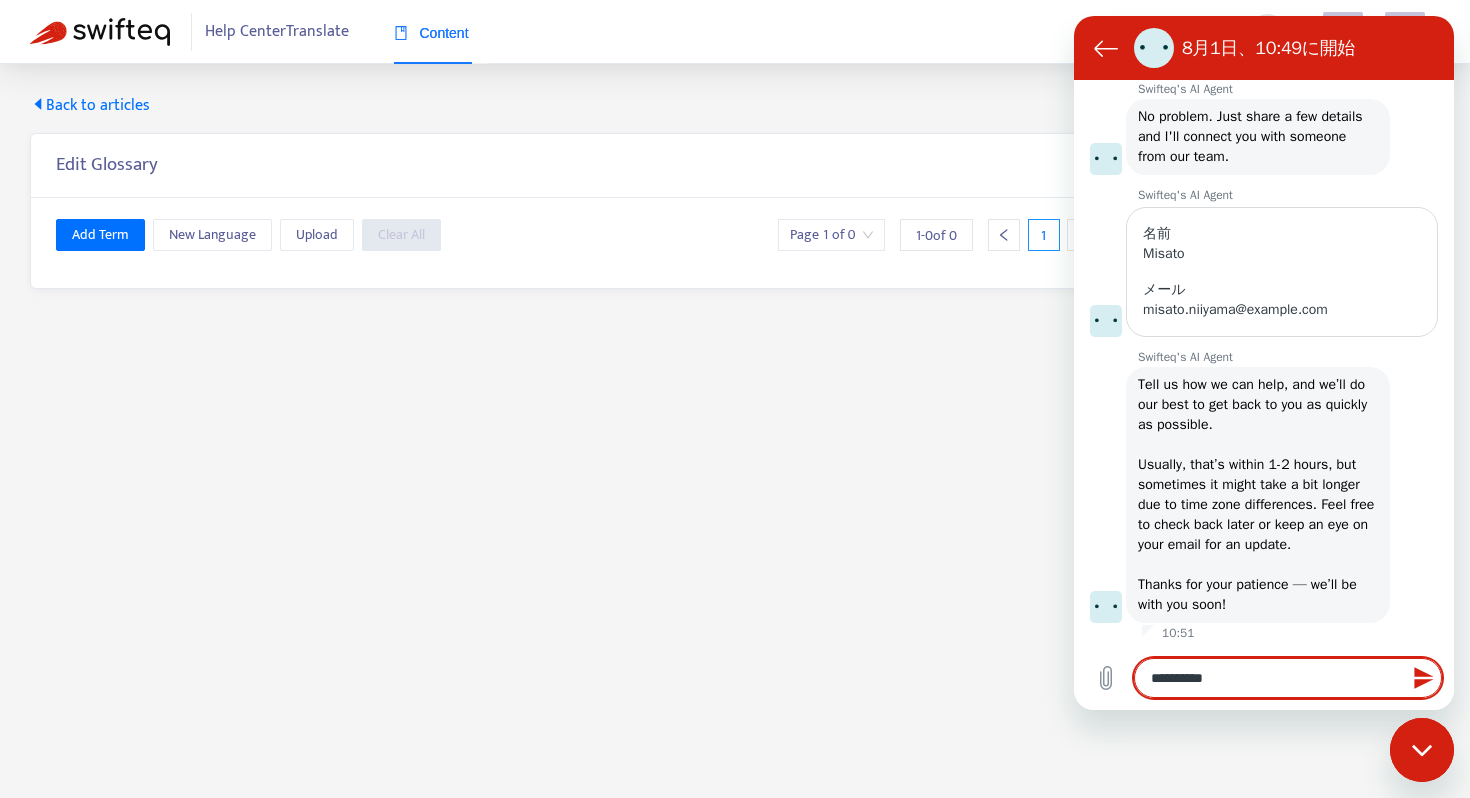 type on "**********" 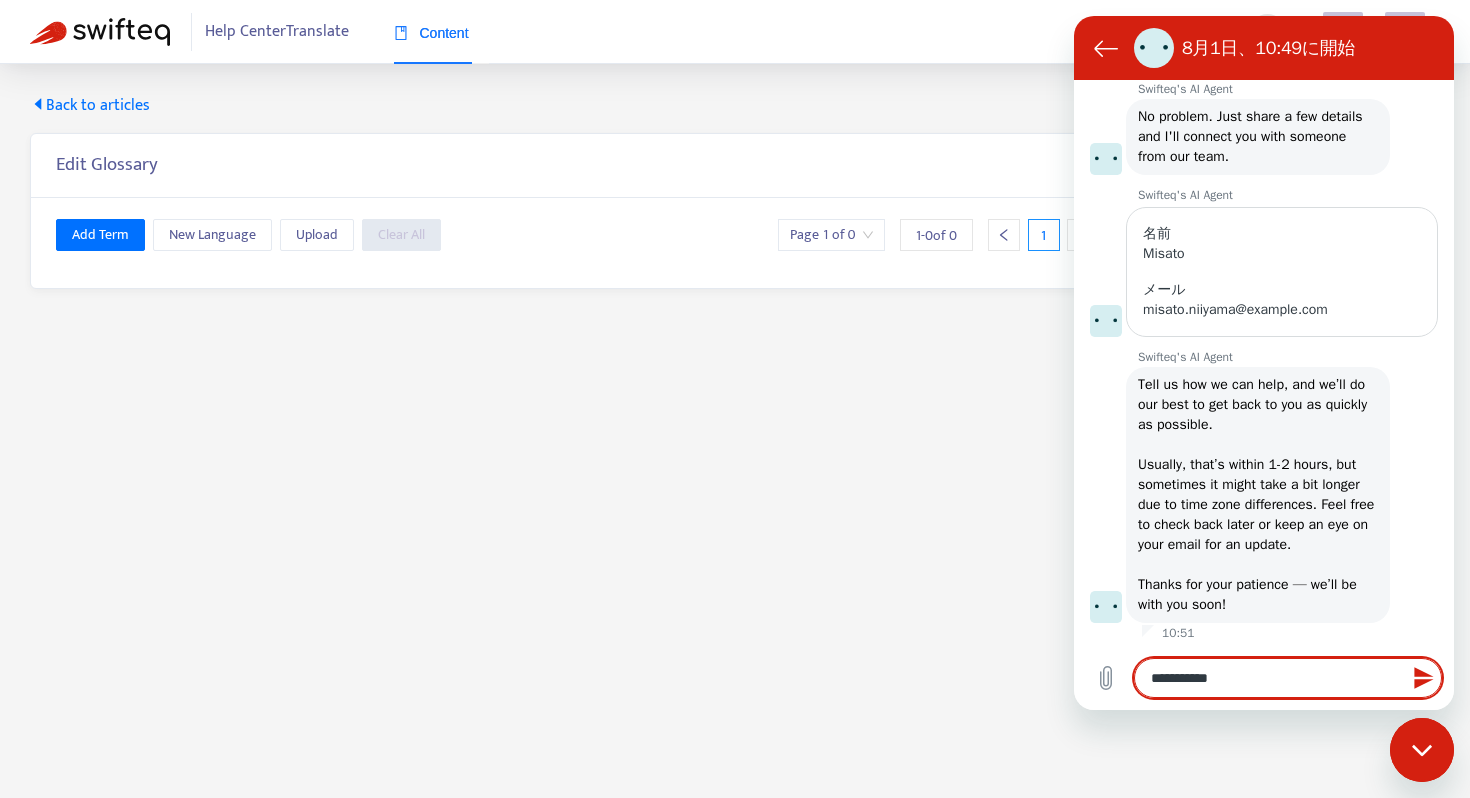 type on "**********" 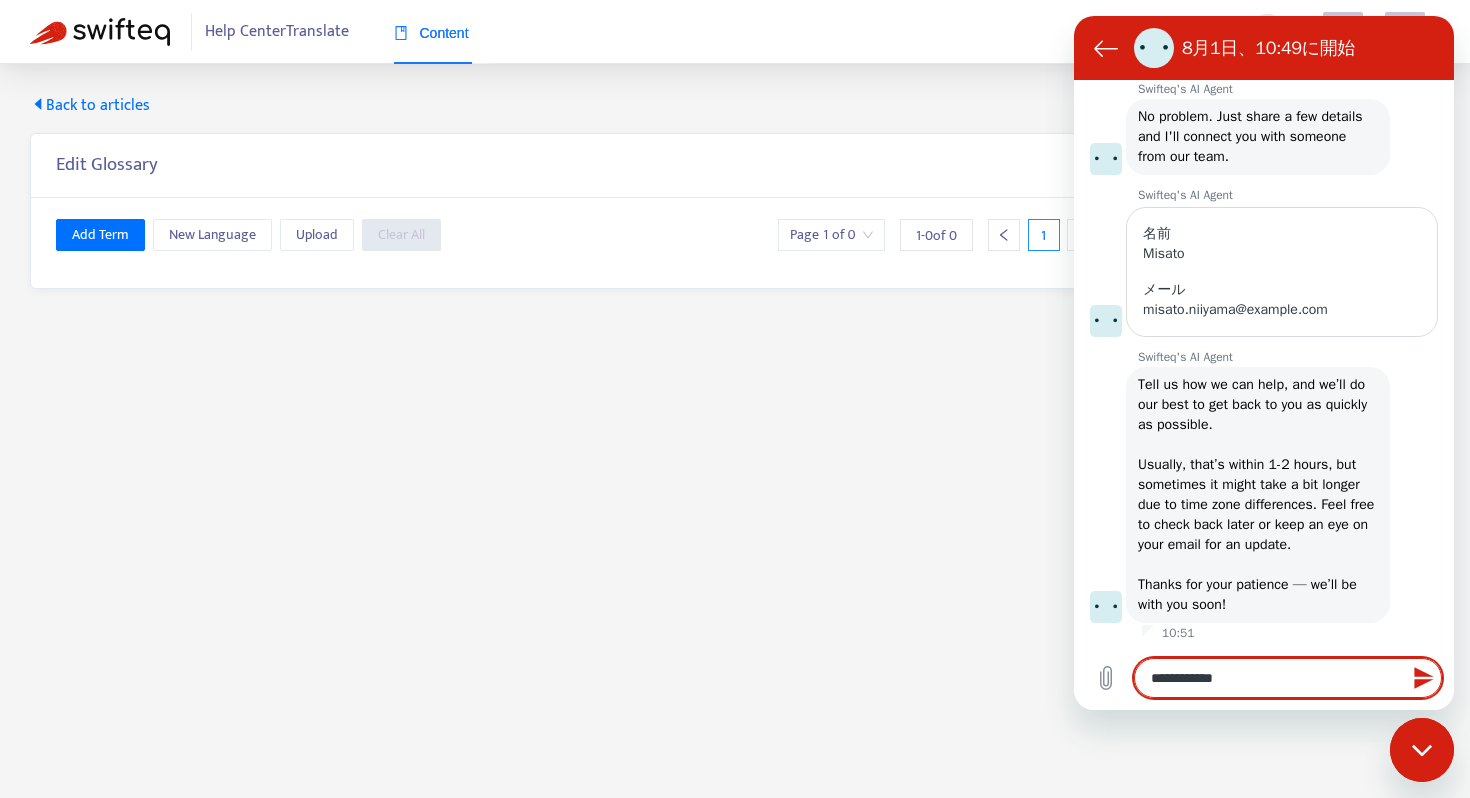 type on "**********" 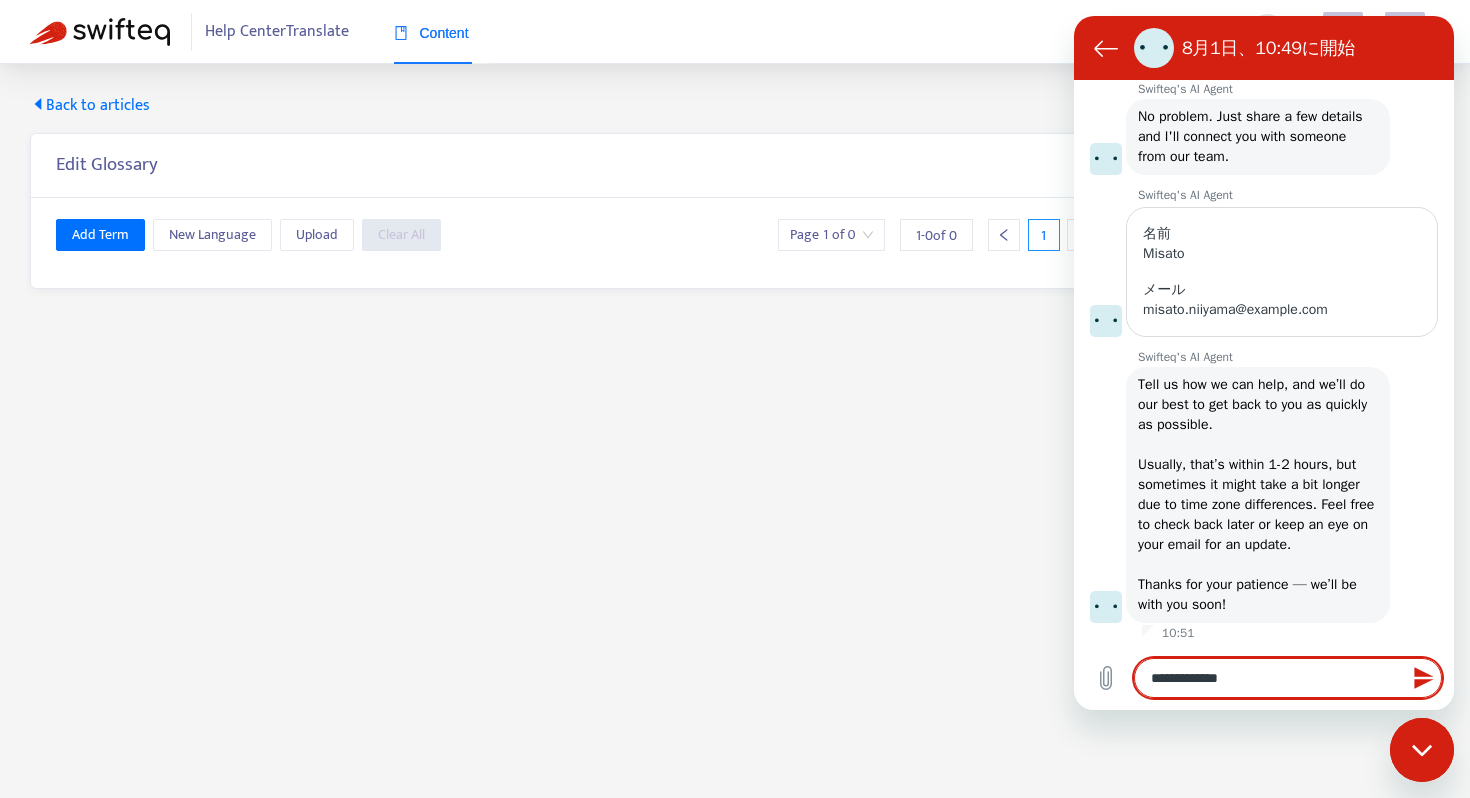 type on "**********" 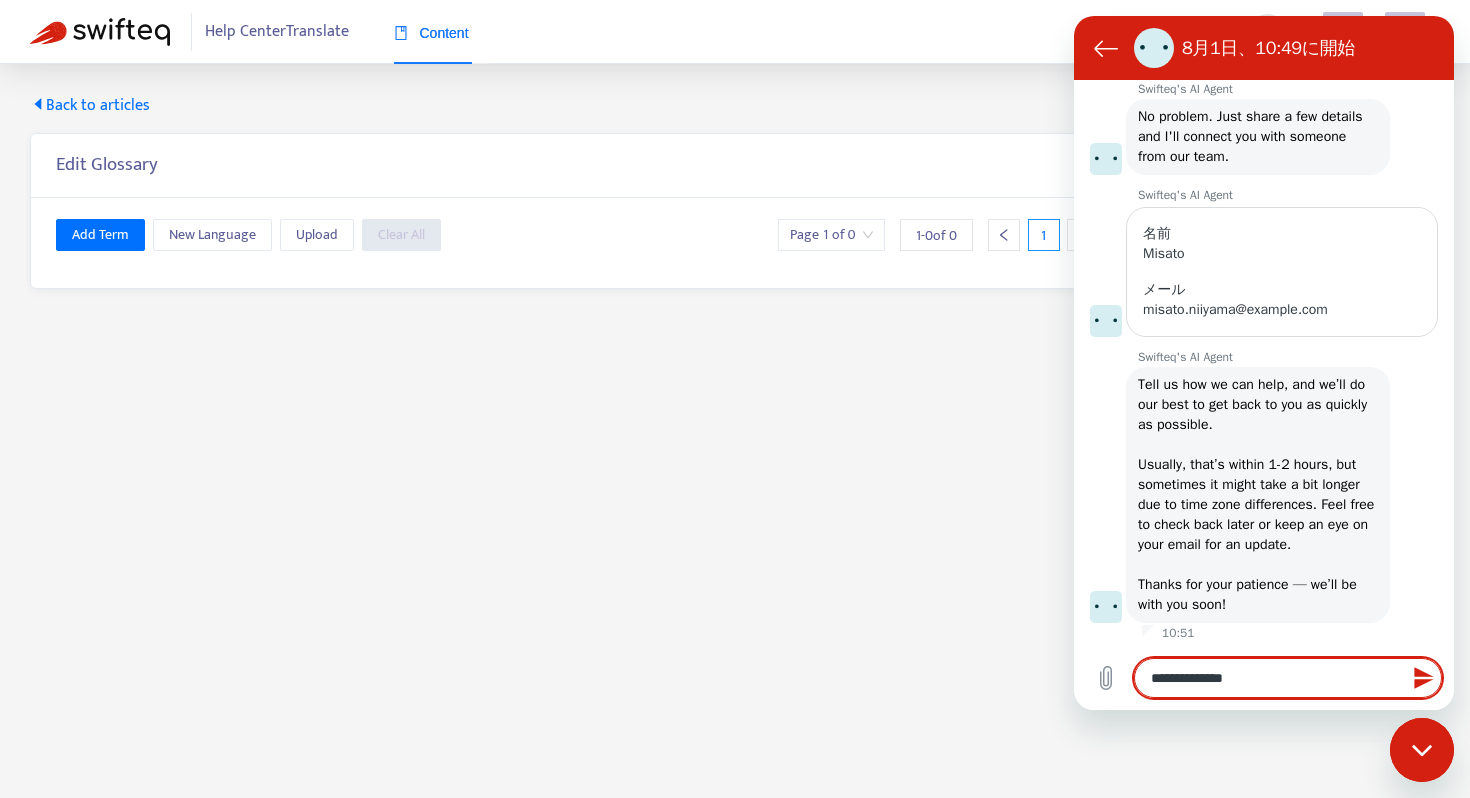 type on "**********" 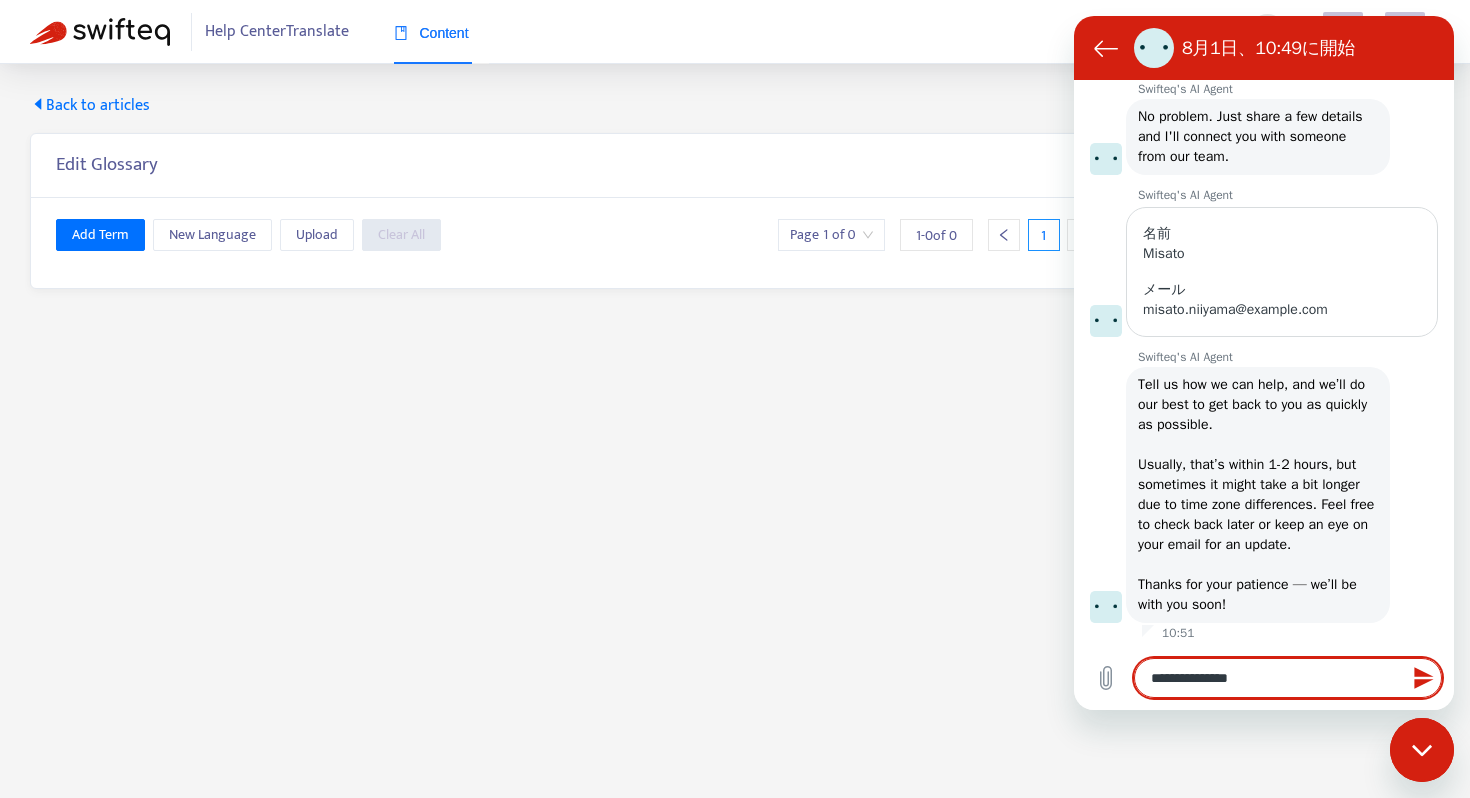 type on "**********" 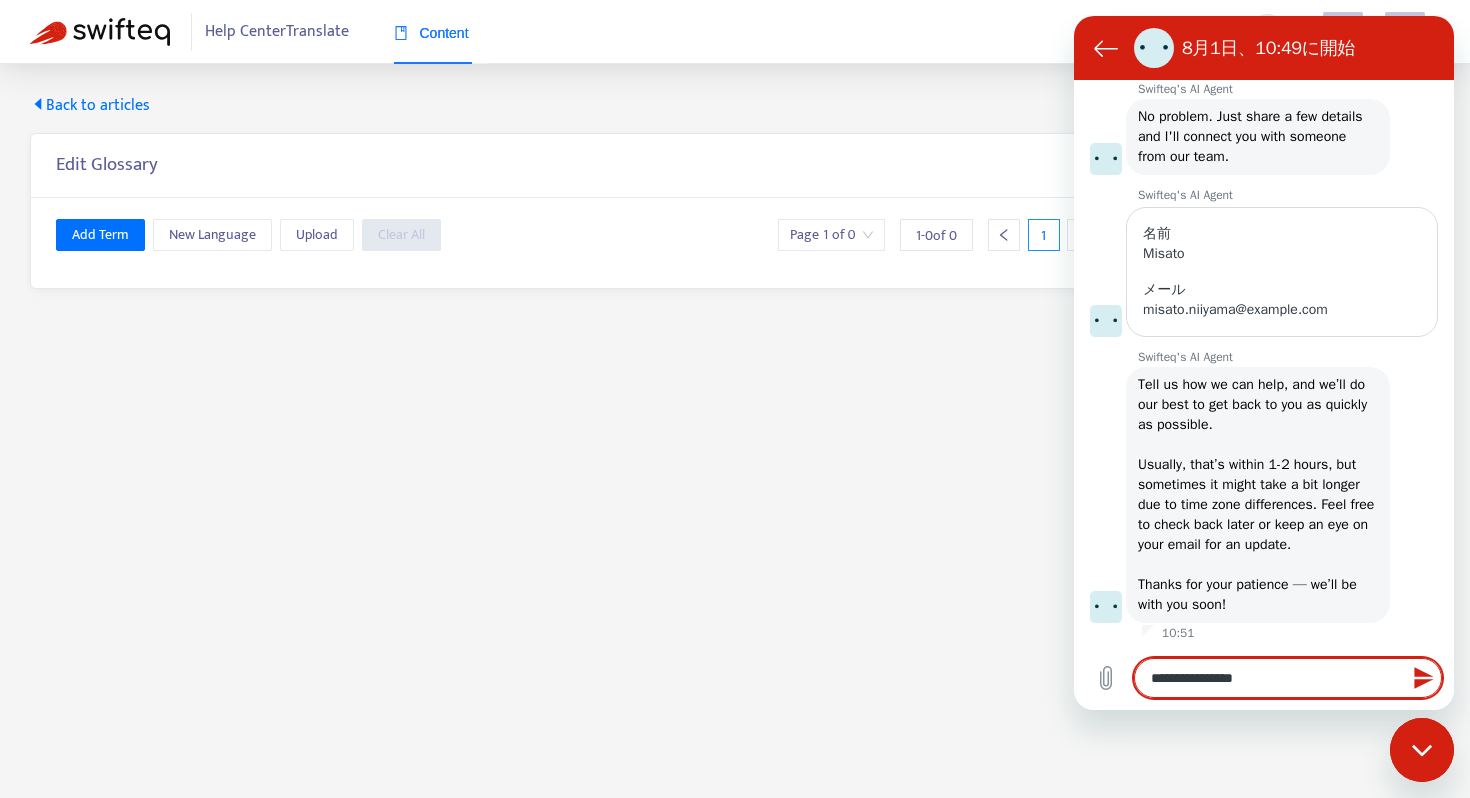 type on "**********" 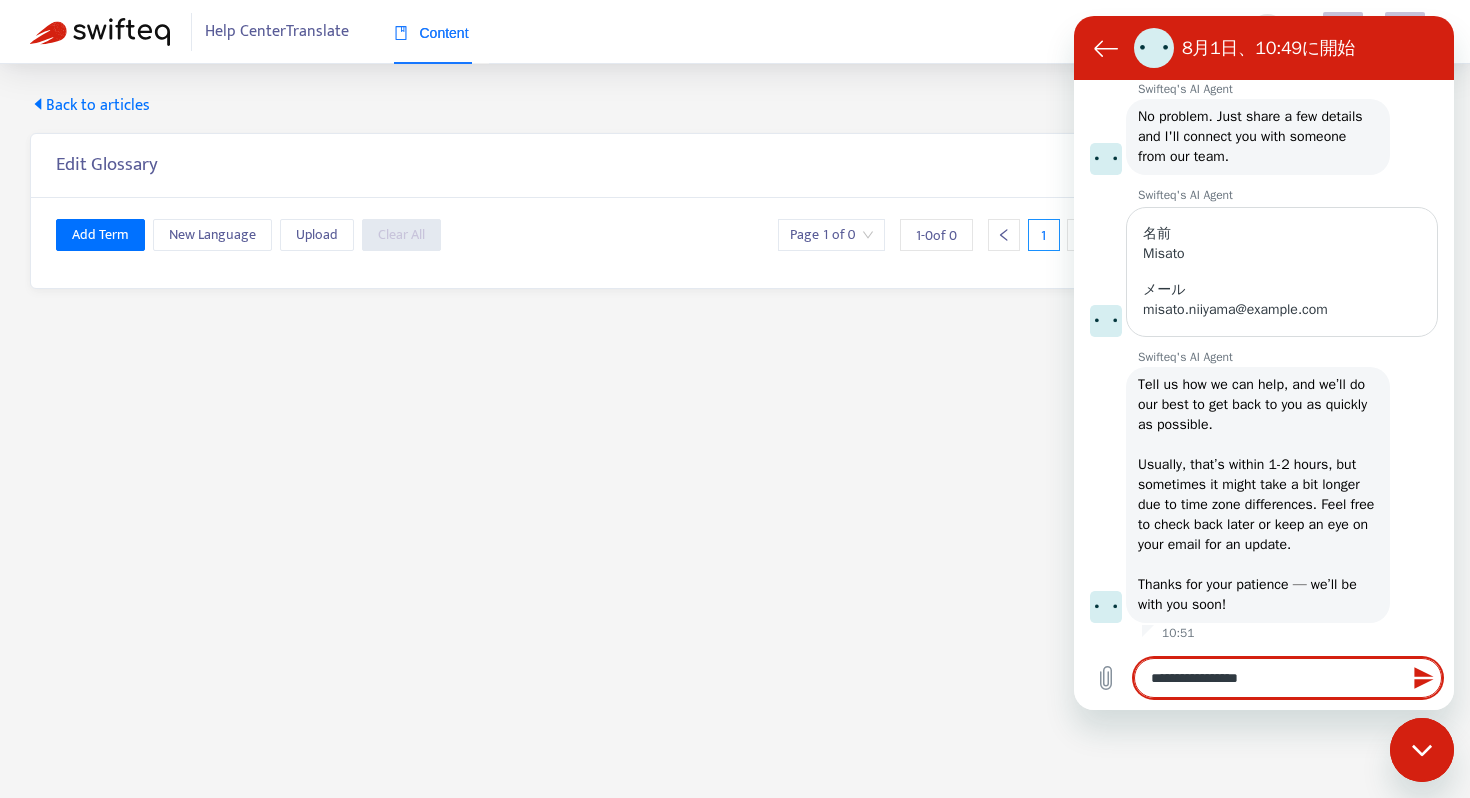 type on "**********" 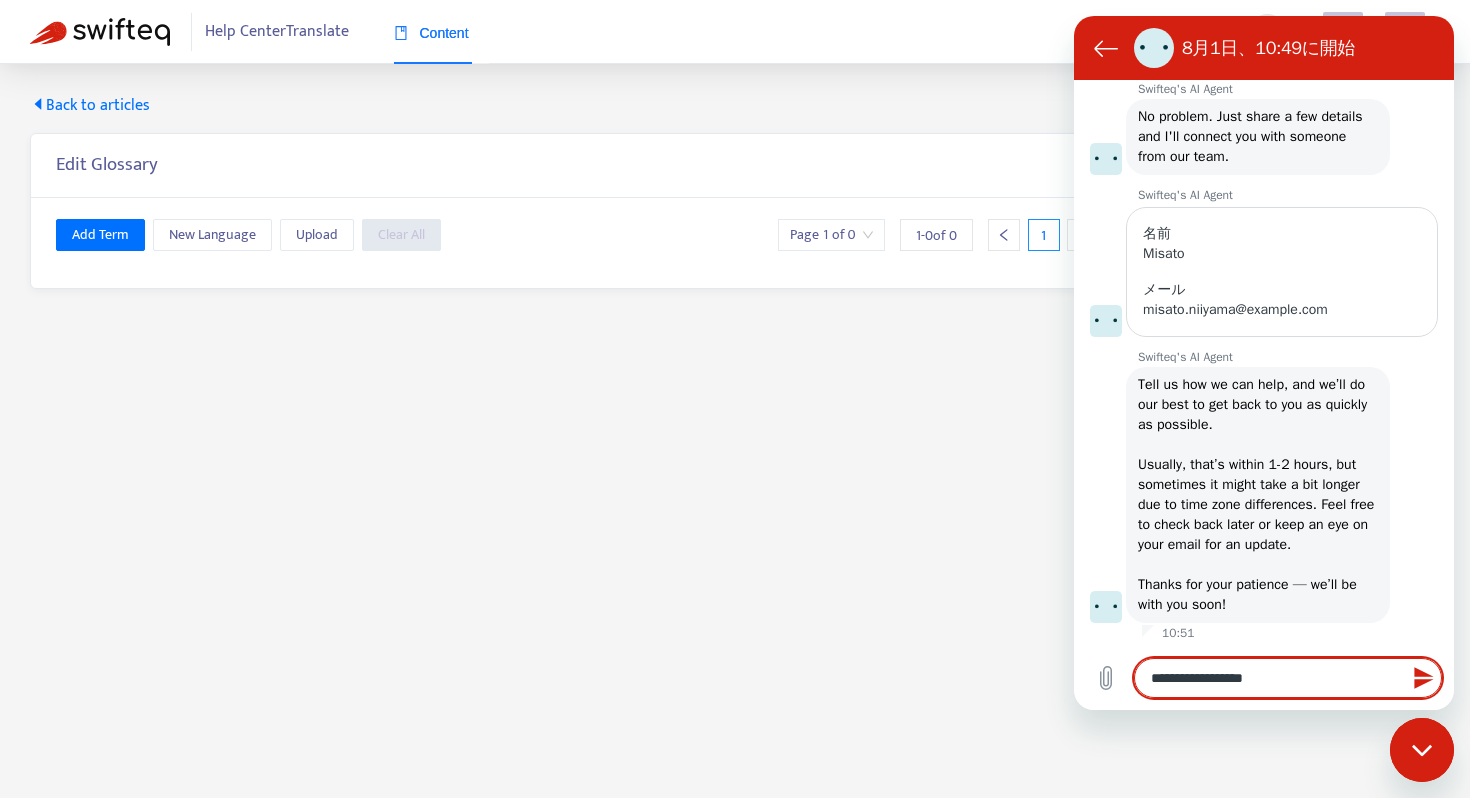 type on "**********" 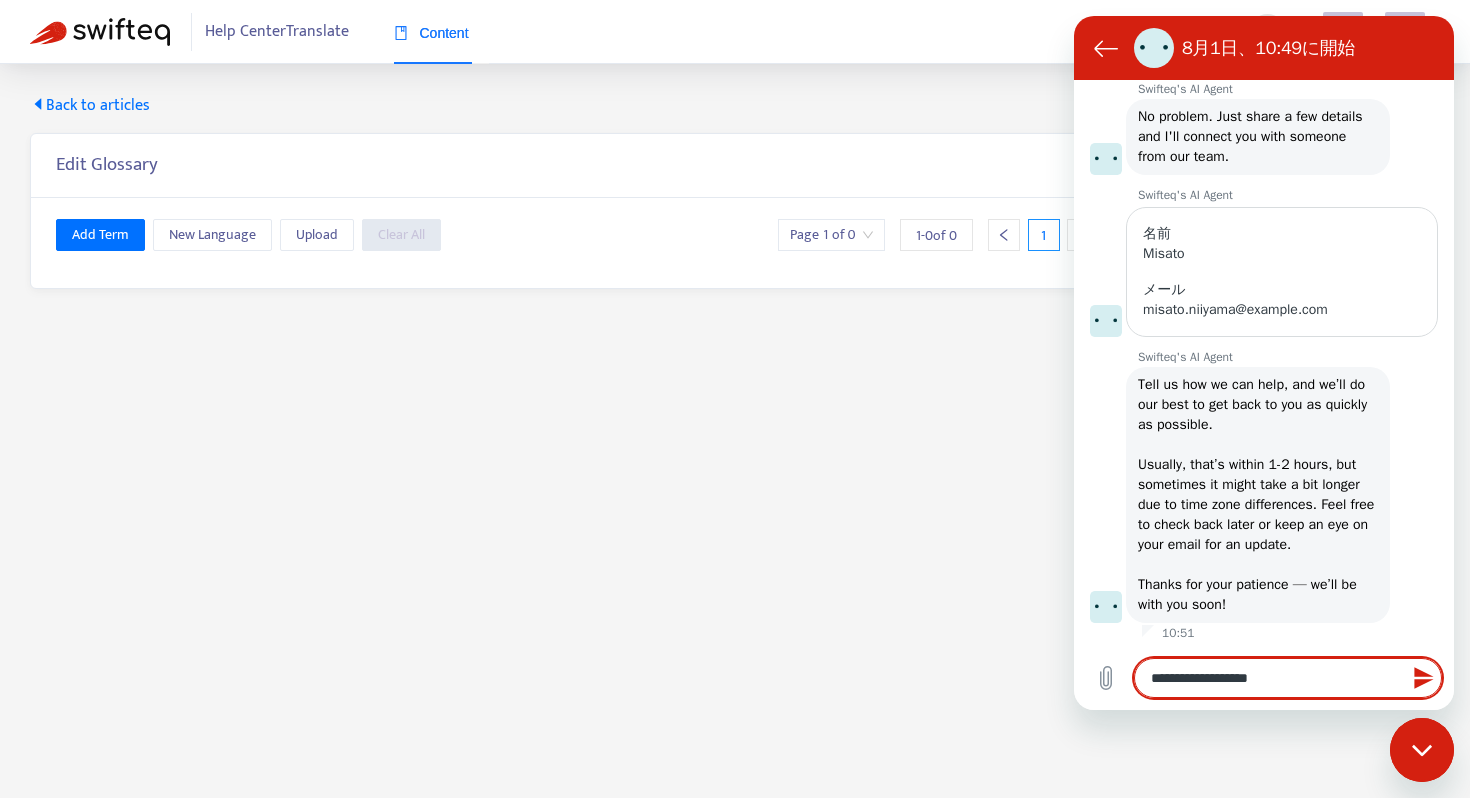 type on "**********" 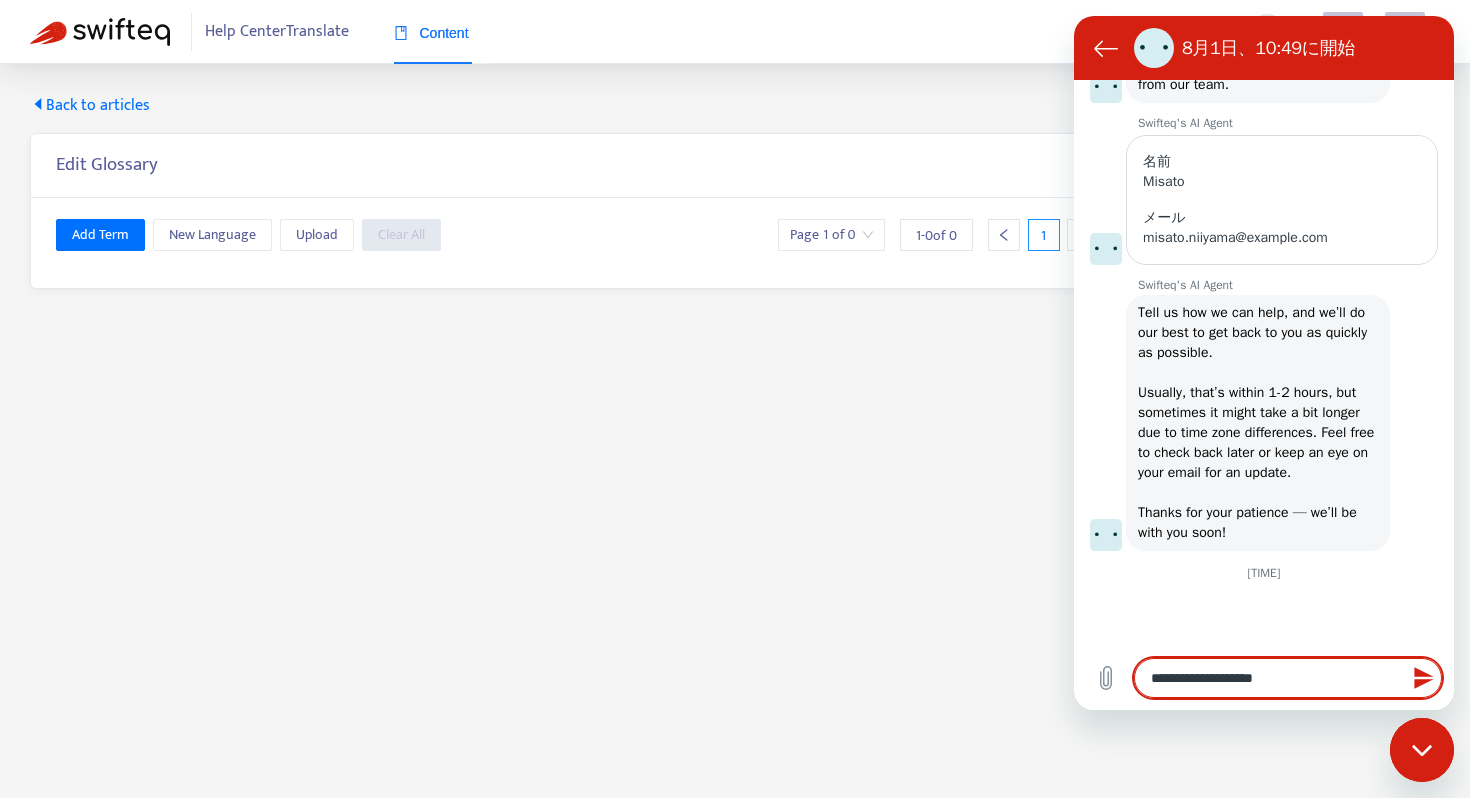 scroll, scrollTop: 437, scrollLeft: 0, axis: vertical 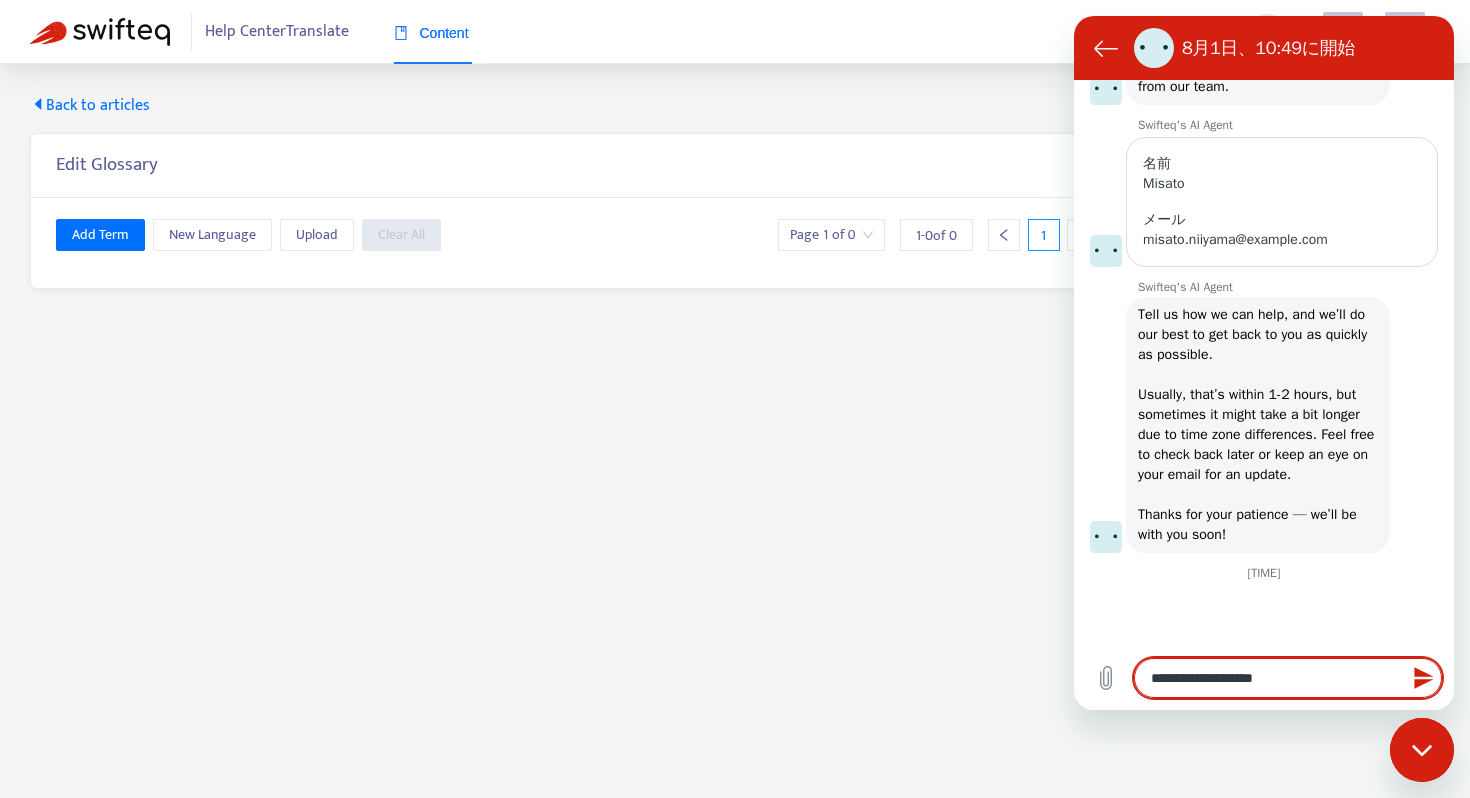 type on "*" 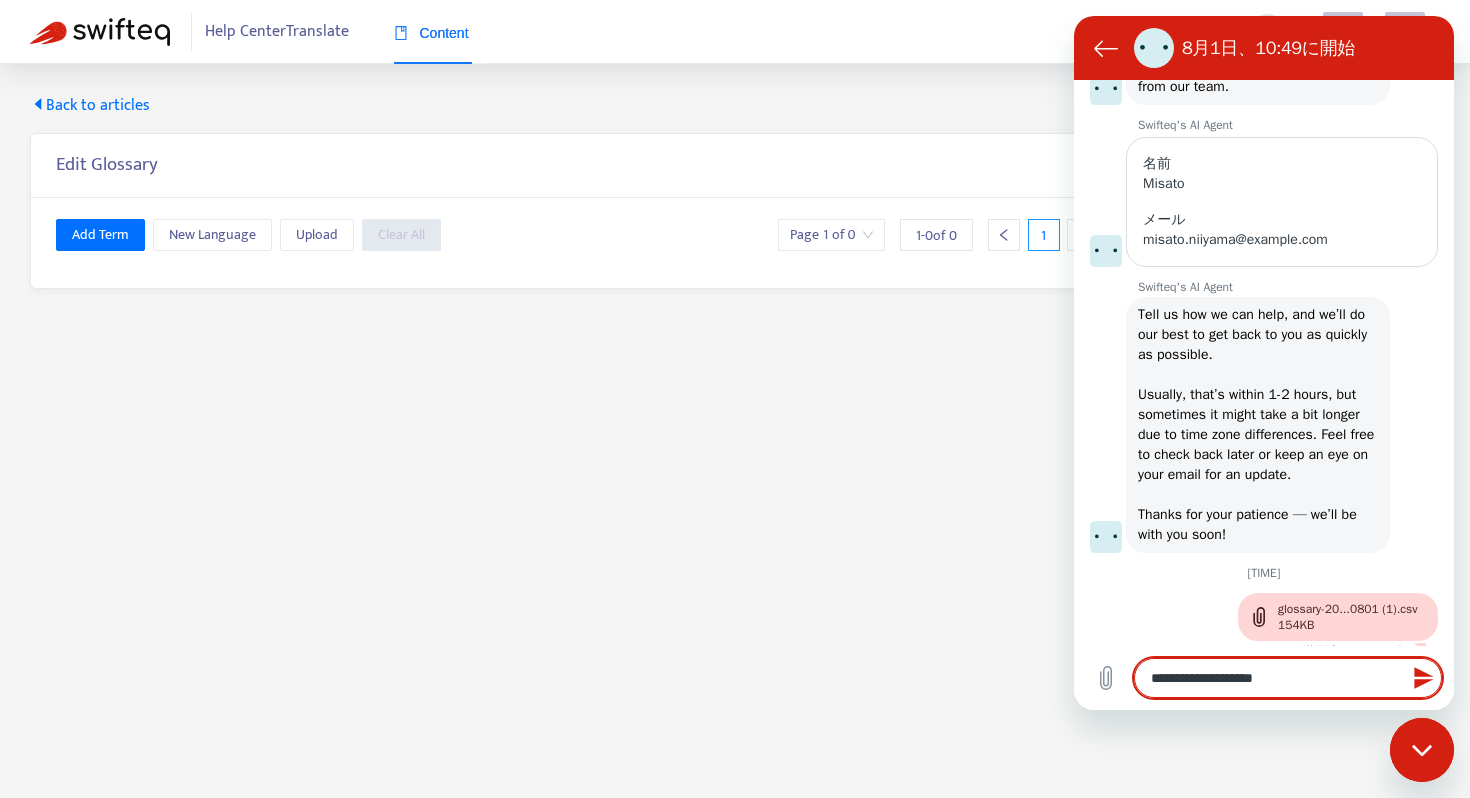 scroll, scrollTop: 451, scrollLeft: 0, axis: vertical 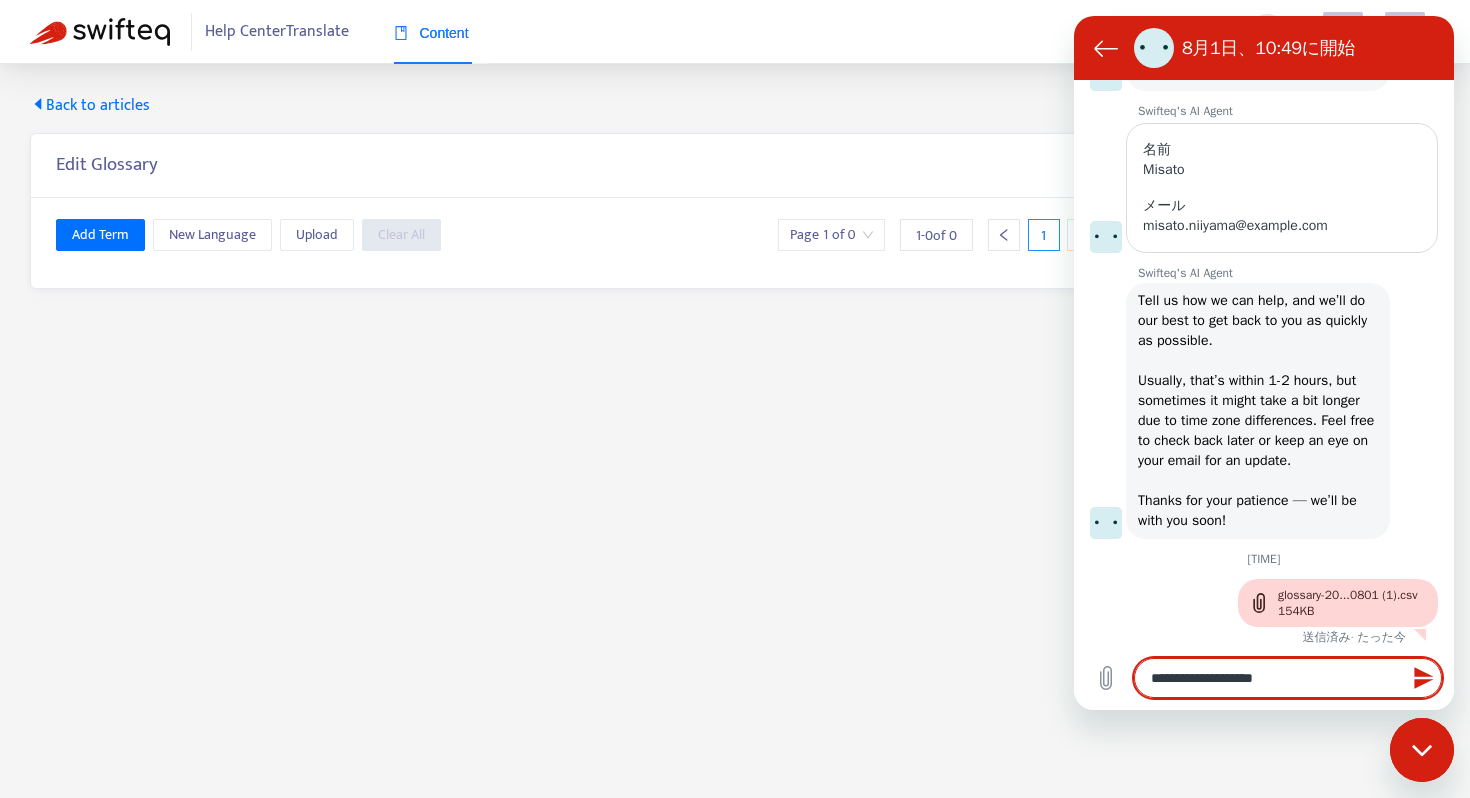 type on "**********" 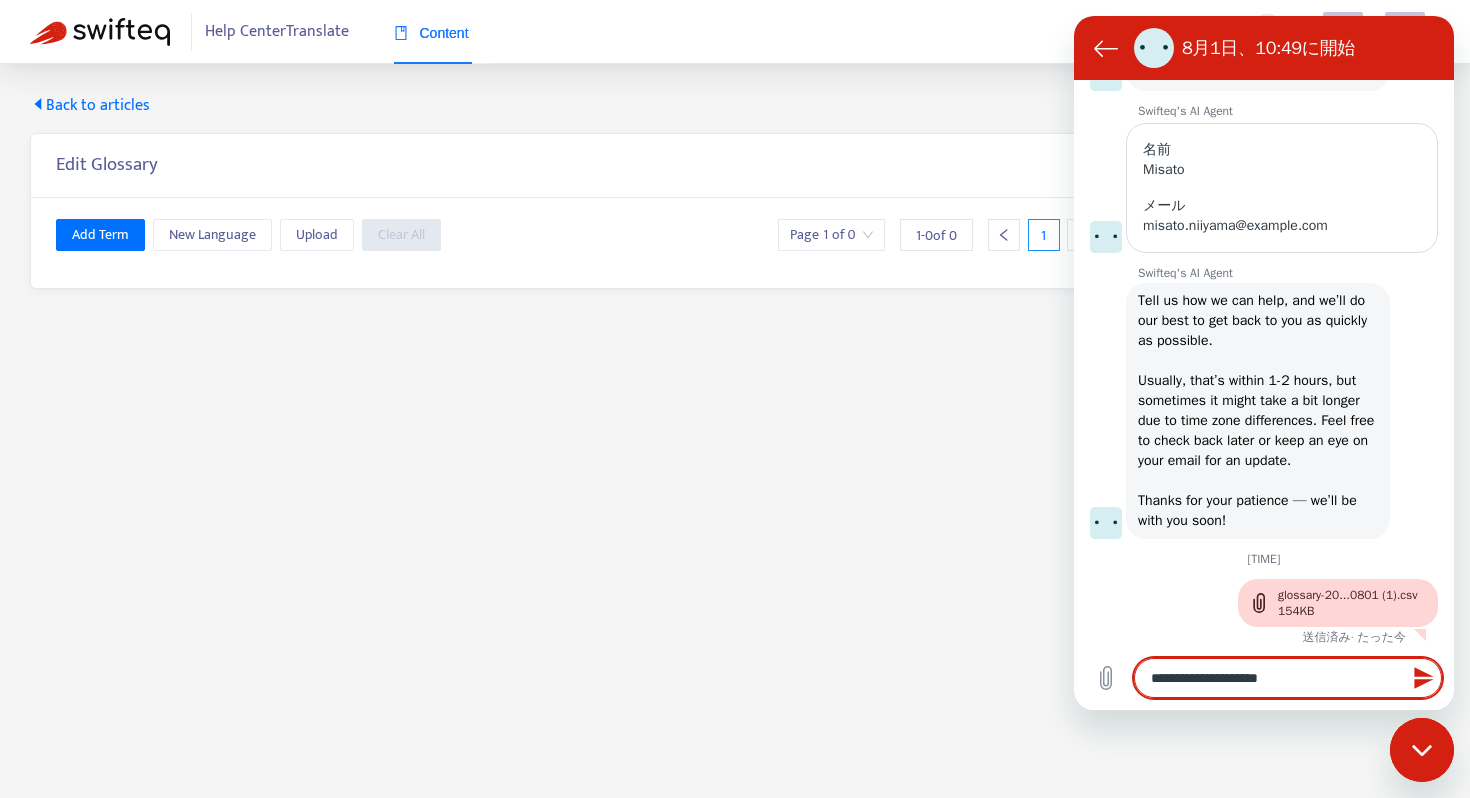 type on "**********" 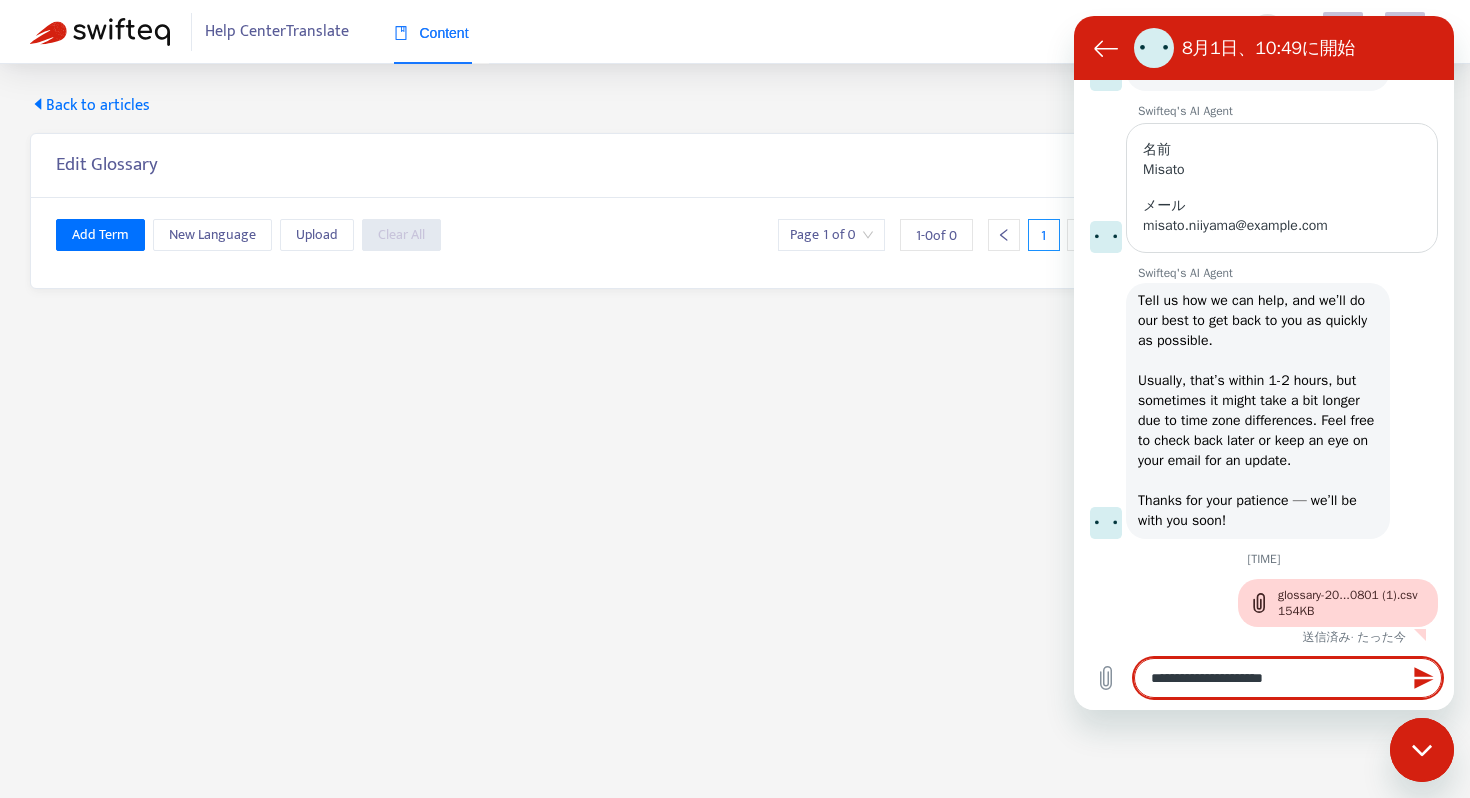 type on "**********" 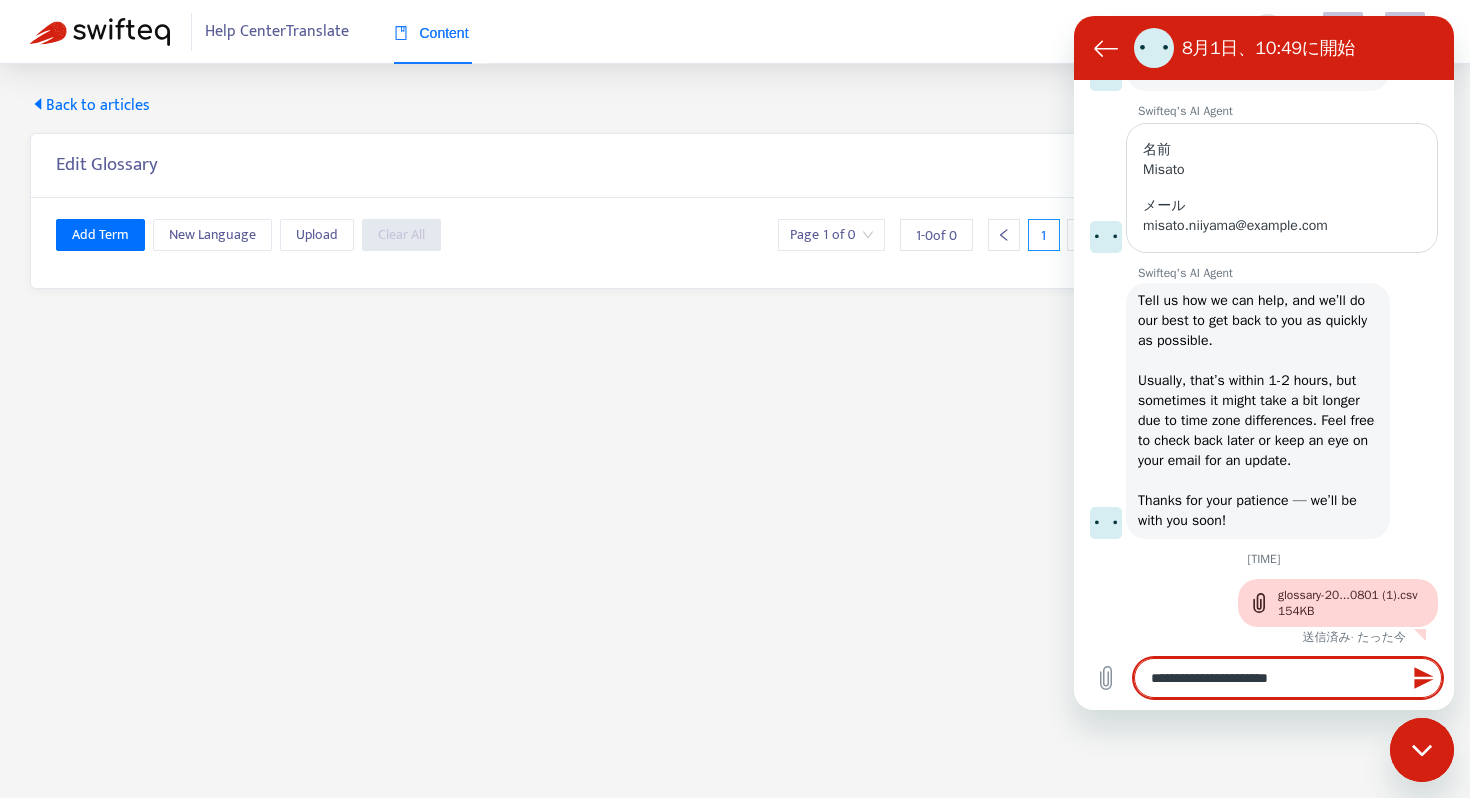 type on "**********" 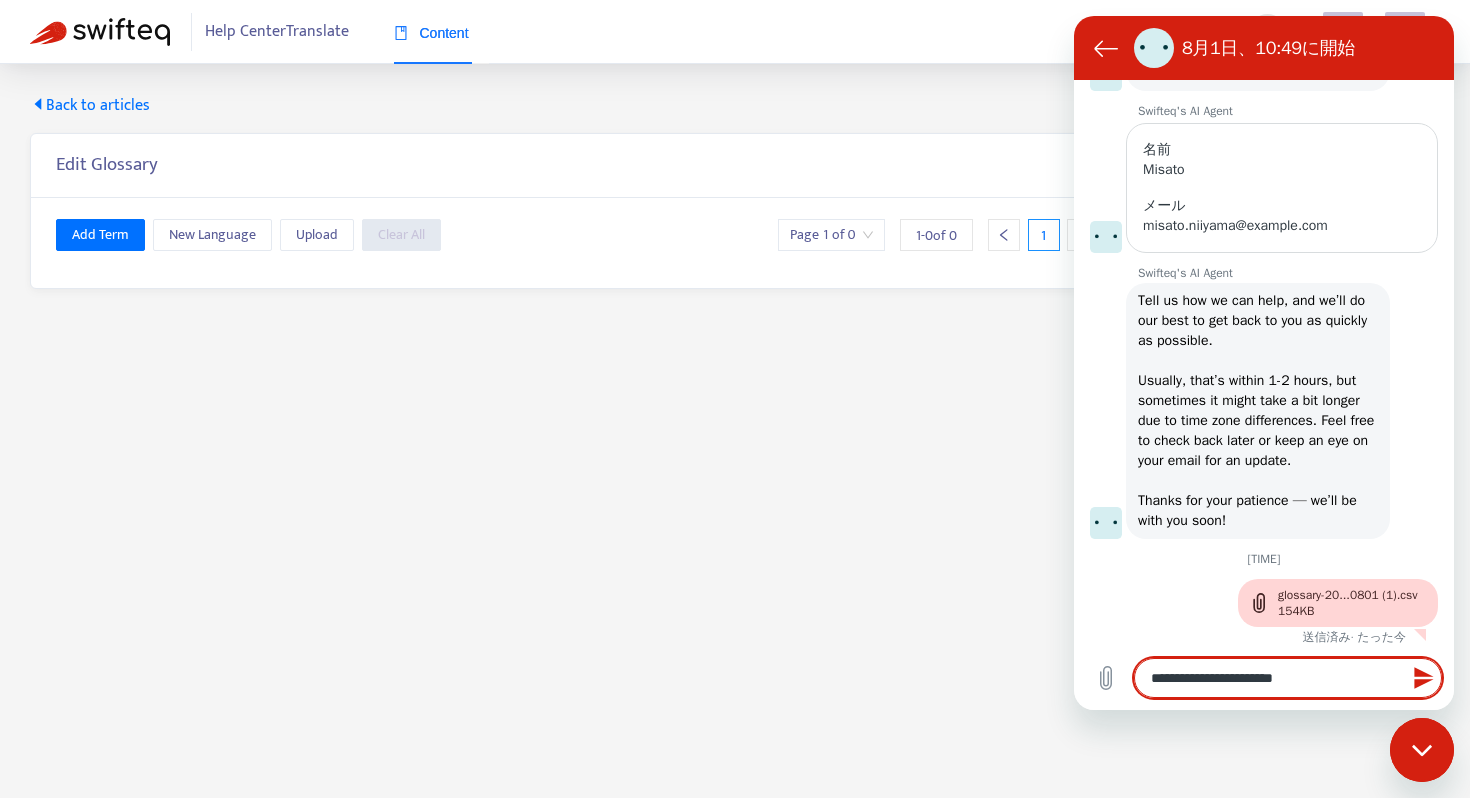 type on "**********" 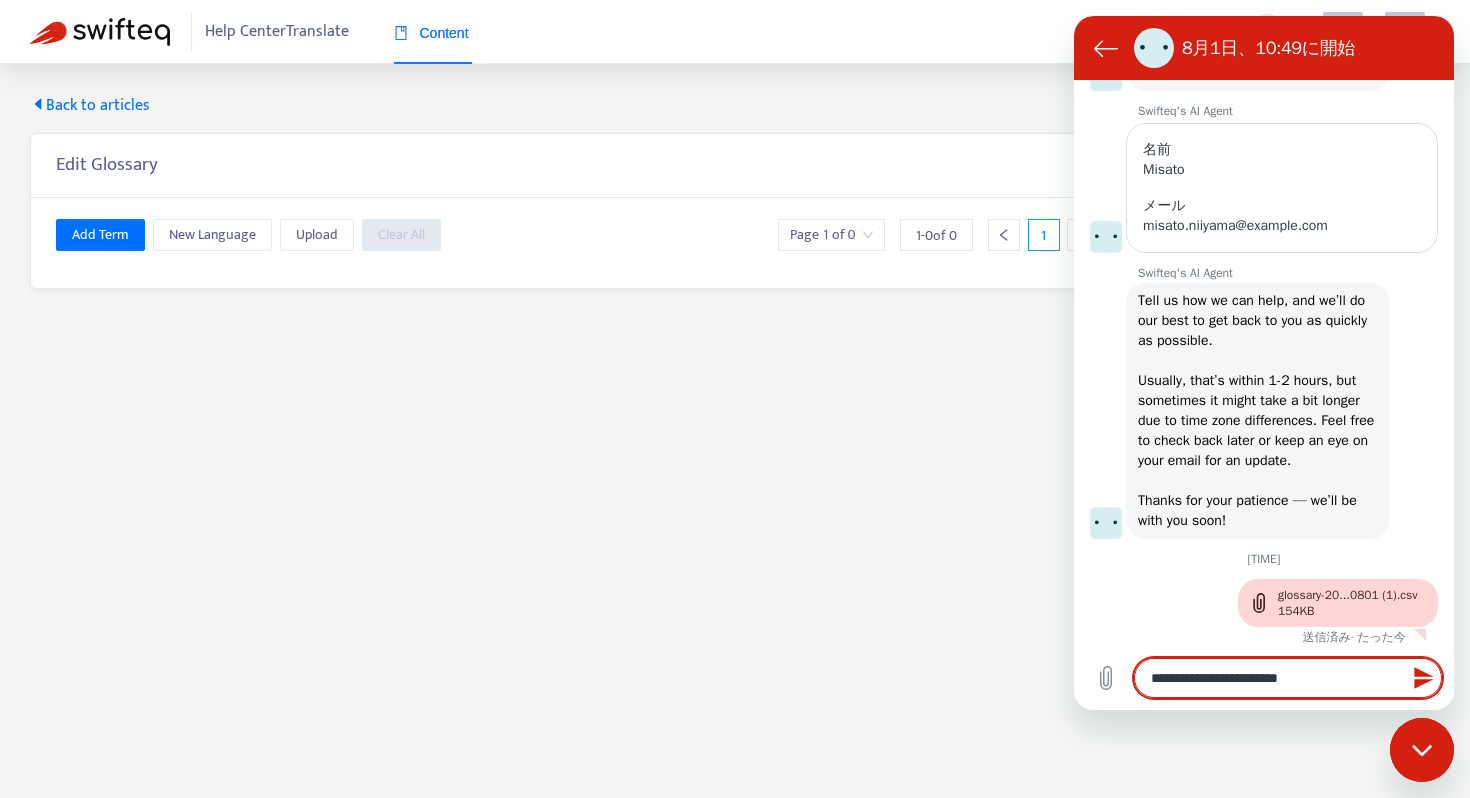type on "**********" 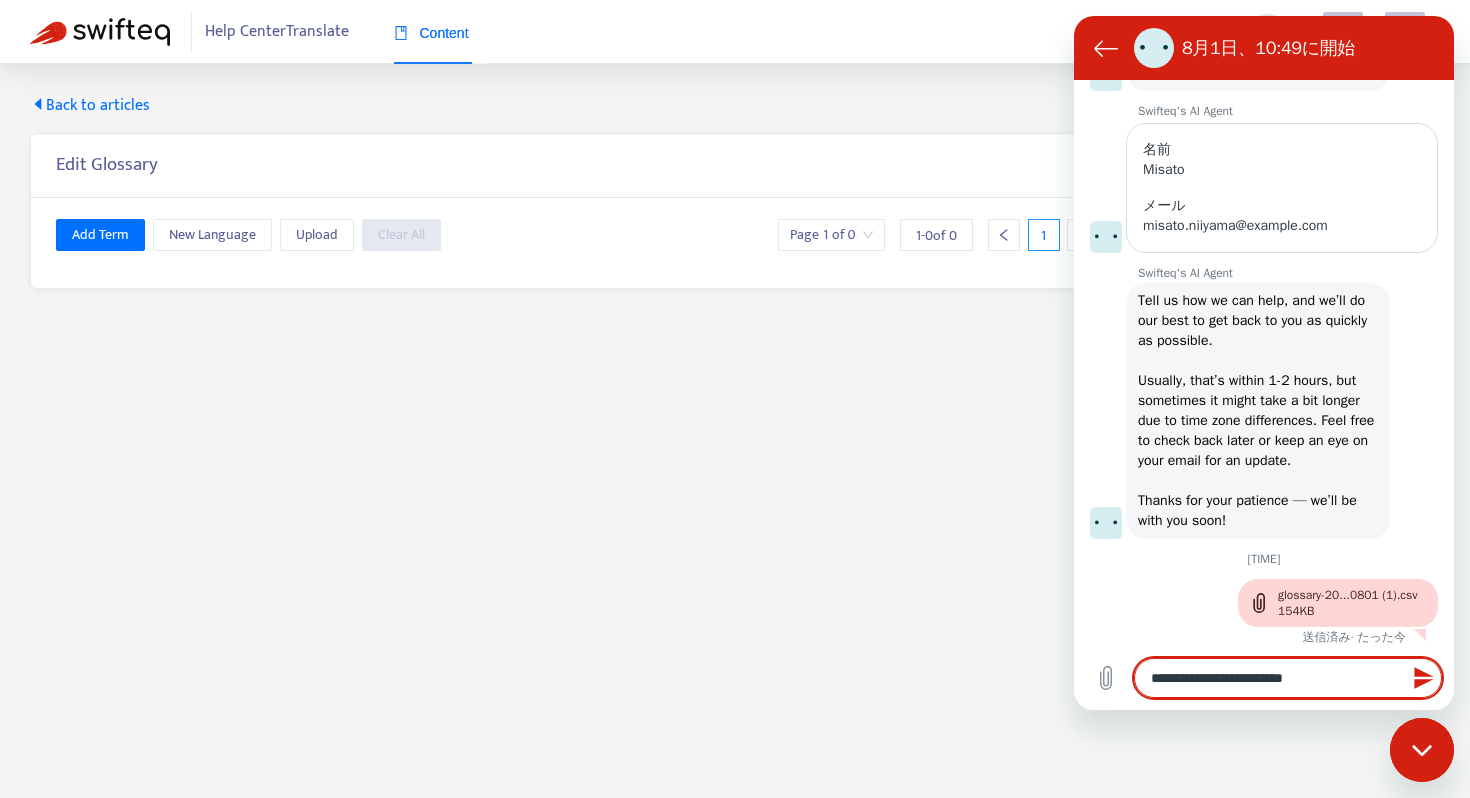 type on "**********" 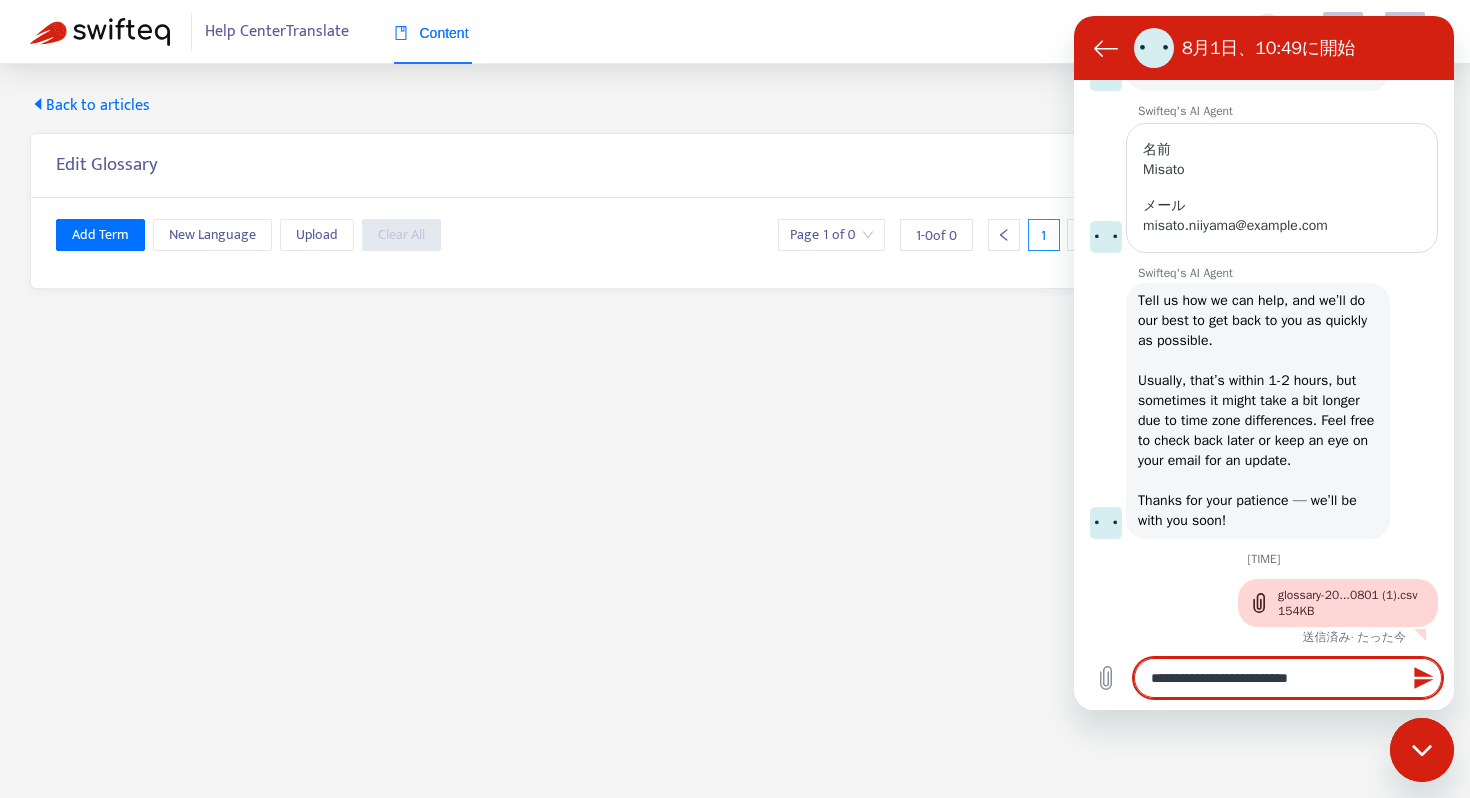 type on "**********" 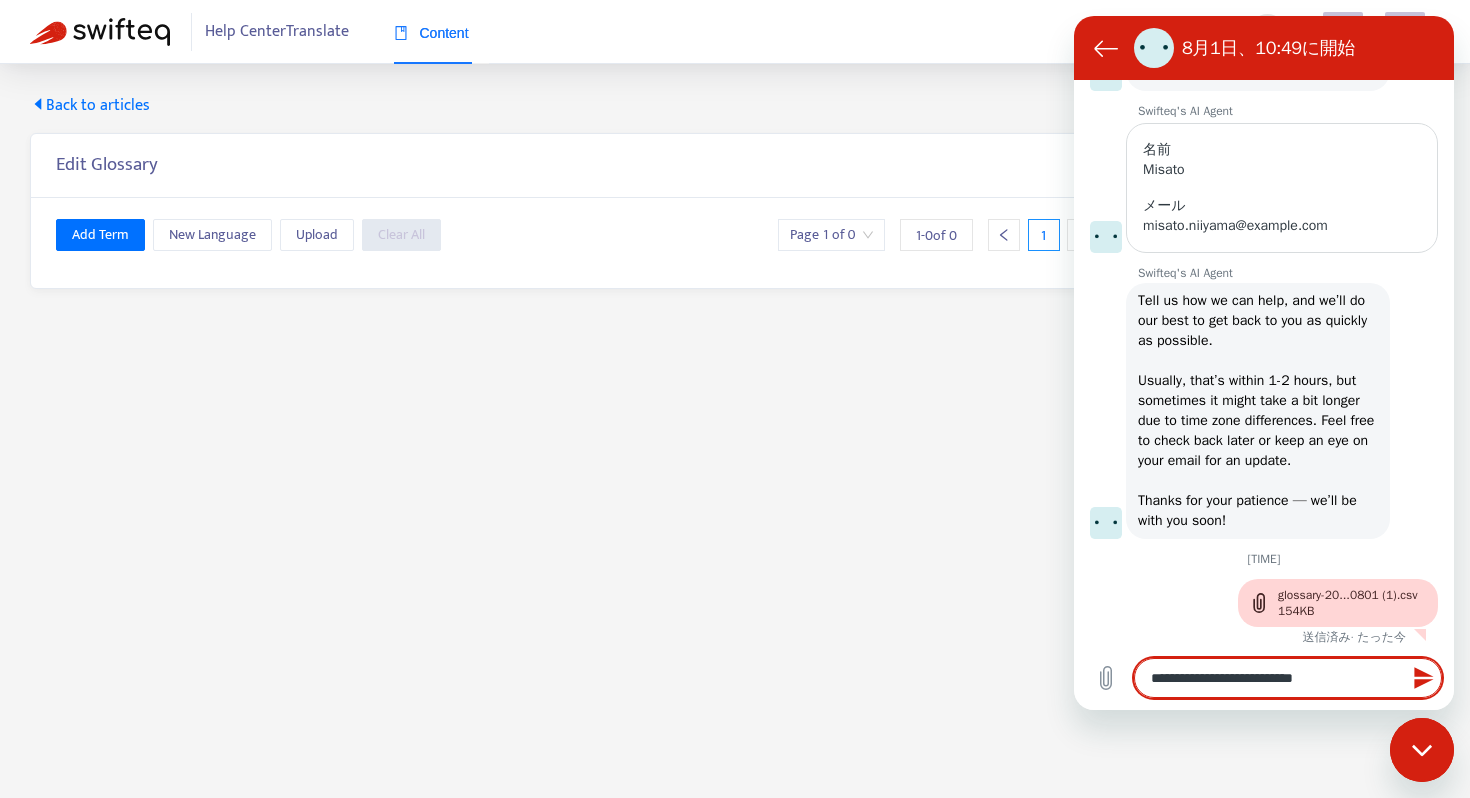 type on "**********" 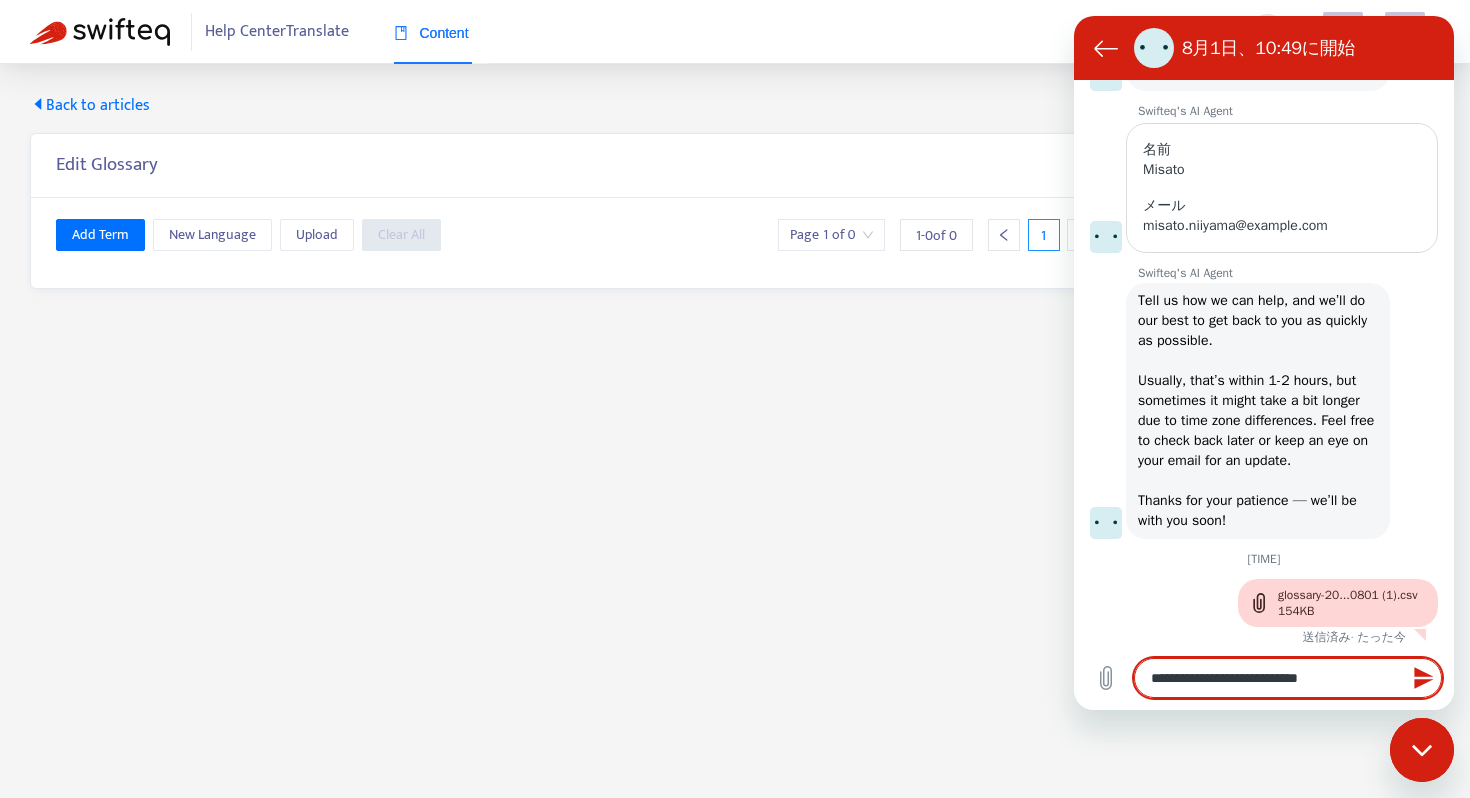 type on "**********" 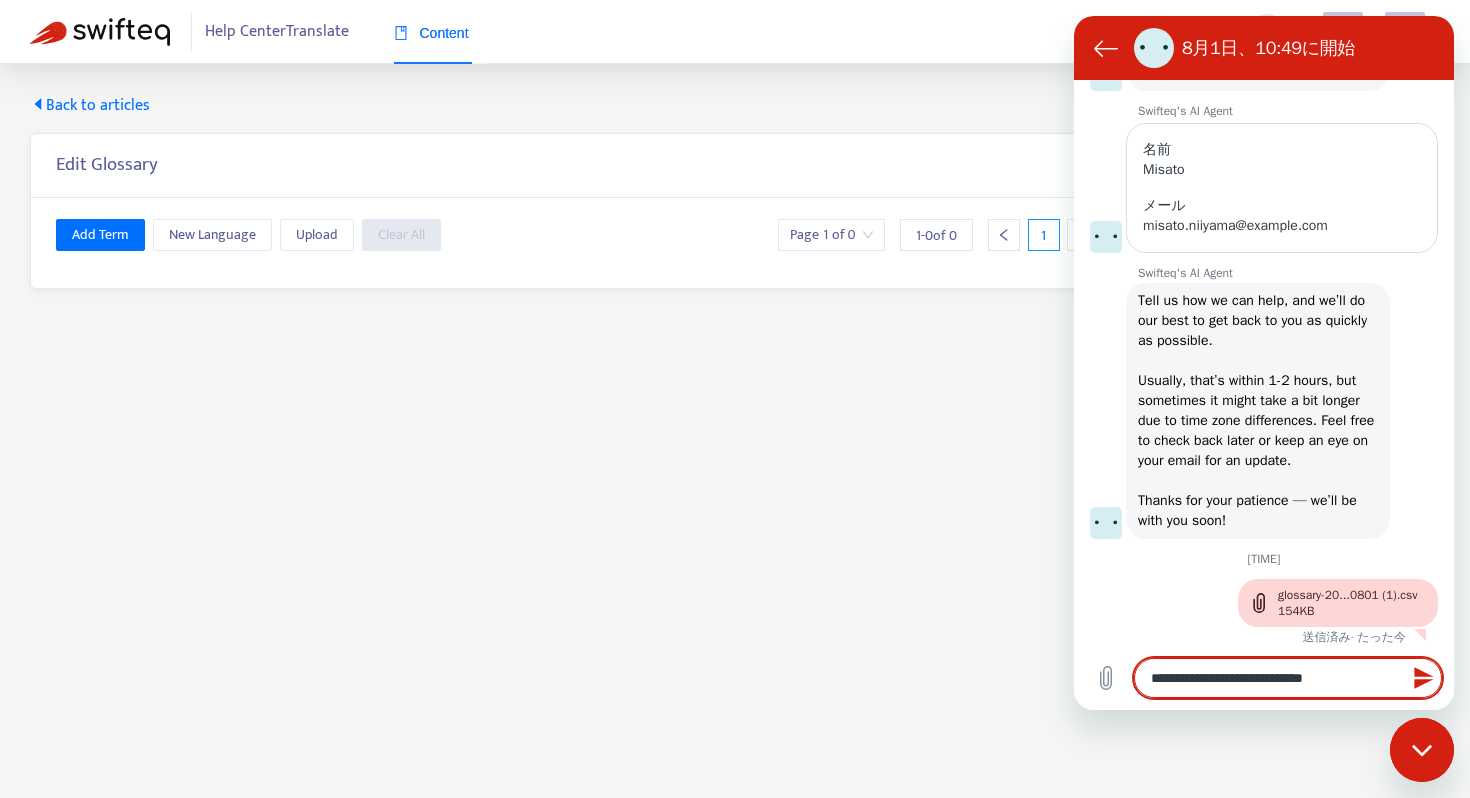 type on "**********" 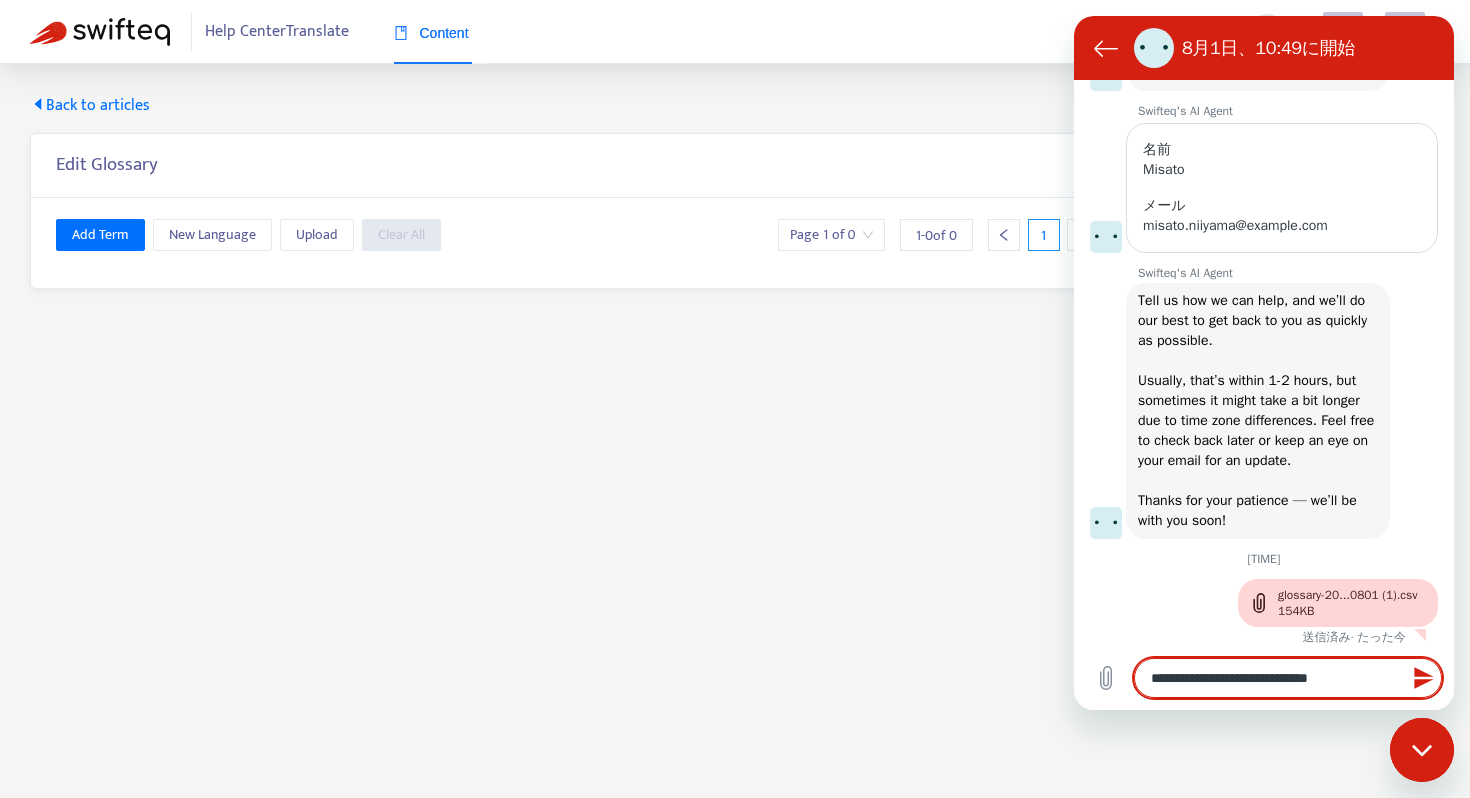 type on "**********" 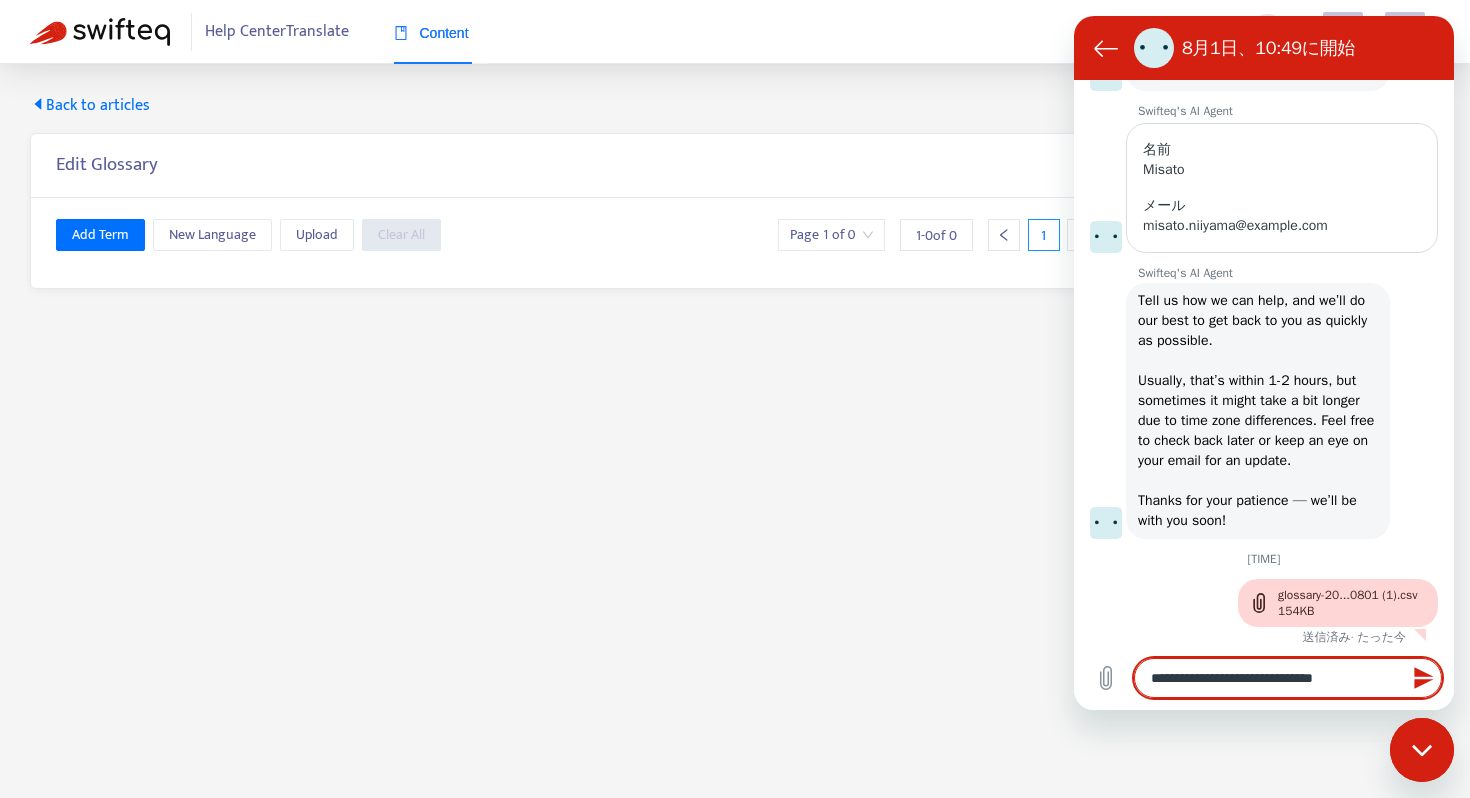 type on "**********" 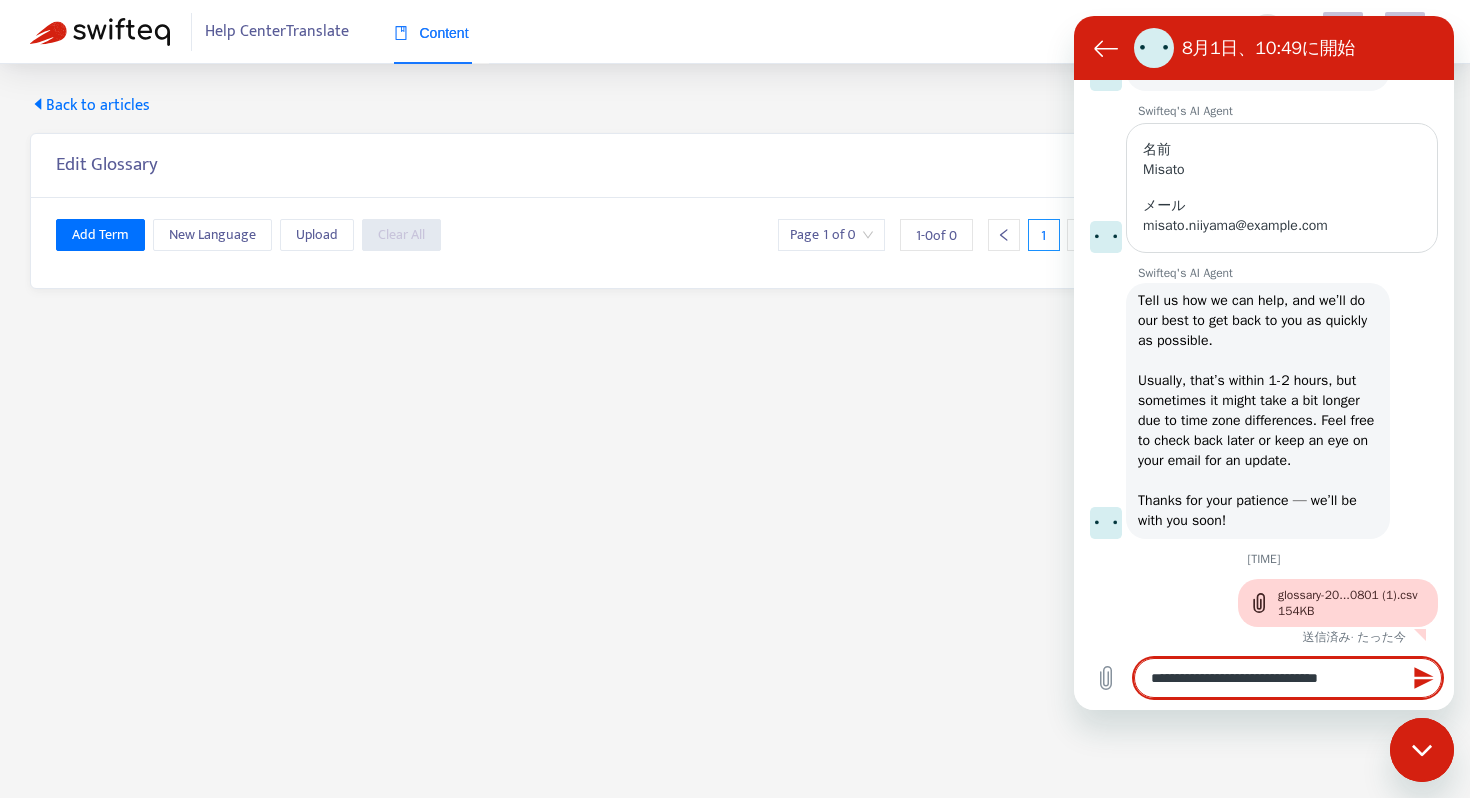type on "**********" 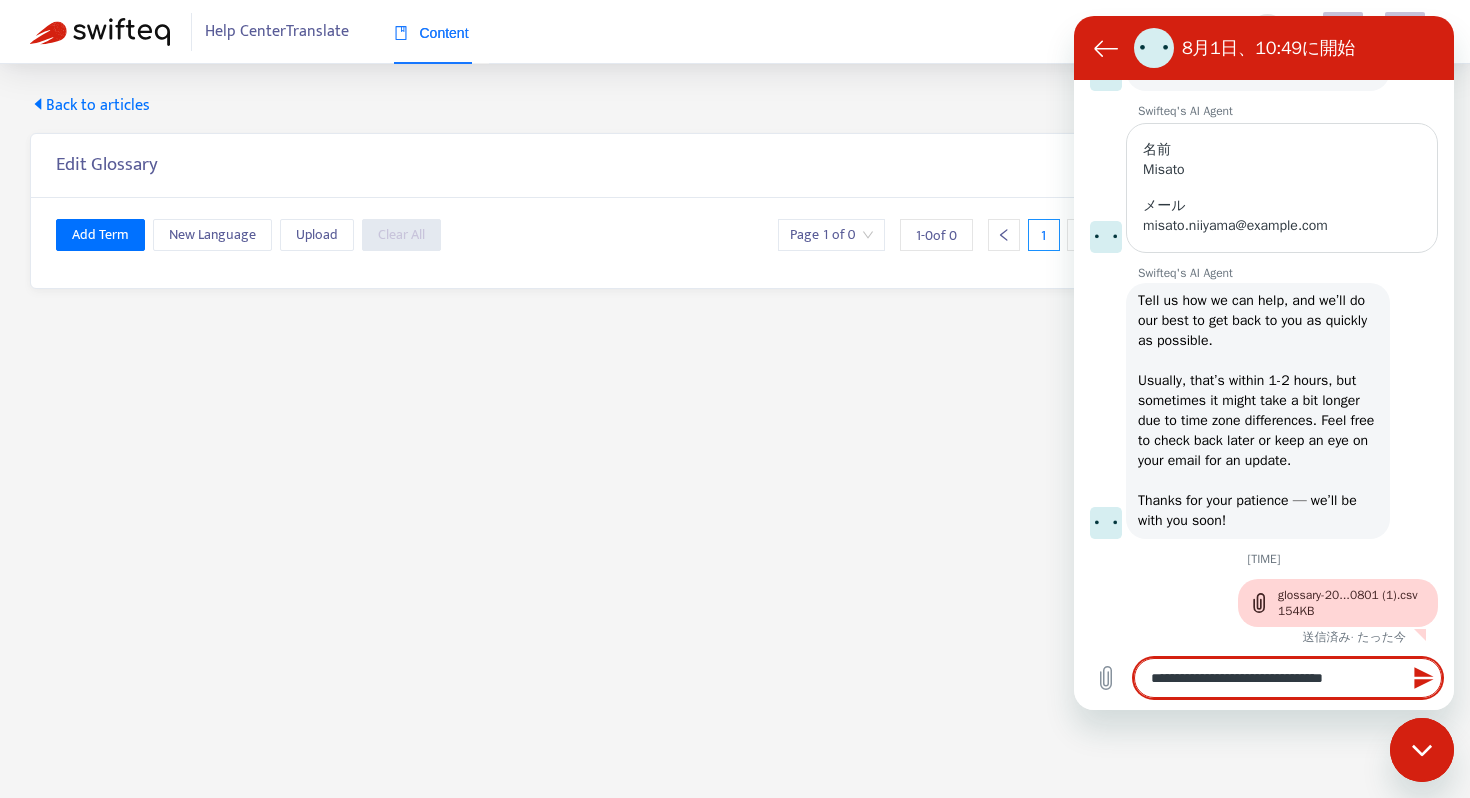 type on "**********" 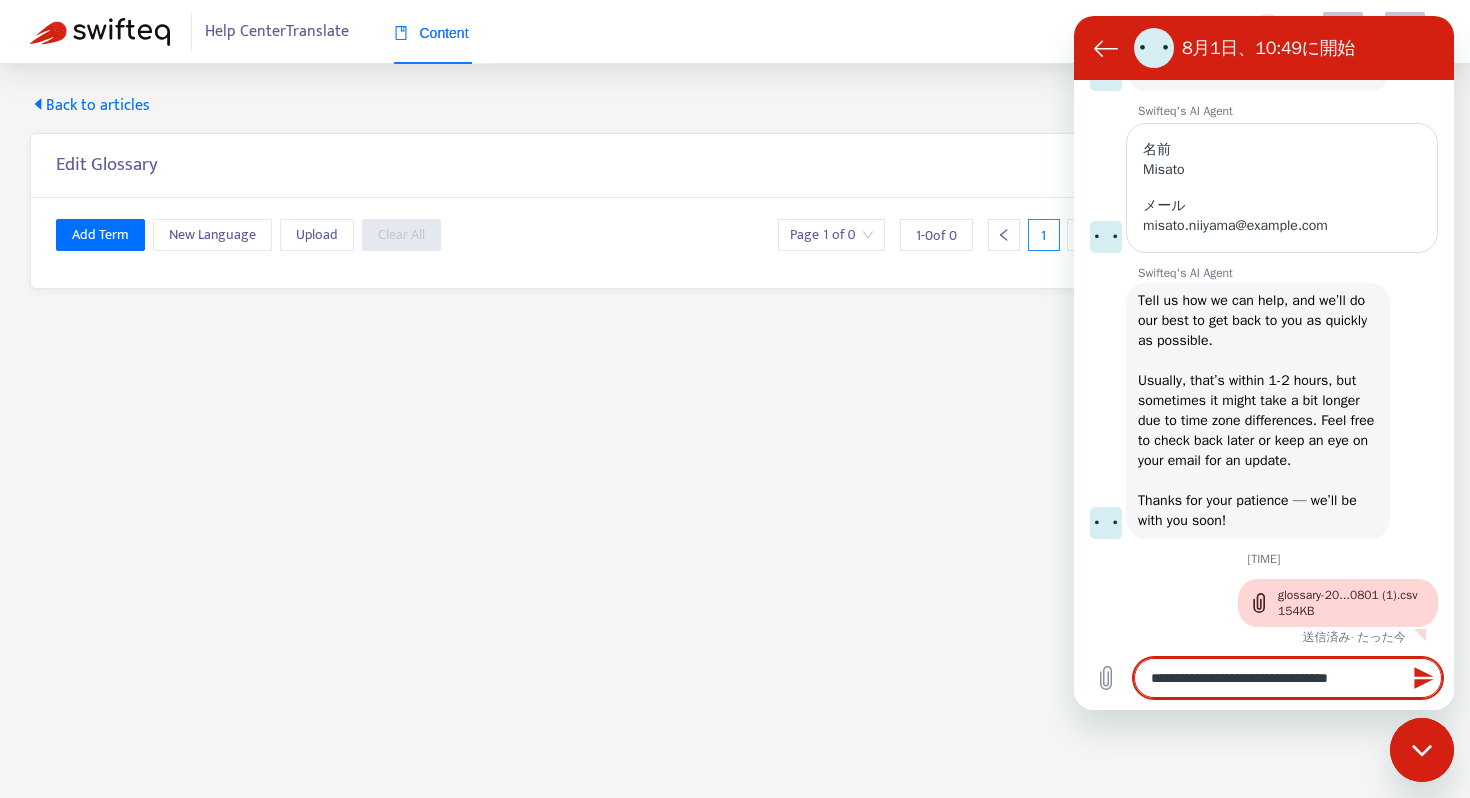 type on "**********" 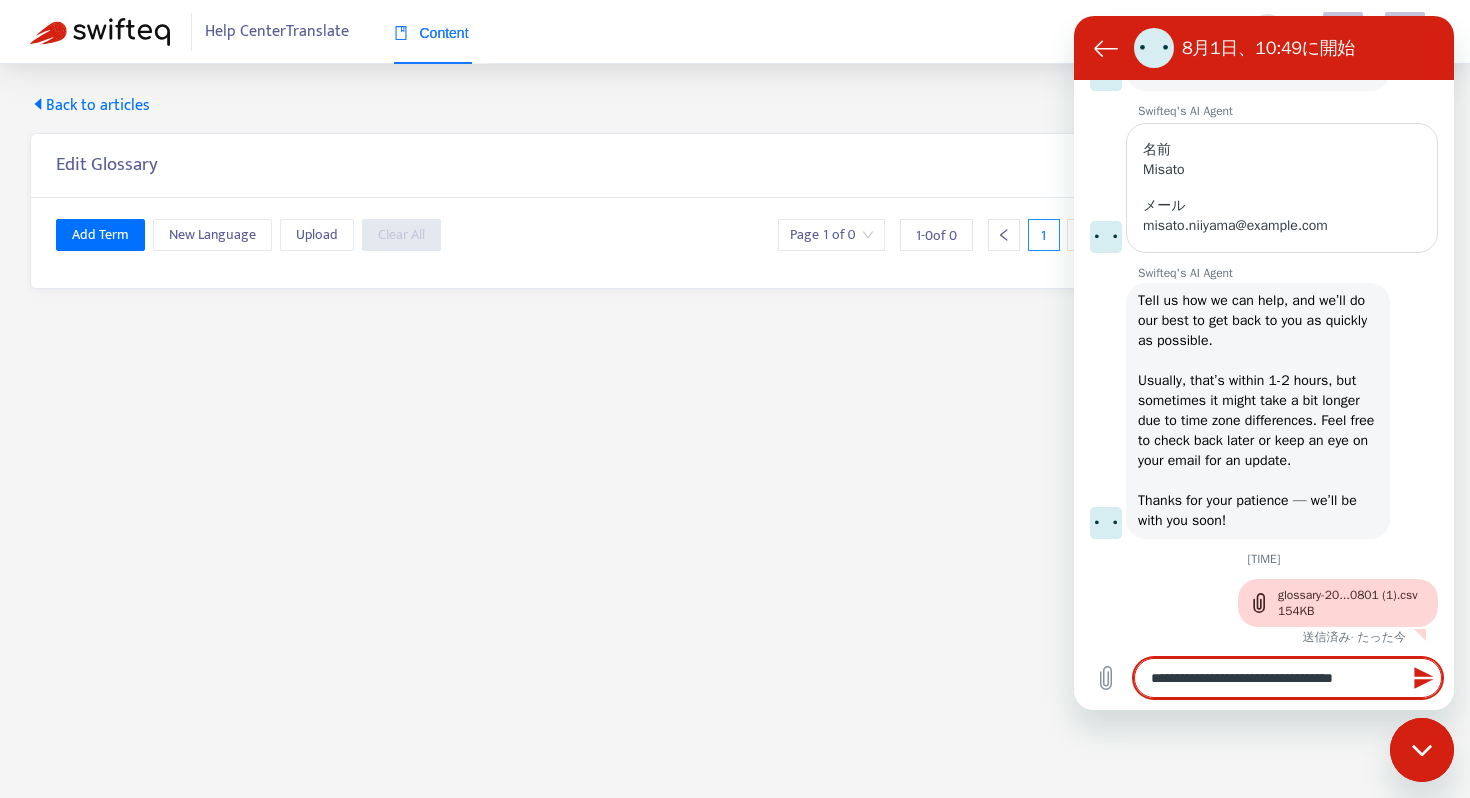 type on "**********" 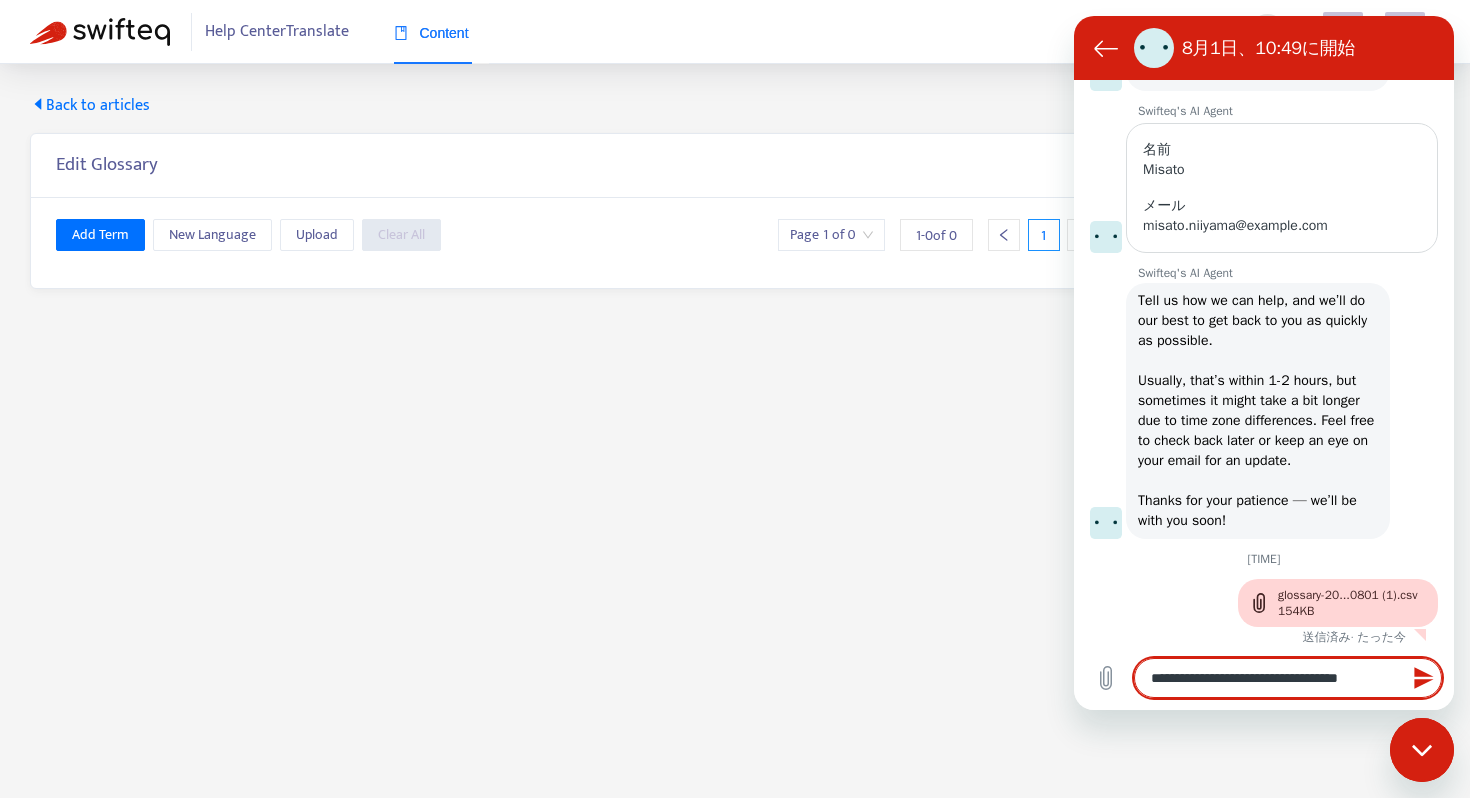 type on "**********" 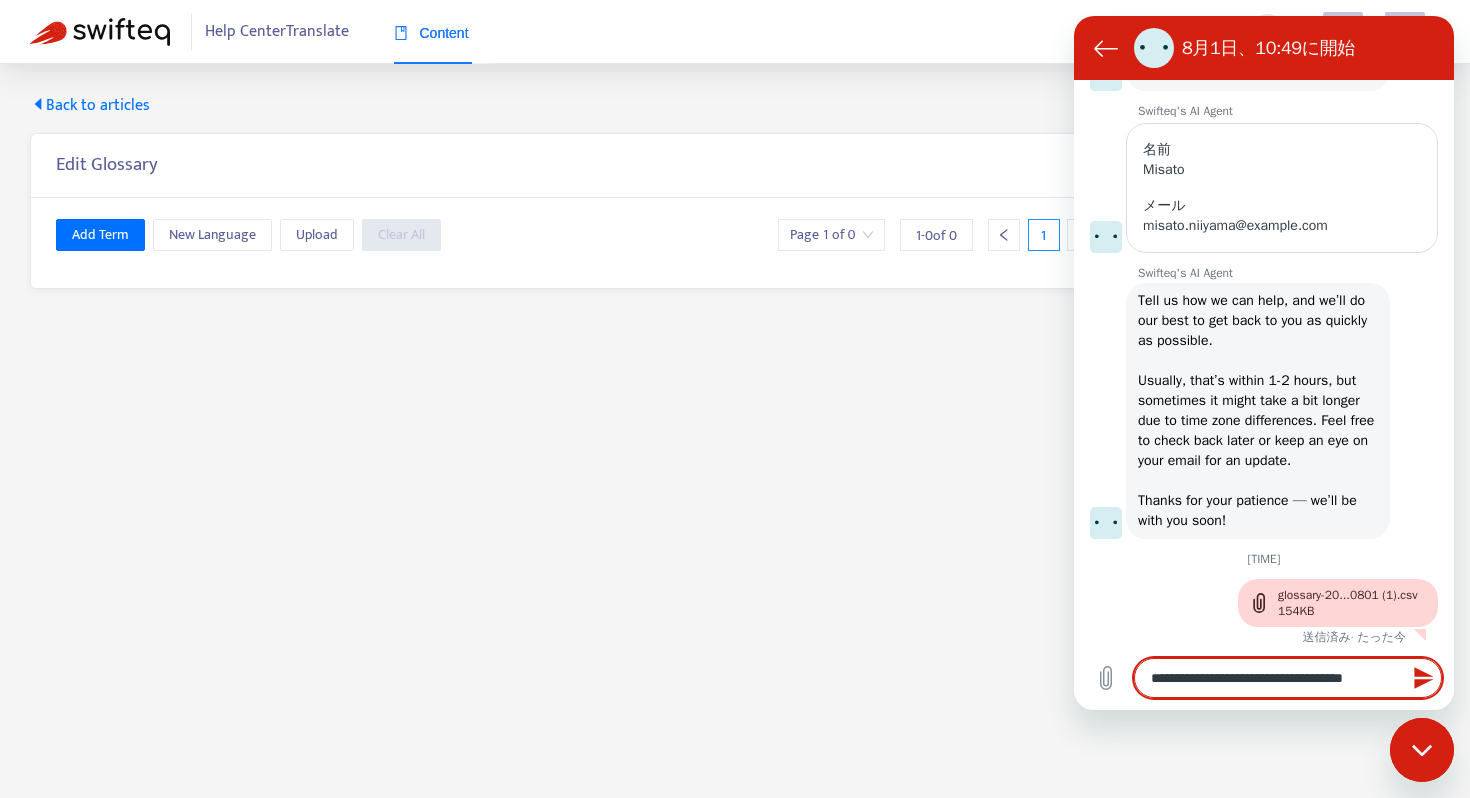 type on "**********" 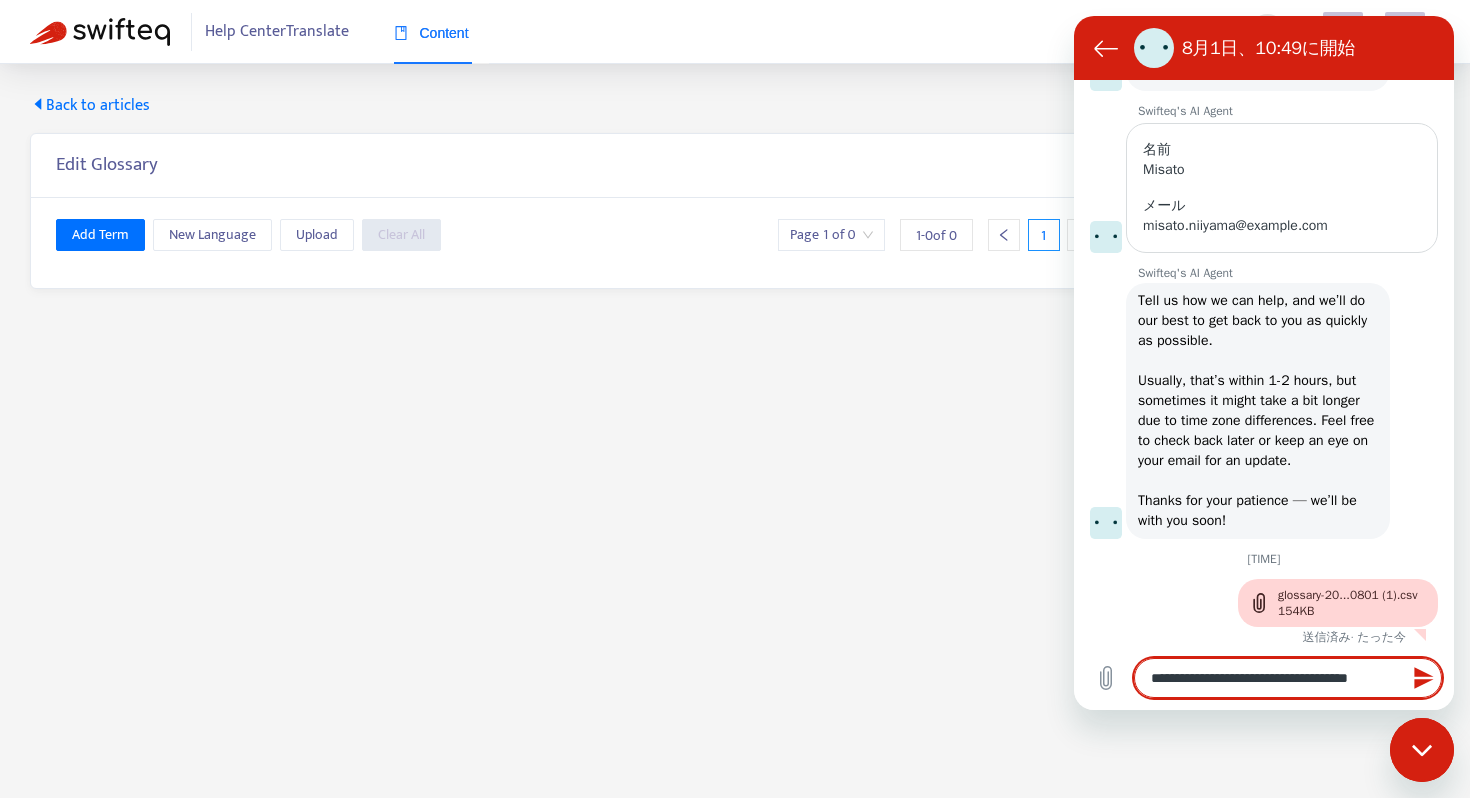 type on "**********" 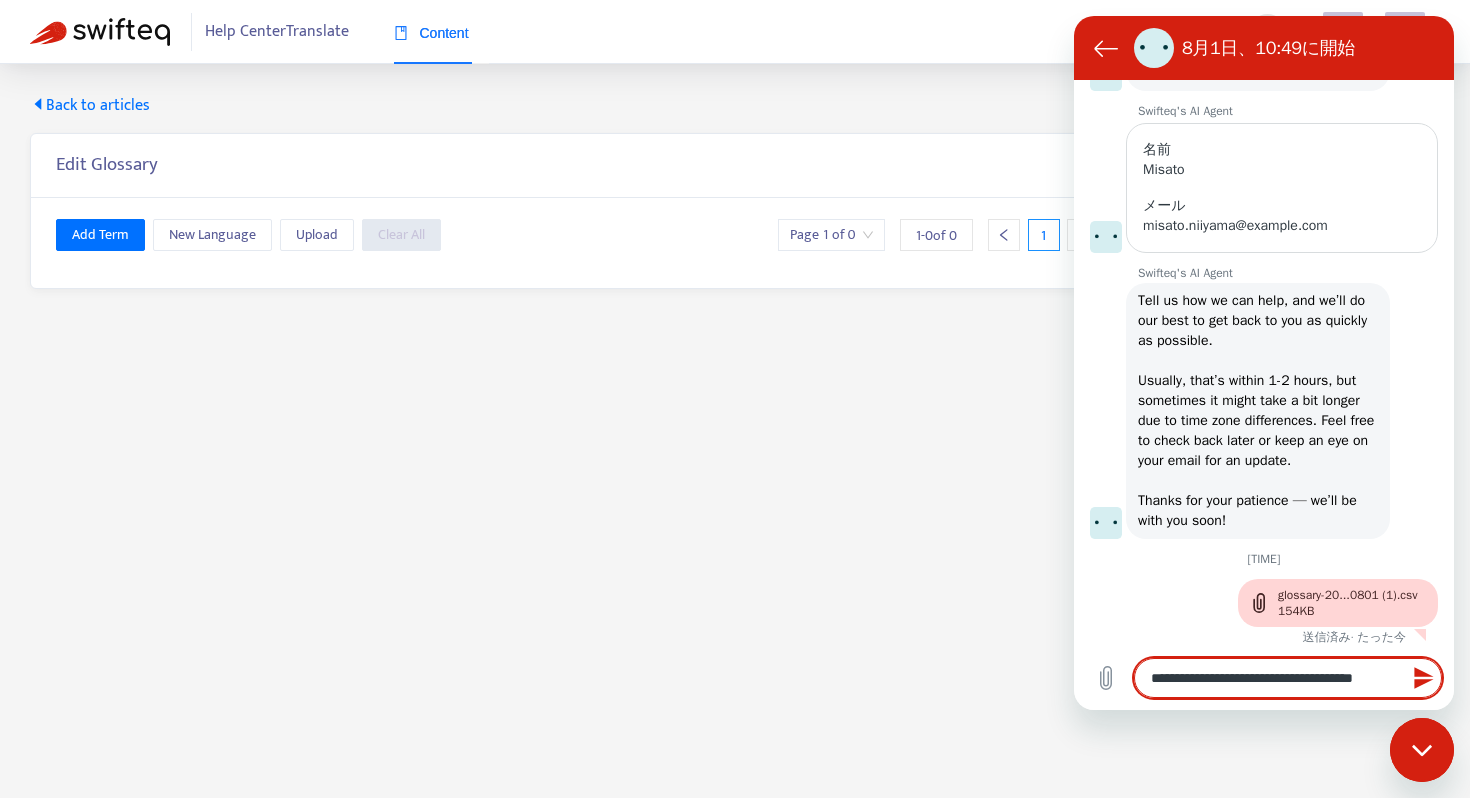 type on "**********" 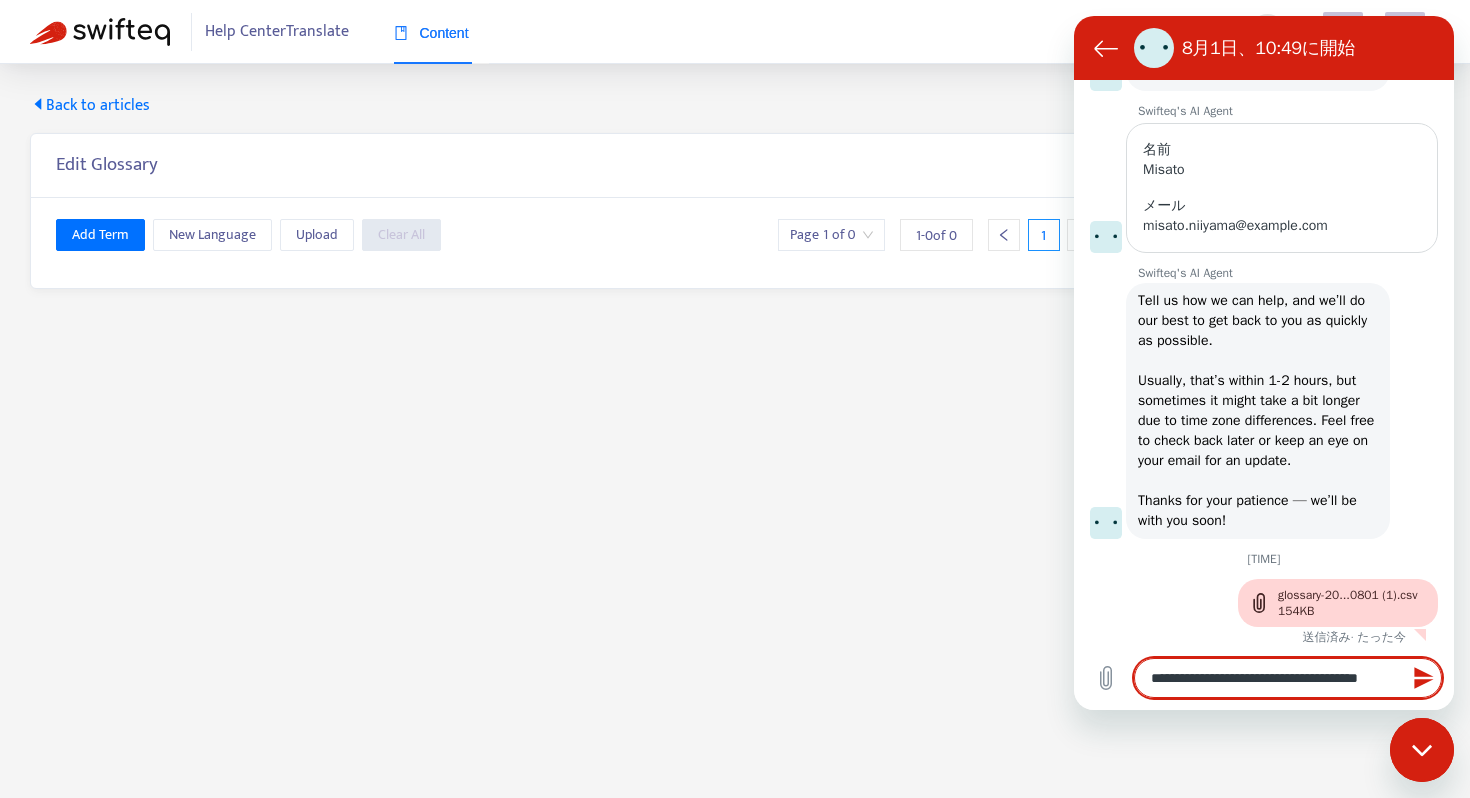 type on "**********" 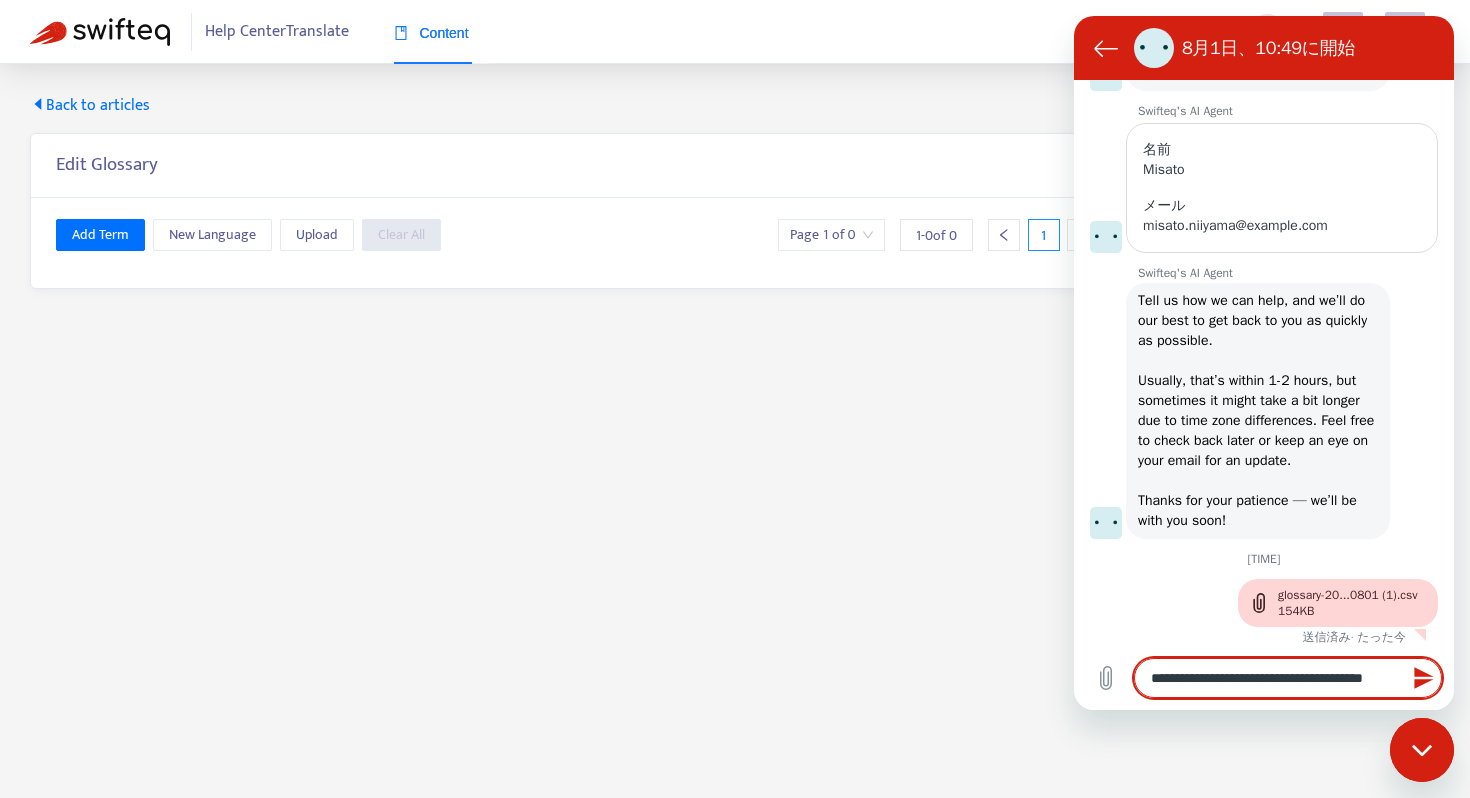 type on "**********" 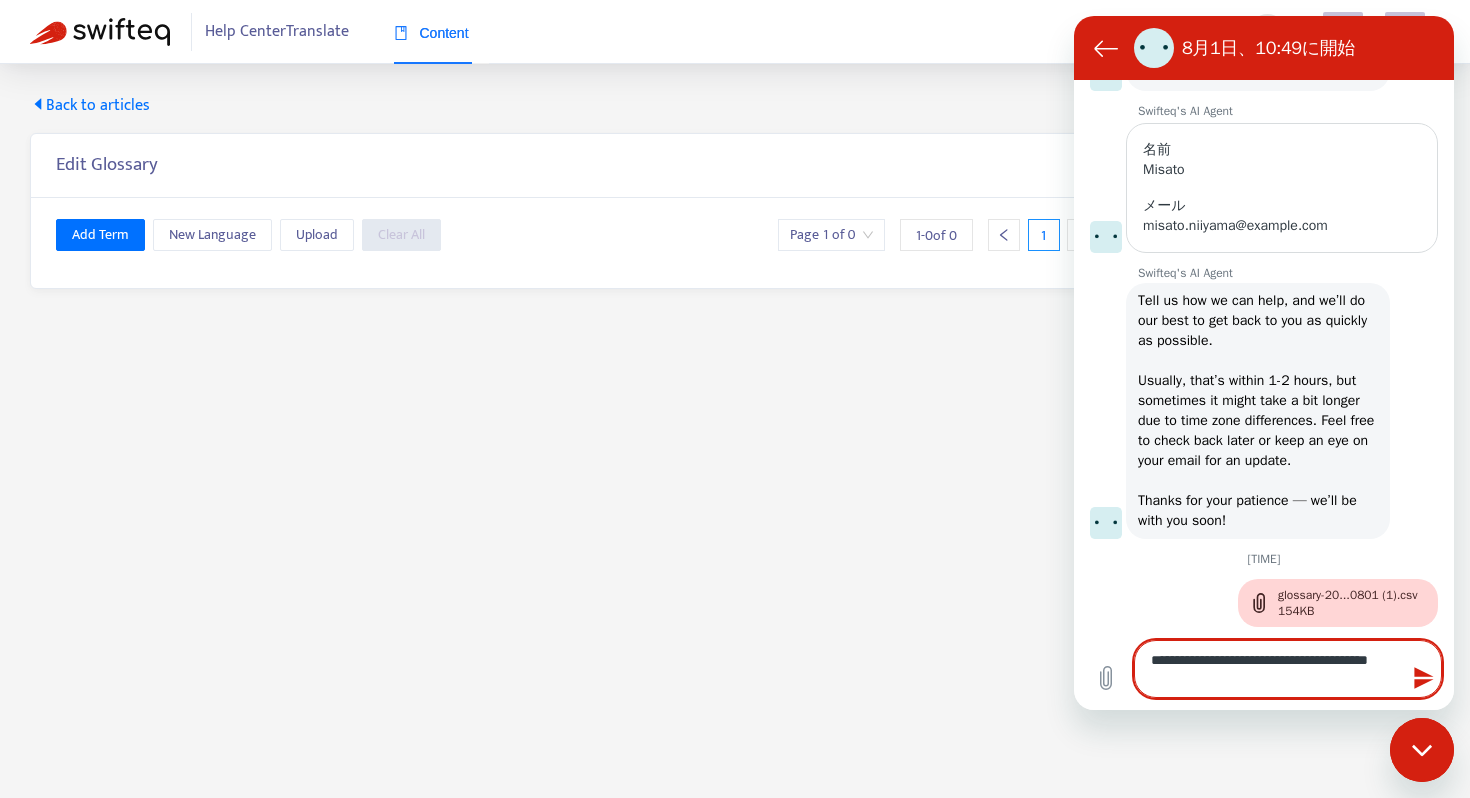 type on "**********" 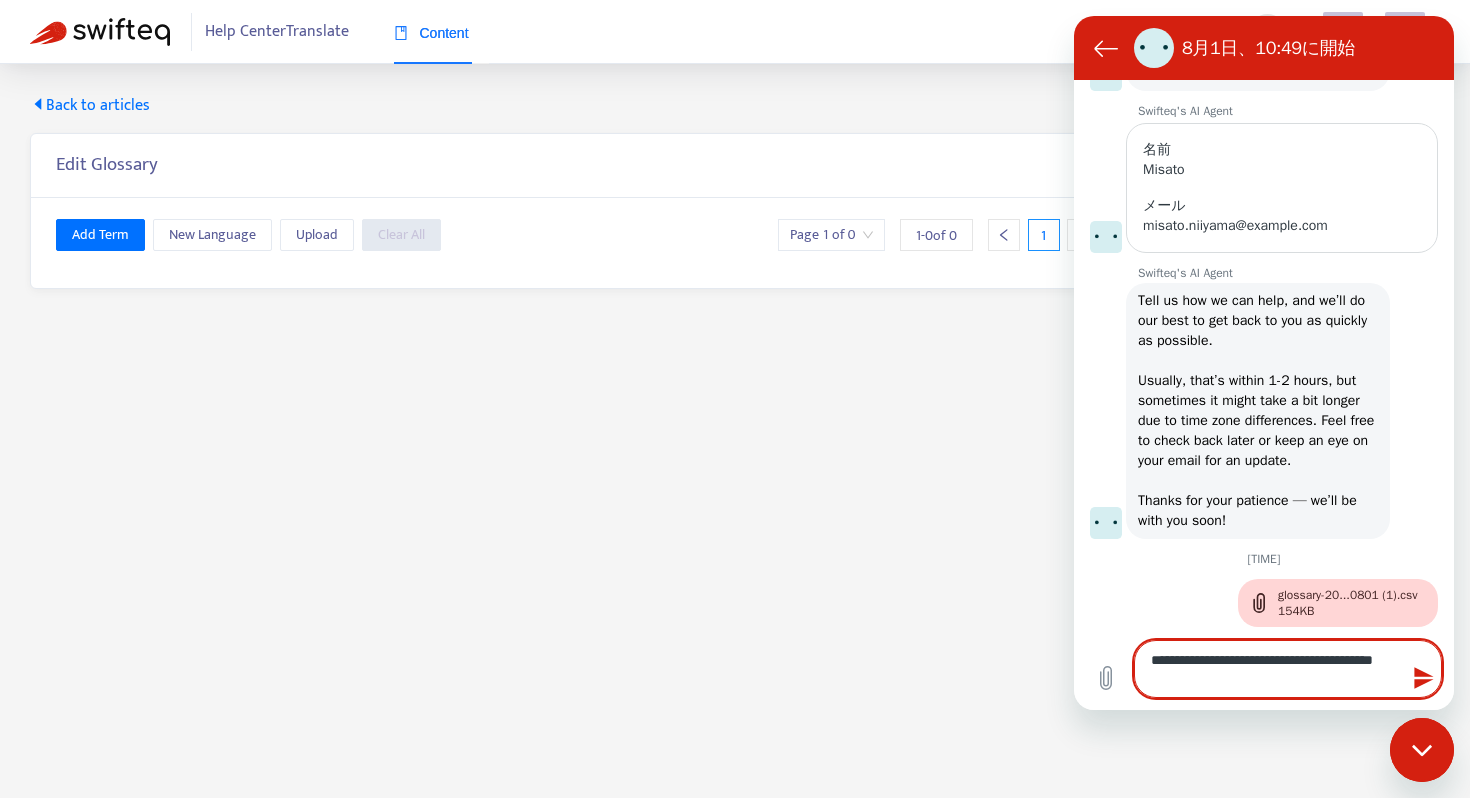 type on "**********" 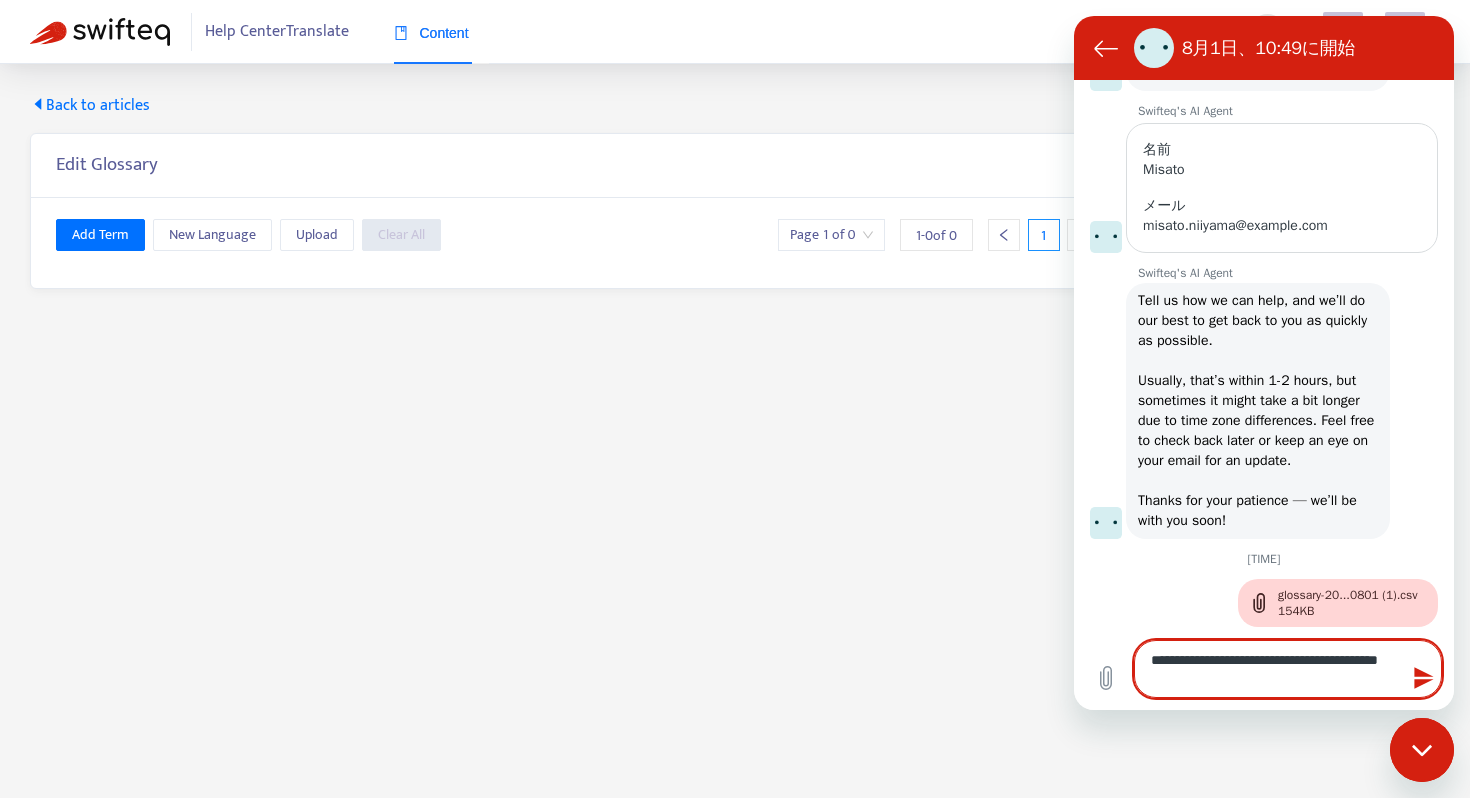 type on "**********" 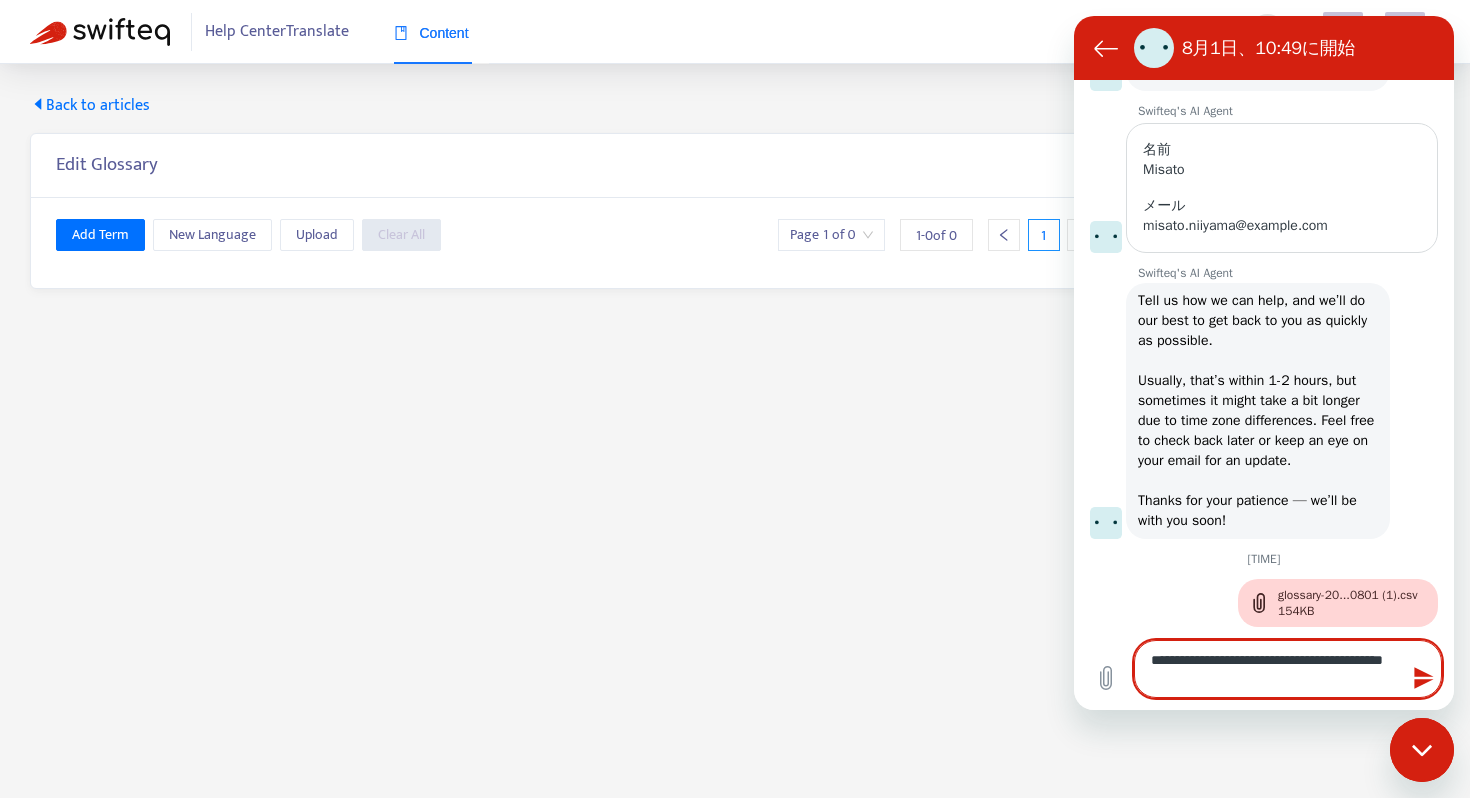 type on "**********" 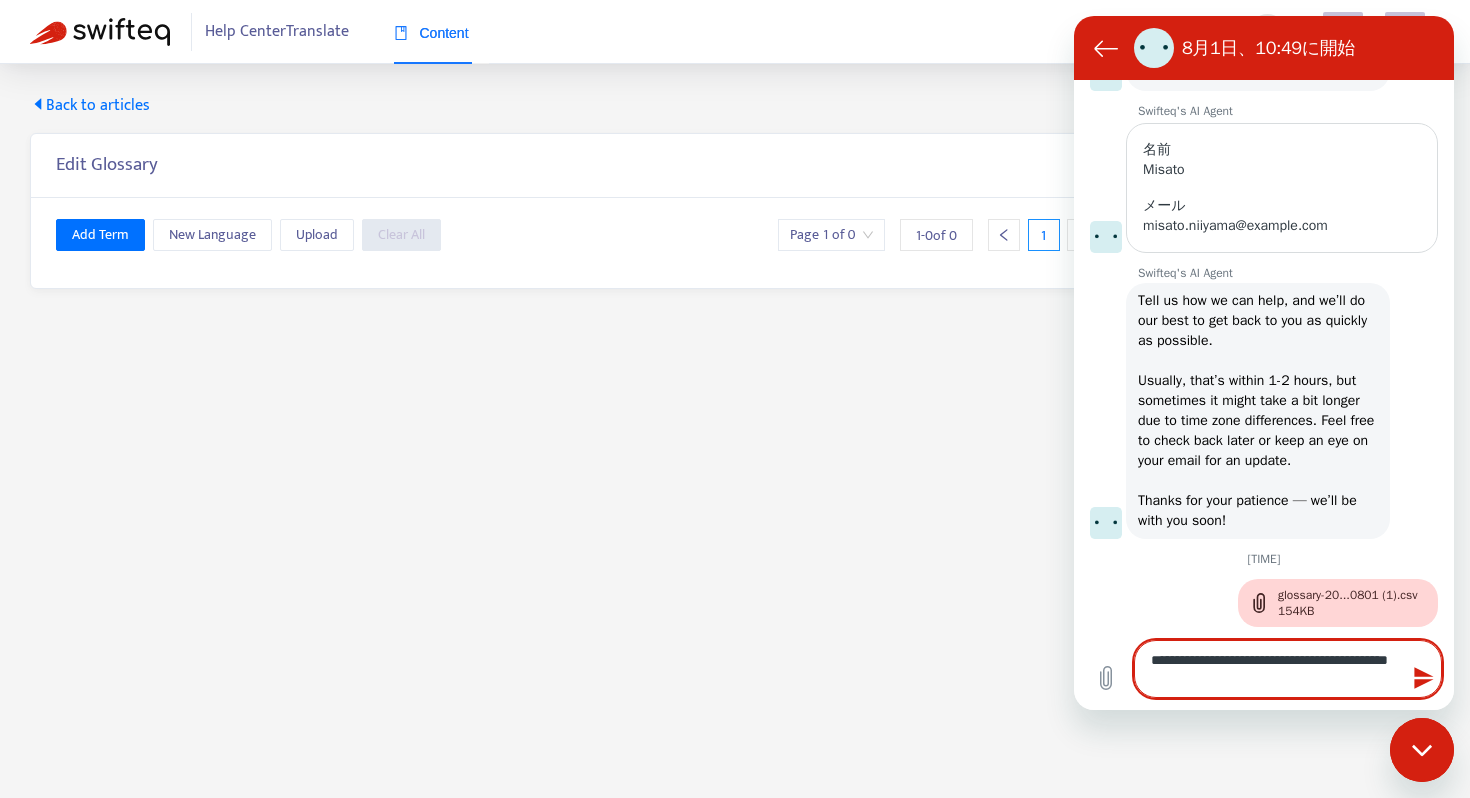 type on "**********" 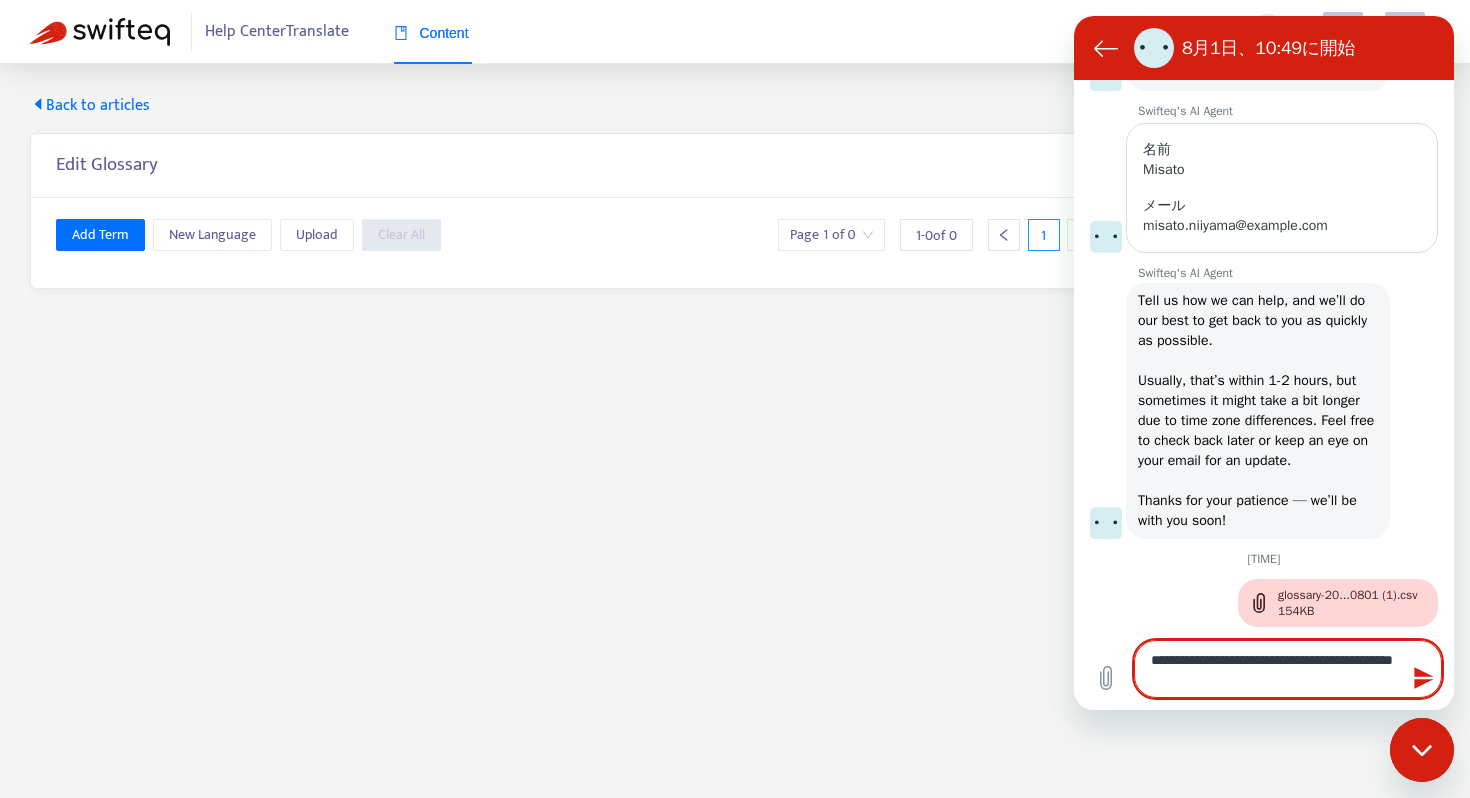 type on "**********" 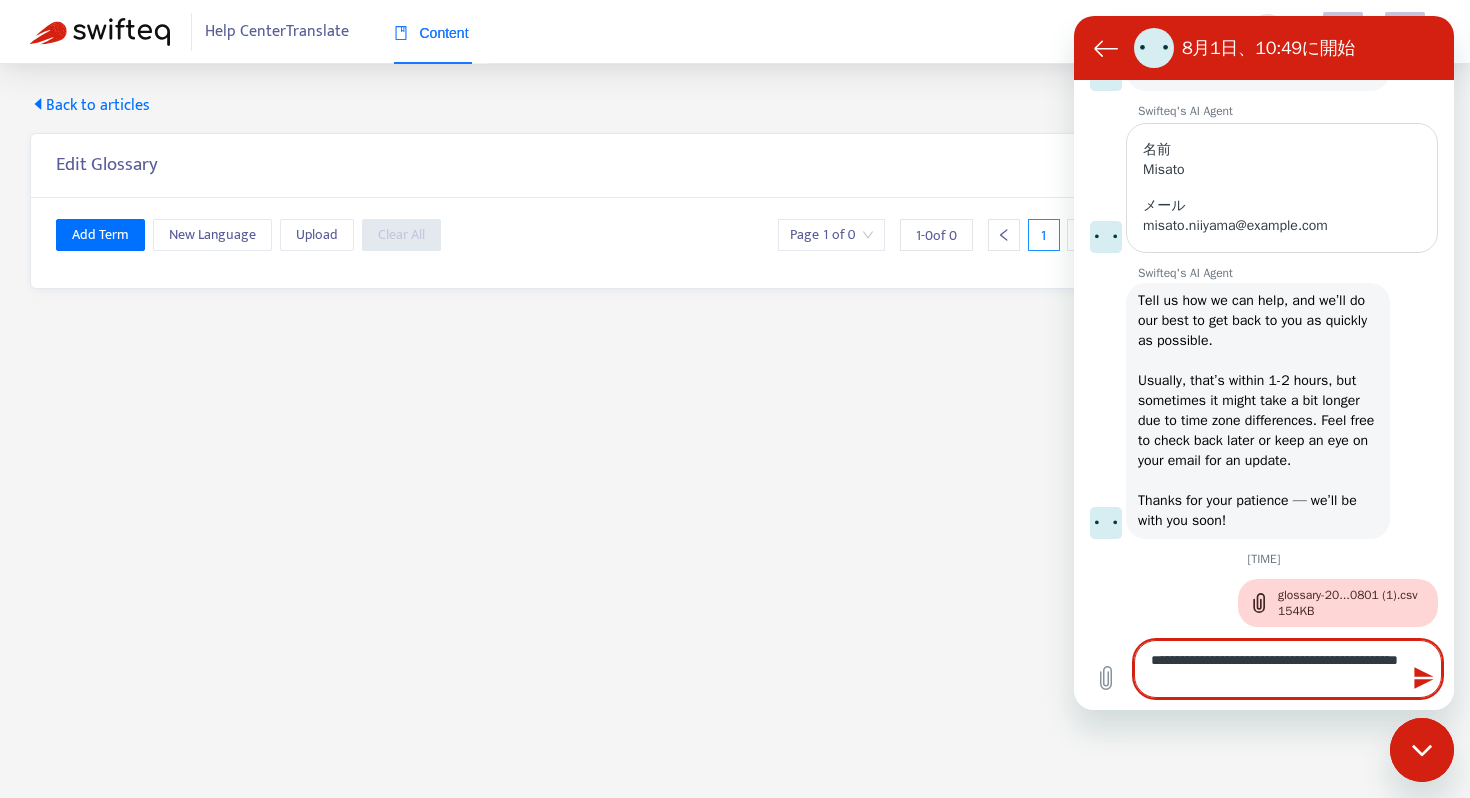 type on "**********" 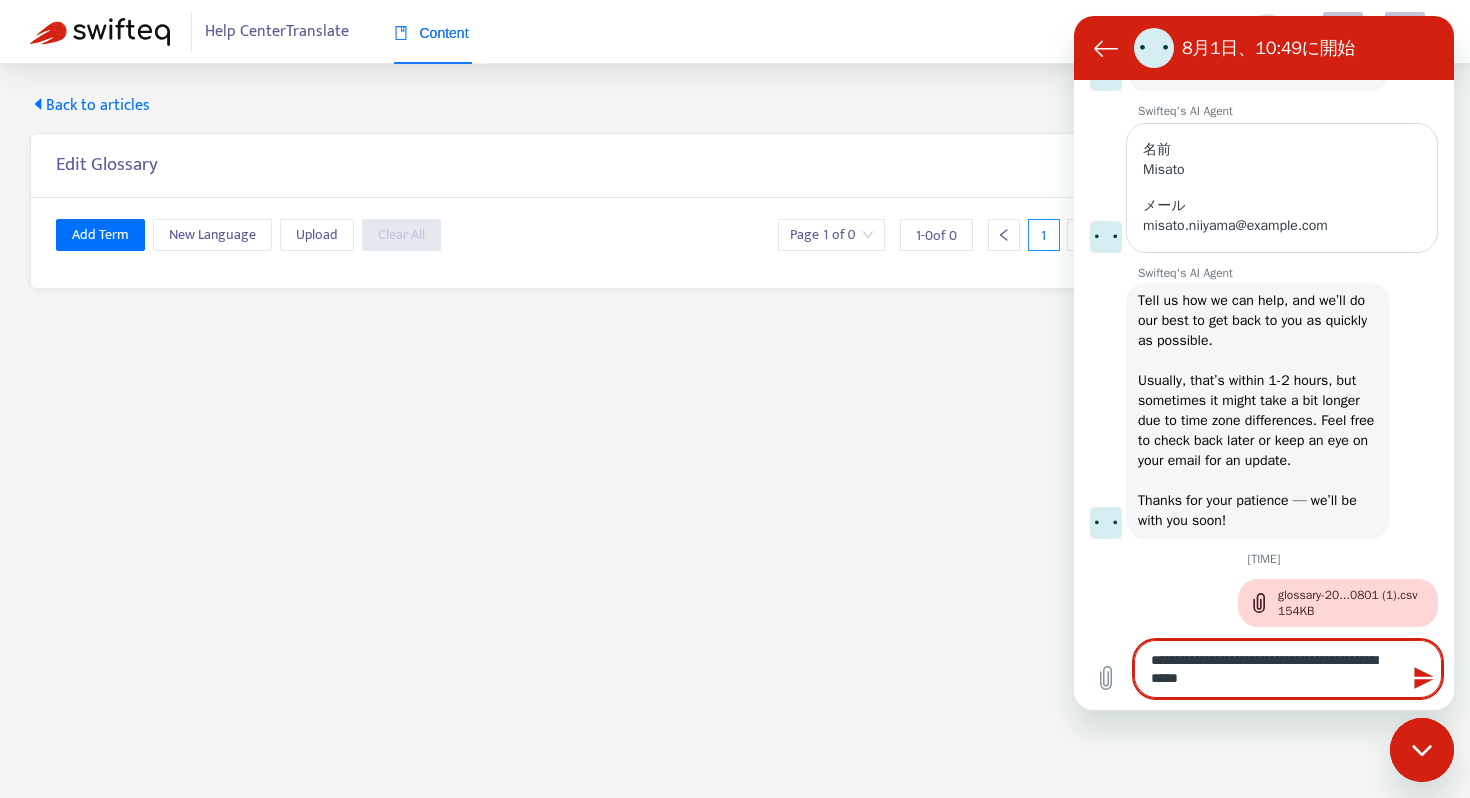 type on "**********" 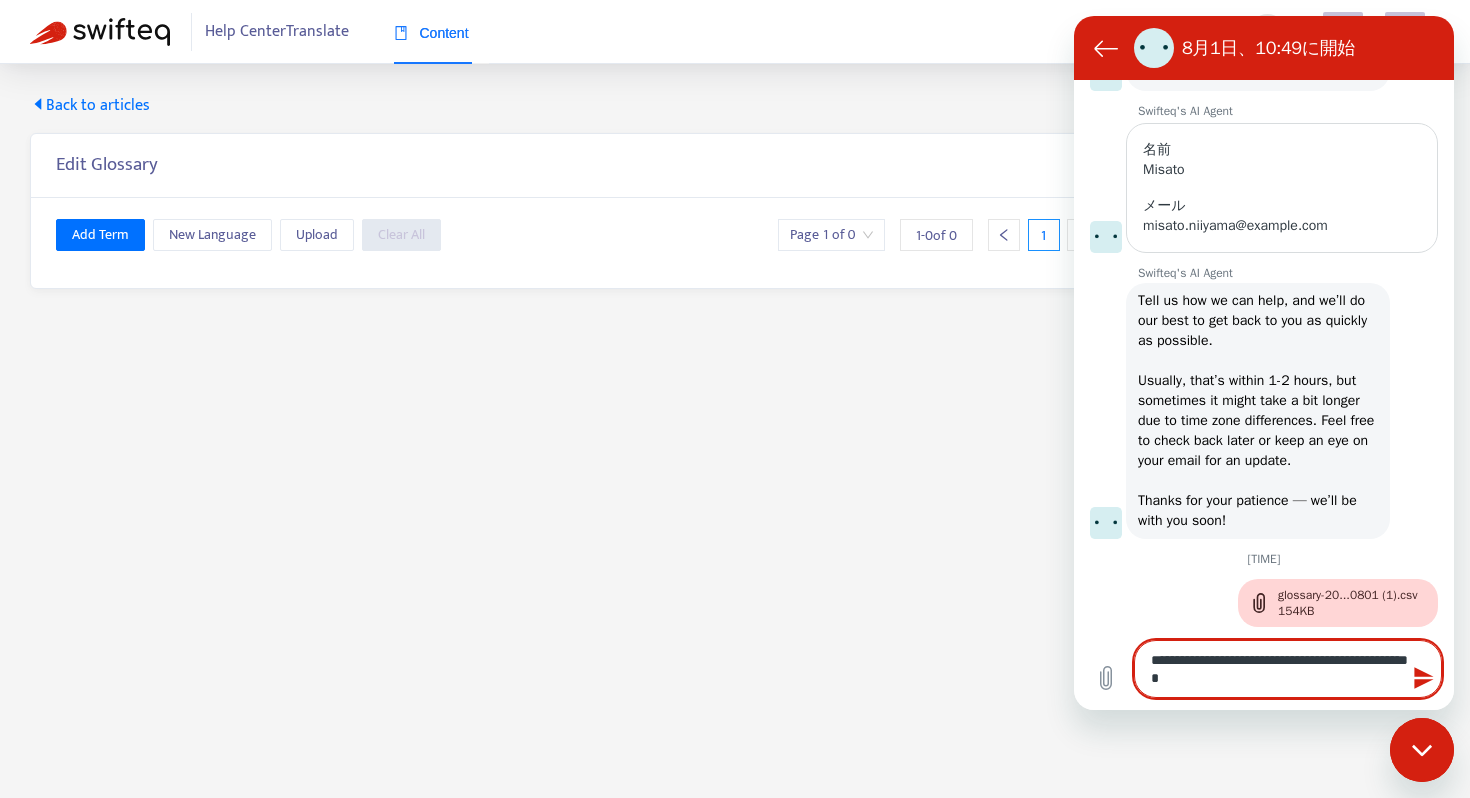 type on "**********" 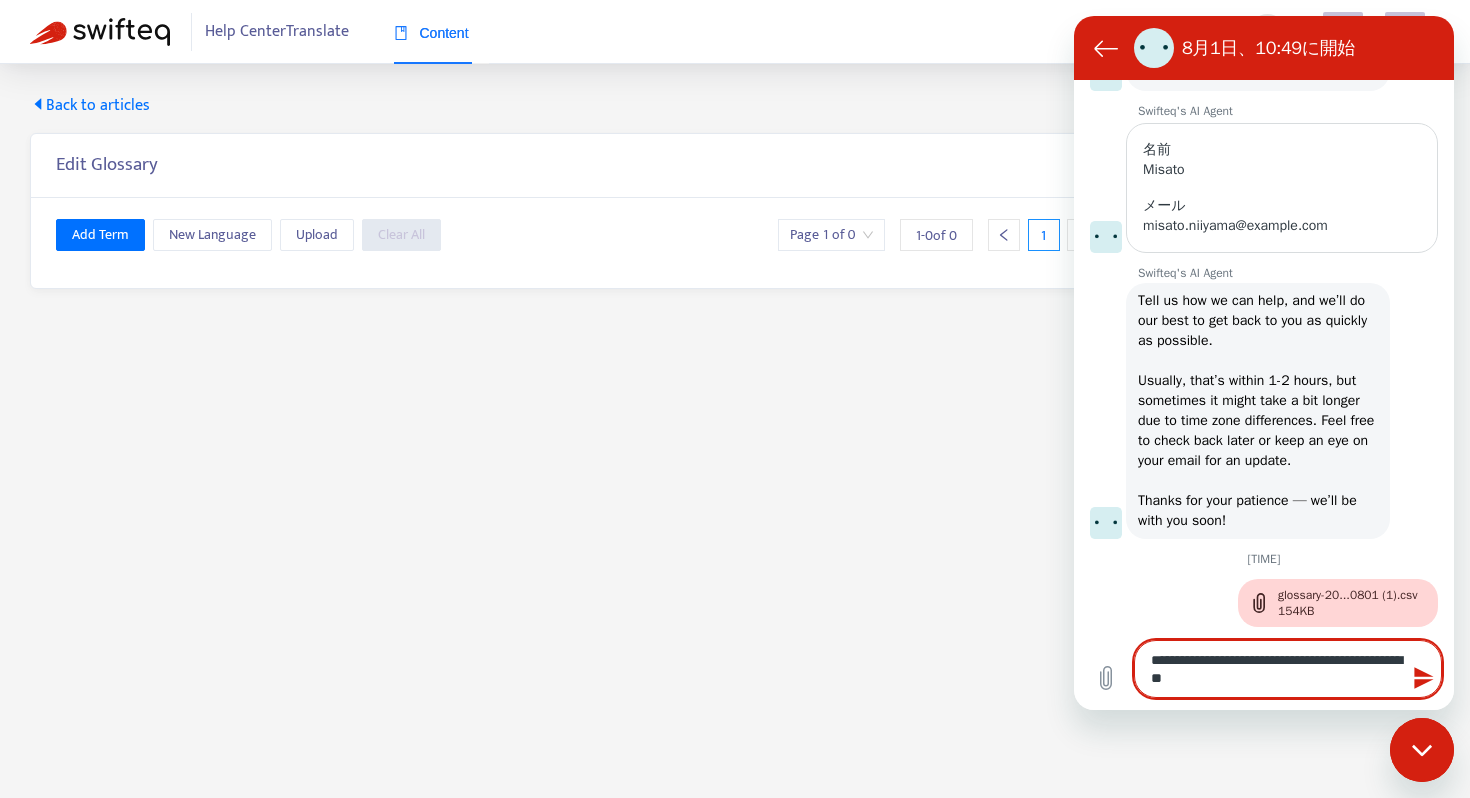 type on "**********" 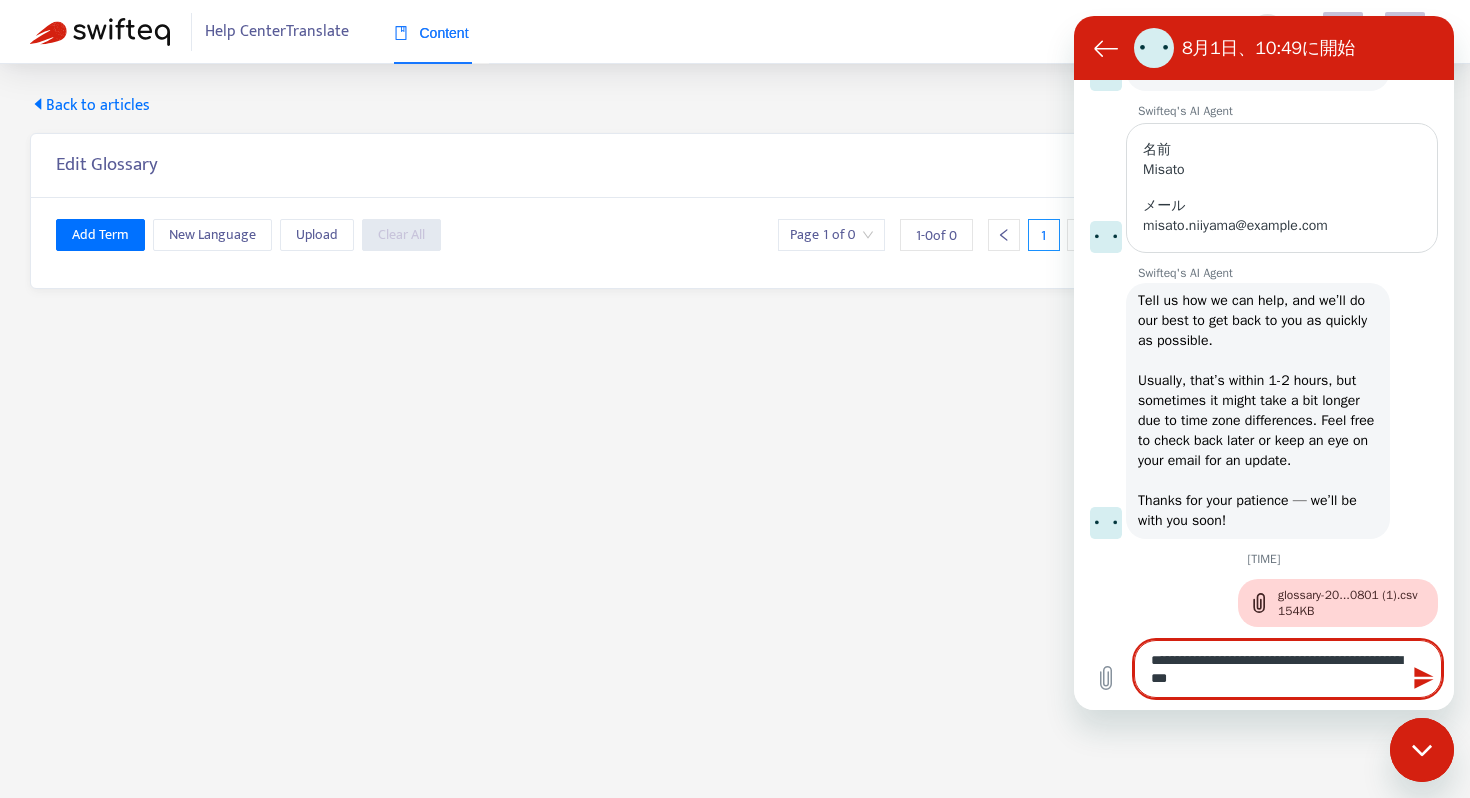 type on "**********" 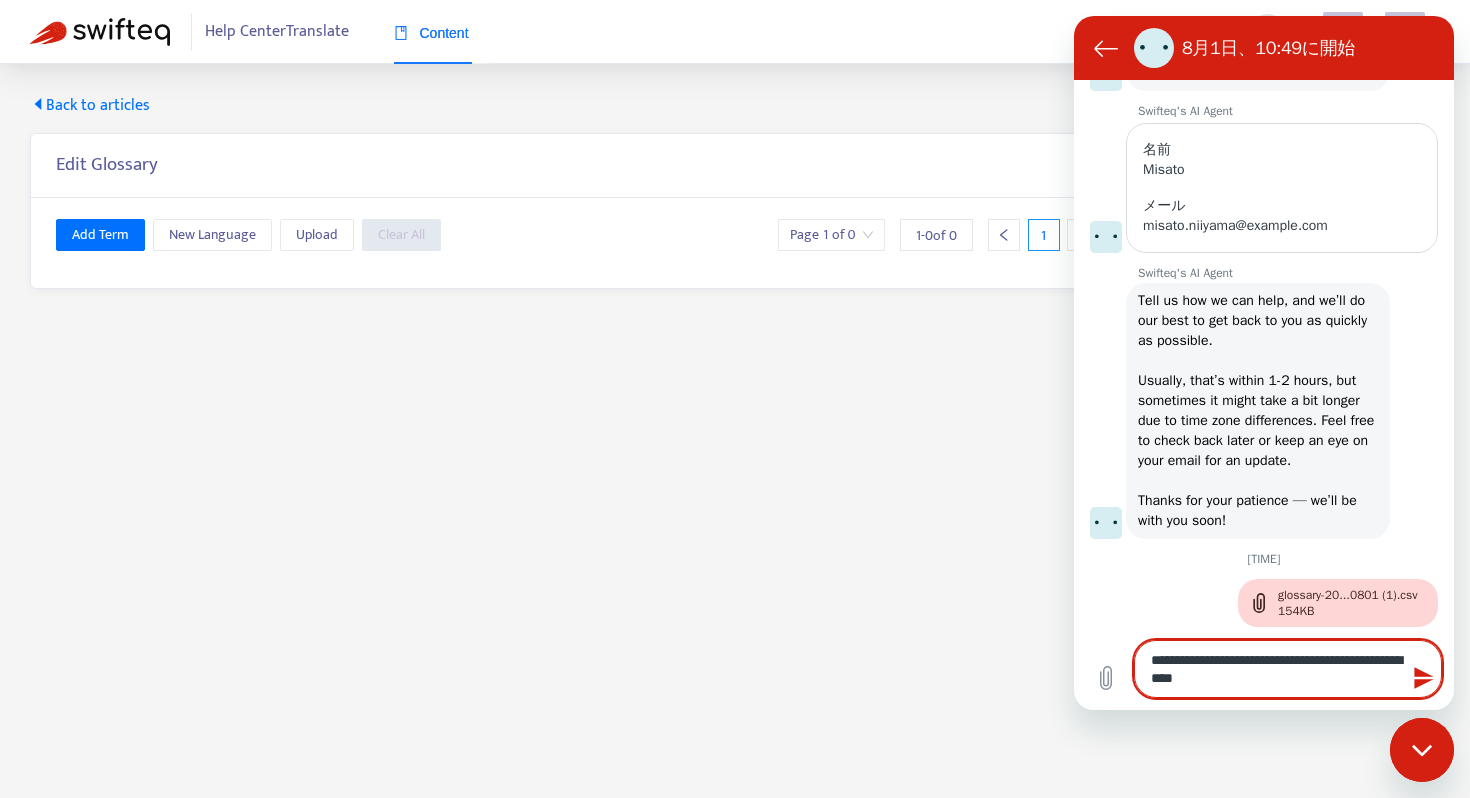 type on "**********" 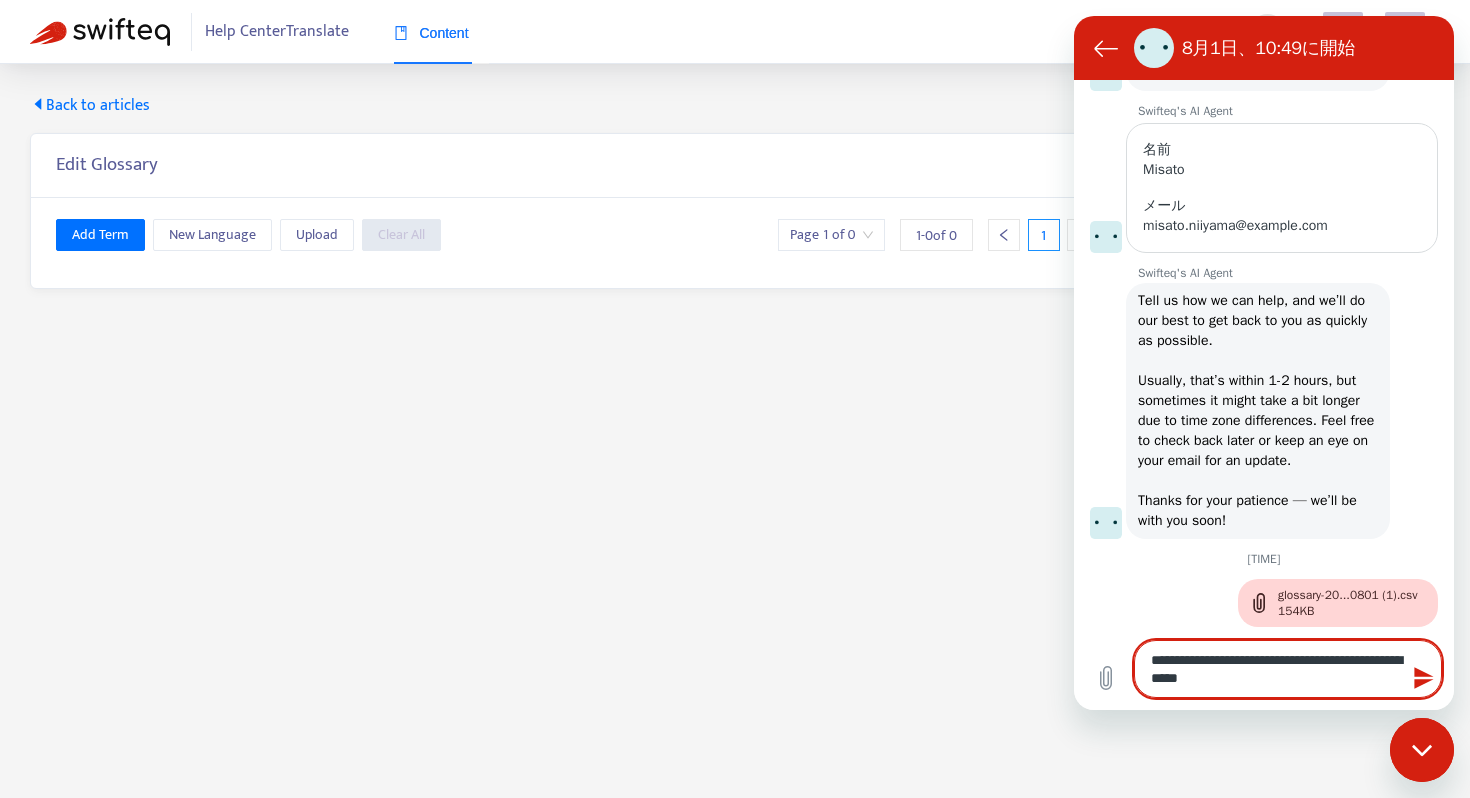 type on "**********" 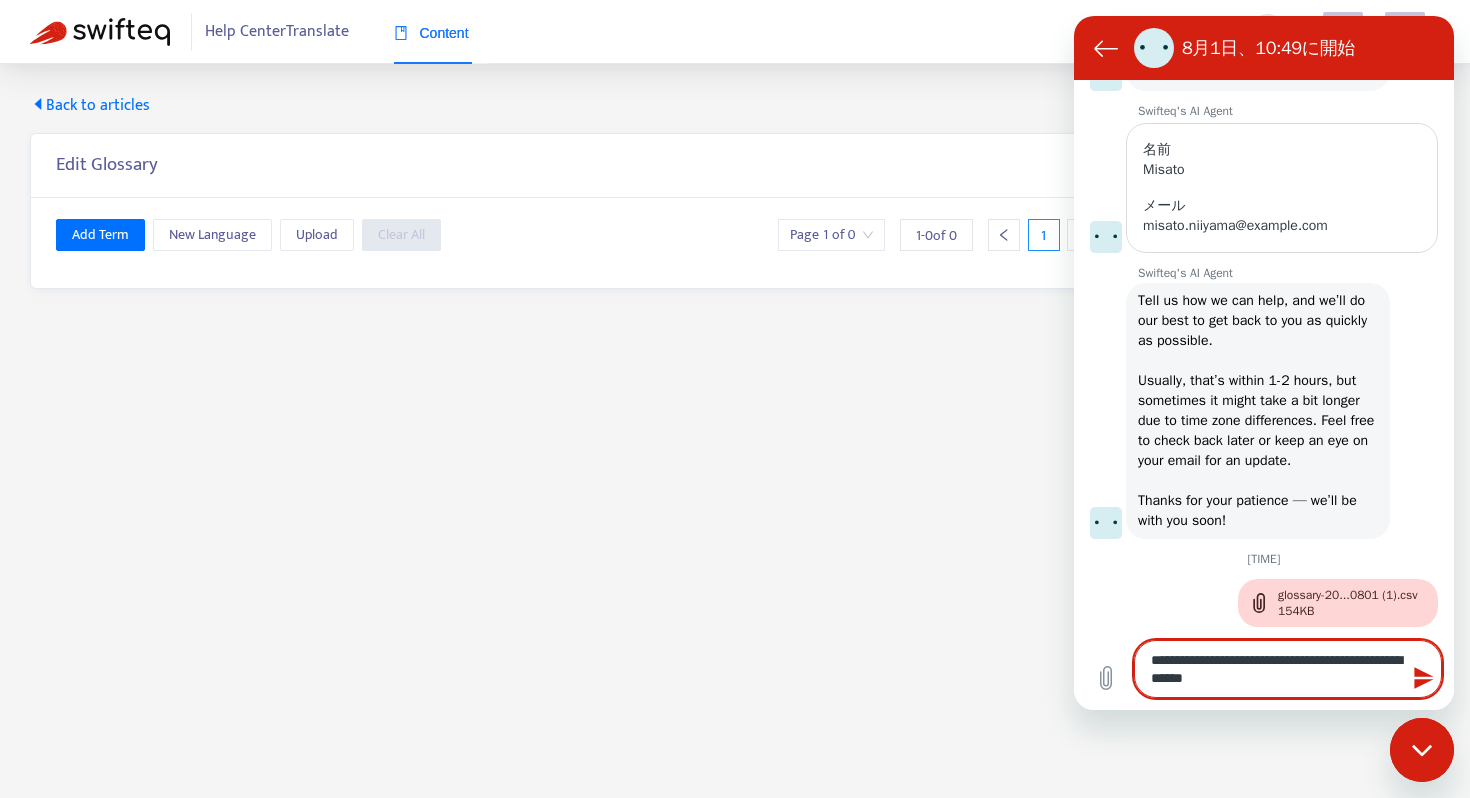 type on "**********" 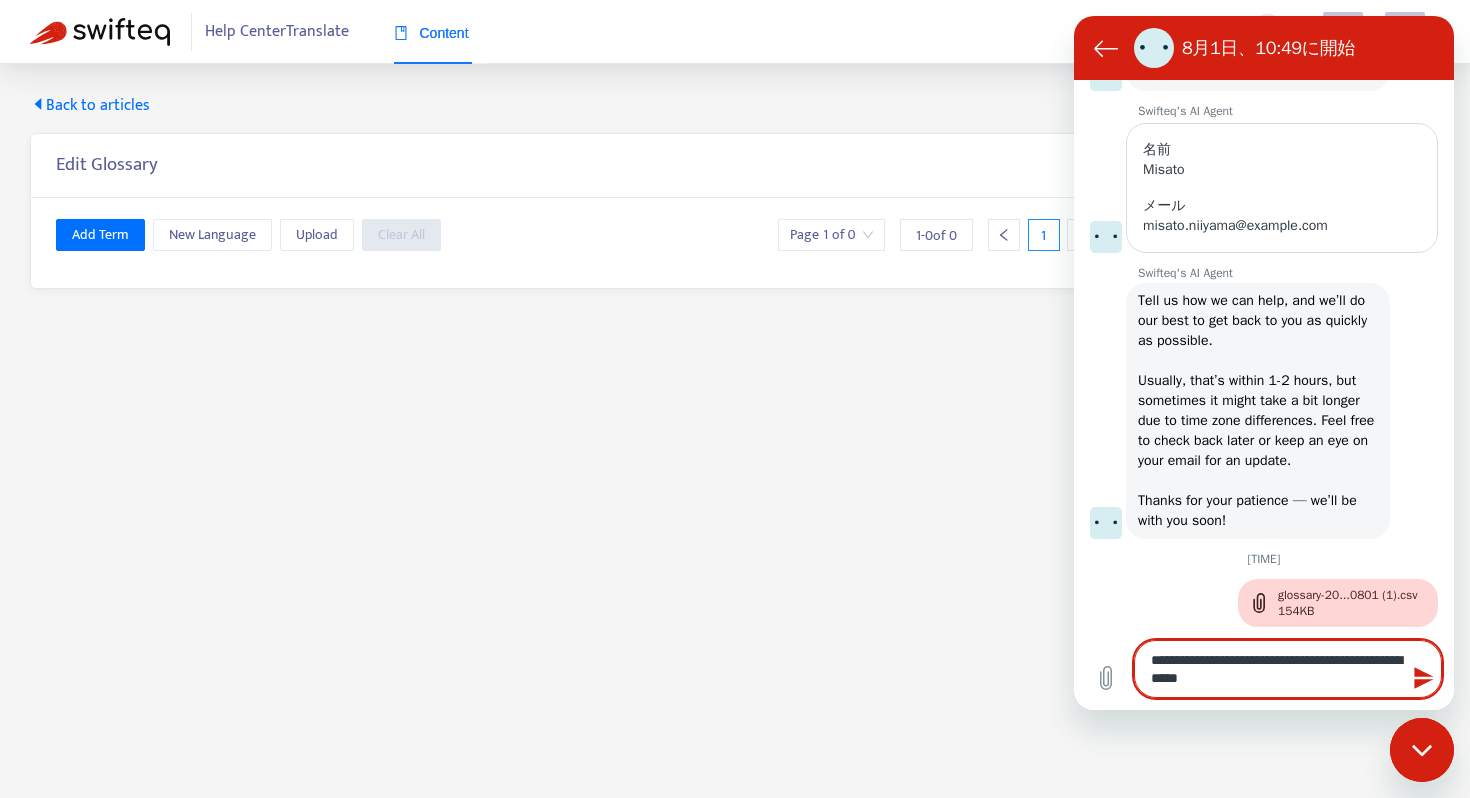 type on "**********" 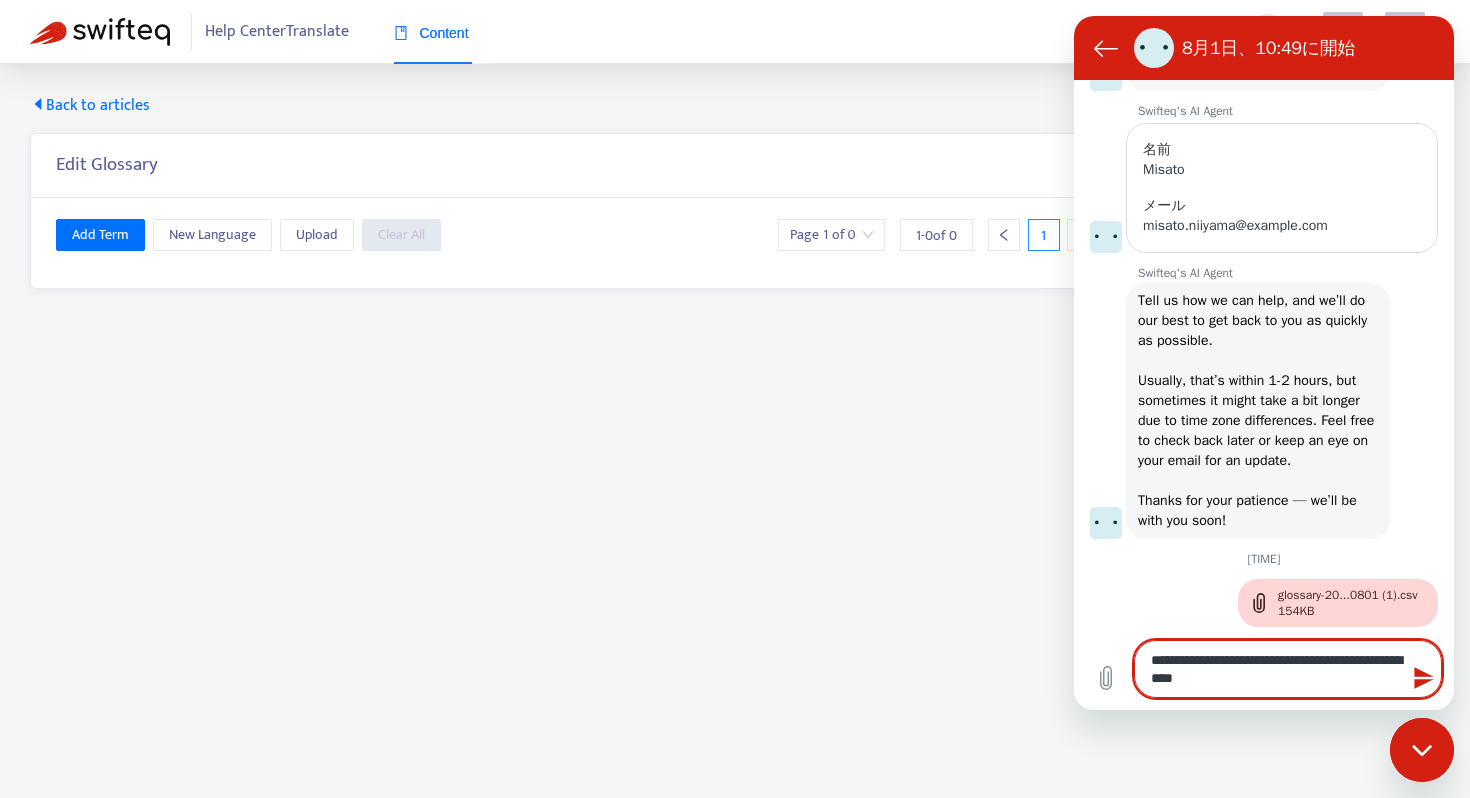 type on "**********" 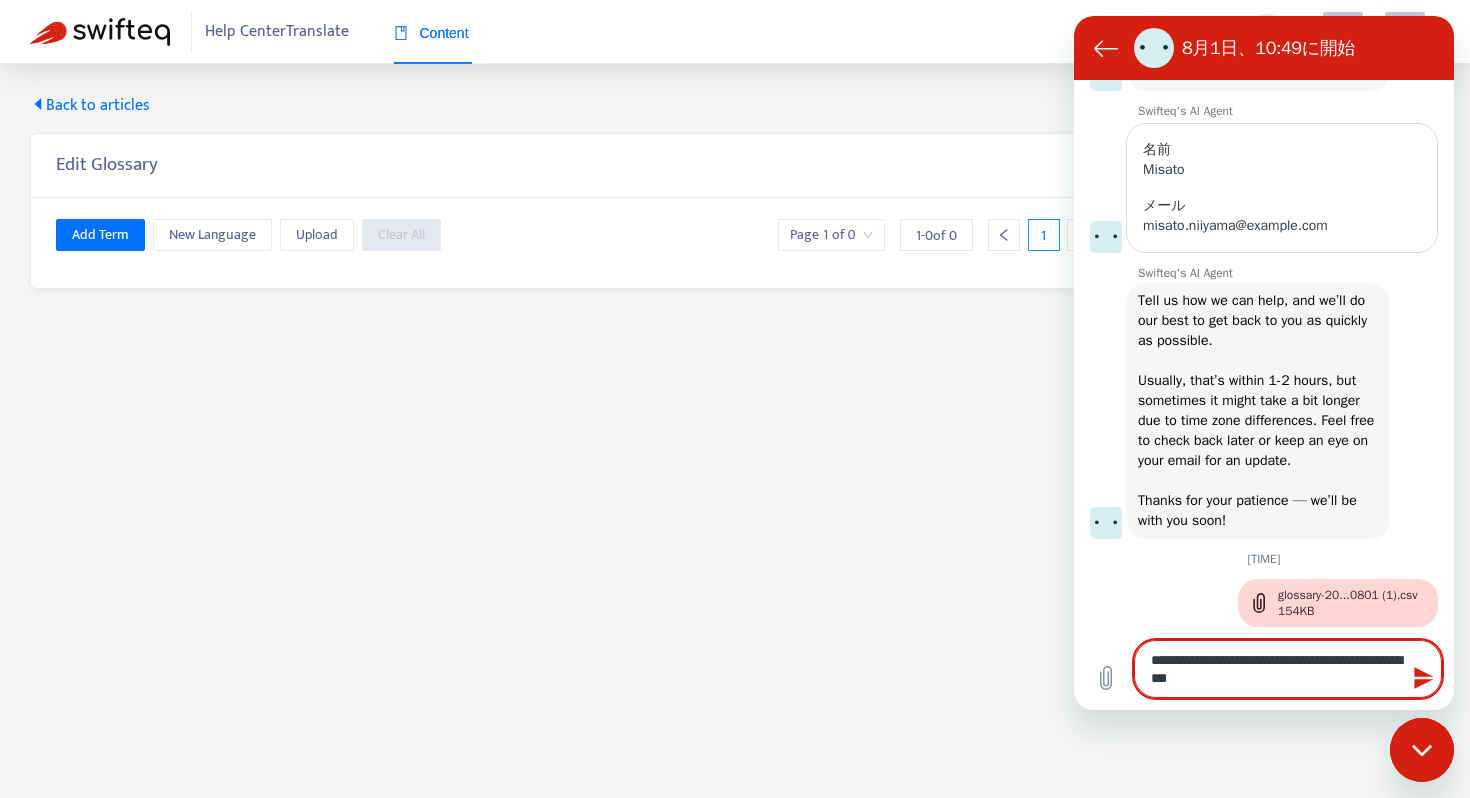 type on "**********" 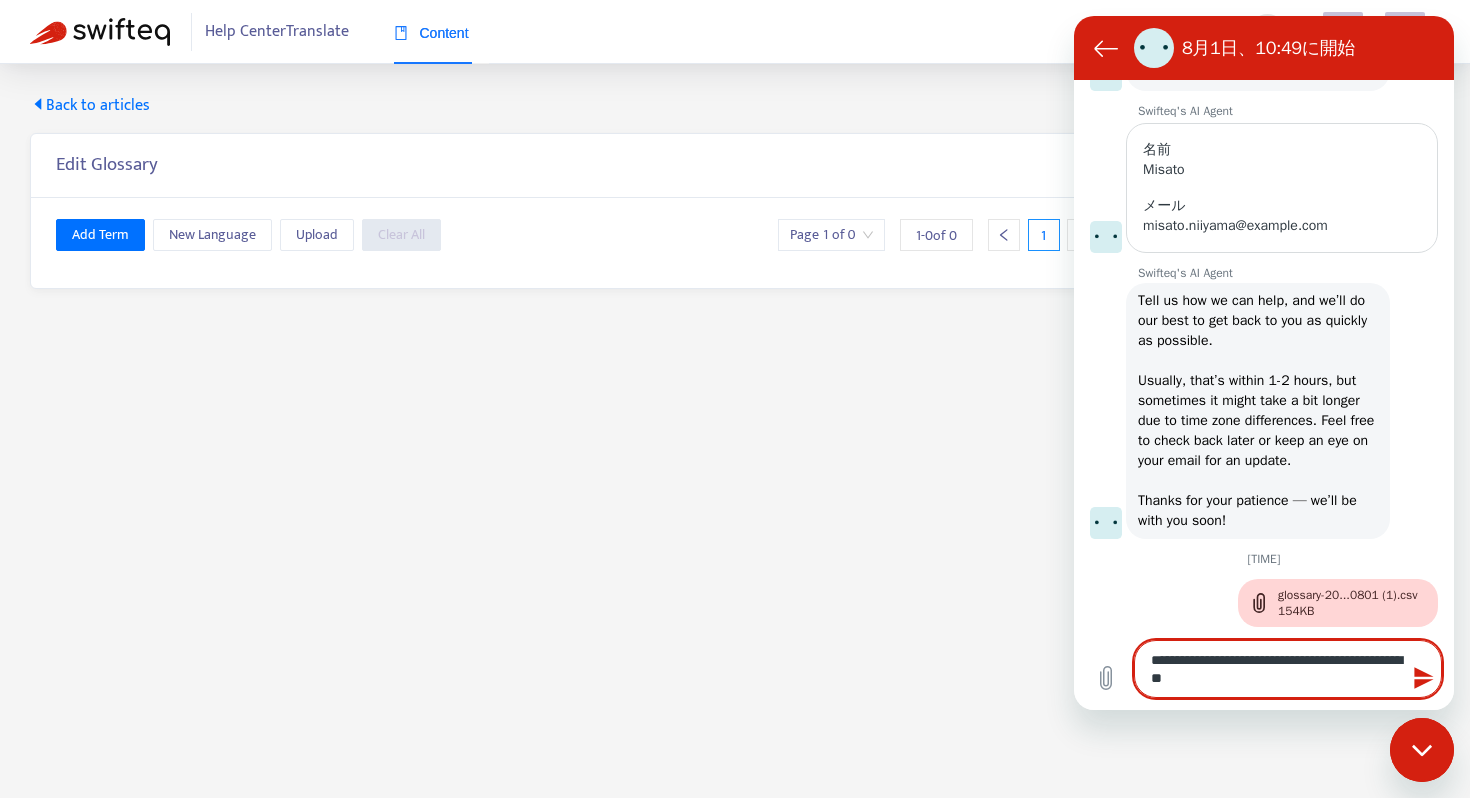type on "**********" 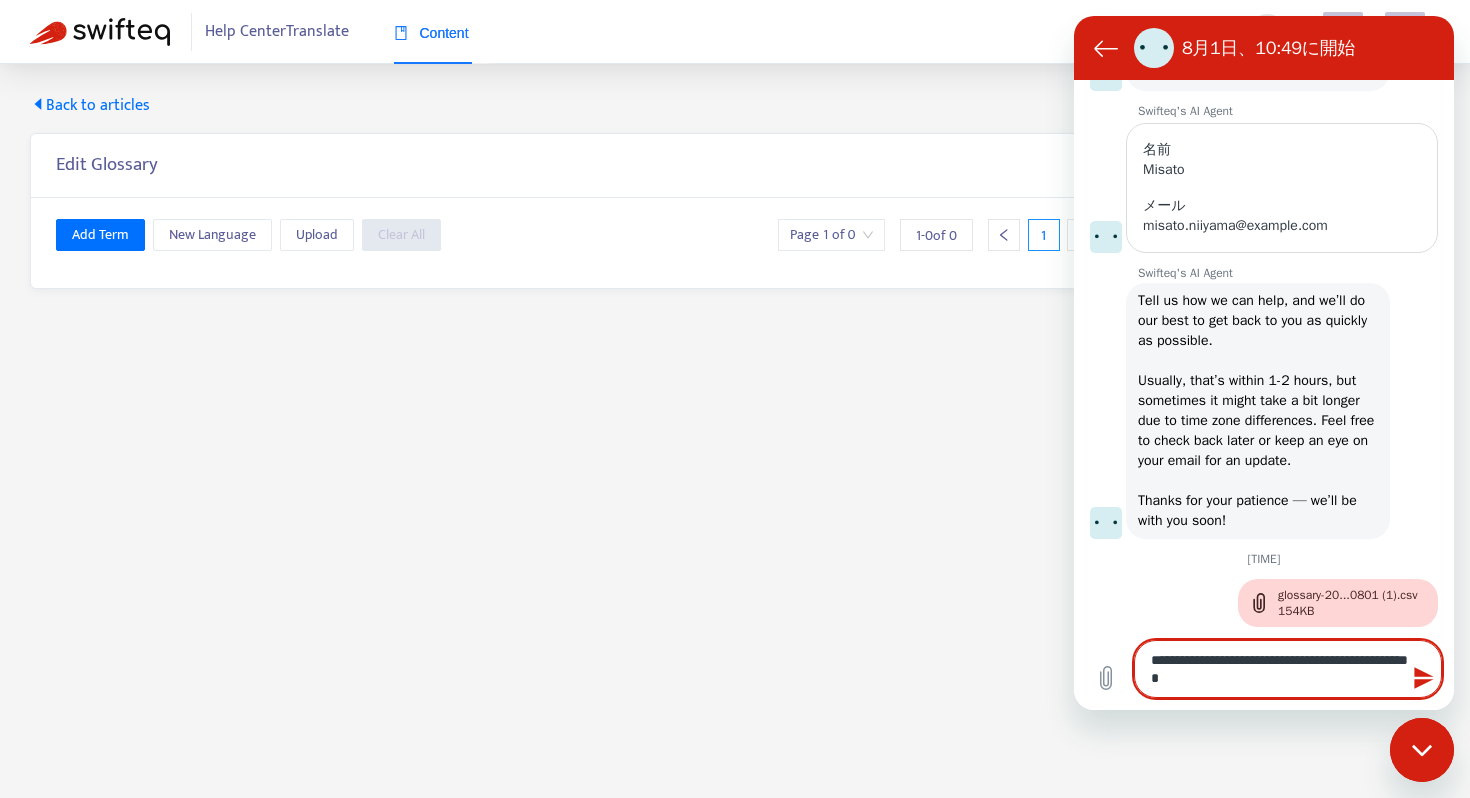 type on "**********" 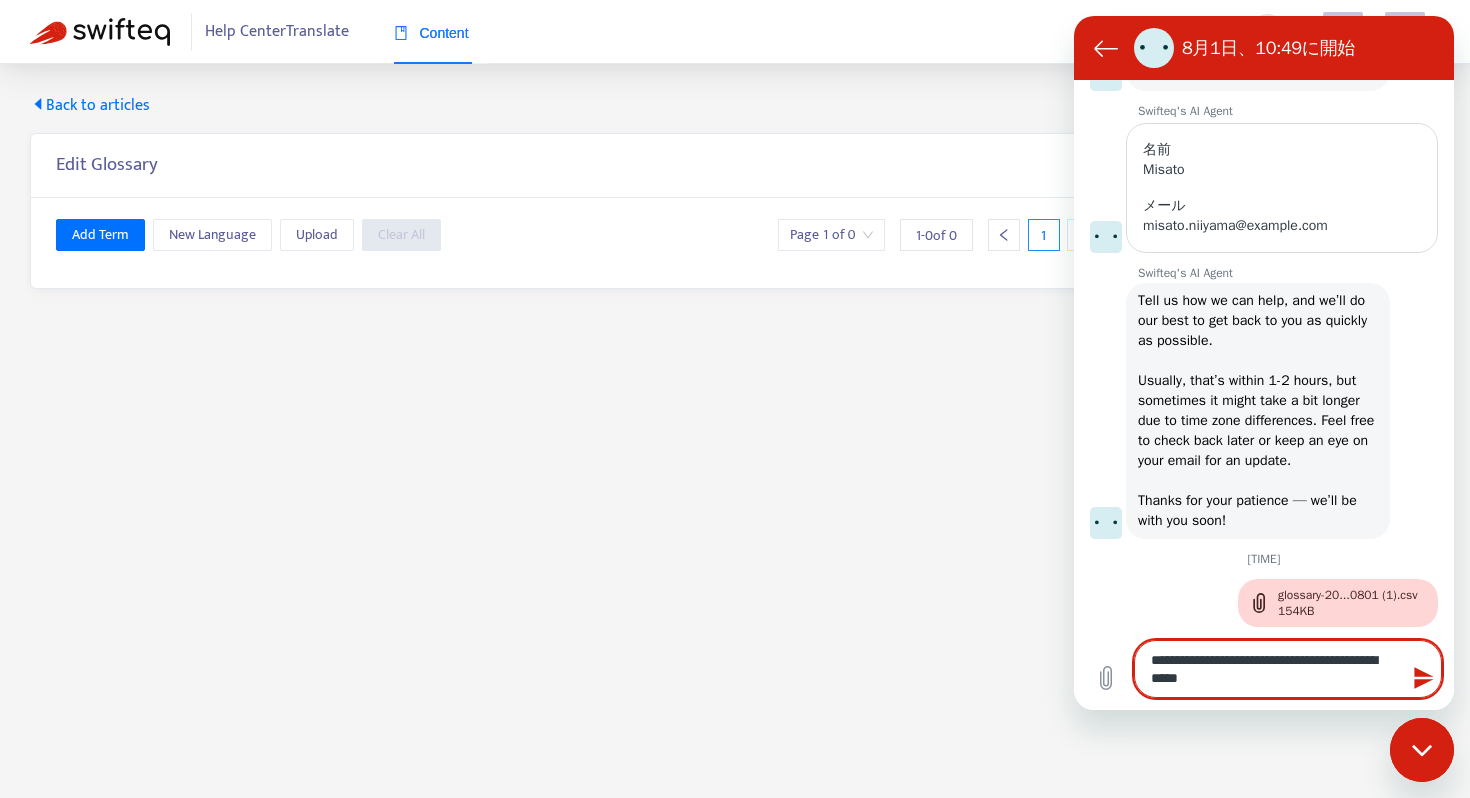 type on "**********" 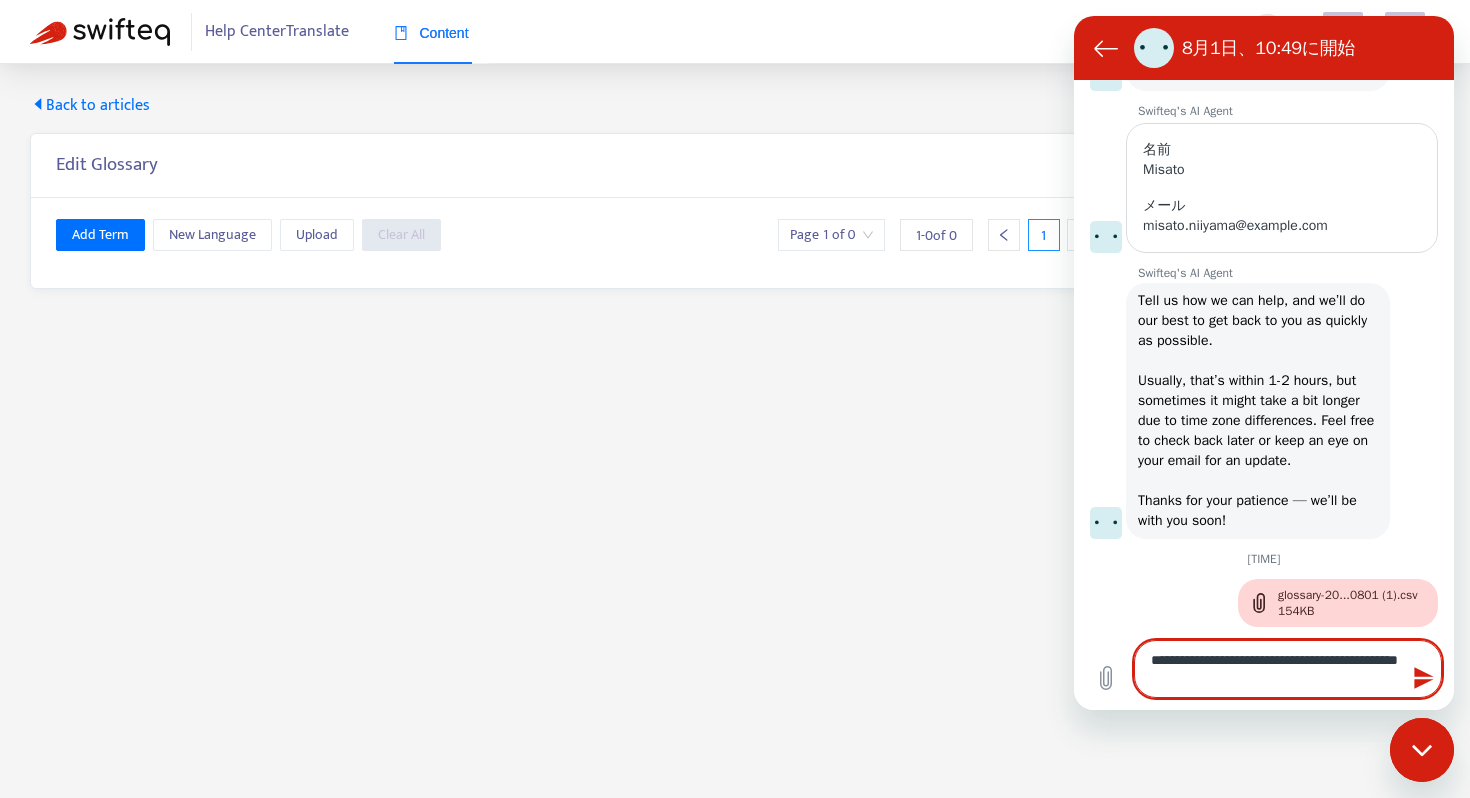 type on "**********" 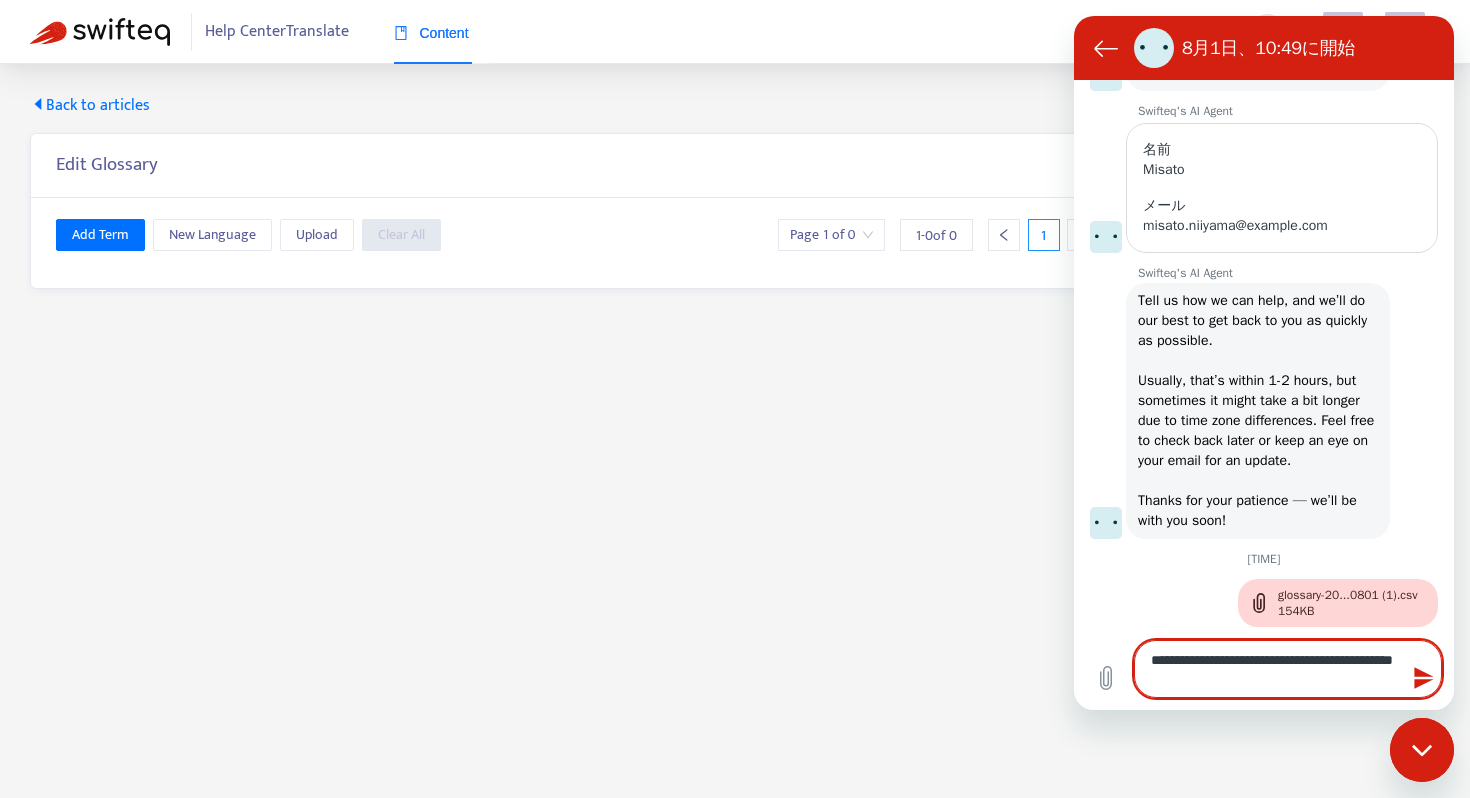 type on "**********" 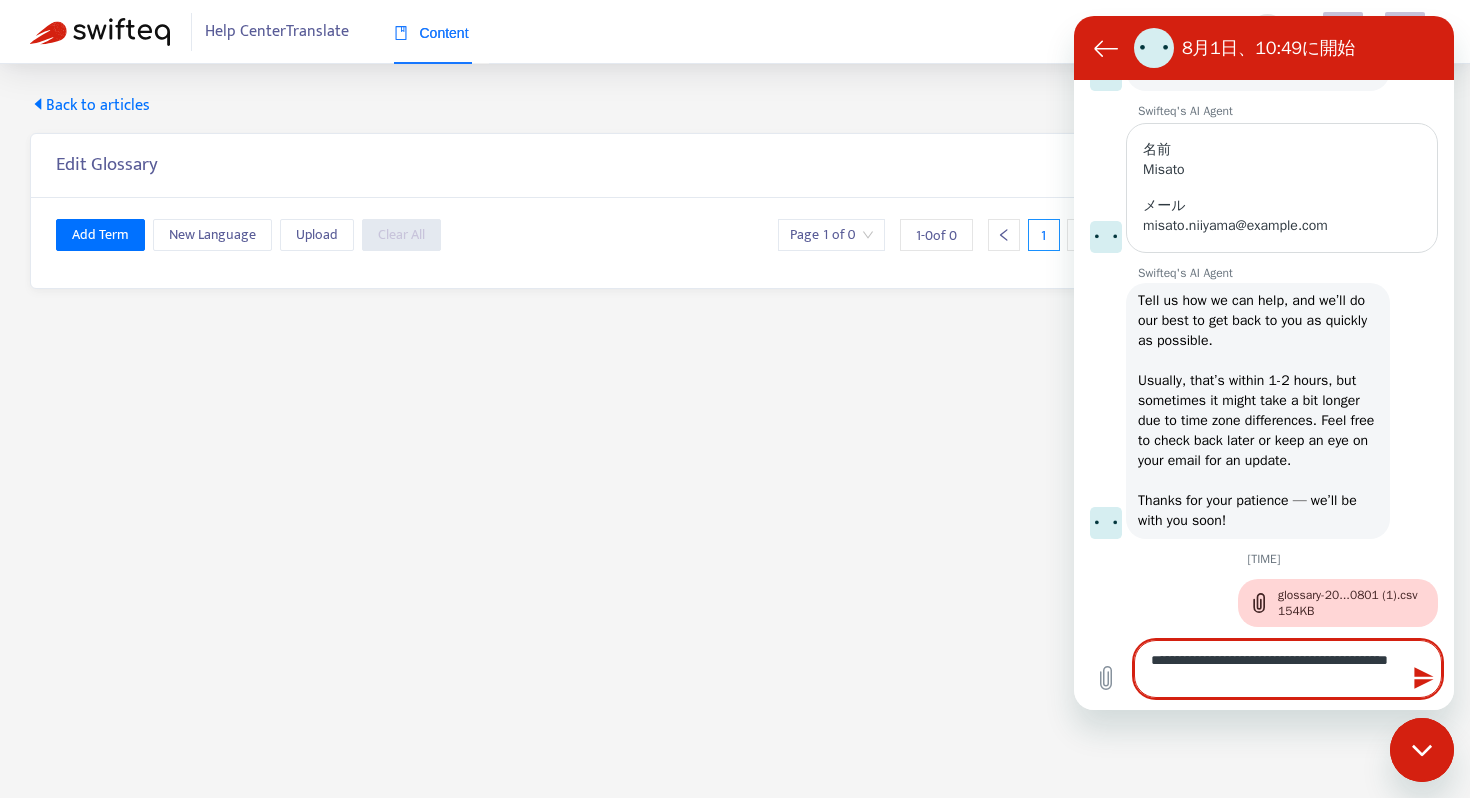 type on "**********" 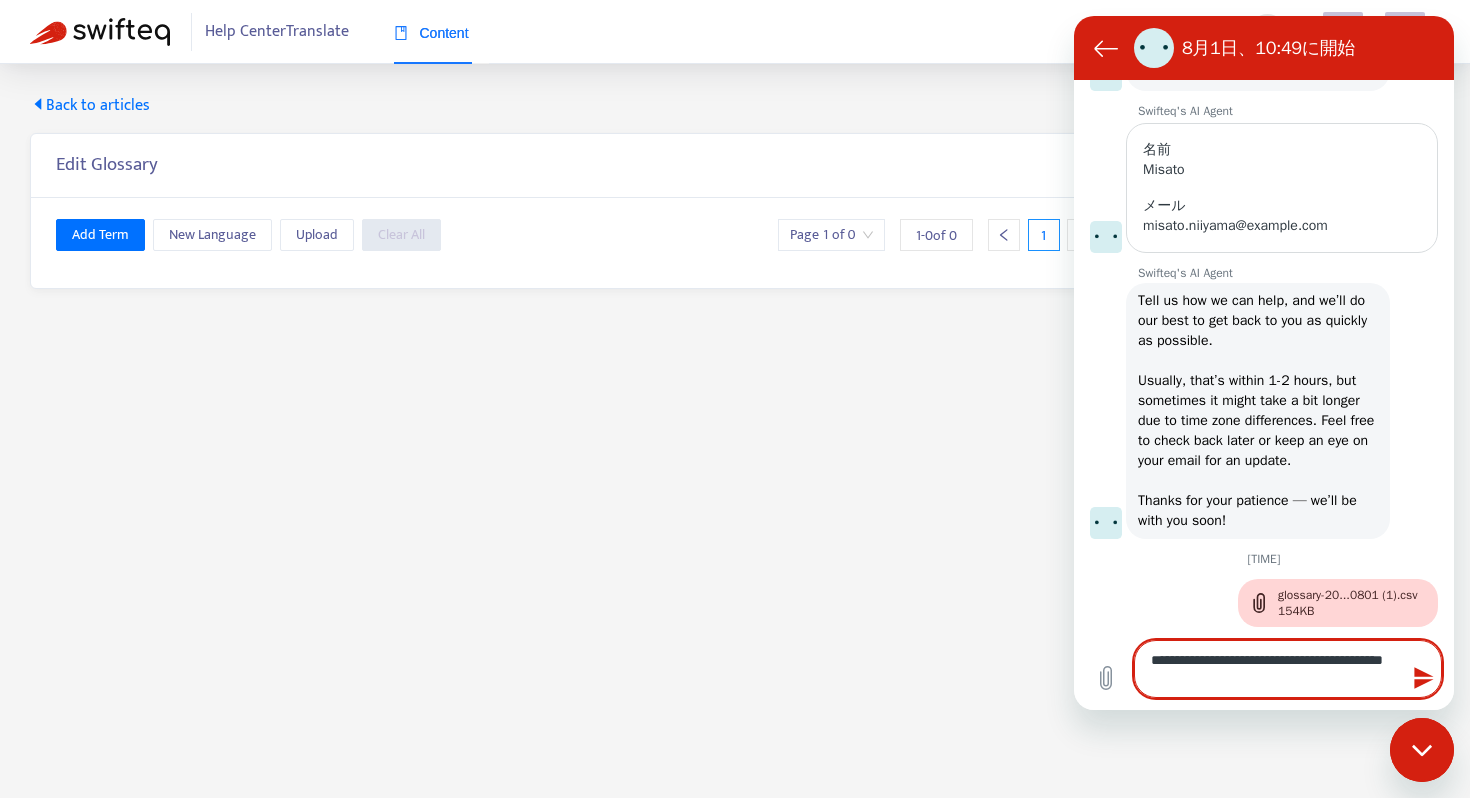 type on "**********" 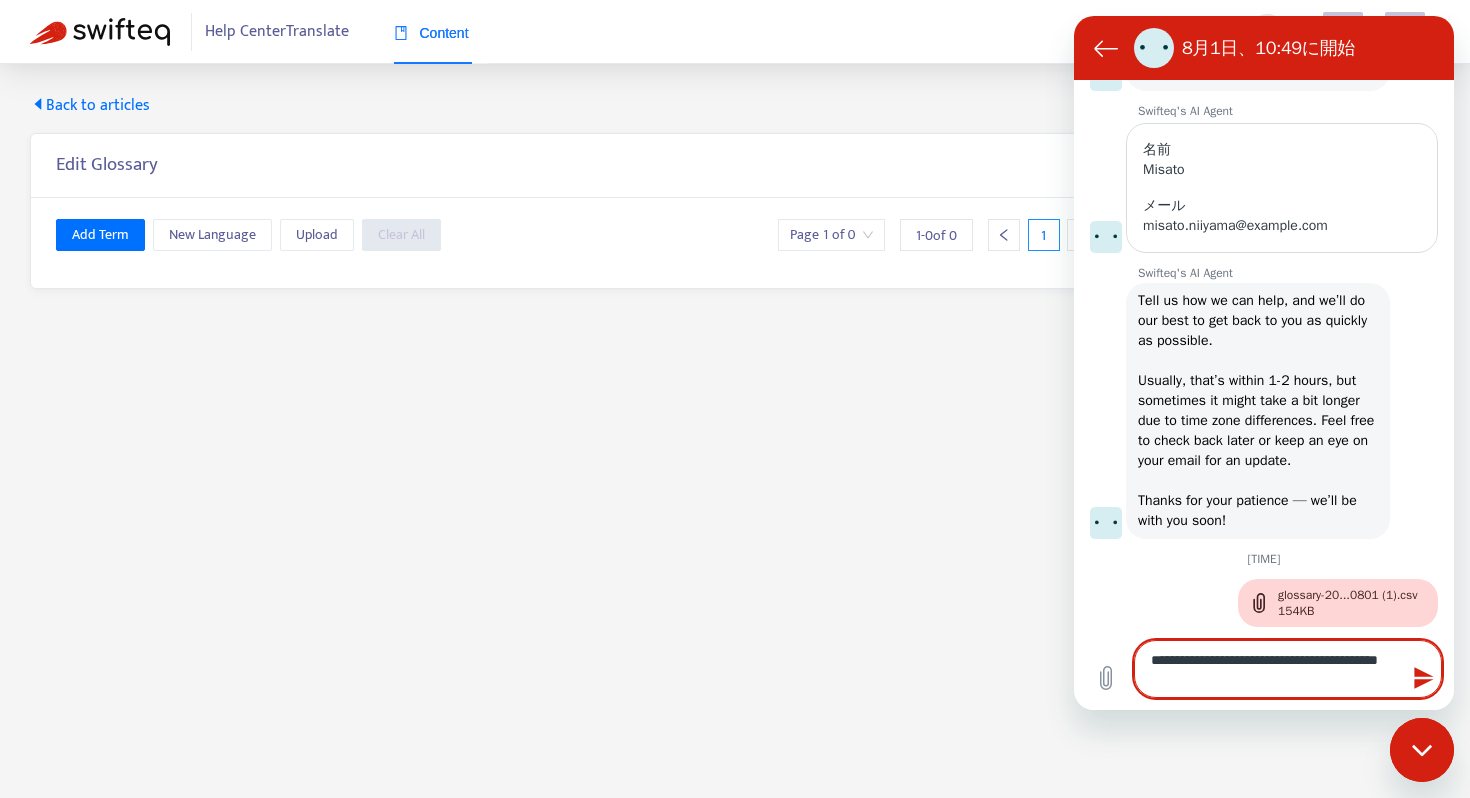 type on "**********" 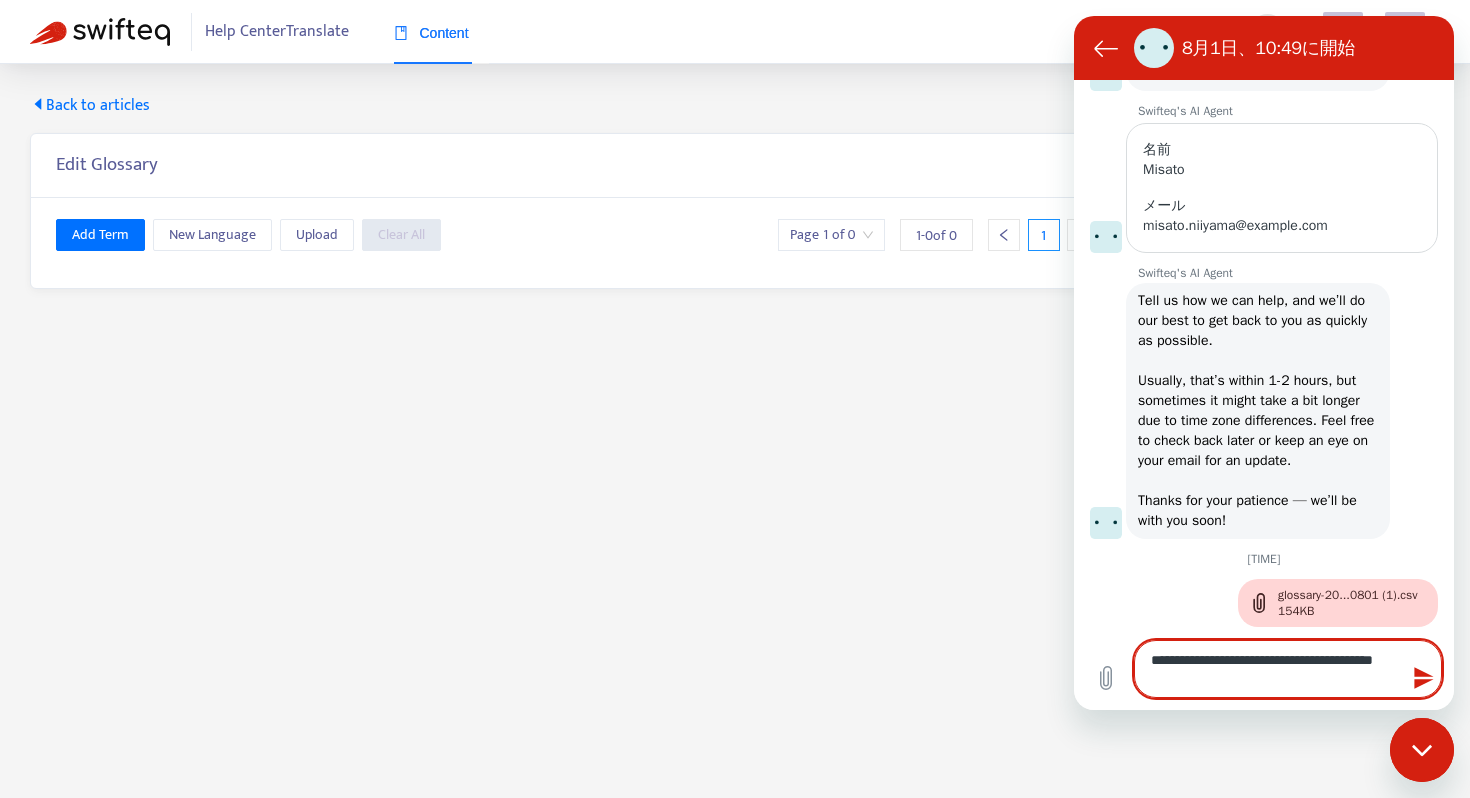 type on "**********" 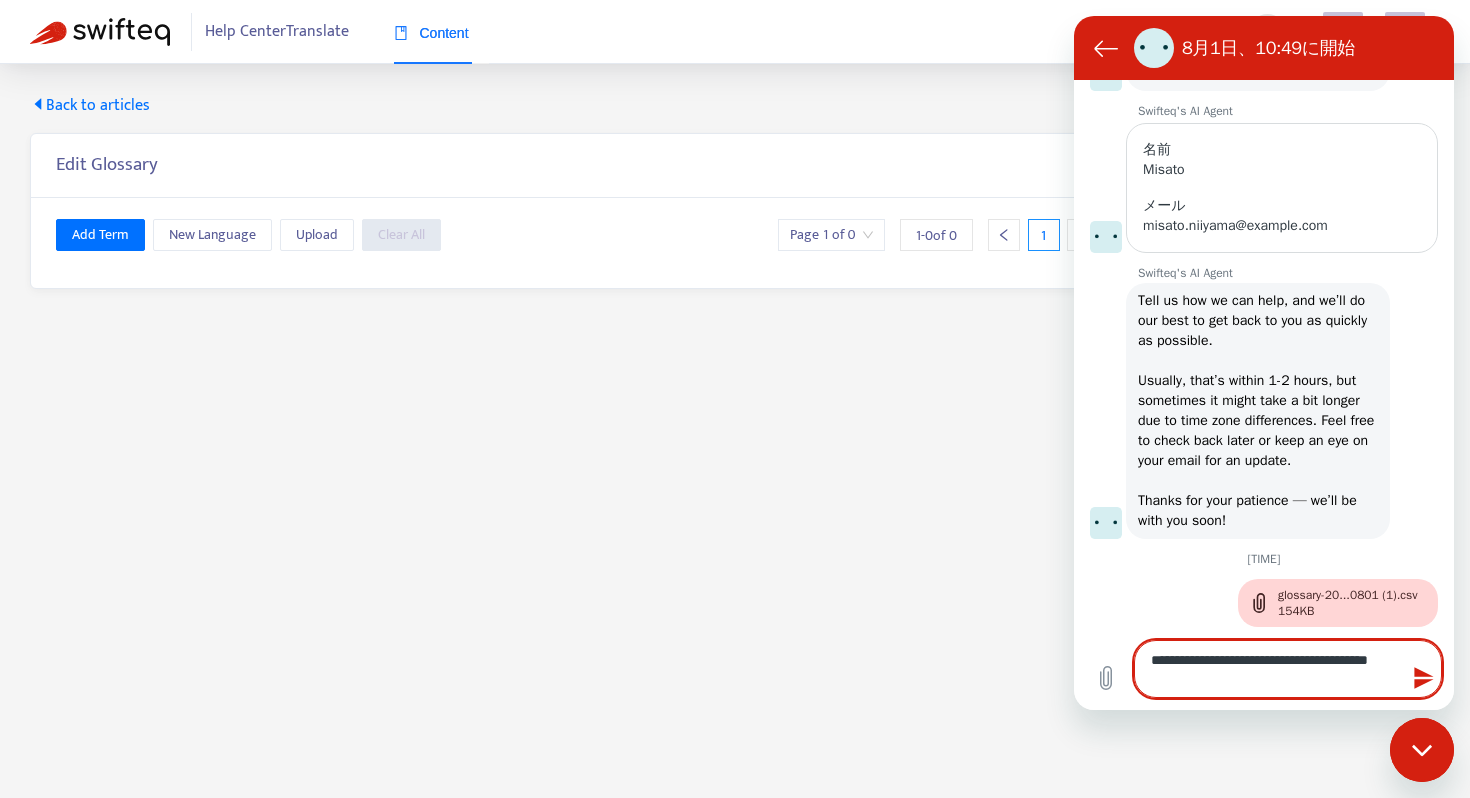 type on "**********" 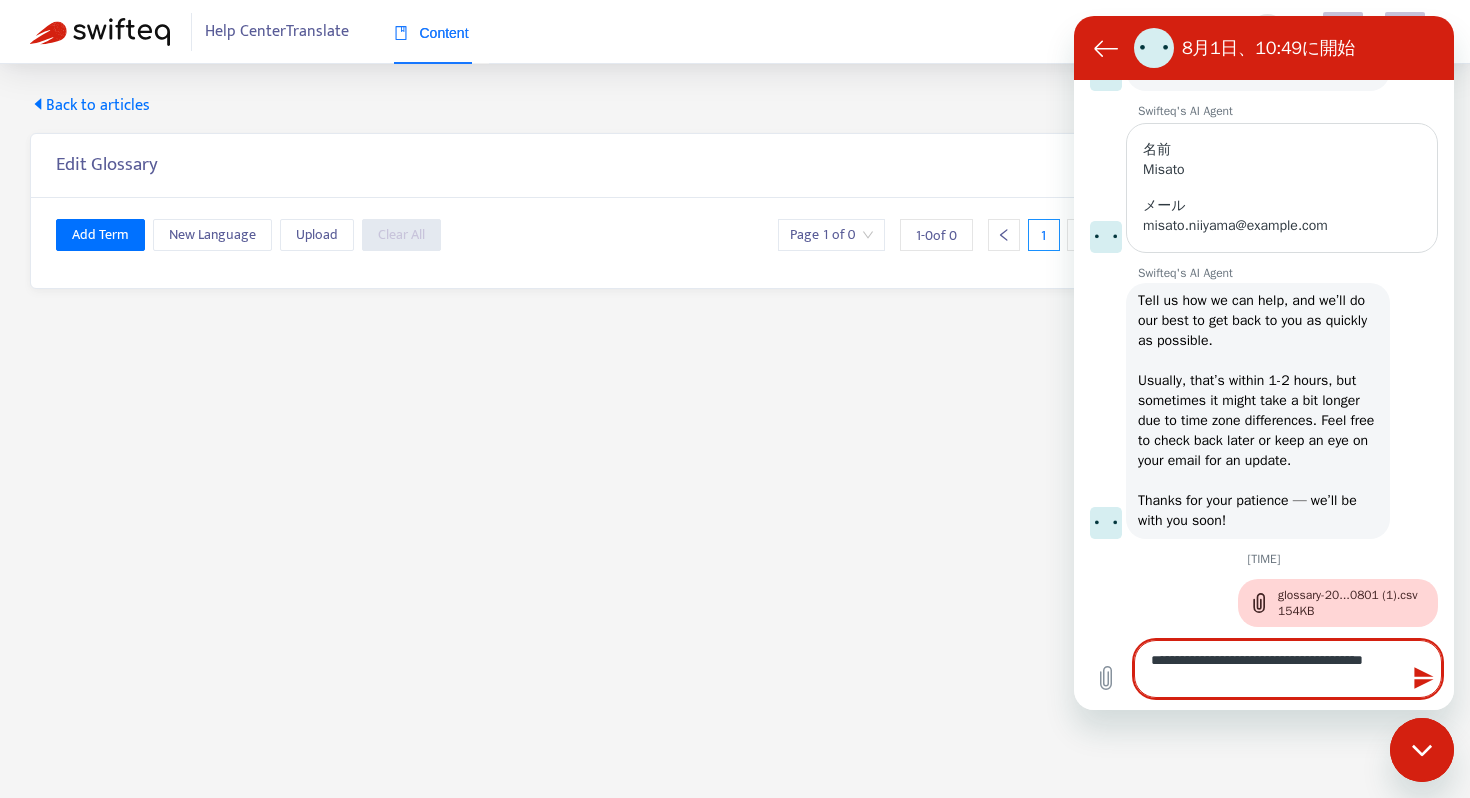 type on "**********" 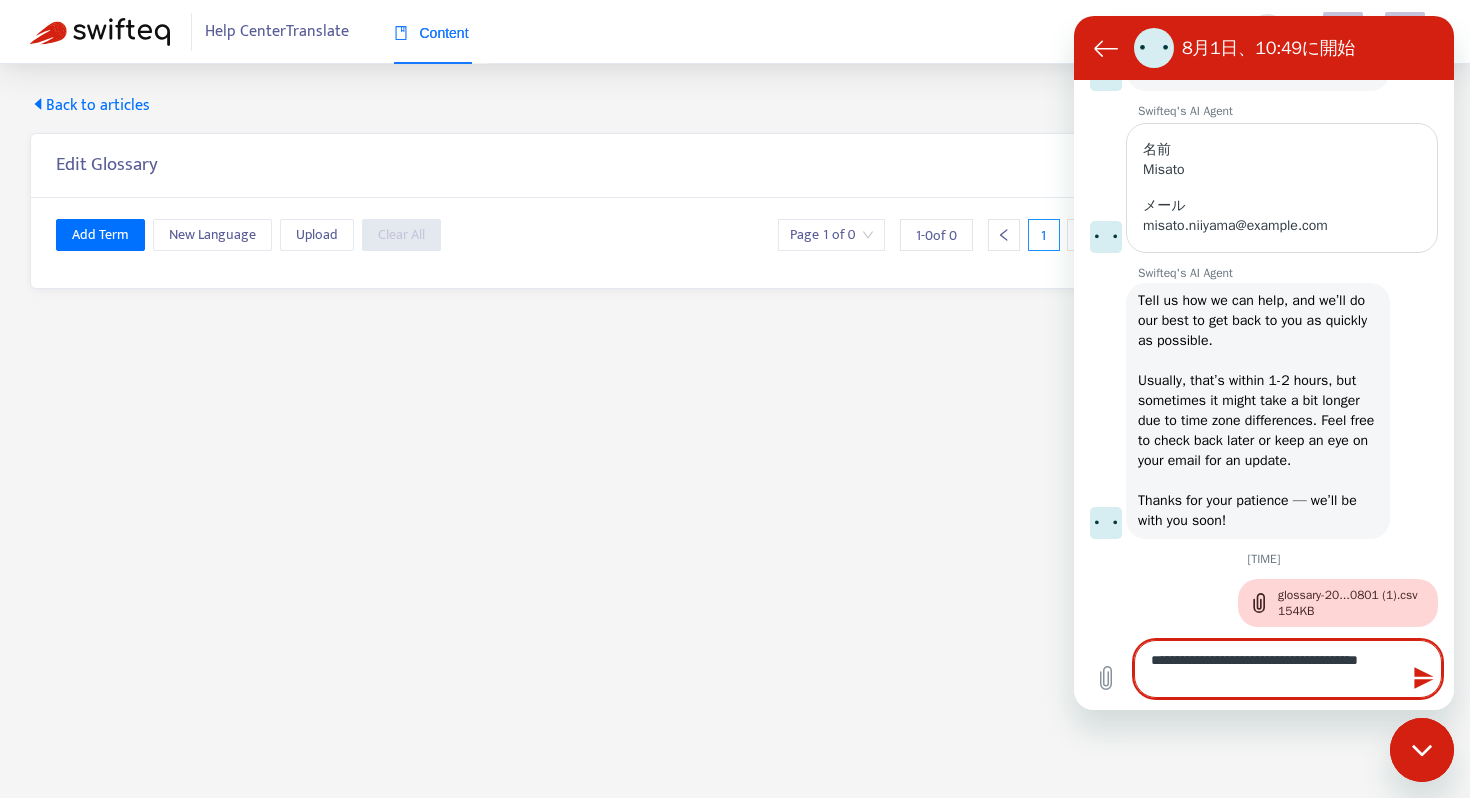 type on "**********" 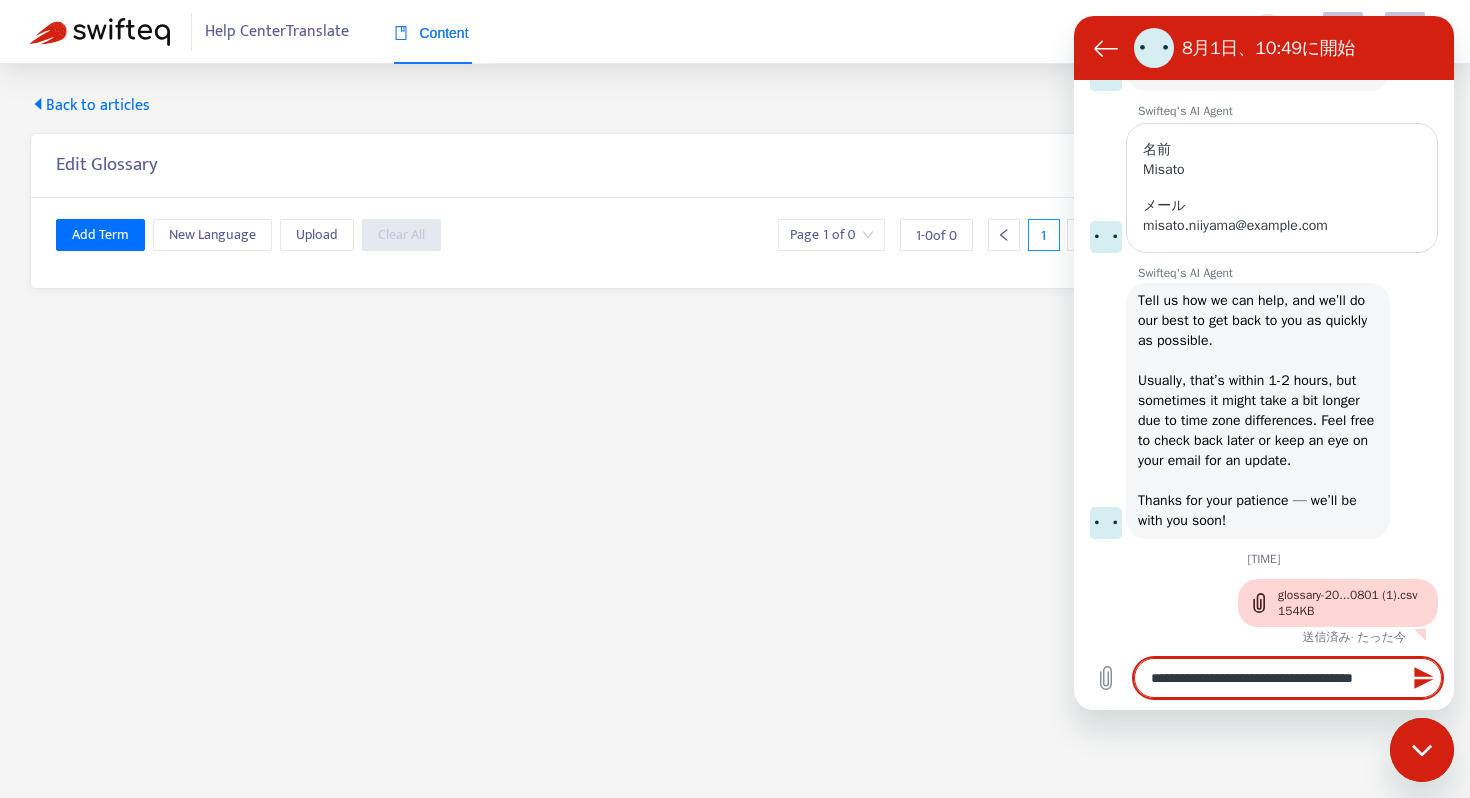 type on "**********" 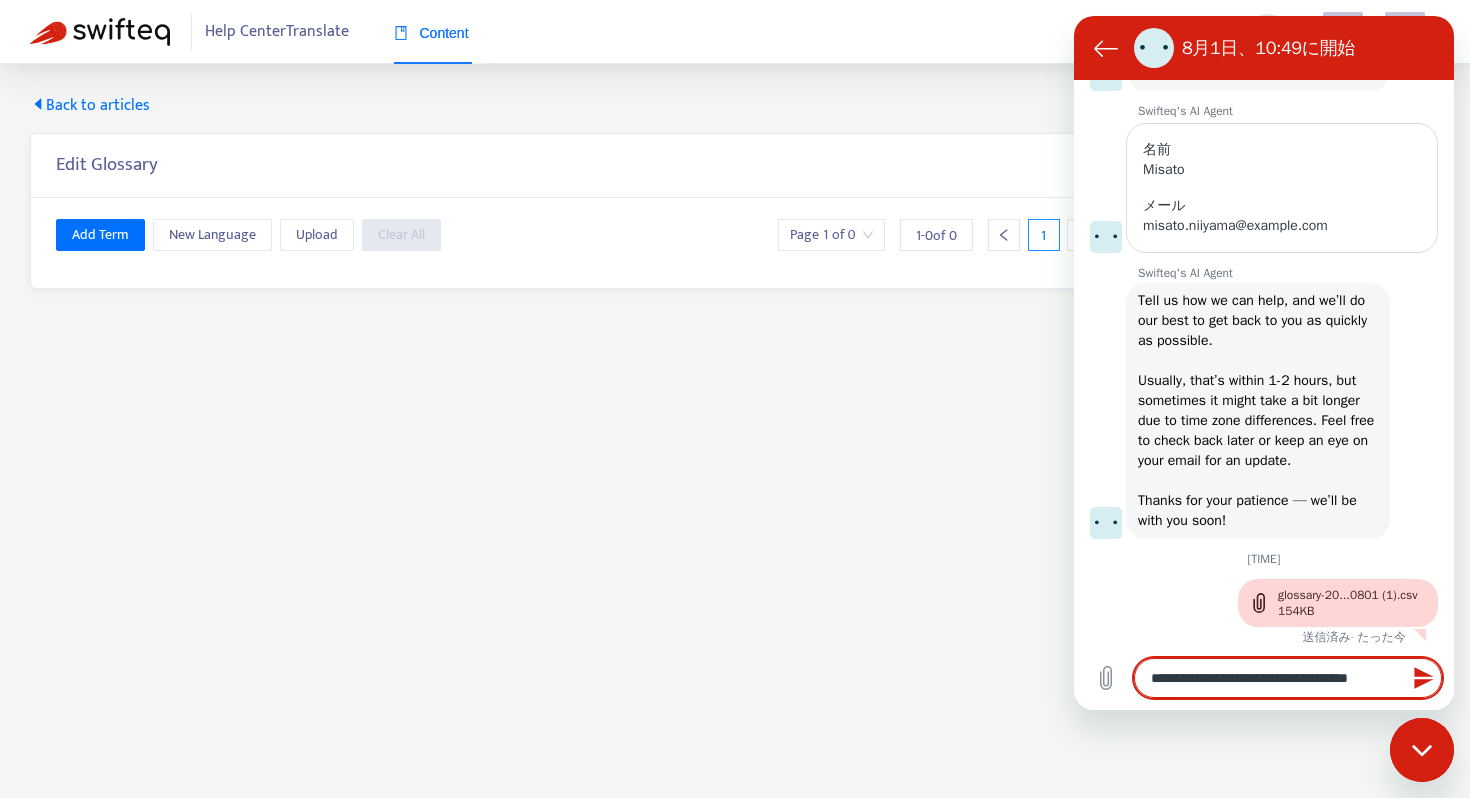 type on "**********" 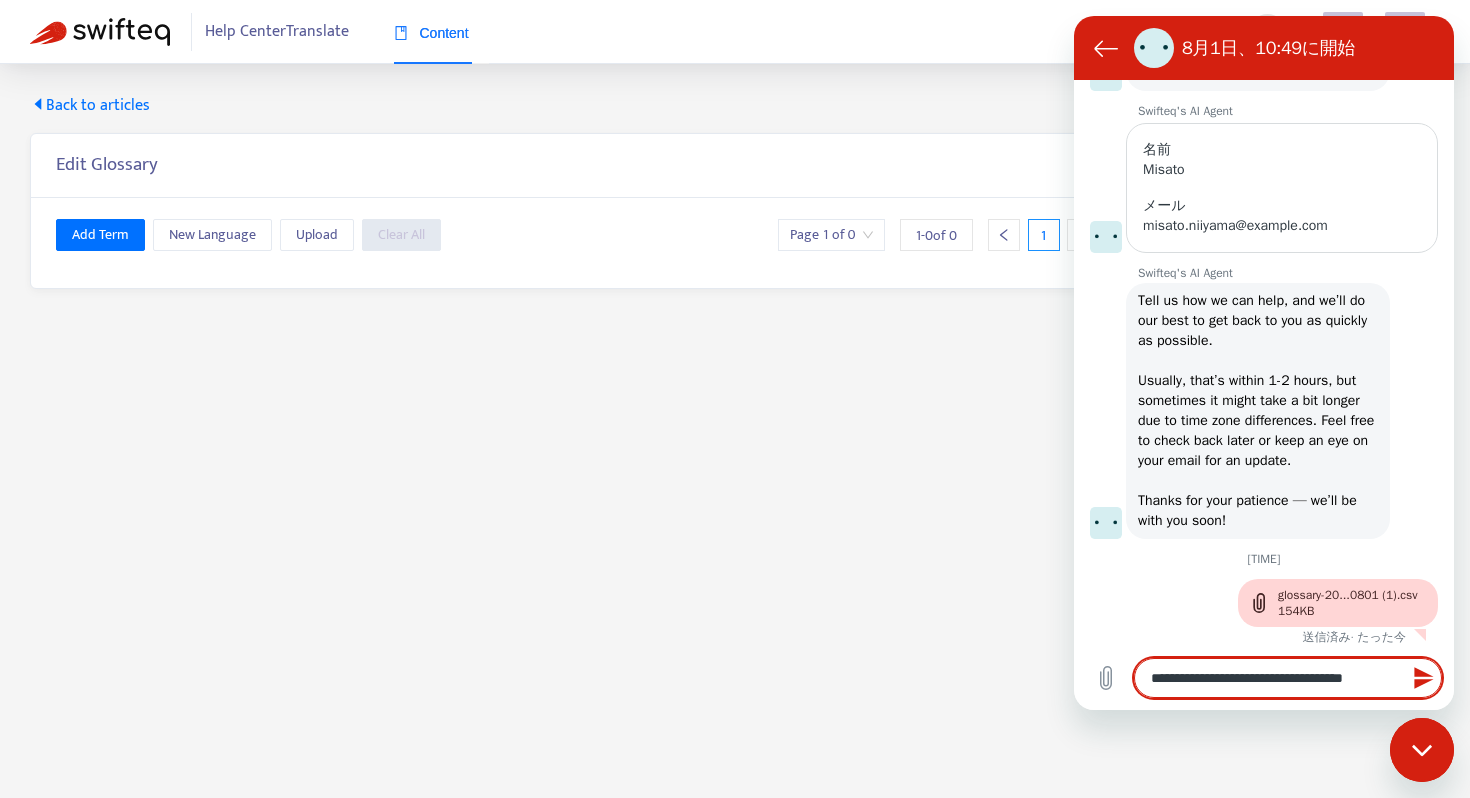type on "**********" 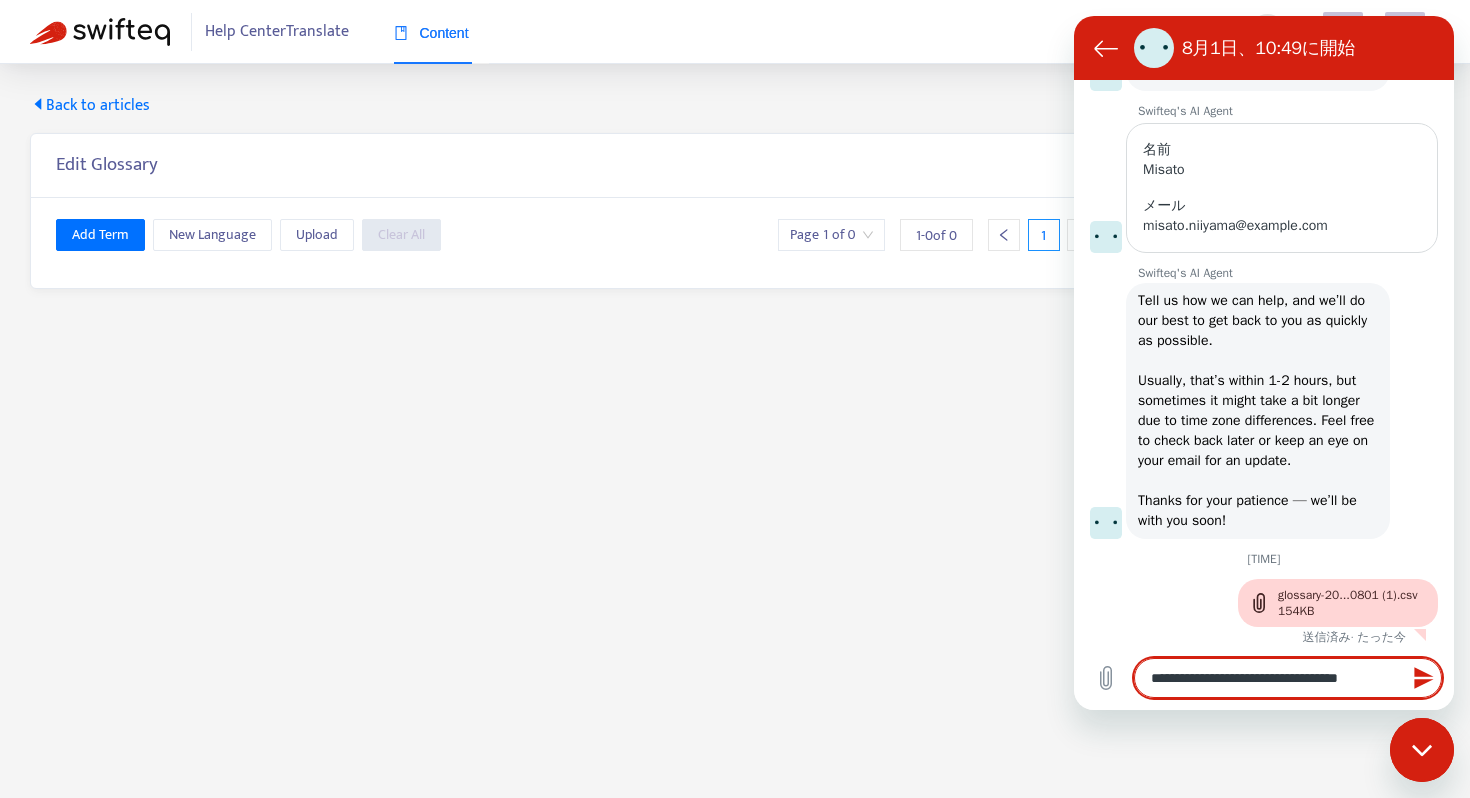 type on "**********" 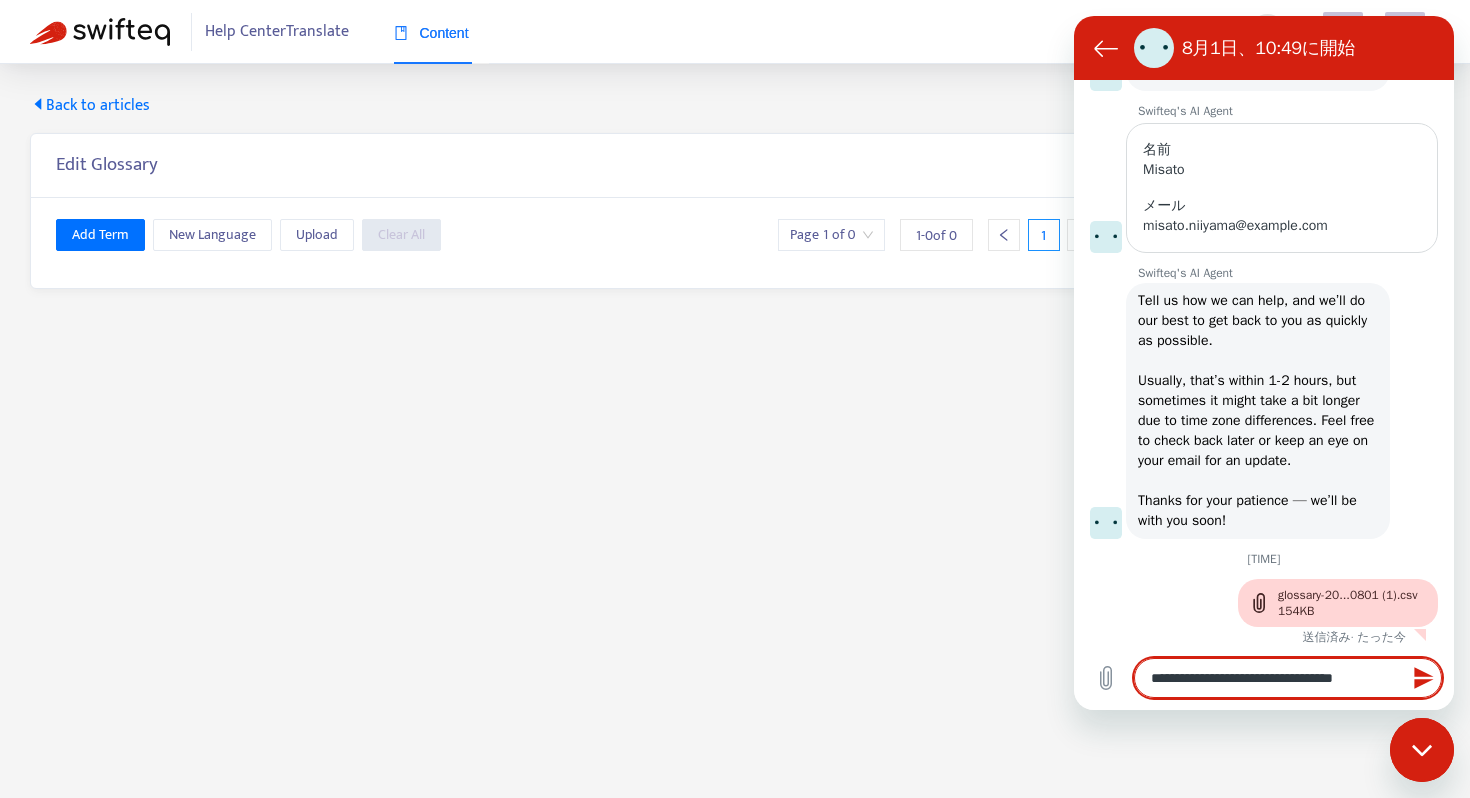 type on "**********" 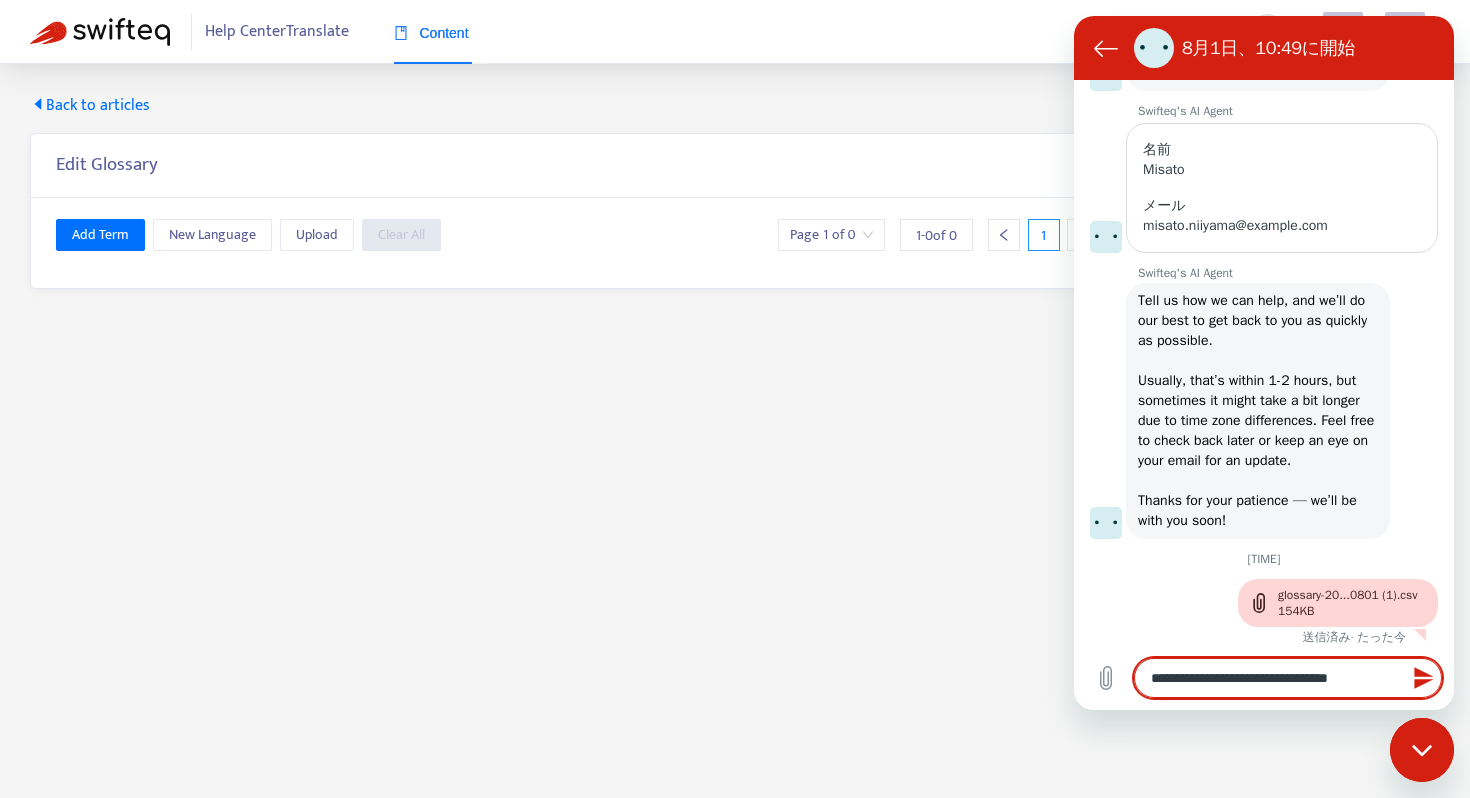 type on "**********" 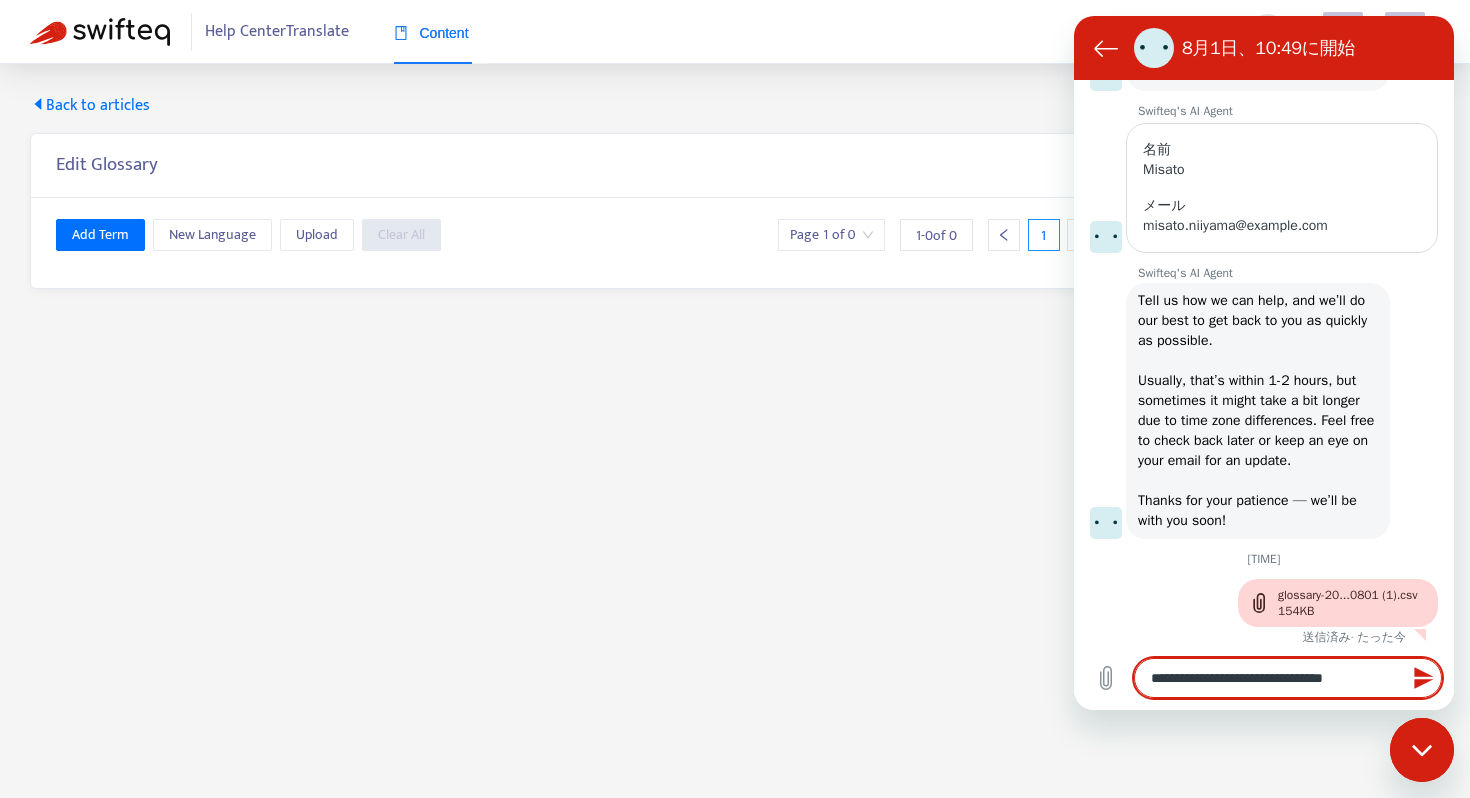 type on "**********" 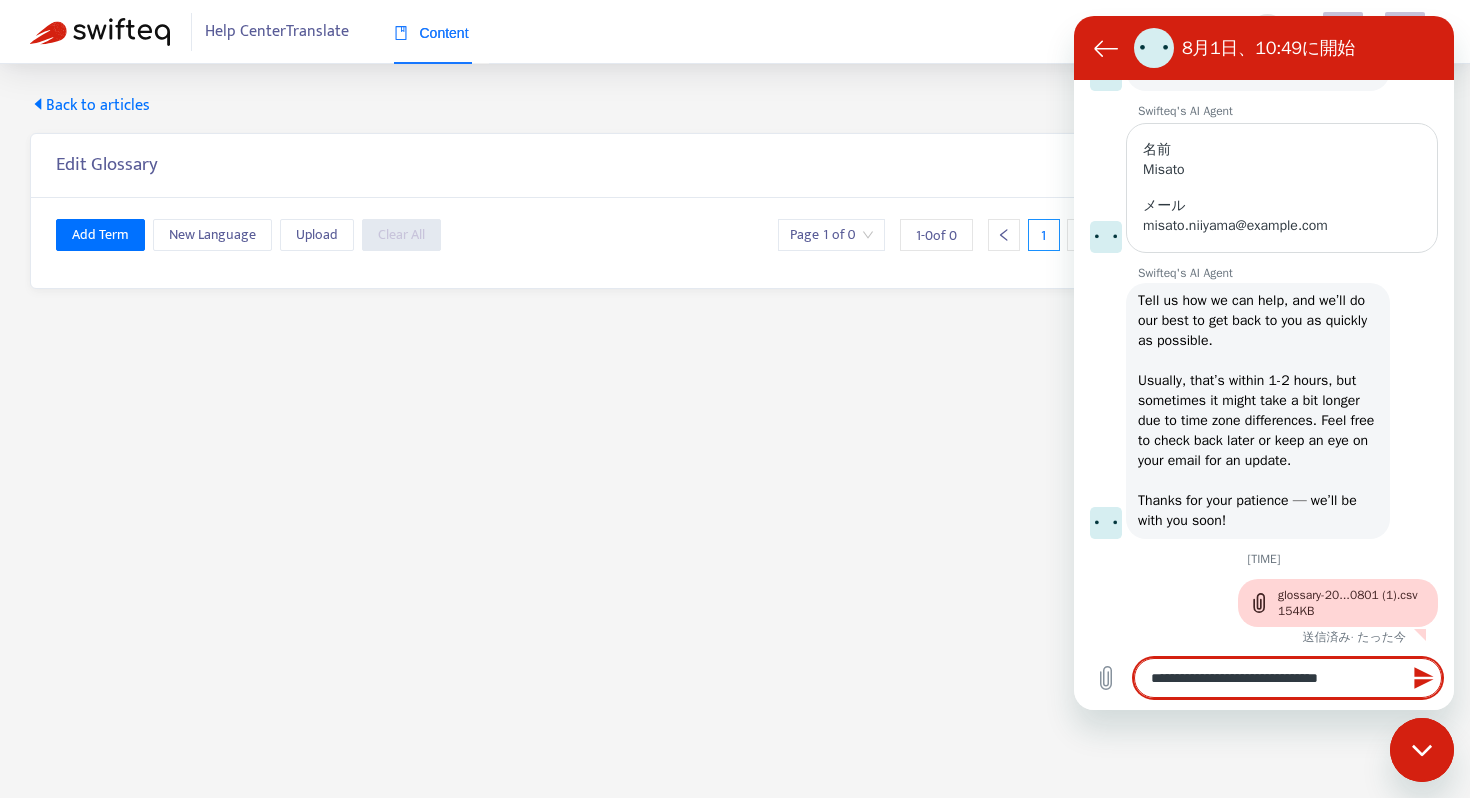 type on "**********" 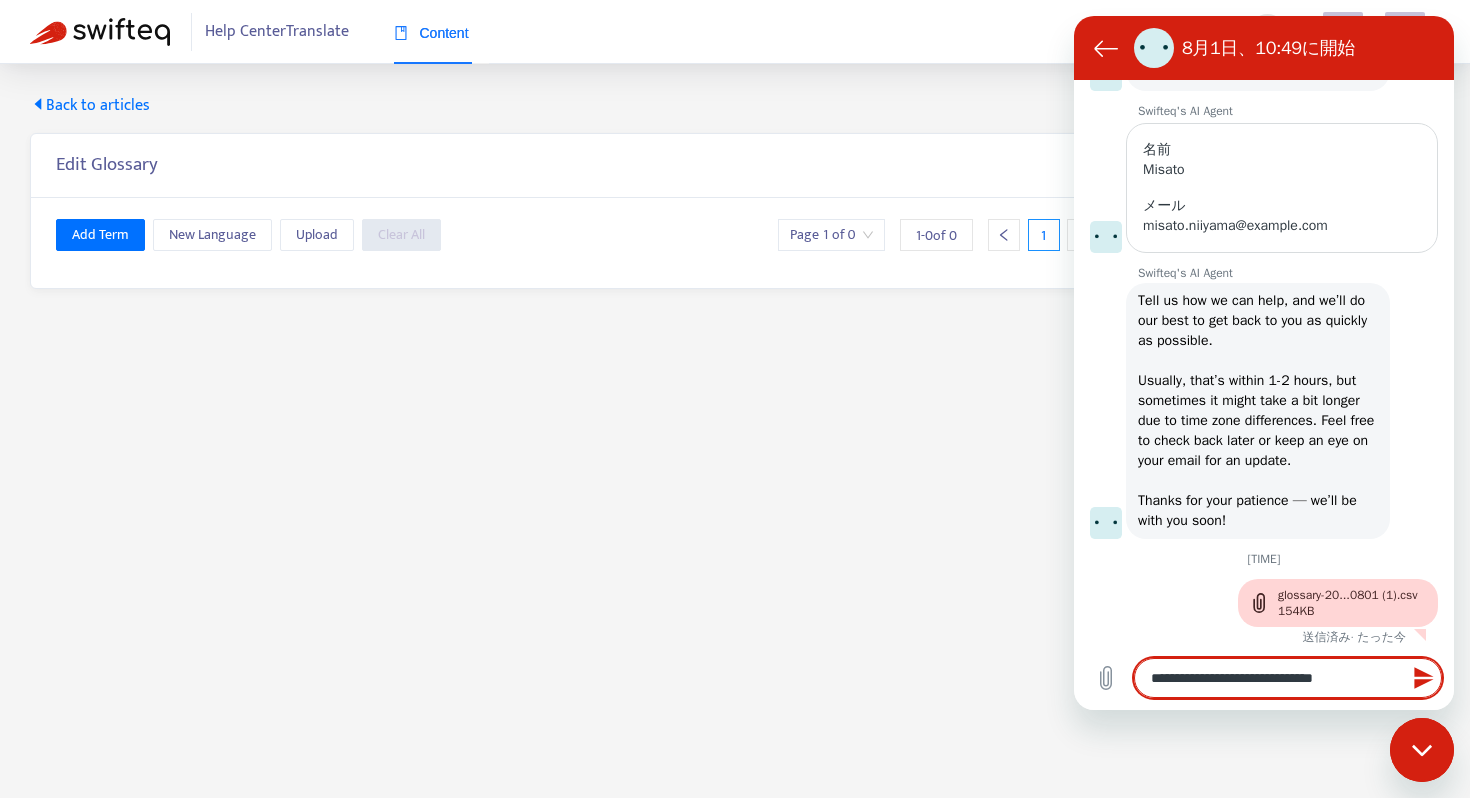 type 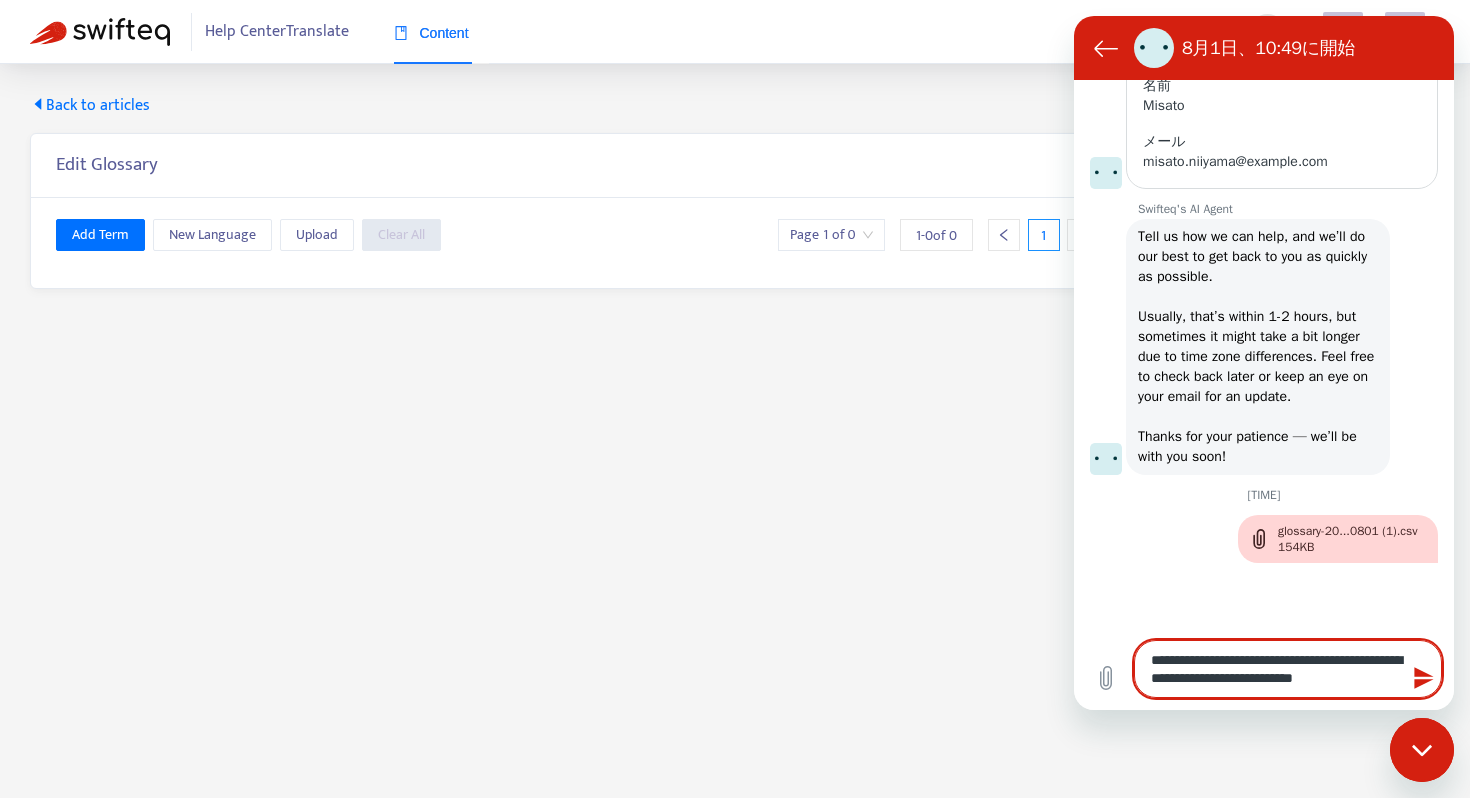 scroll, scrollTop: 515, scrollLeft: 0, axis: vertical 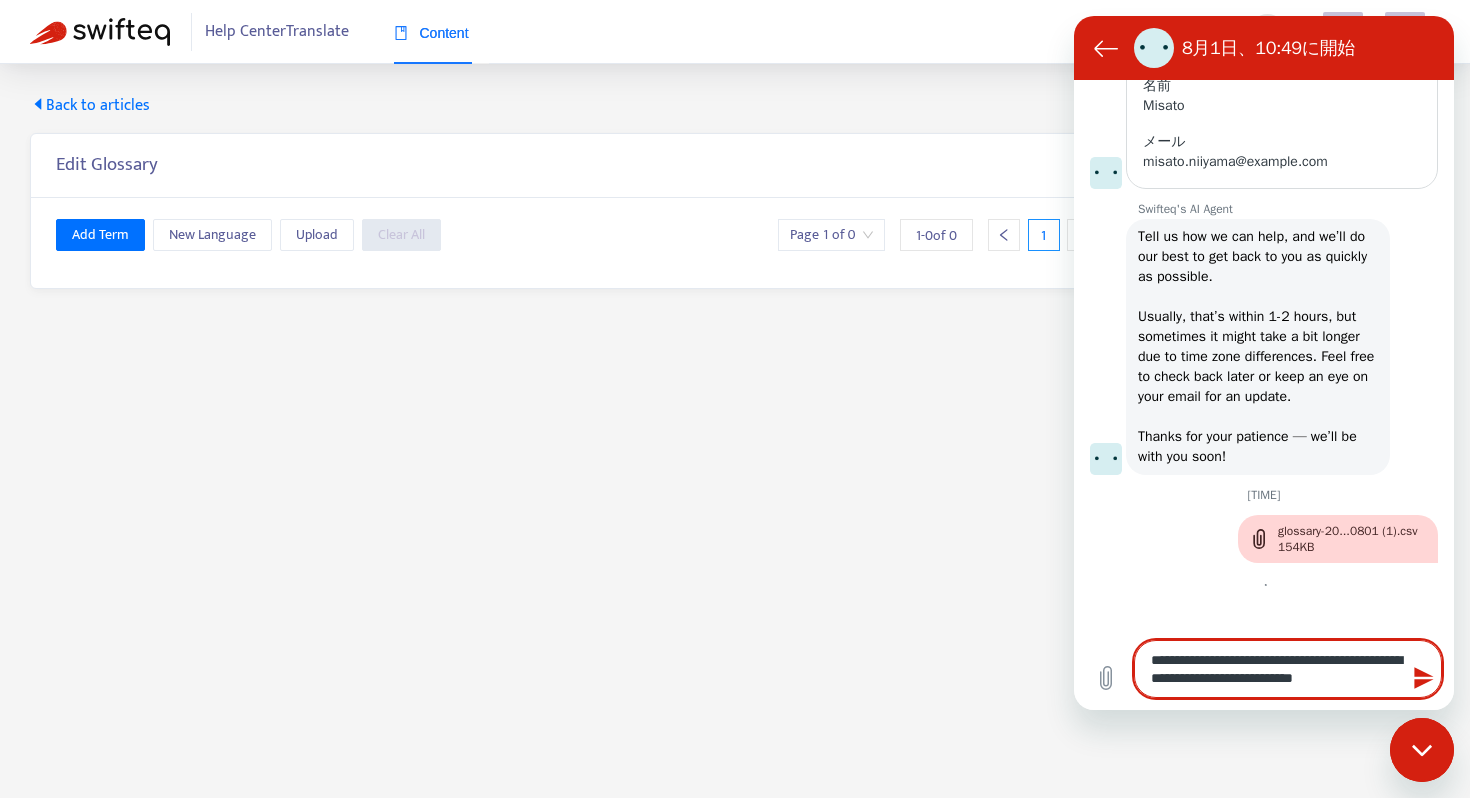 click on "**********" at bounding box center (1288, 669) 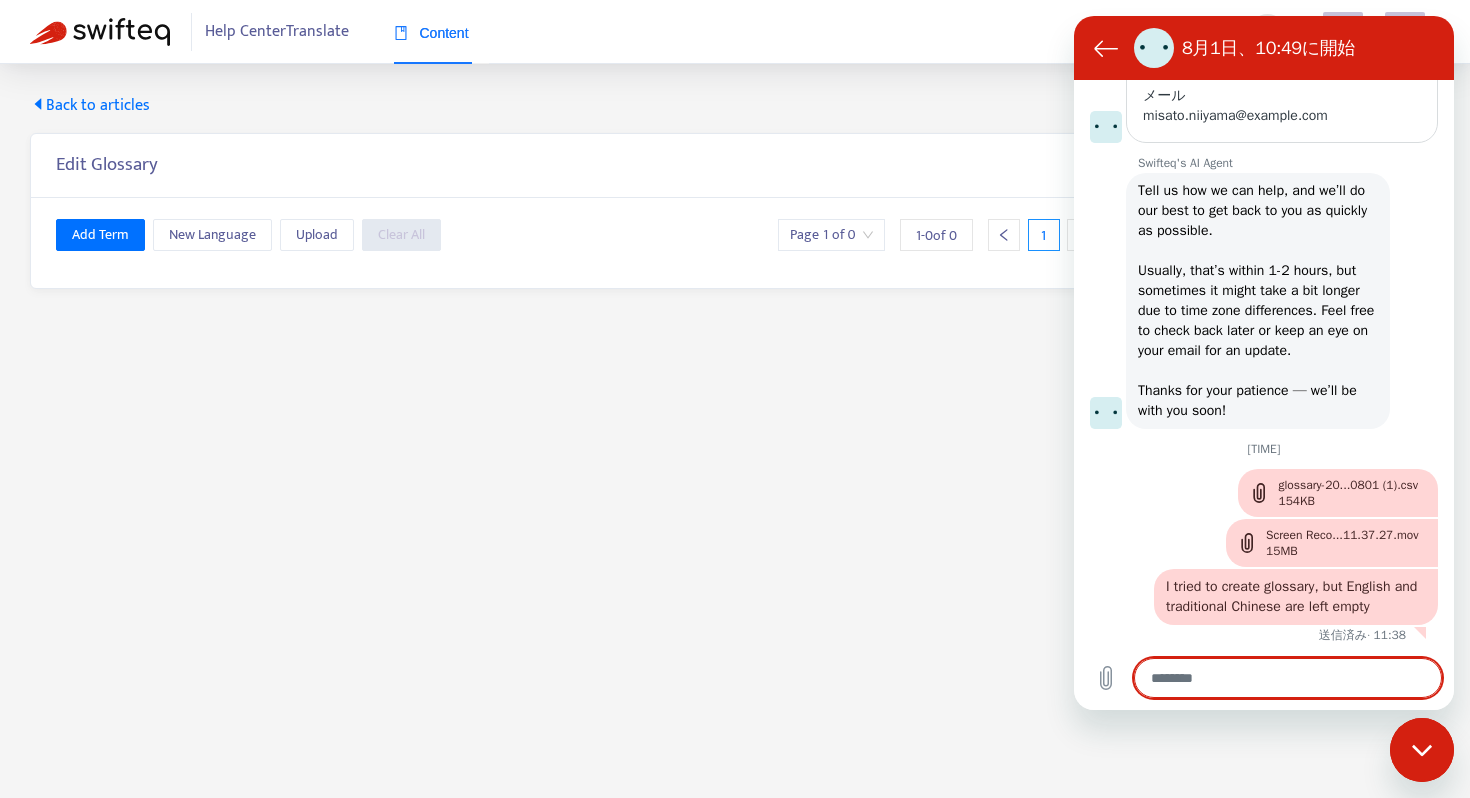 scroll, scrollTop: 563, scrollLeft: 0, axis: vertical 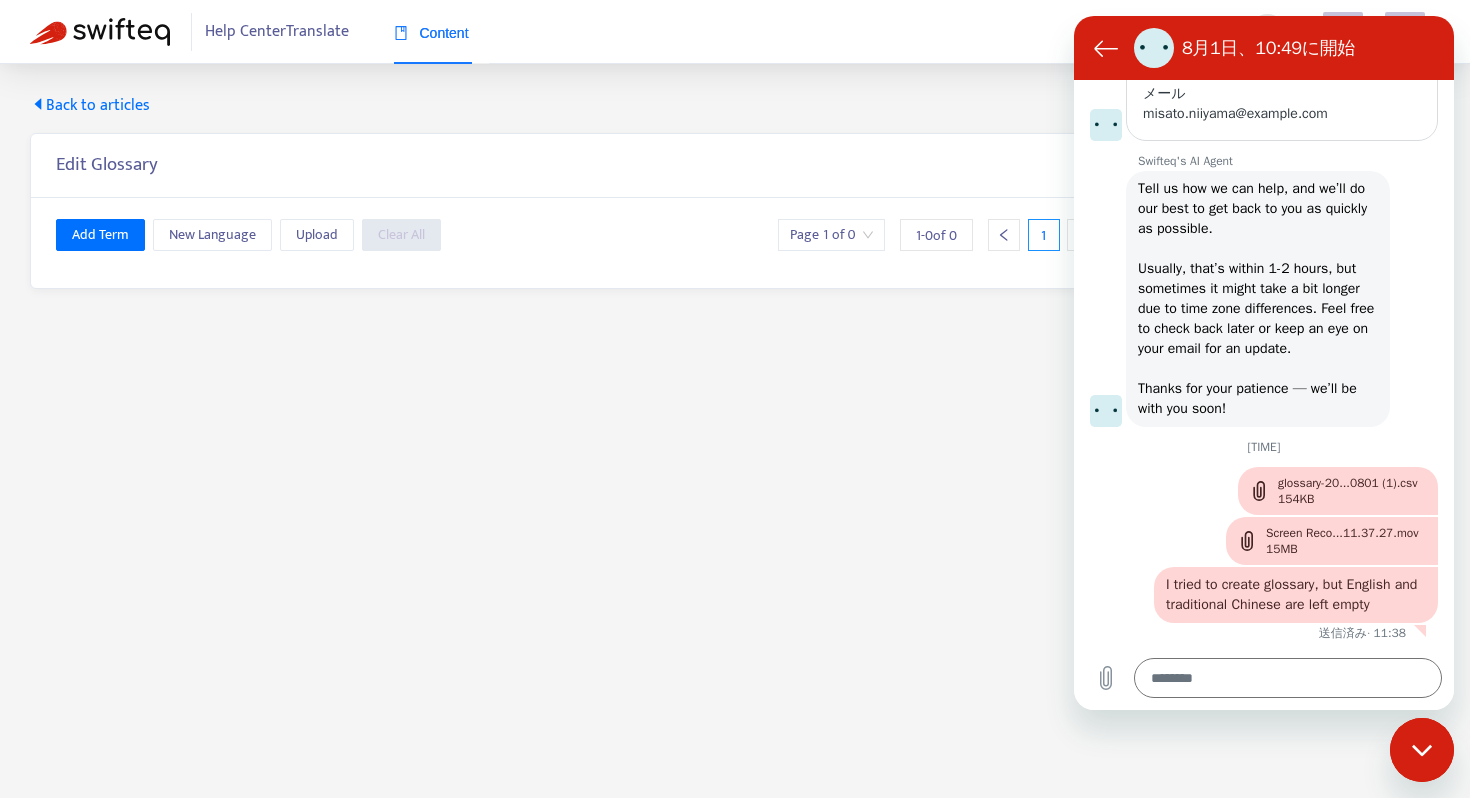 click at bounding box center [100, 32] 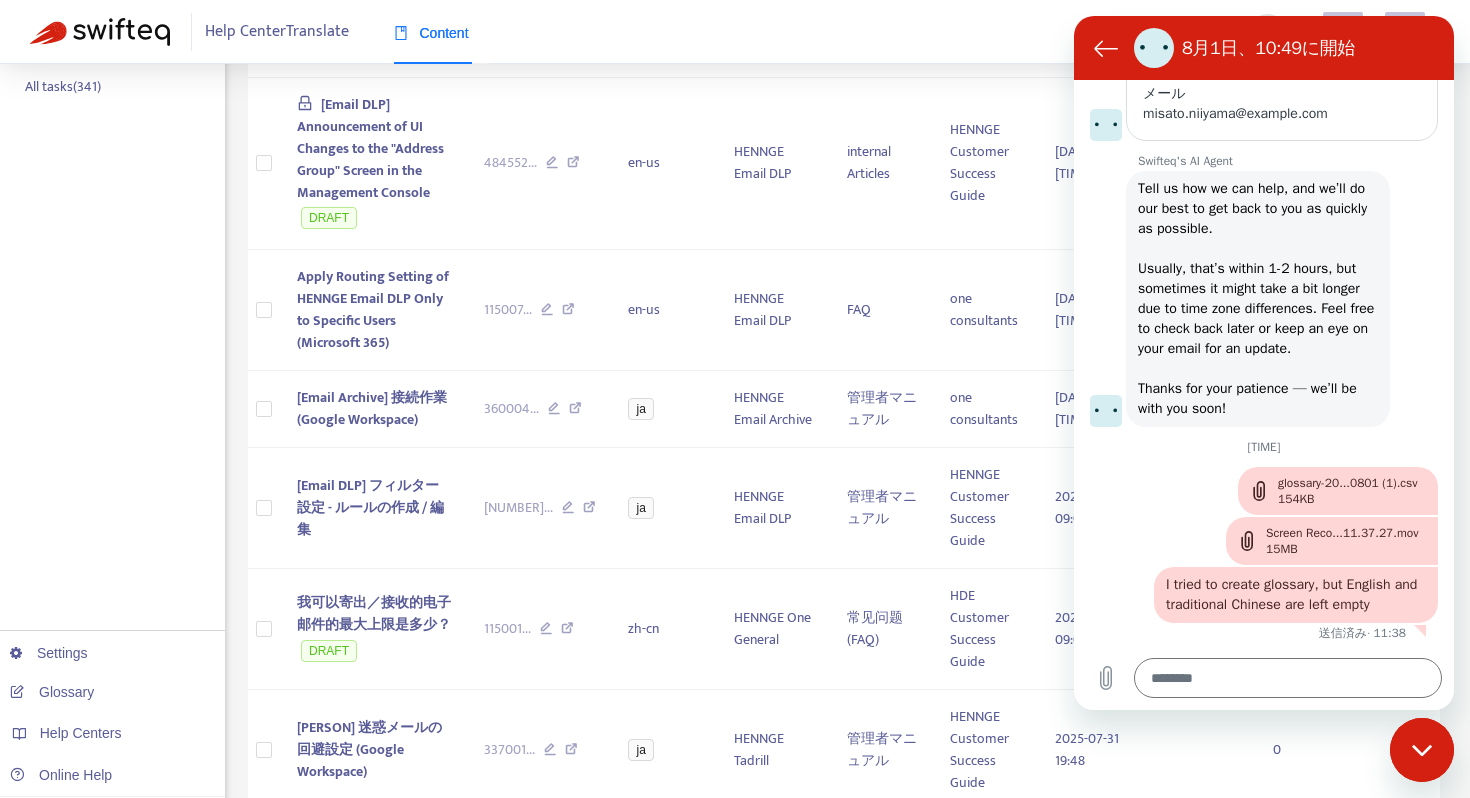 scroll, scrollTop: 481, scrollLeft: 0, axis: vertical 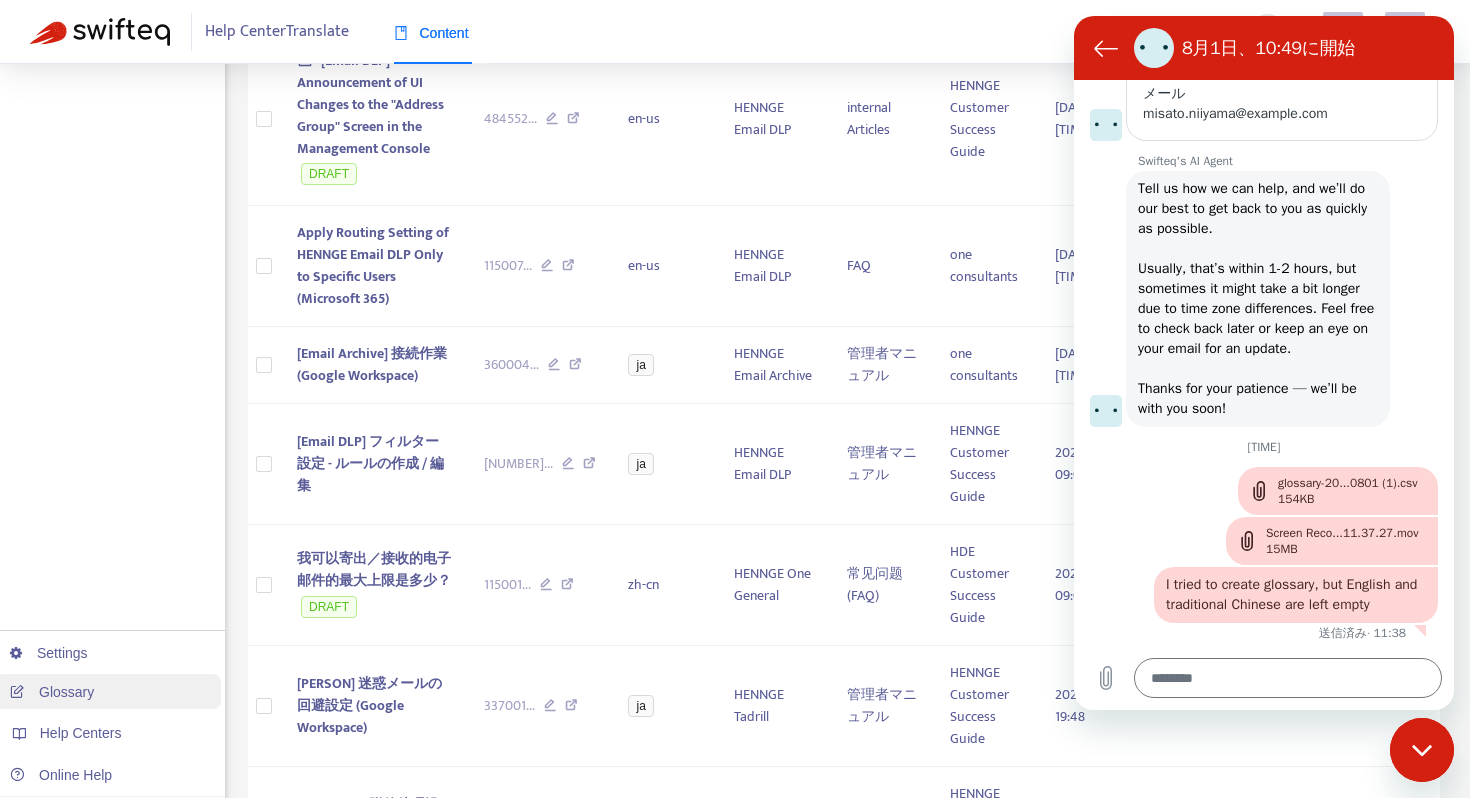 click on "Glossary" at bounding box center (52, 692) 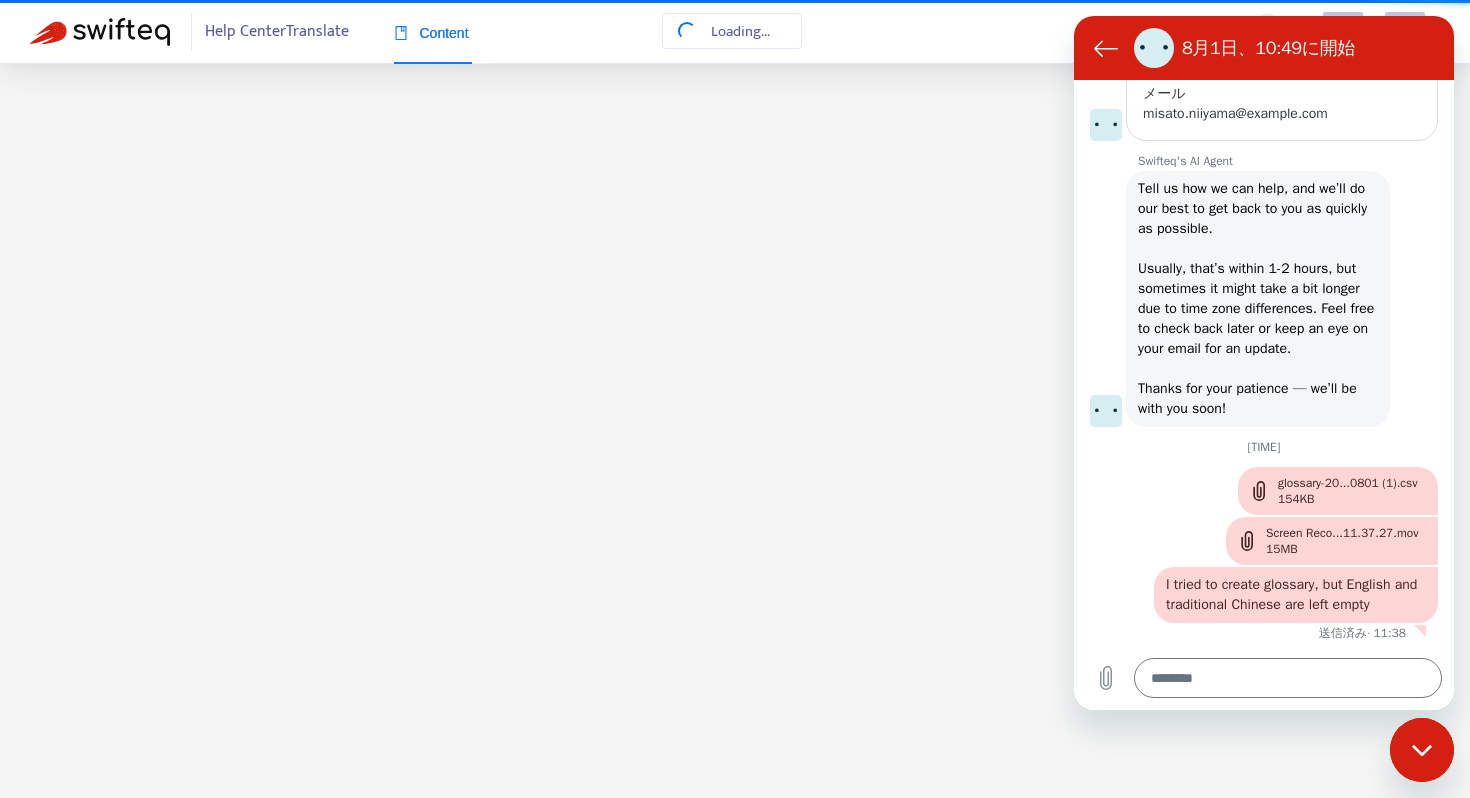 scroll, scrollTop: 0, scrollLeft: 0, axis: both 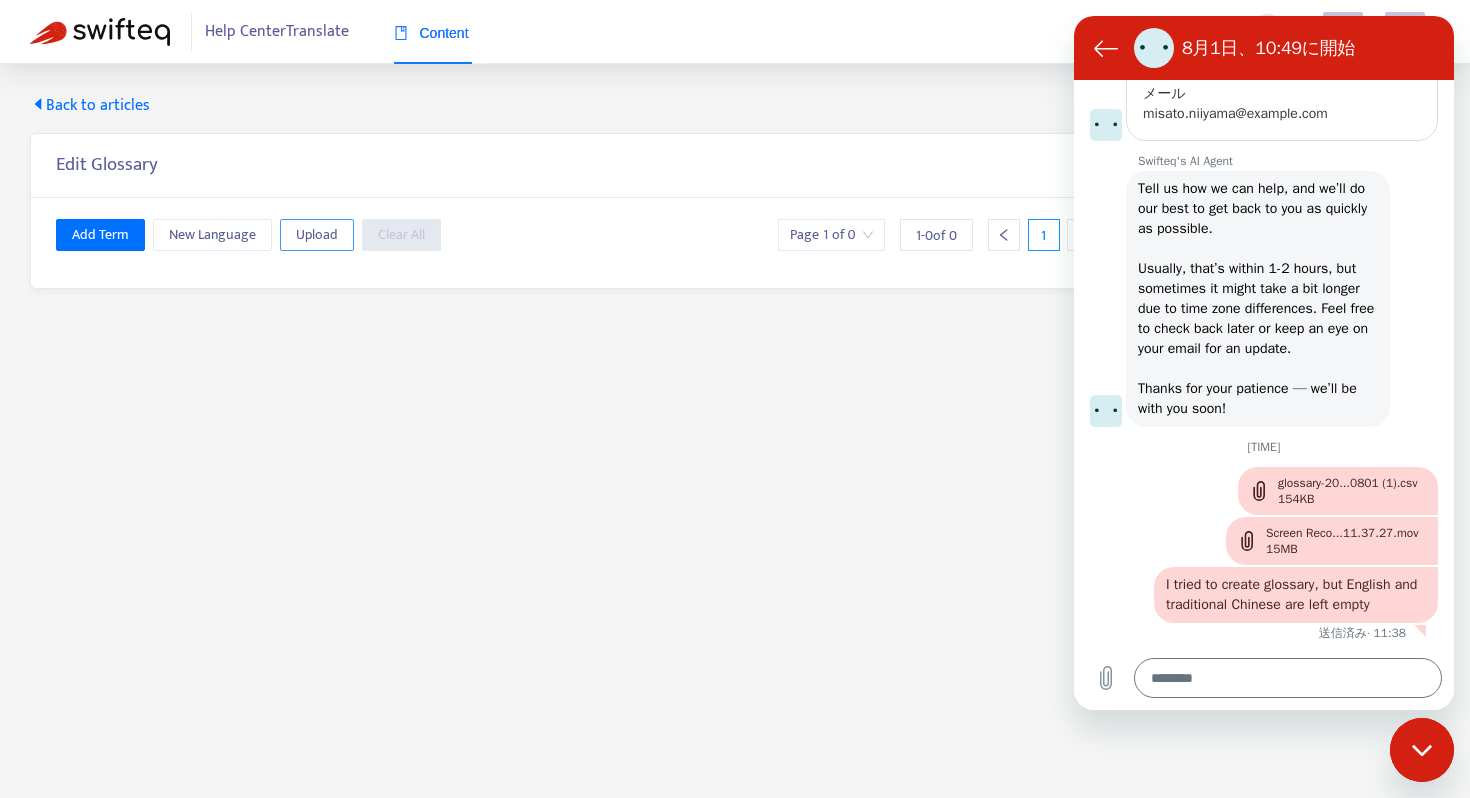 click on "Upload" at bounding box center (317, 235) 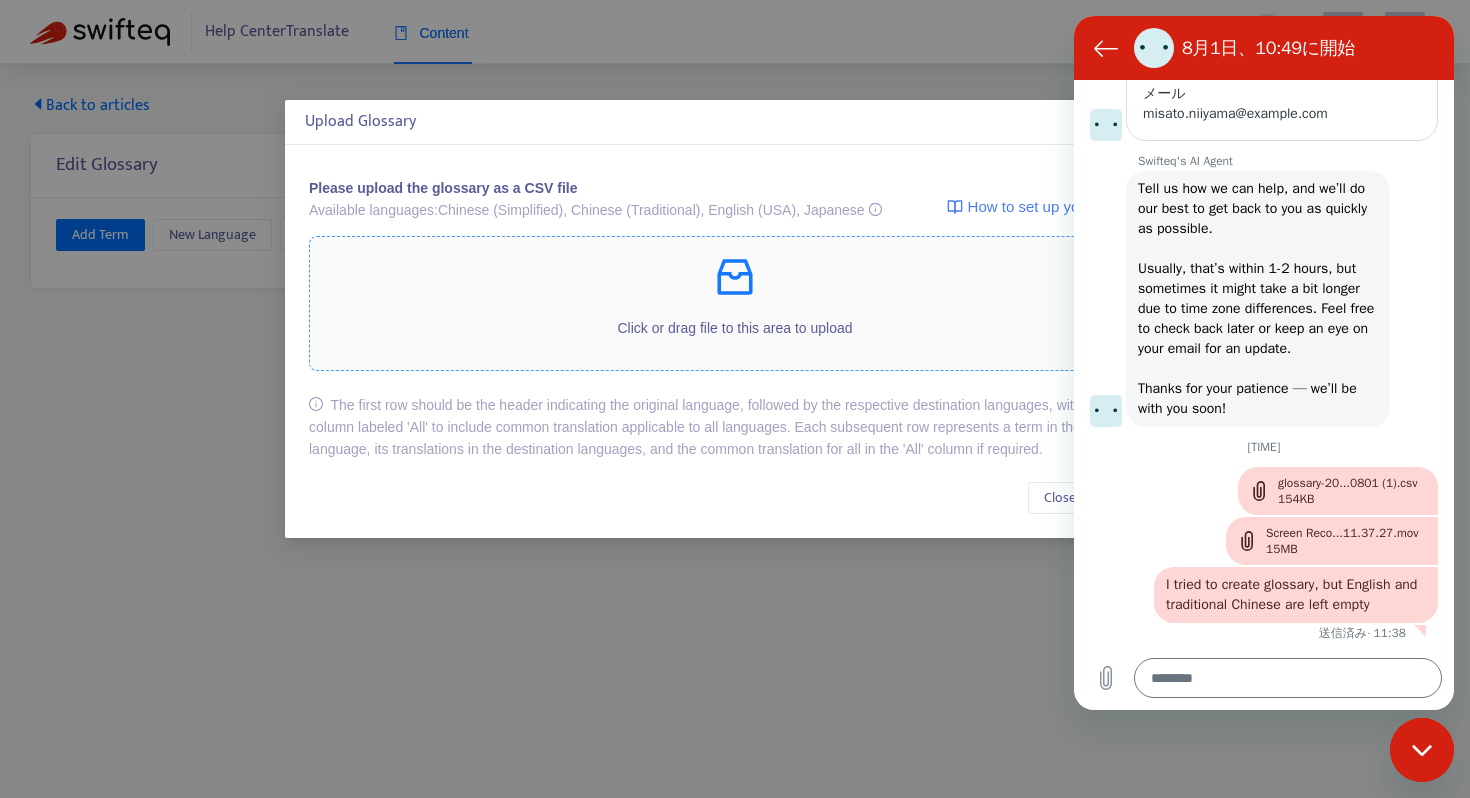 click 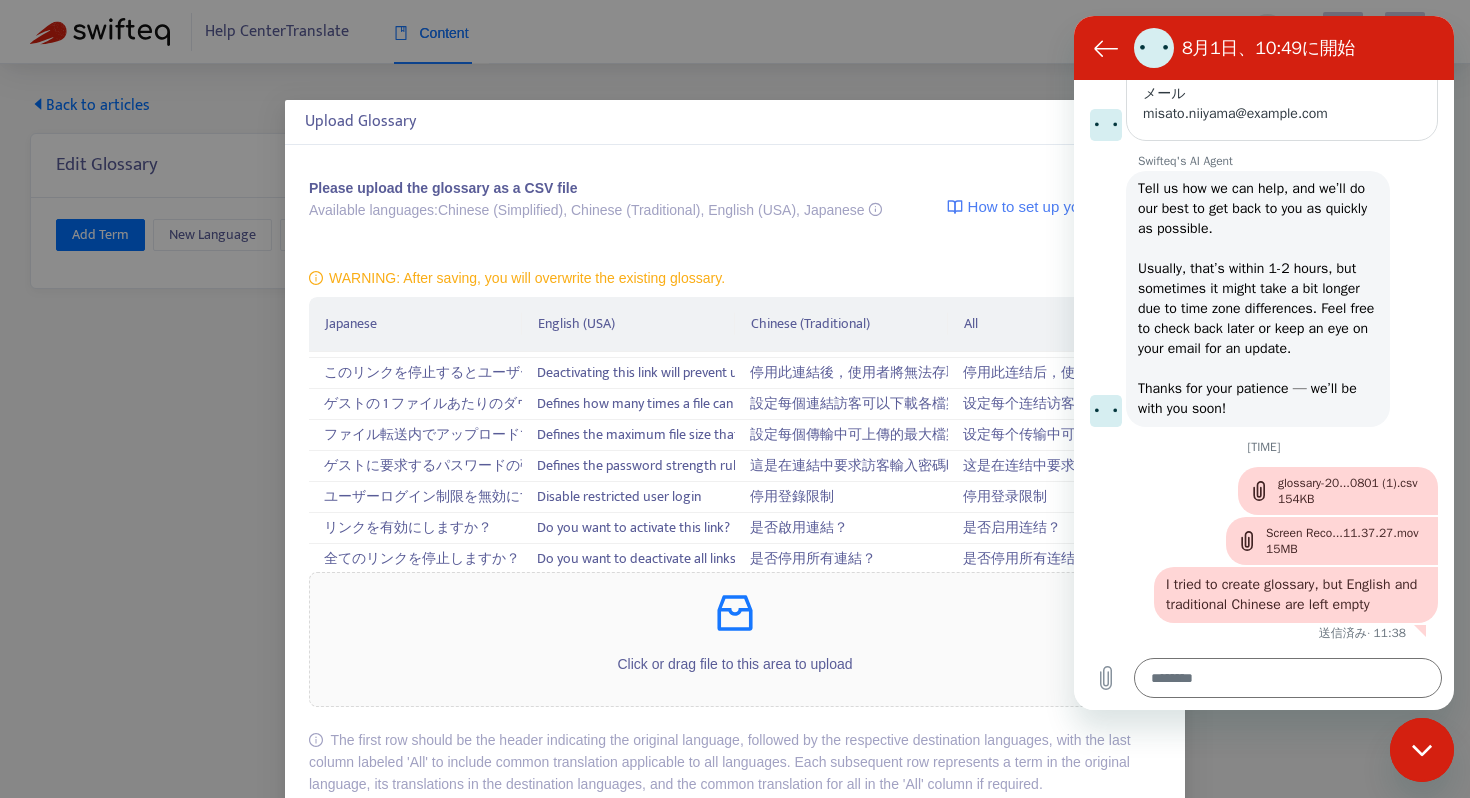 scroll, scrollTop: 11907, scrollLeft: 0, axis: vertical 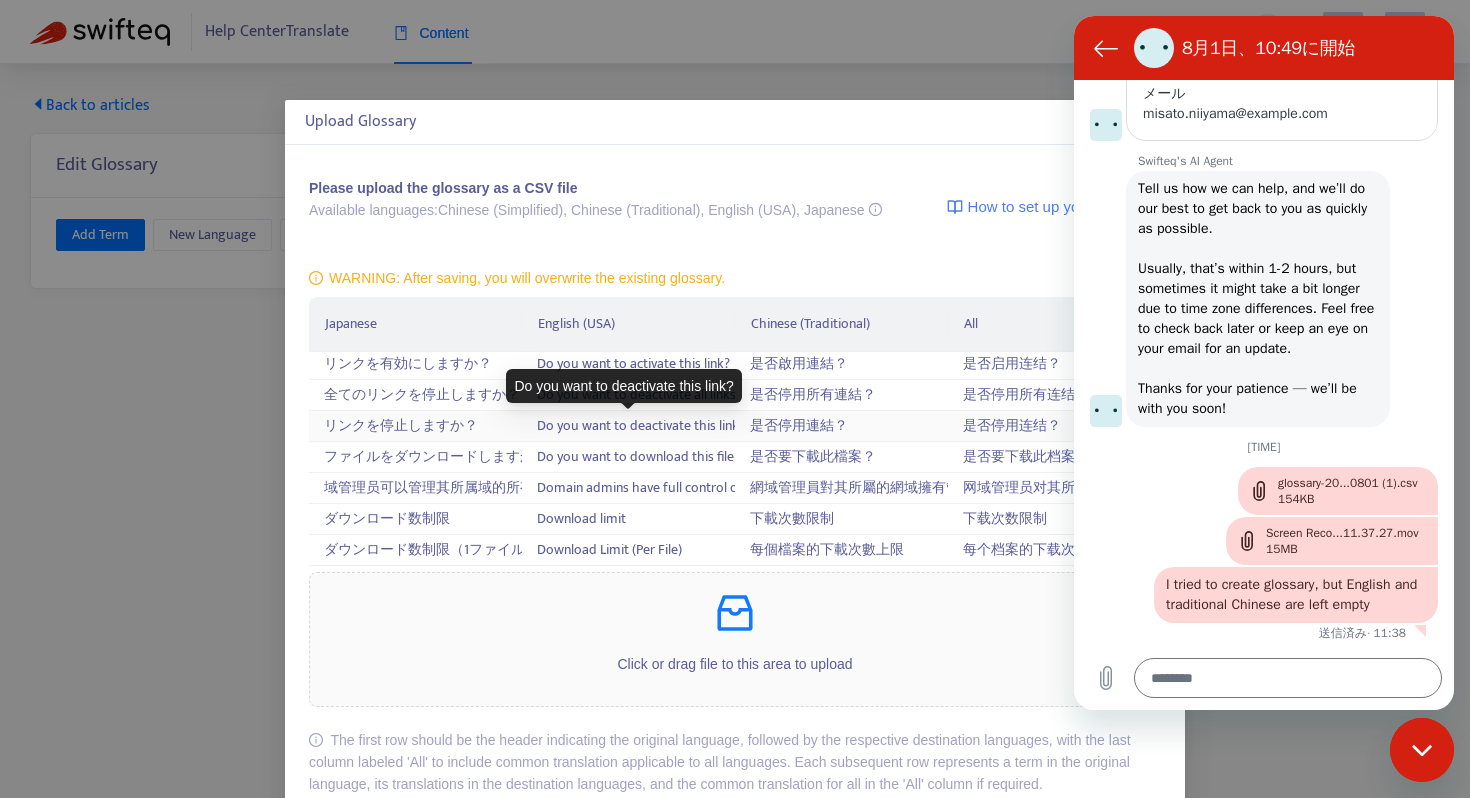 click on "Do you want to deactivate this link?" at bounding box center (628, 426) 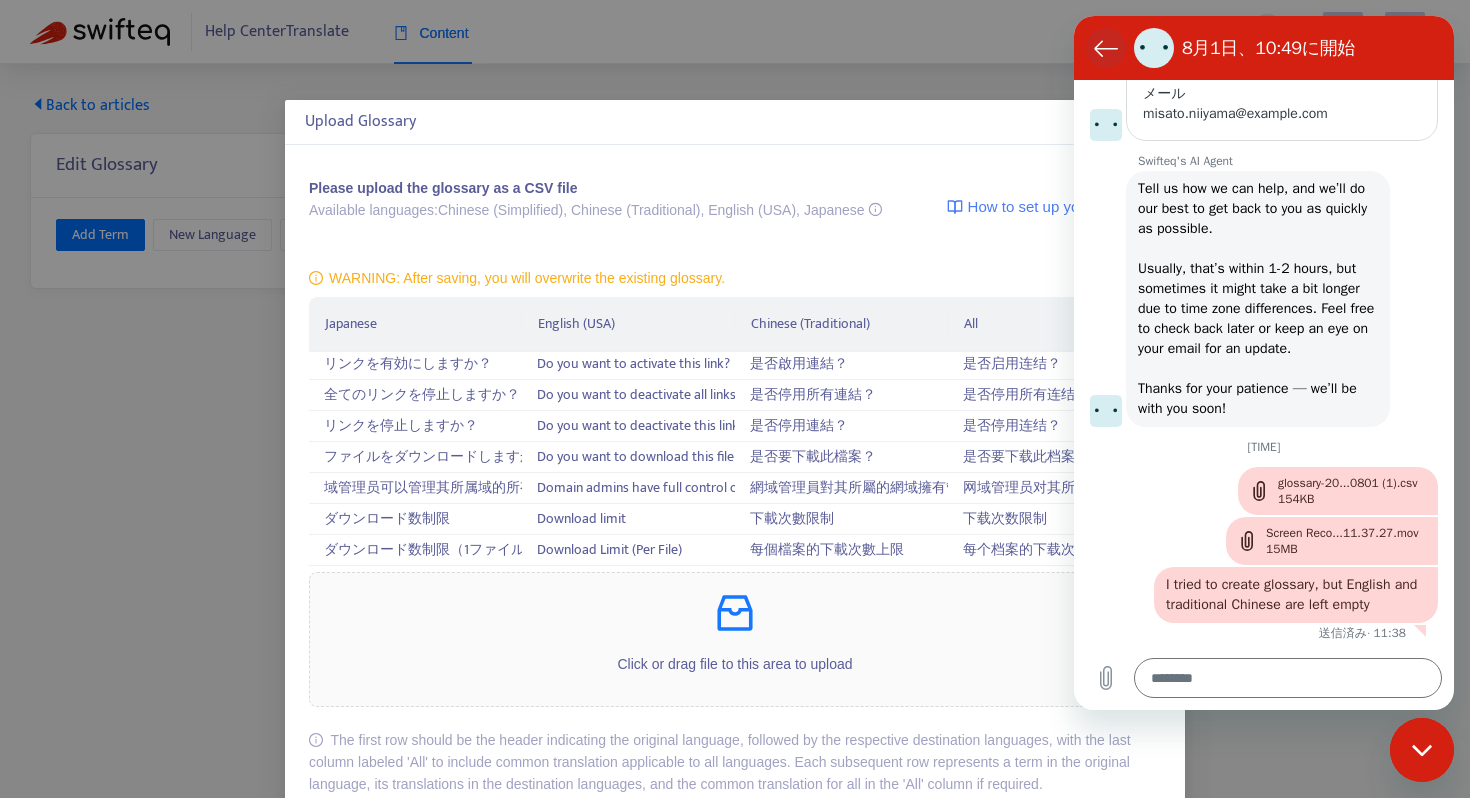 click 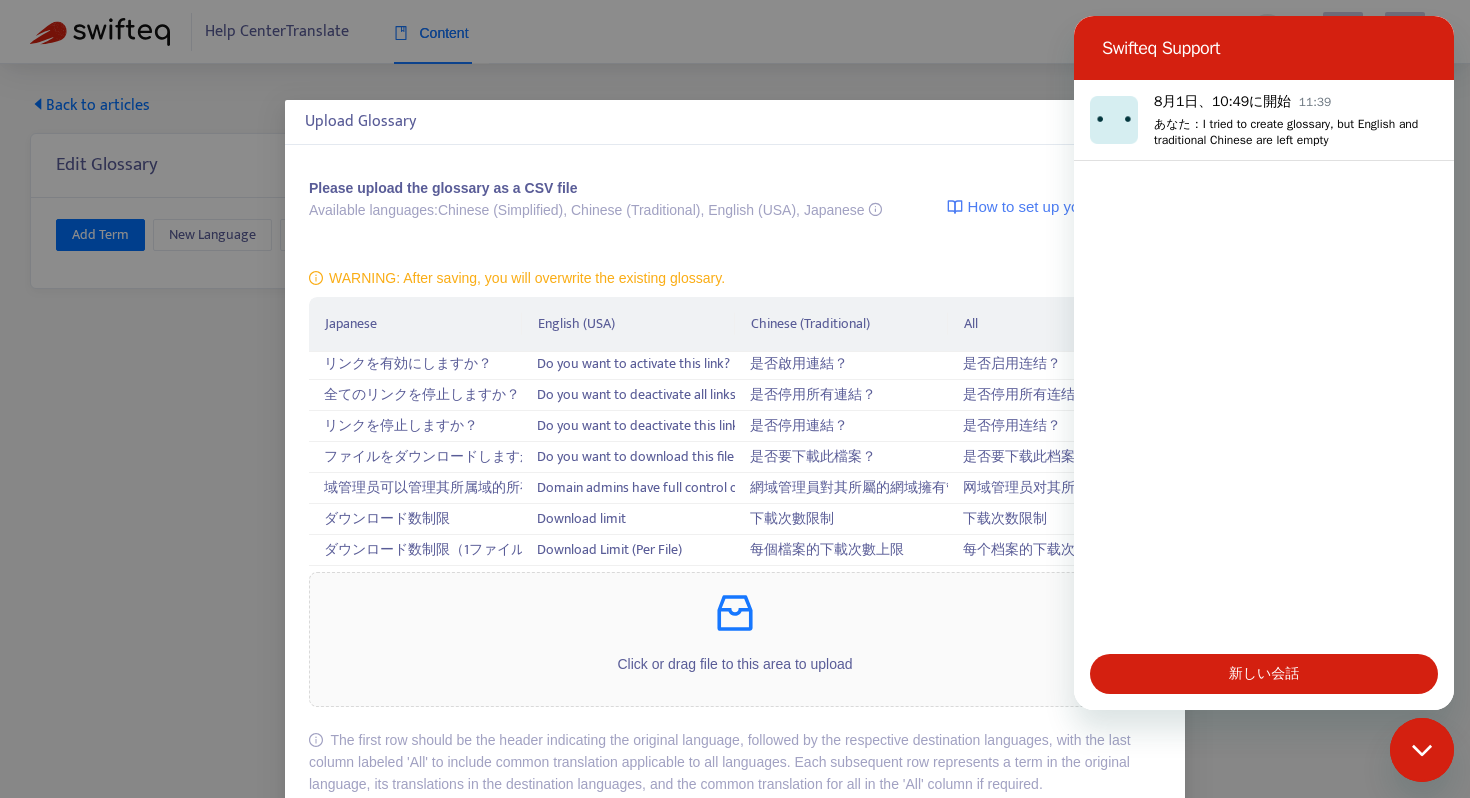 click on "Upload Glossary Please upload the glossary as a CSV file Available languages:  Chinese (Simplified), Chinese (Traditional), English (USA), Japanese How to set up your glossary? WARNING: After saving, you will overwrite the existing glossary. Japanese English (USA) Chinese (Traditional) All         アクセスポリシー Access Policy 存取原則模板 存取原则模板 テンプレートの追加 Add Template 新增模板 新增模板 ID ID ID ID 表示名 Display Name 顯示名稱 显示名称 モダンビュー Modern view 新式介面 新式介面 サービスプロバイダー Service Provider 連線的服務 连线的服务 メニュー menu 選單 选单 ユーザー user 使用者 使用者 アカウント account 帳號 帐号 ログイン login 登入 登录 Email Email 電子郵件 电子邮件 ユーザーポータル user protal 使用者入口網站 使用者入口网站 リリース情報 Release information 產品更新資訊 产品更新资讯 ドメイン domain 網域 网域 Expired" at bounding box center [735, 399] 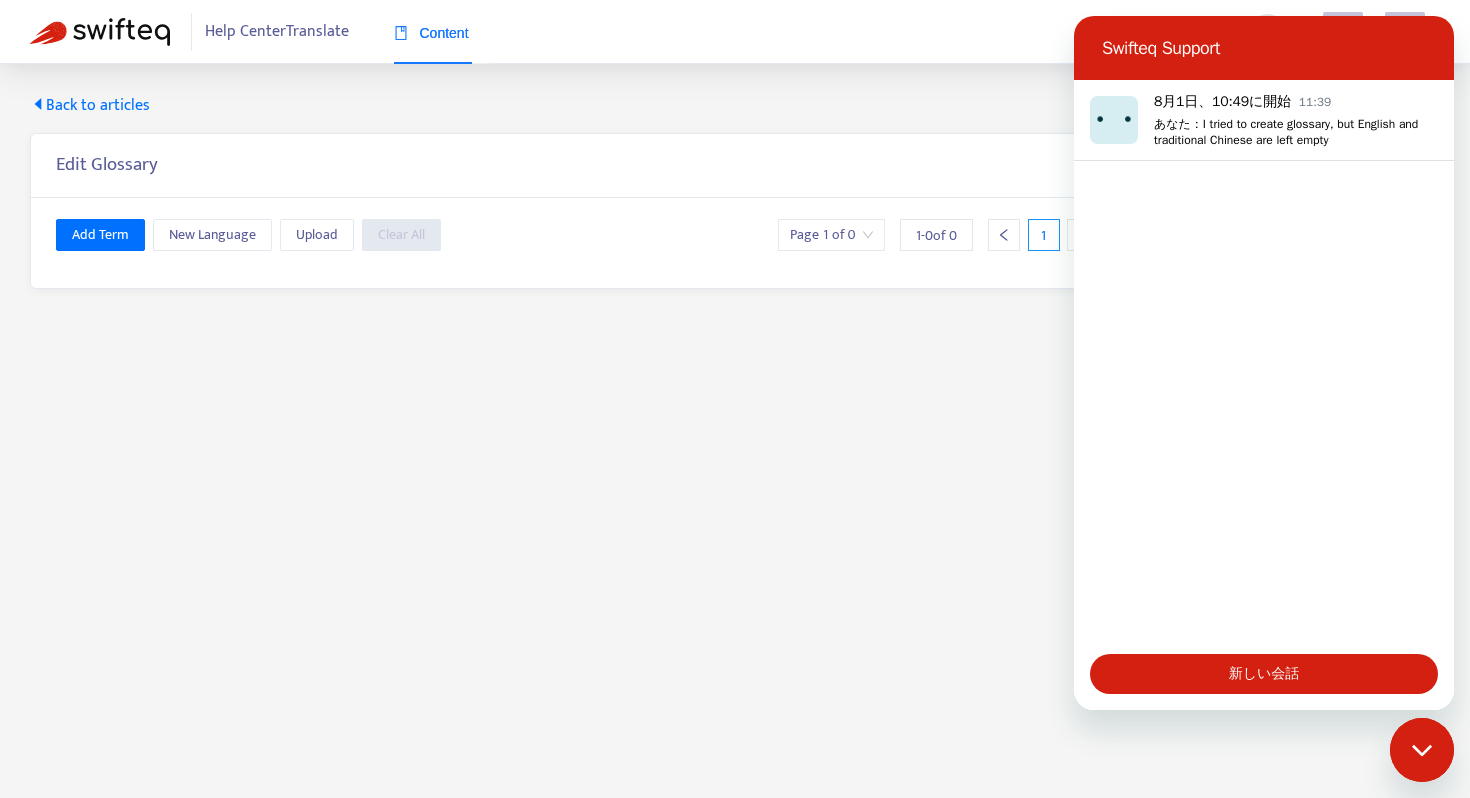click at bounding box center (1422, 750) 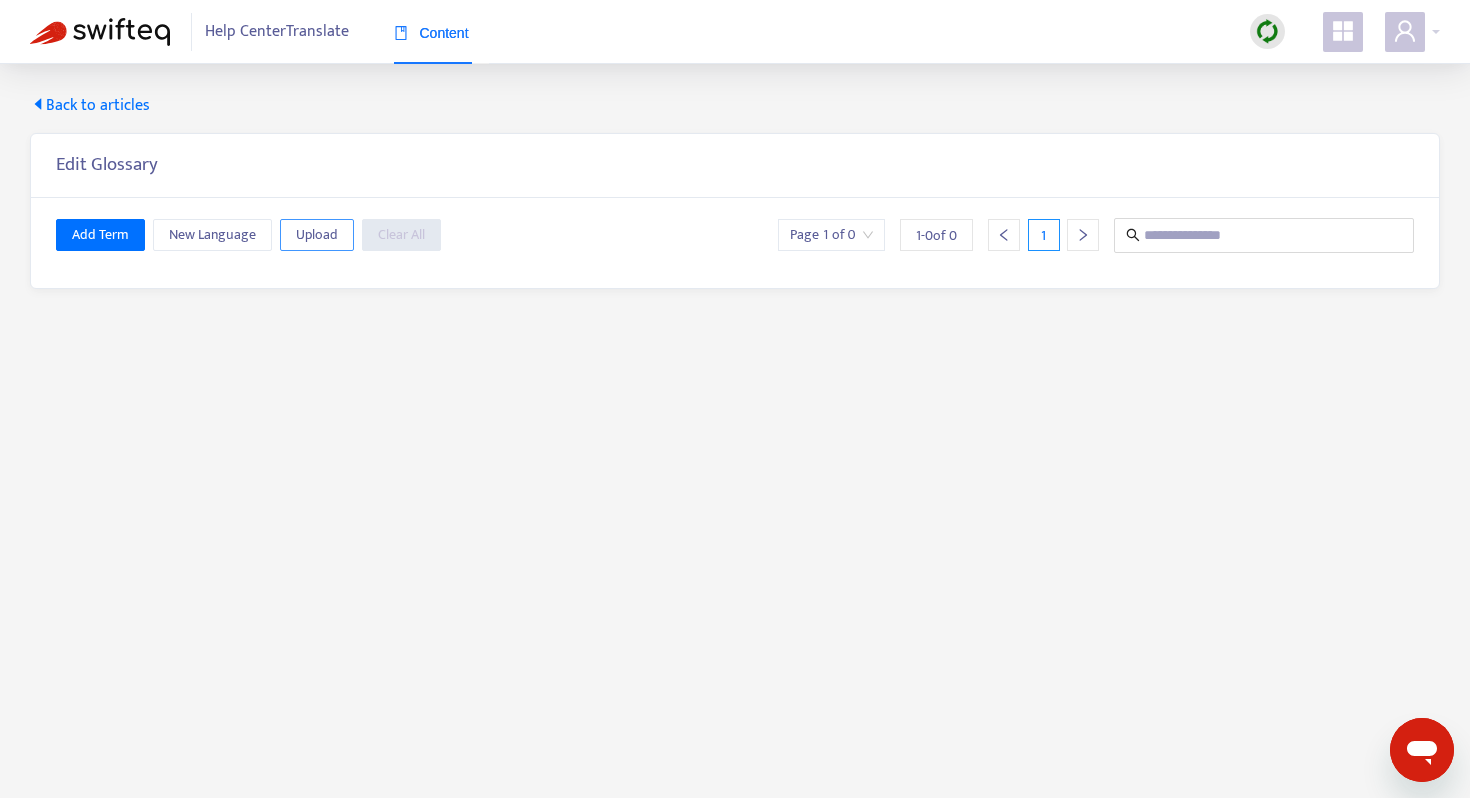 click on "Upload" at bounding box center (317, 235) 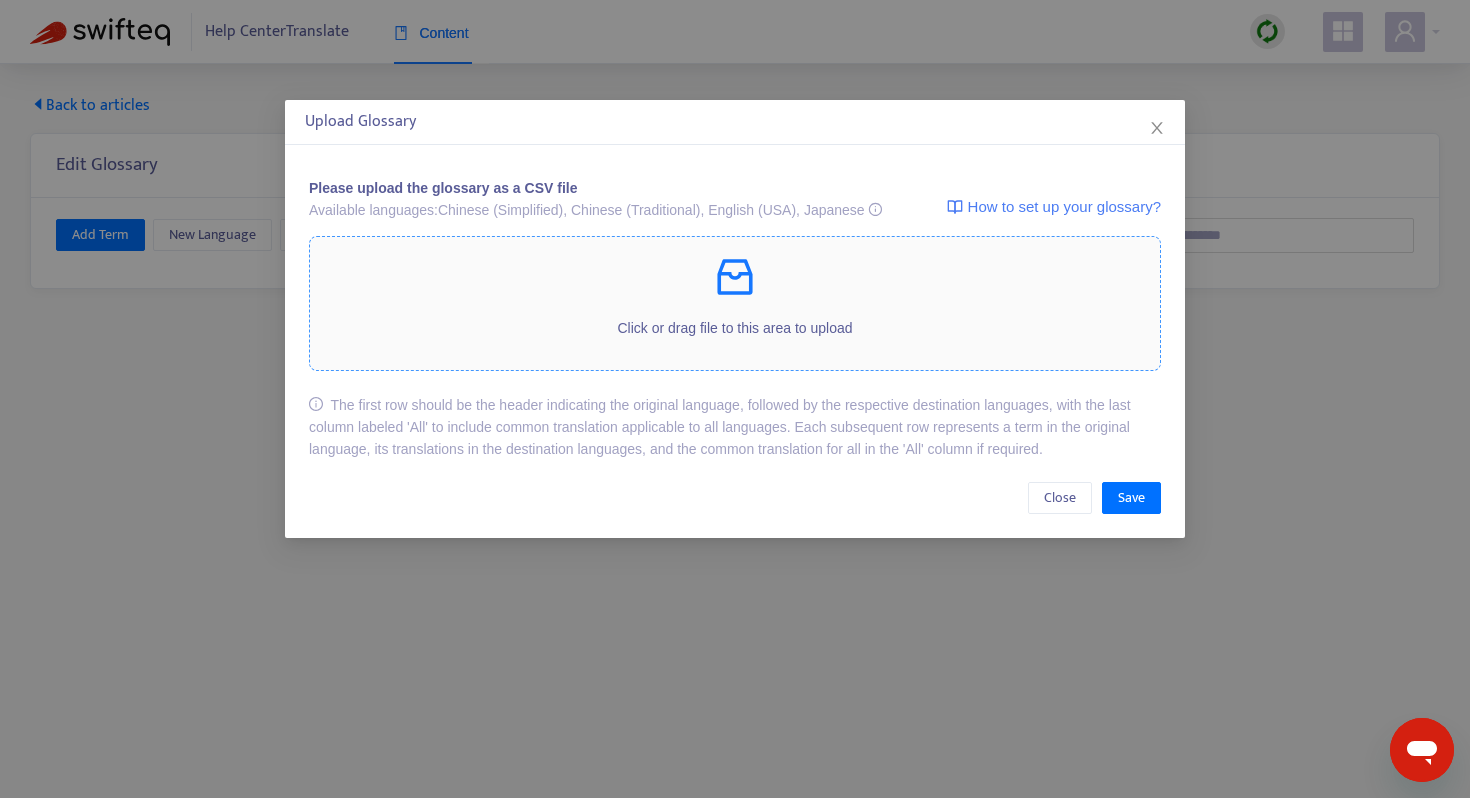 click on "Click or drag file to this area to upload" at bounding box center (735, 303) 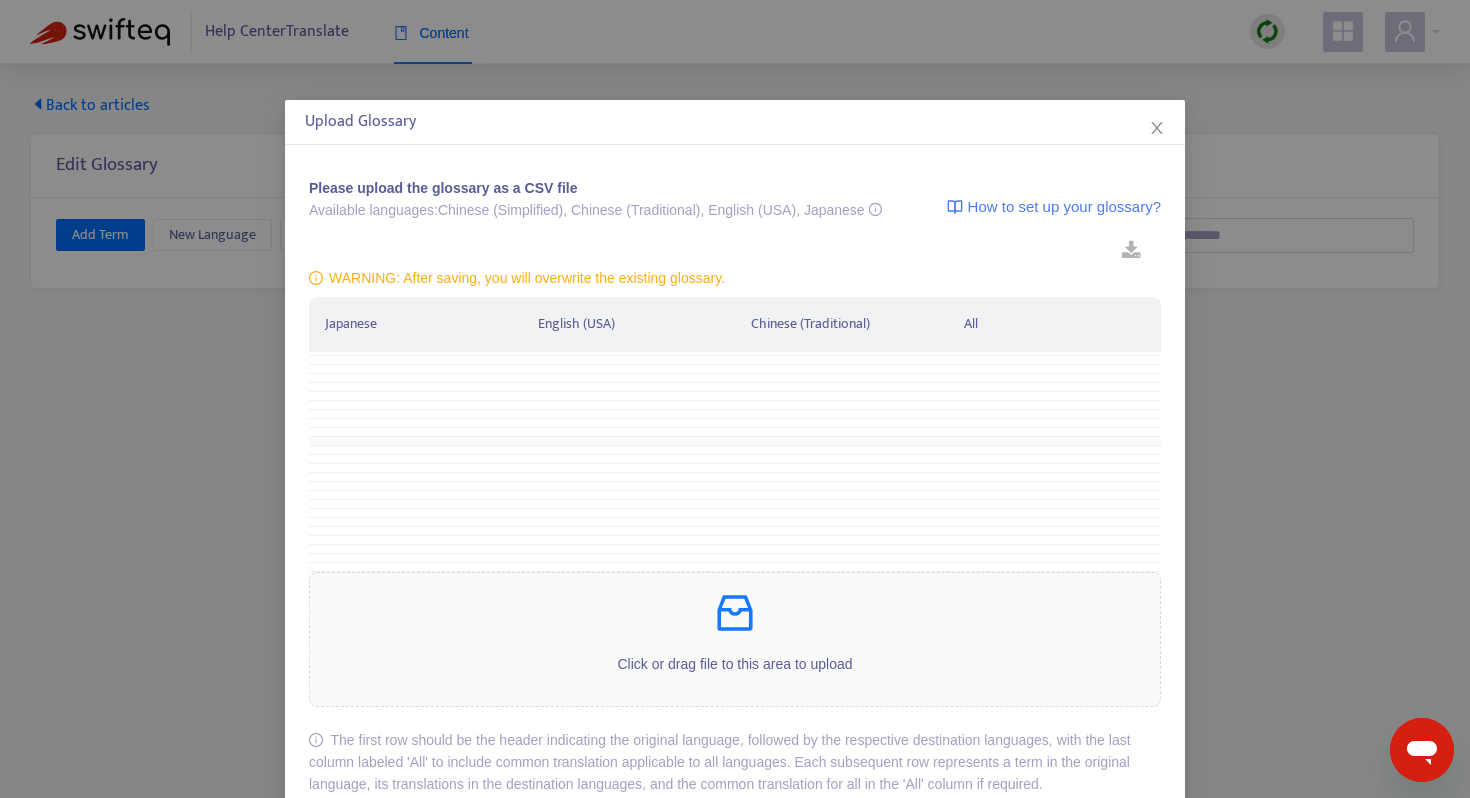 scroll, scrollTop: 45029, scrollLeft: 0, axis: vertical 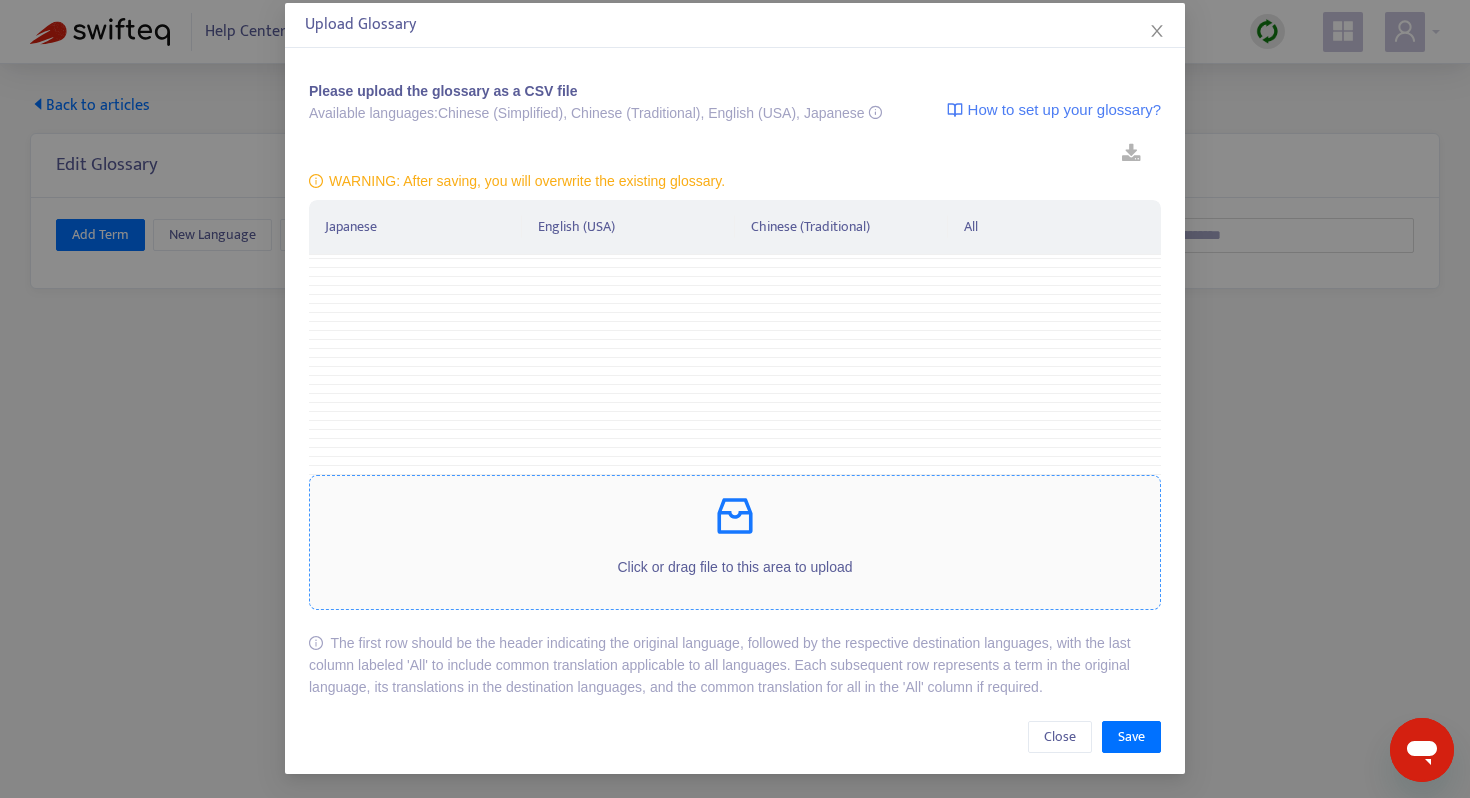 click 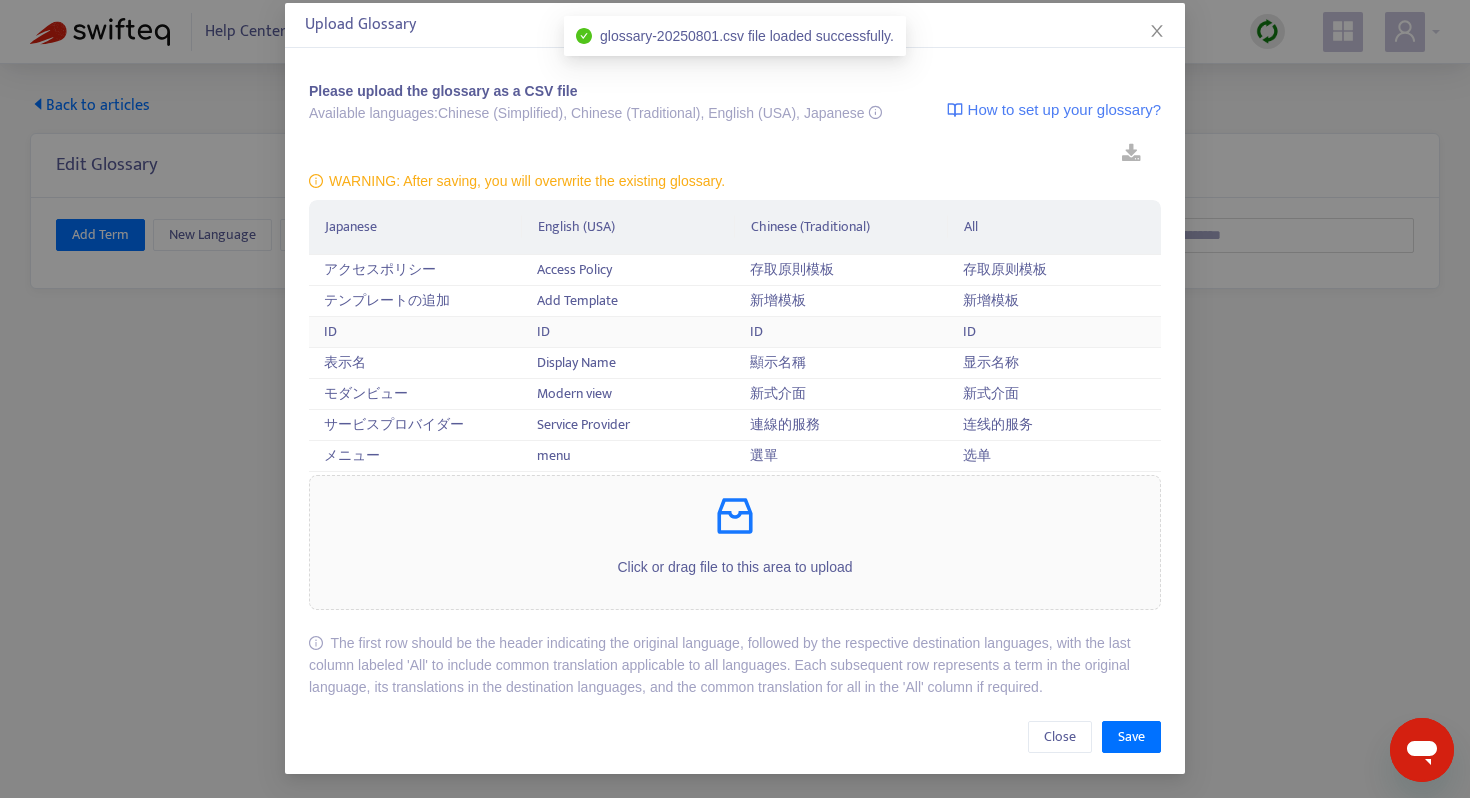 scroll, scrollTop: 0, scrollLeft: 0, axis: both 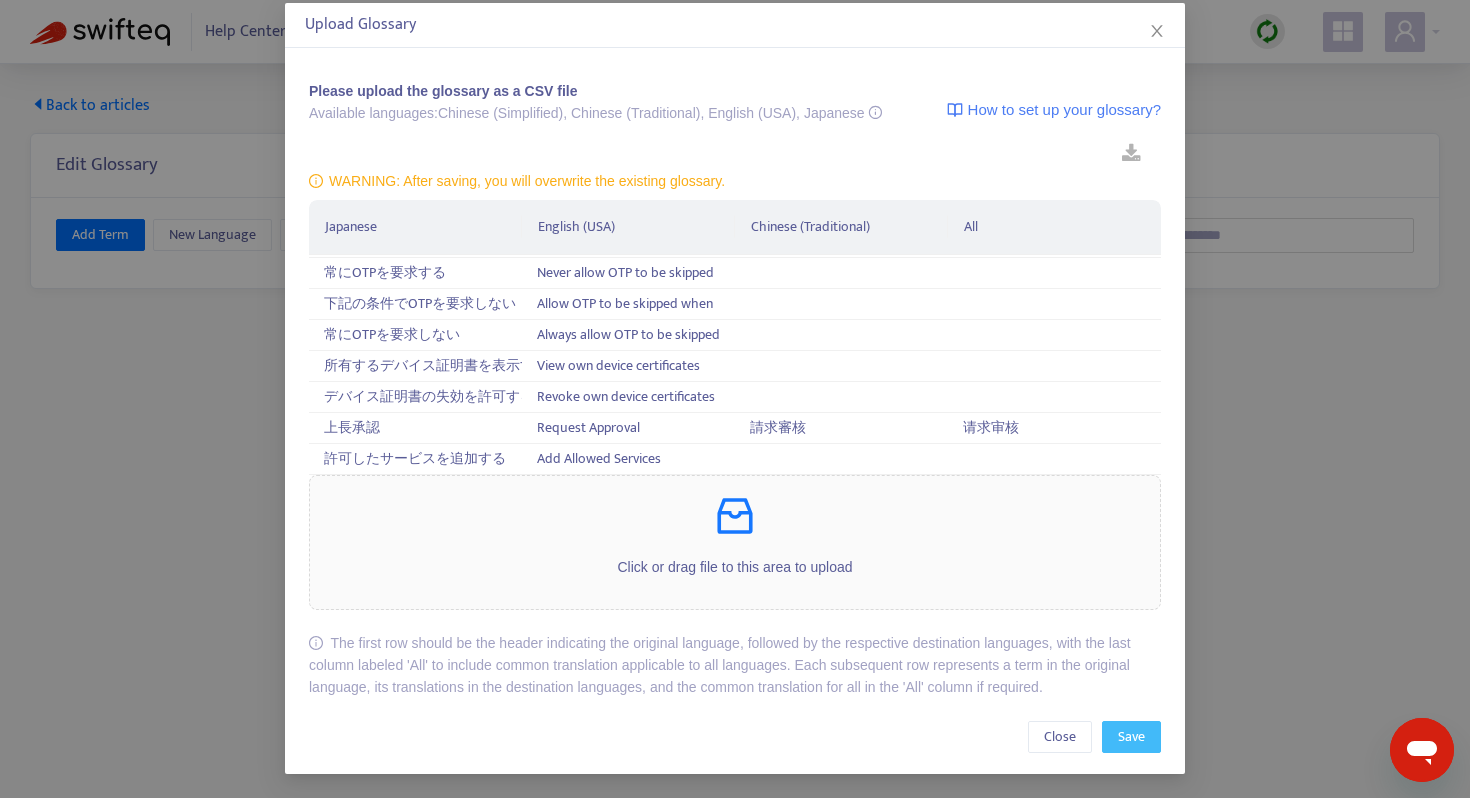 click on "Save" at bounding box center (1131, 737) 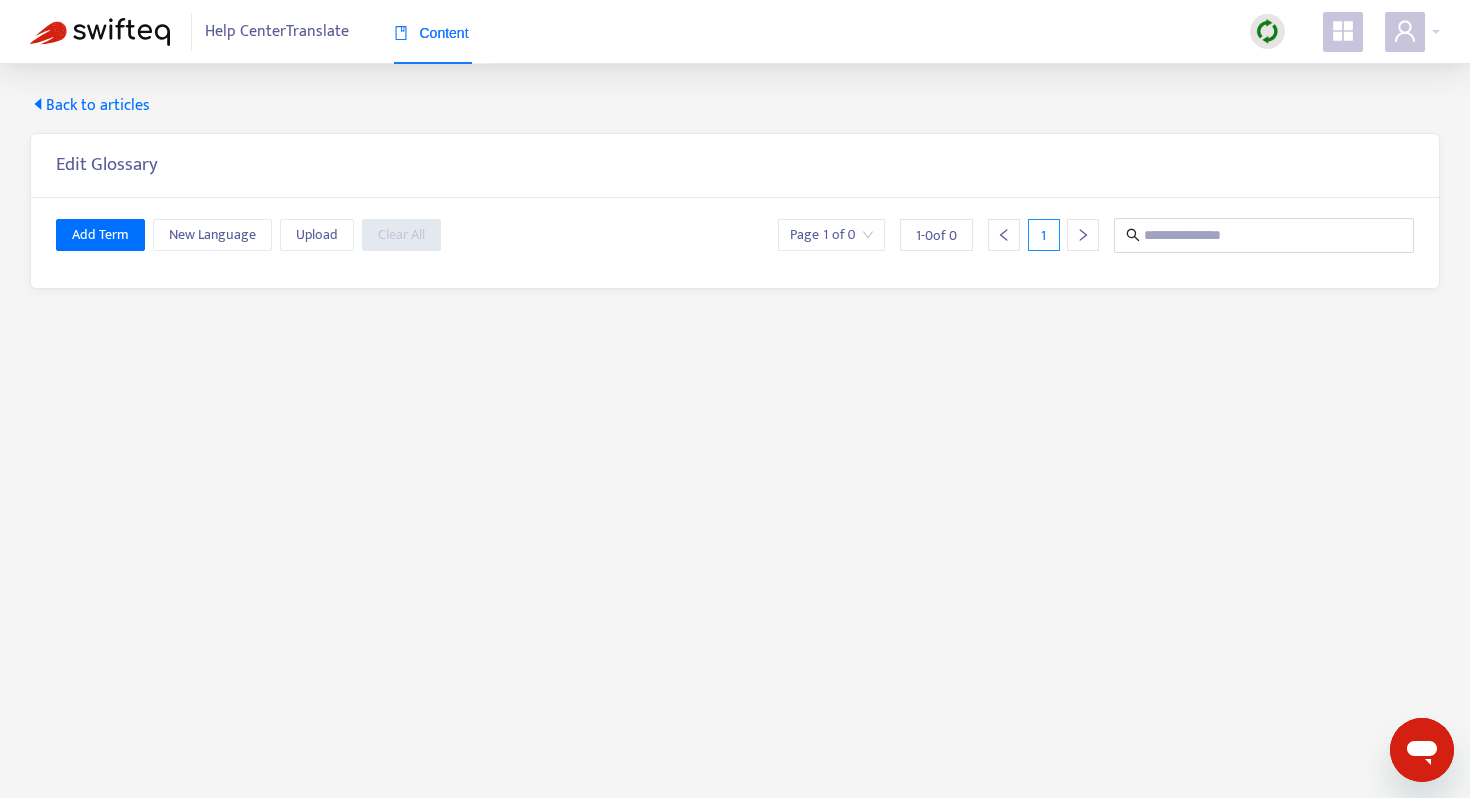 scroll, scrollTop: 0, scrollLeft: 0, axis: both 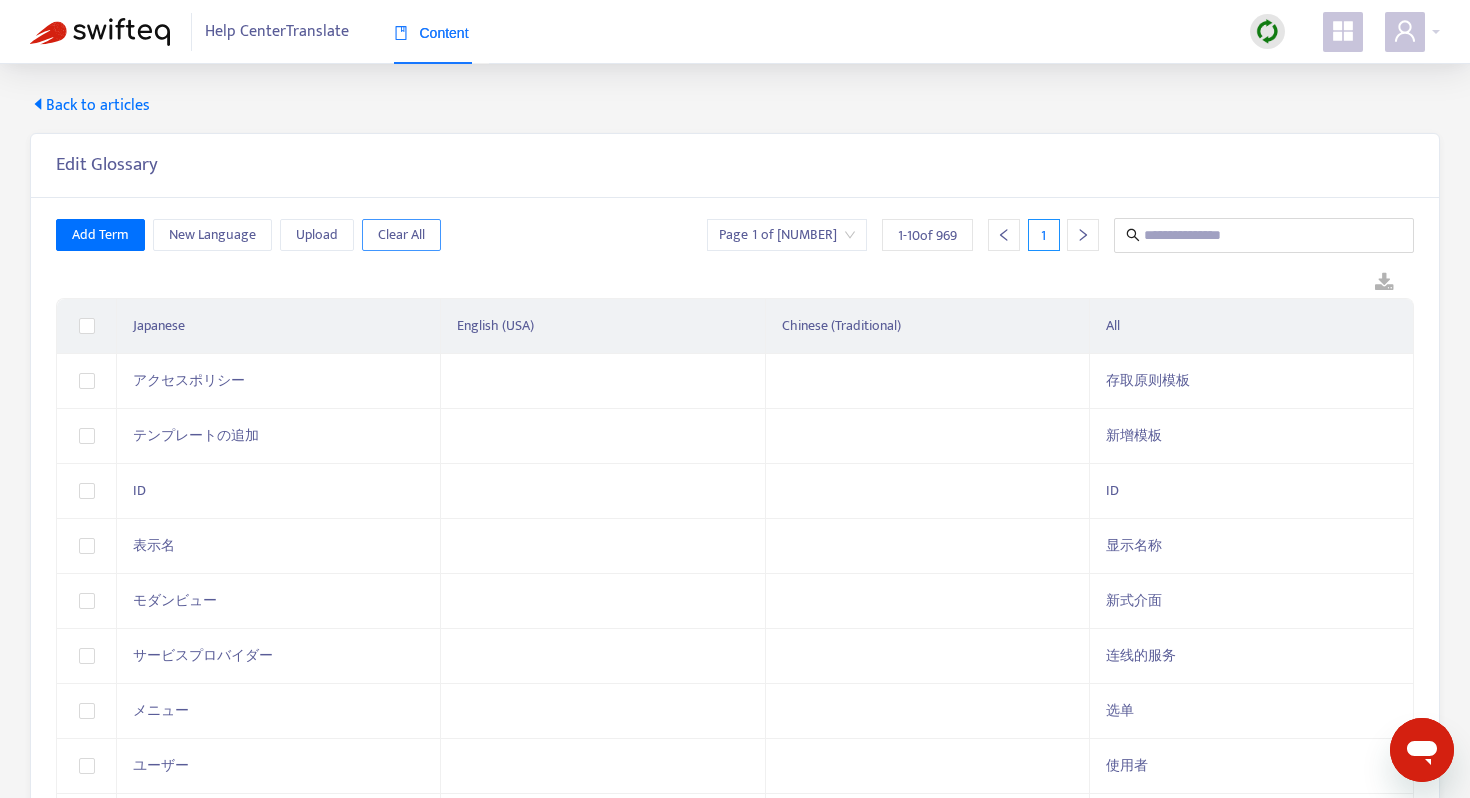 click on "Clear All" at bounding box center (401, 235) 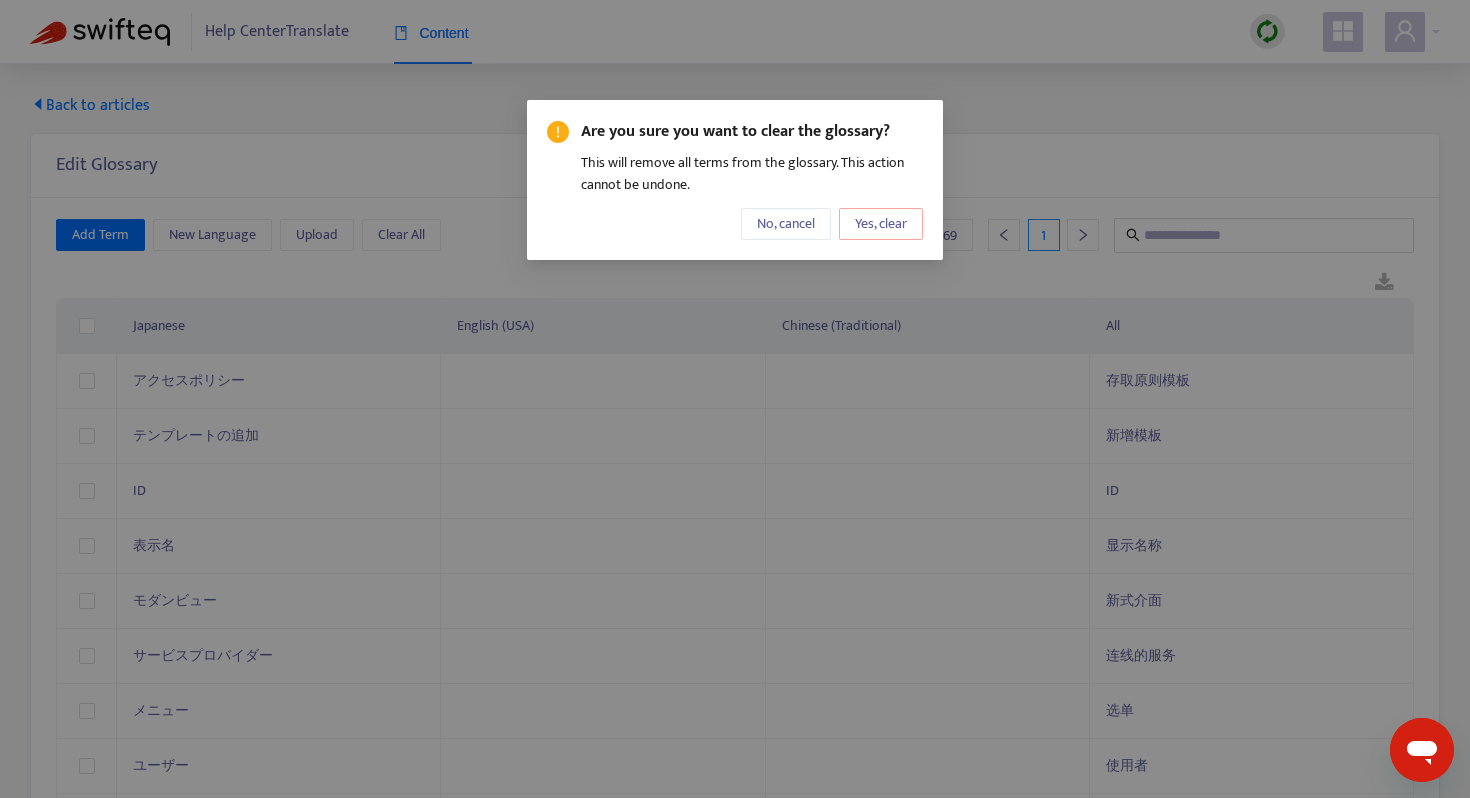 click on "Yes, clear" at bounding box center (881, 224) 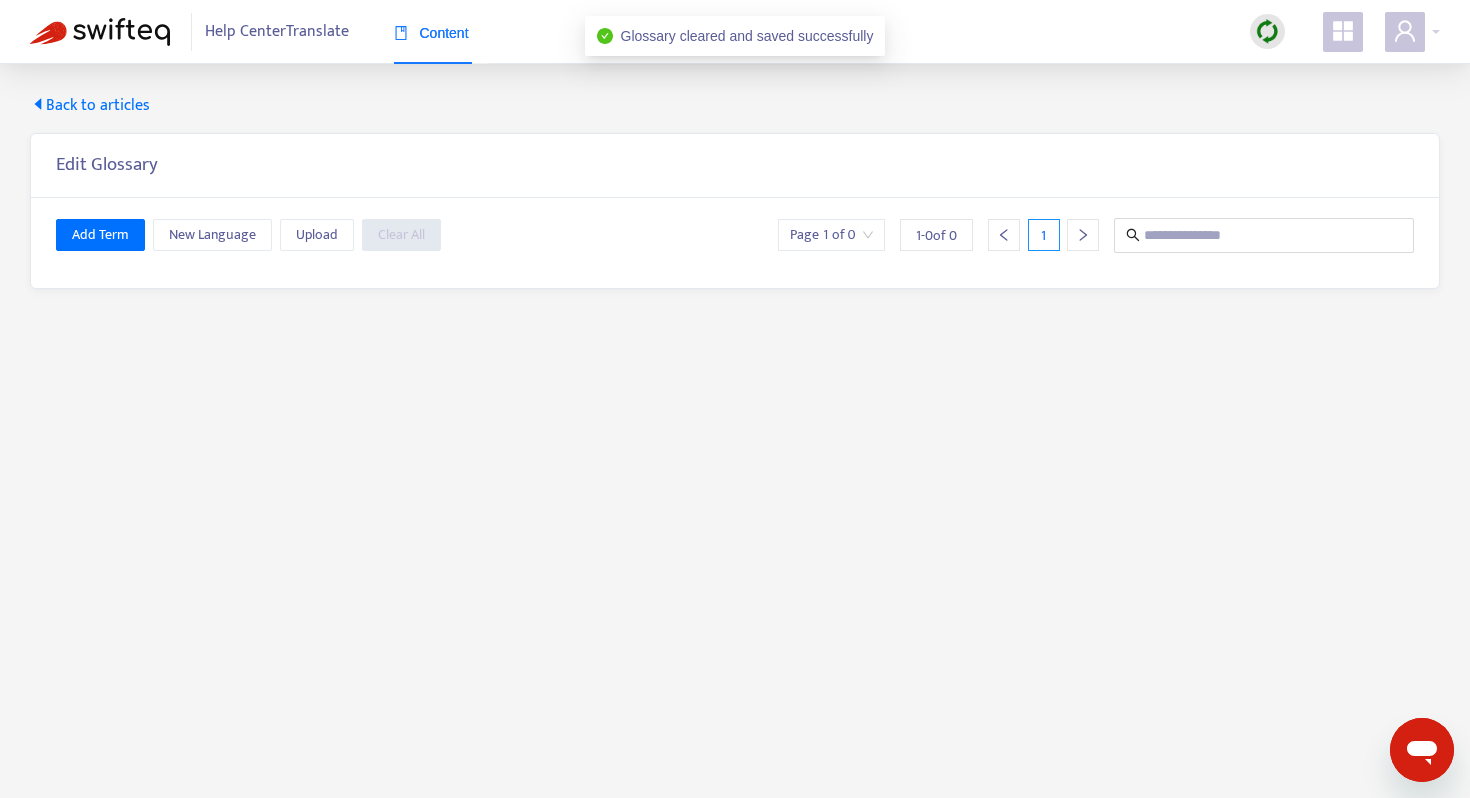 click on "Back to articles Edit Glossary Add Term New Language Upload Clear All Page 1 of 0 1 - 0  of   0 1" at bounding box center [735, 463] 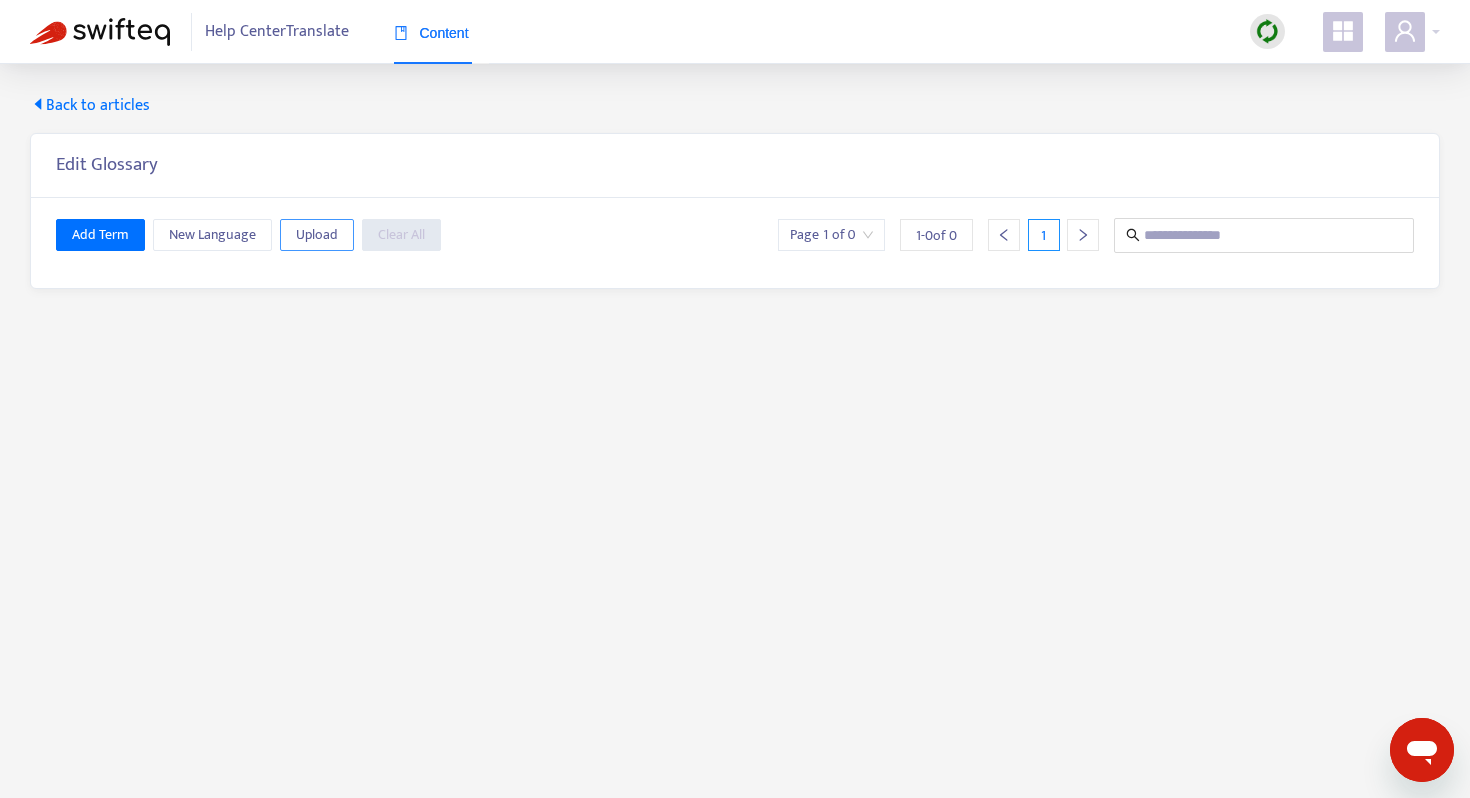 click on "Upload" at bounding box center [317, 235] 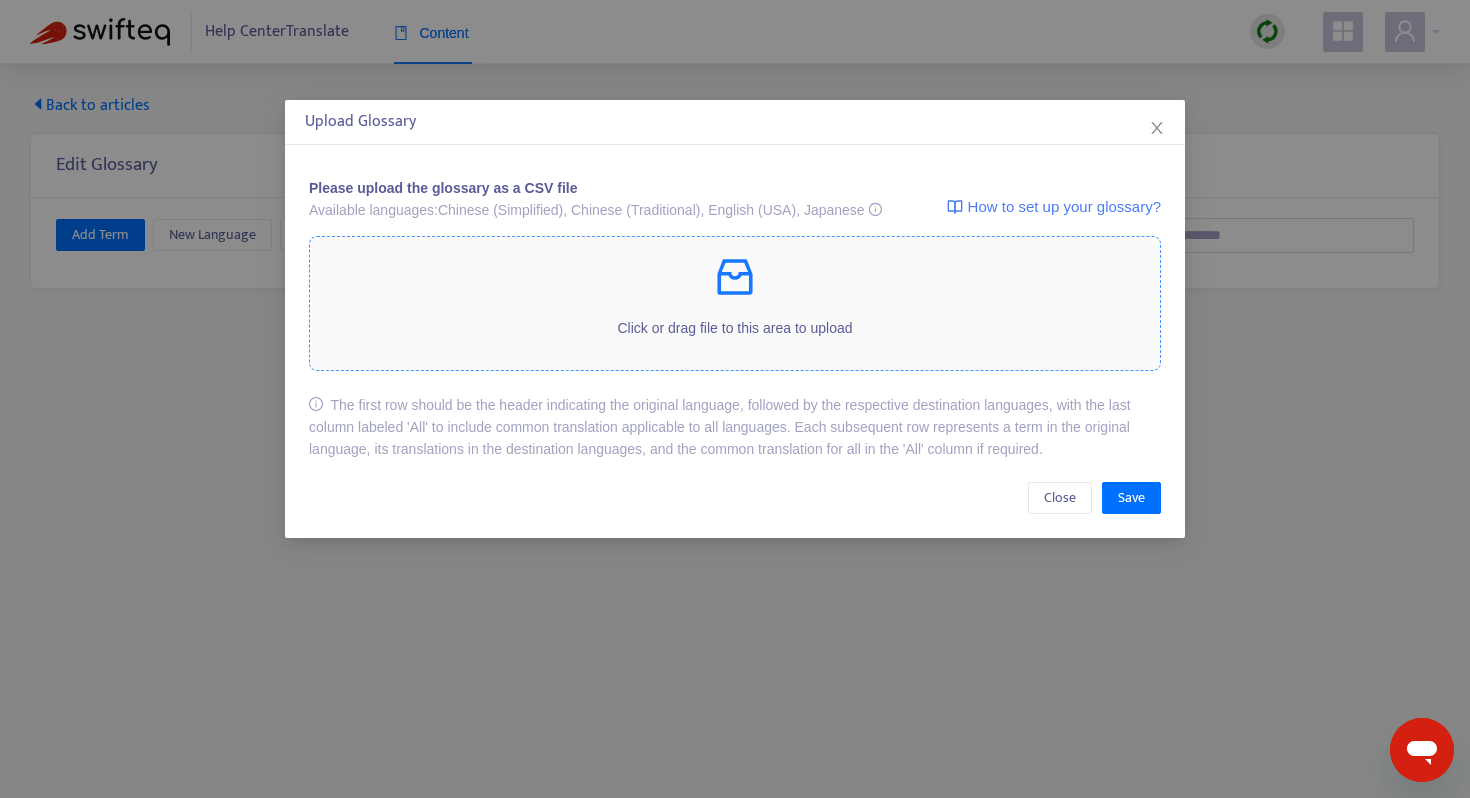 click 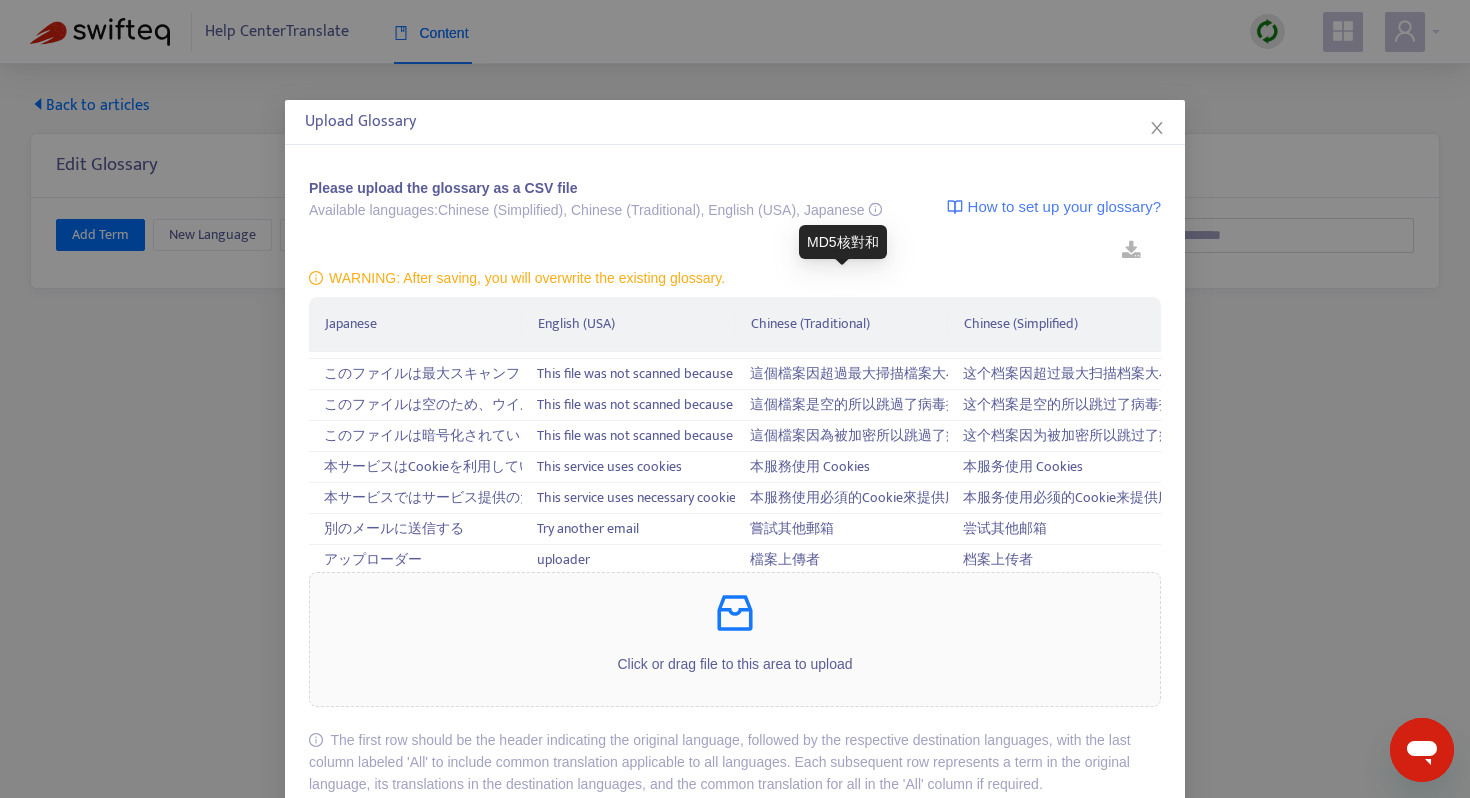 scroll, scrollTop: 9679, scrollLeft: 0, axis: vertical 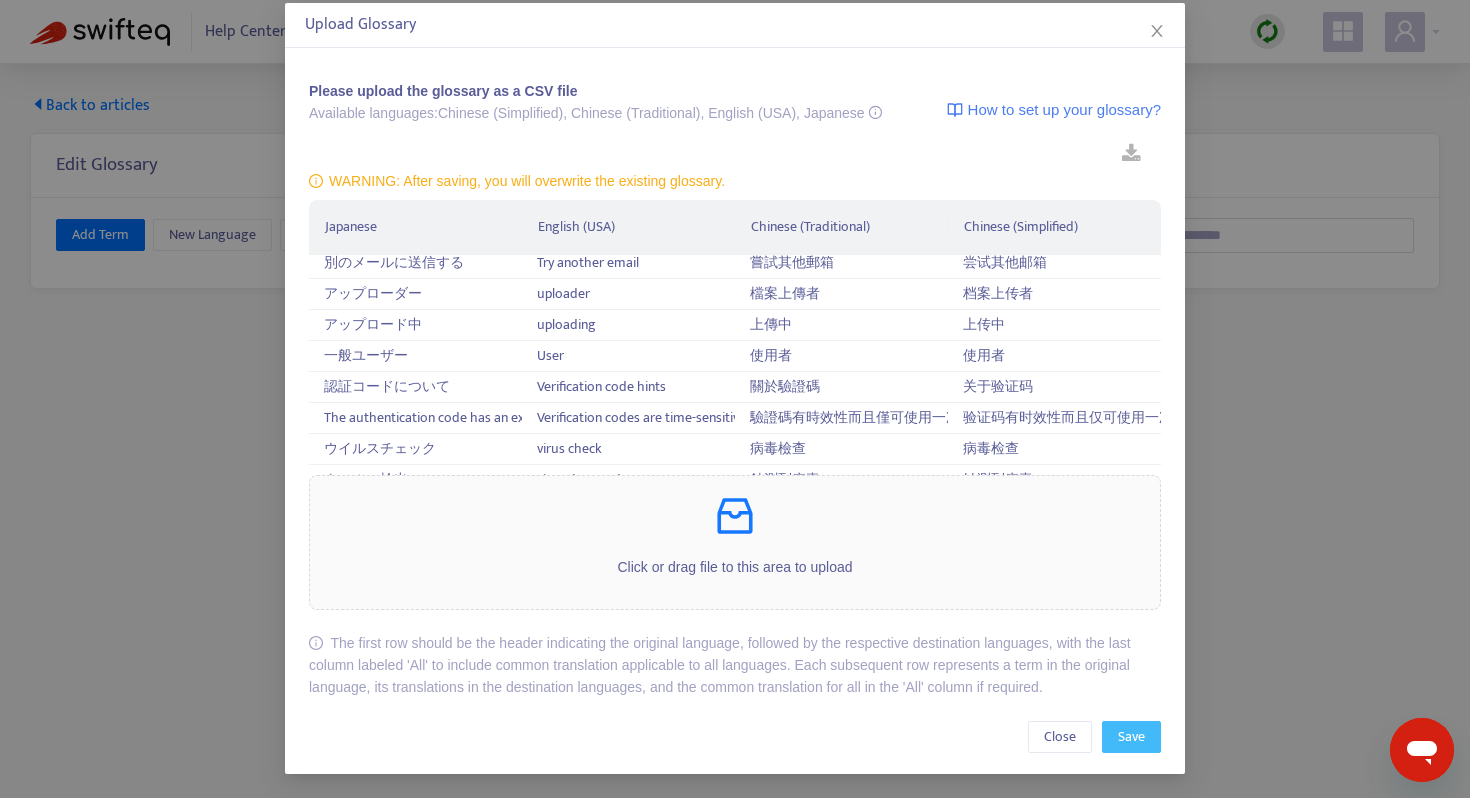 click on "Save" at bounding box center (1131, 737) 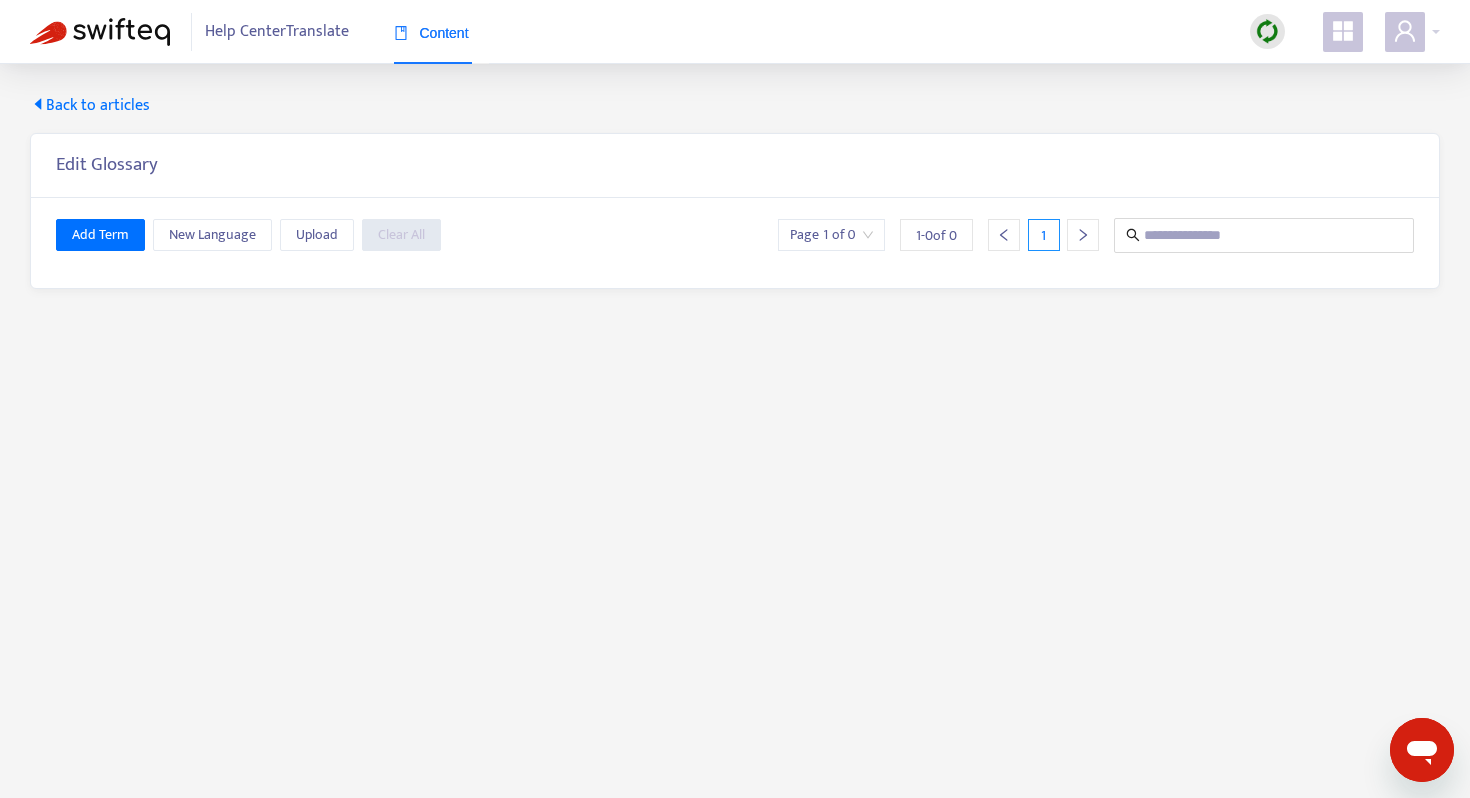 scroll, scrollTop: 0, scrollLeft: 0, axis: both 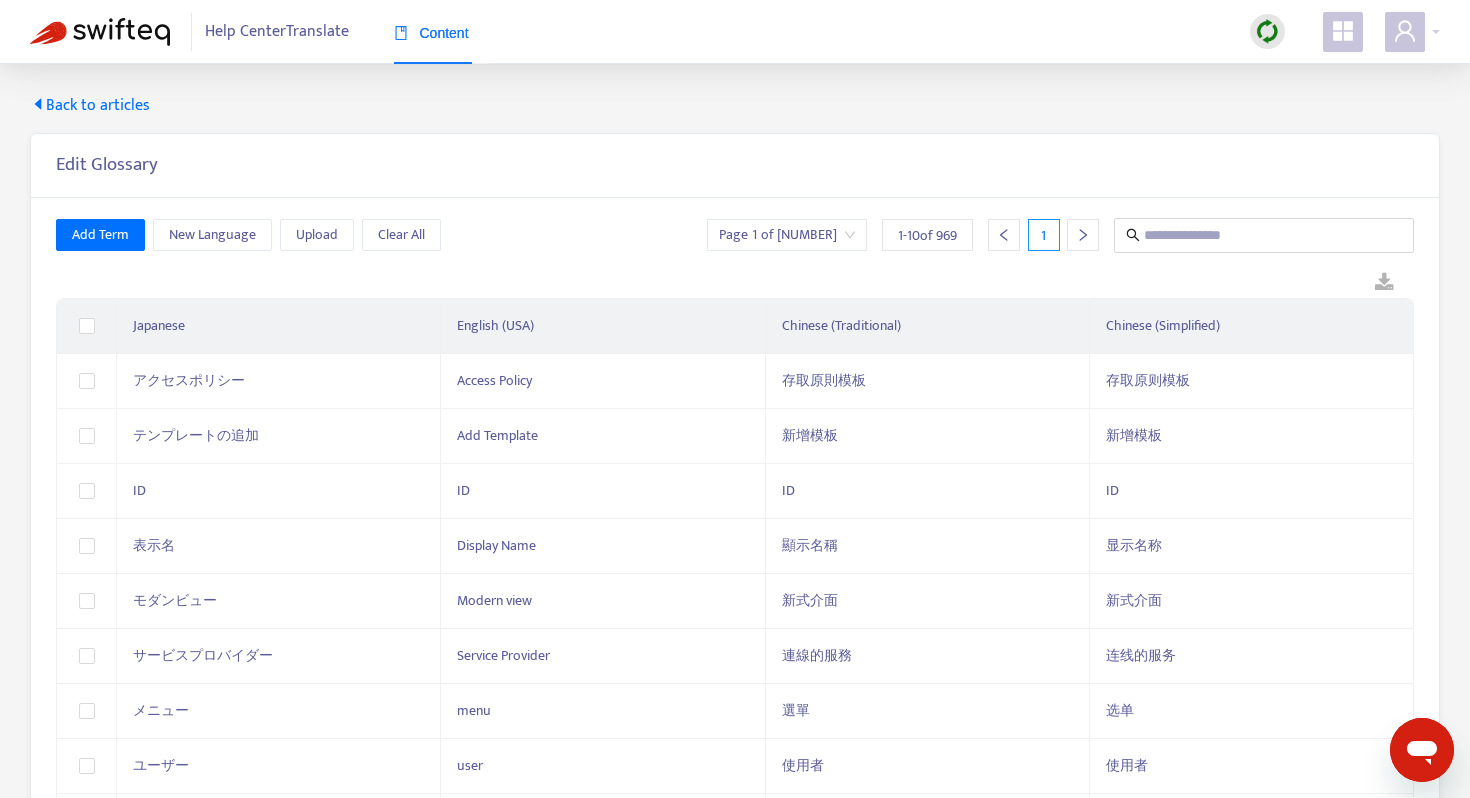 click at bounding box center (100, 32) 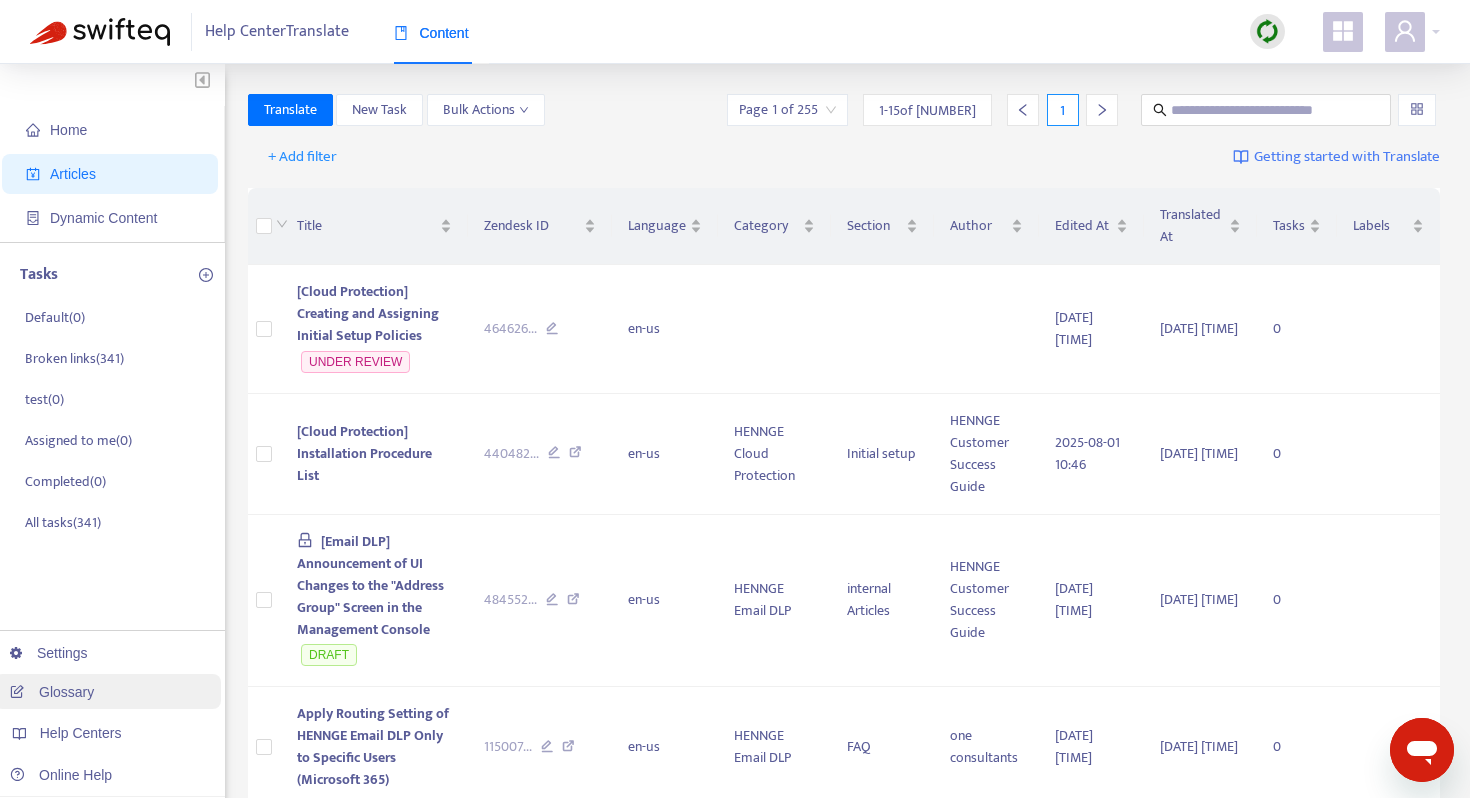 click on "Glossary" at bounding box center [52, 692] 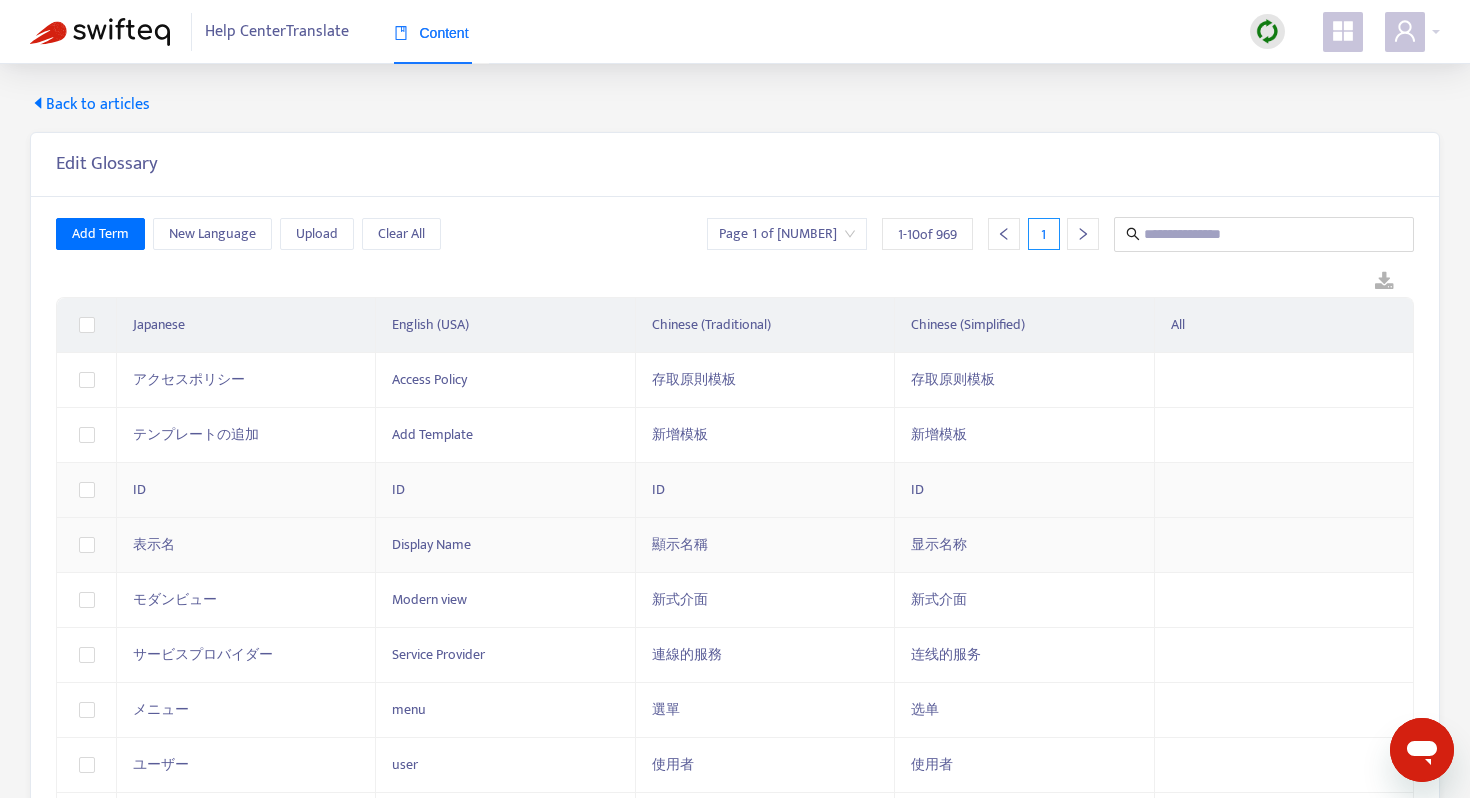 scroll, scrollTop: 0, scrollLeft: 0, axis: both 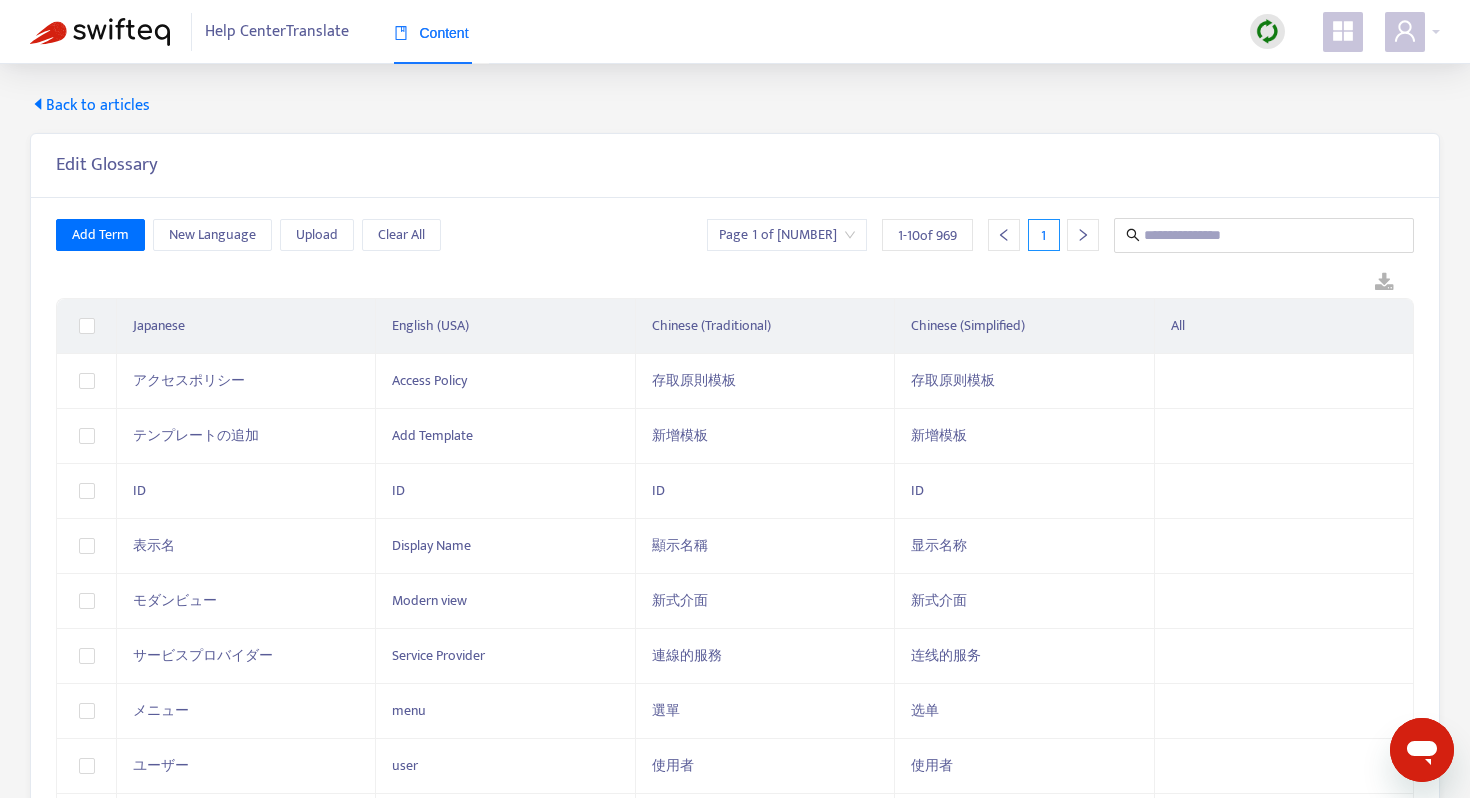click 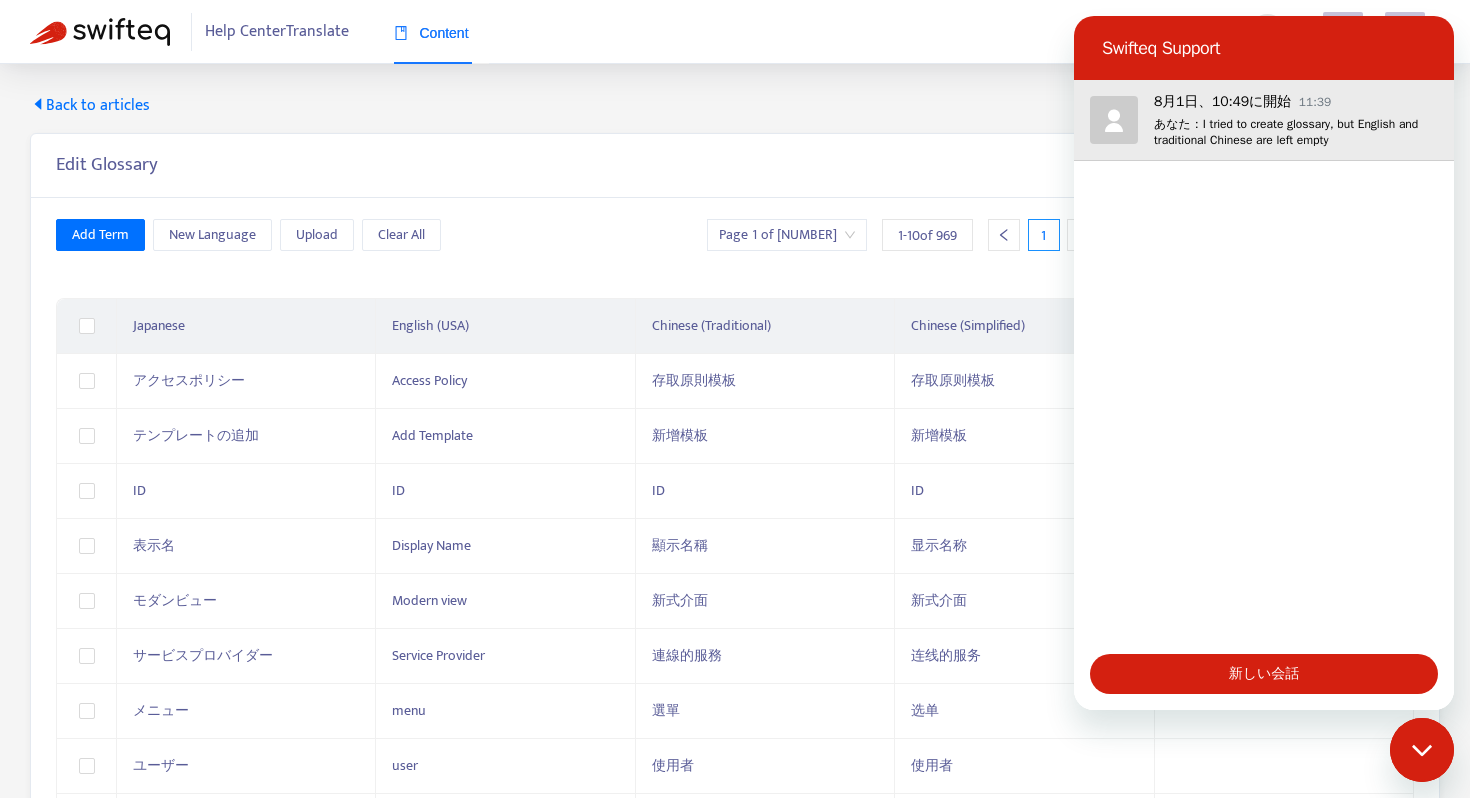 click on "あなた：I tried to create glossary, but English and traditional Chinese are left empty" at bounding box center [1296, 132] 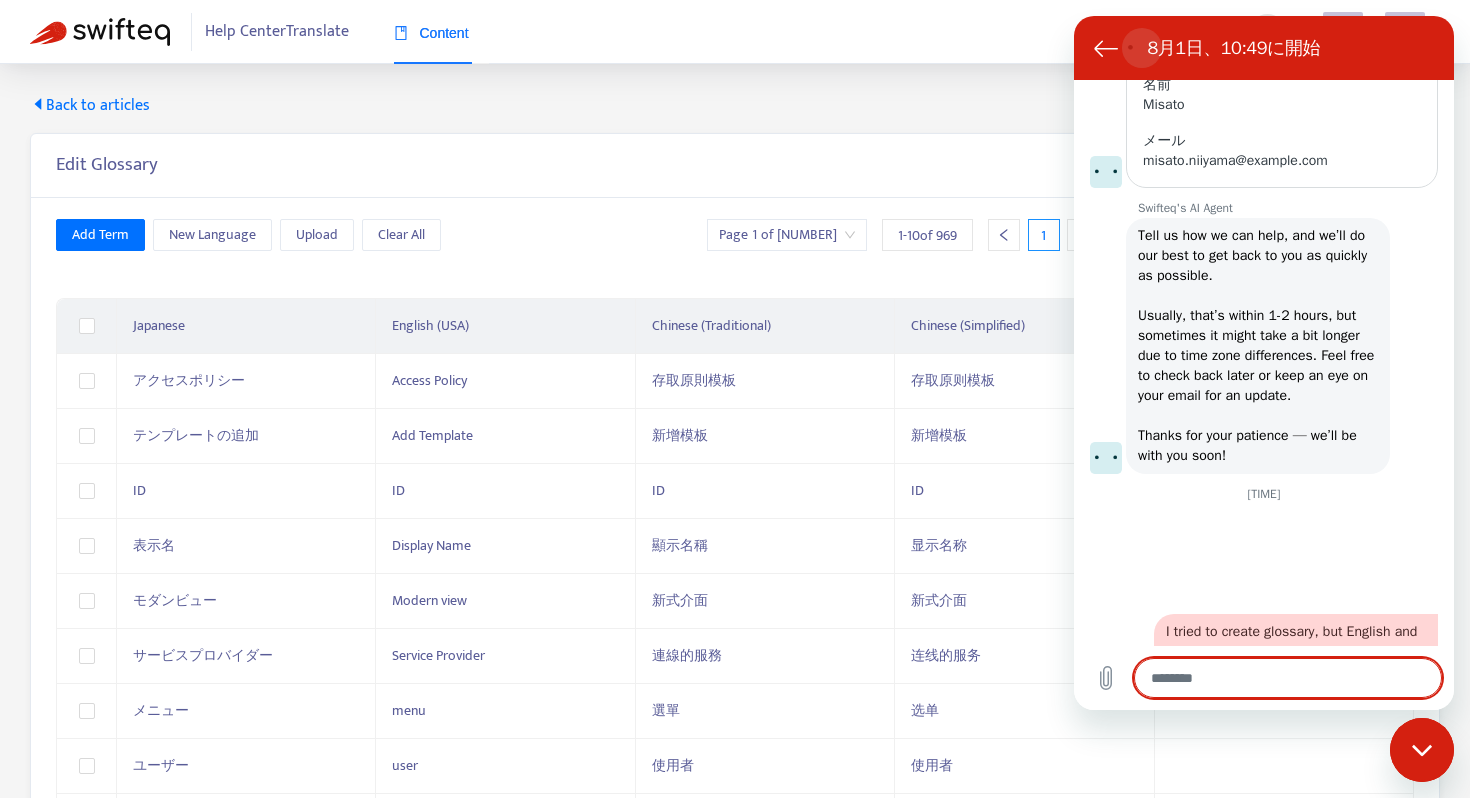 scroll, scrollTop: 563, scrollLeft: 0, axis: vertical 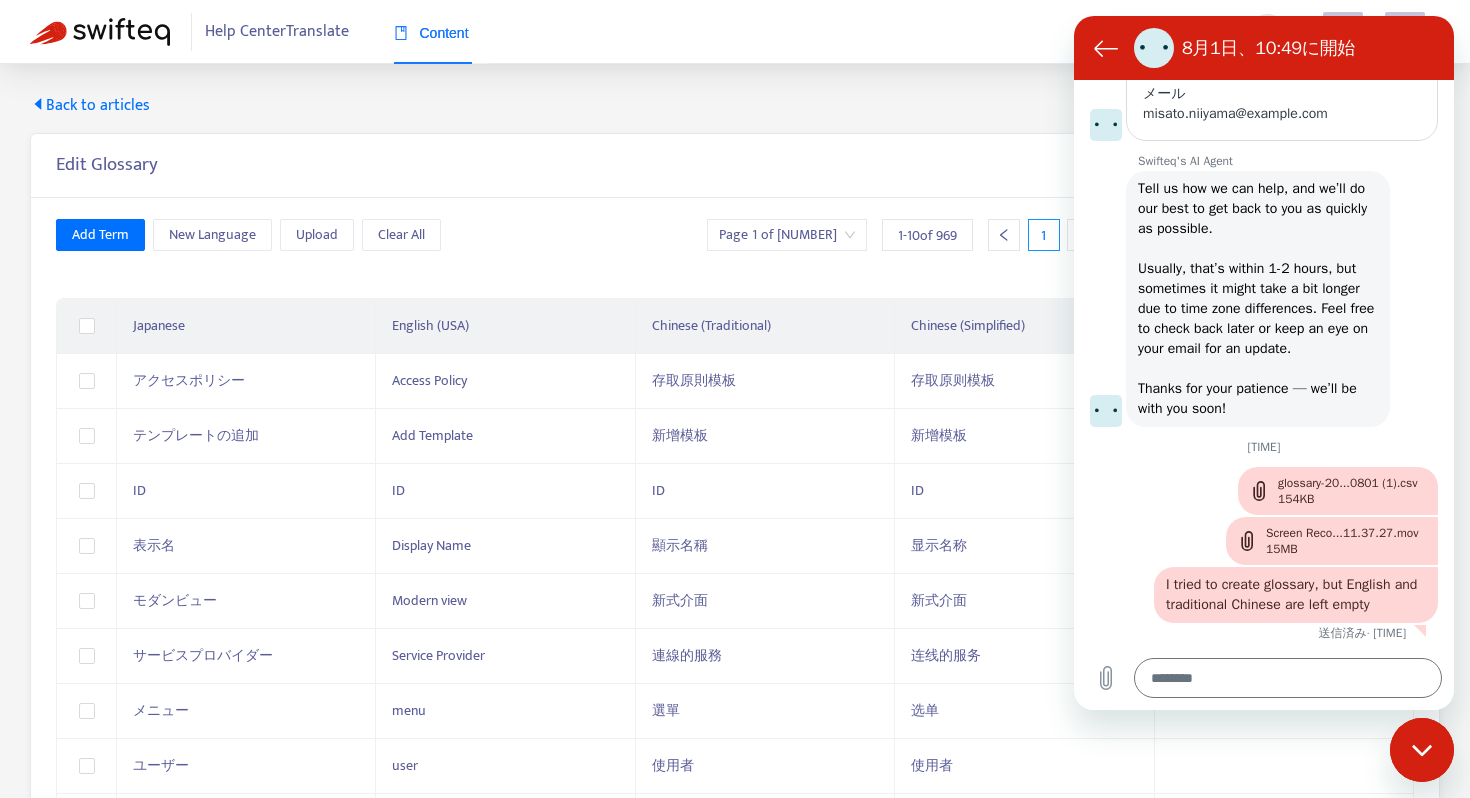 click at bounding box center (1422, 750) 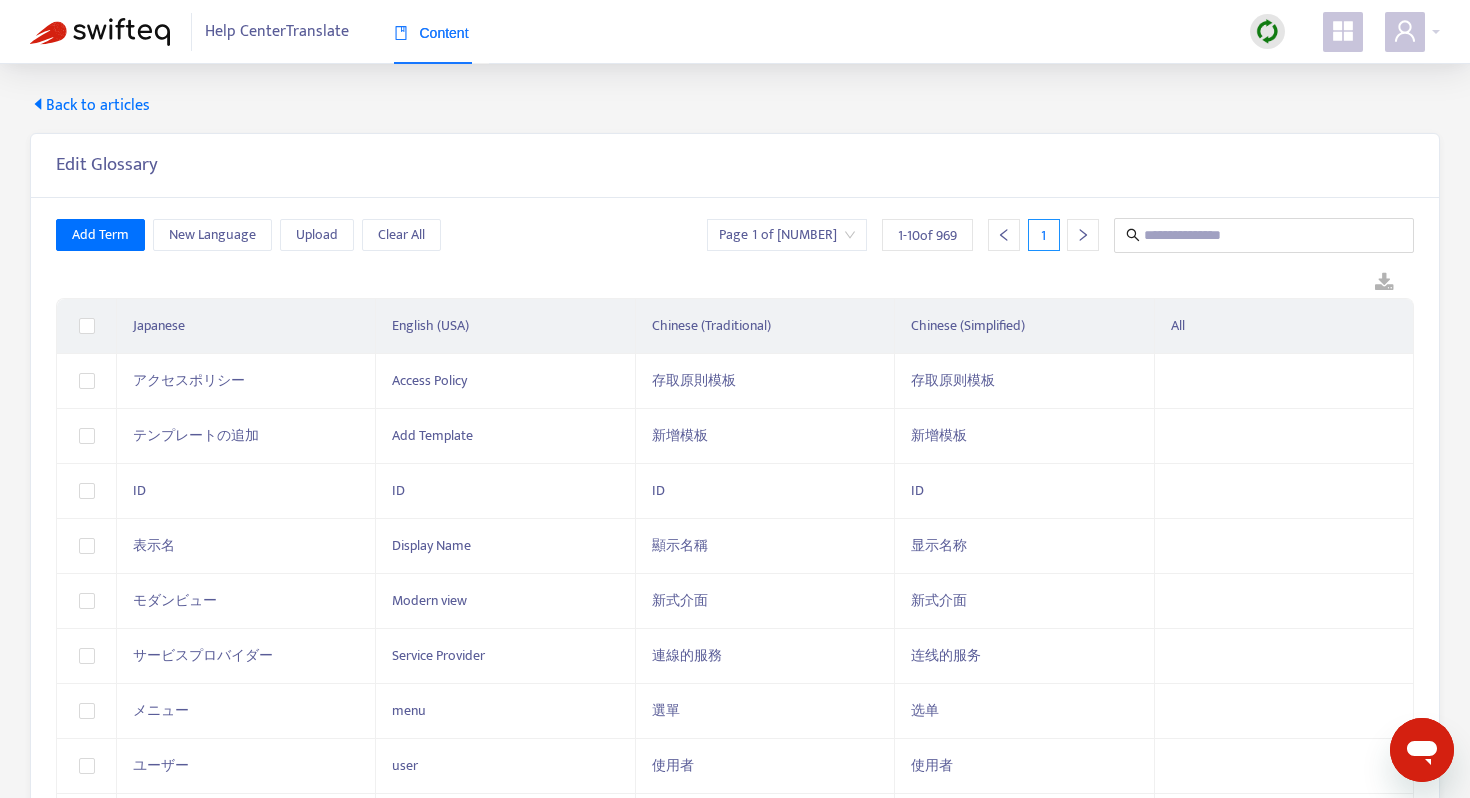 click at bounding box center [735, 283] 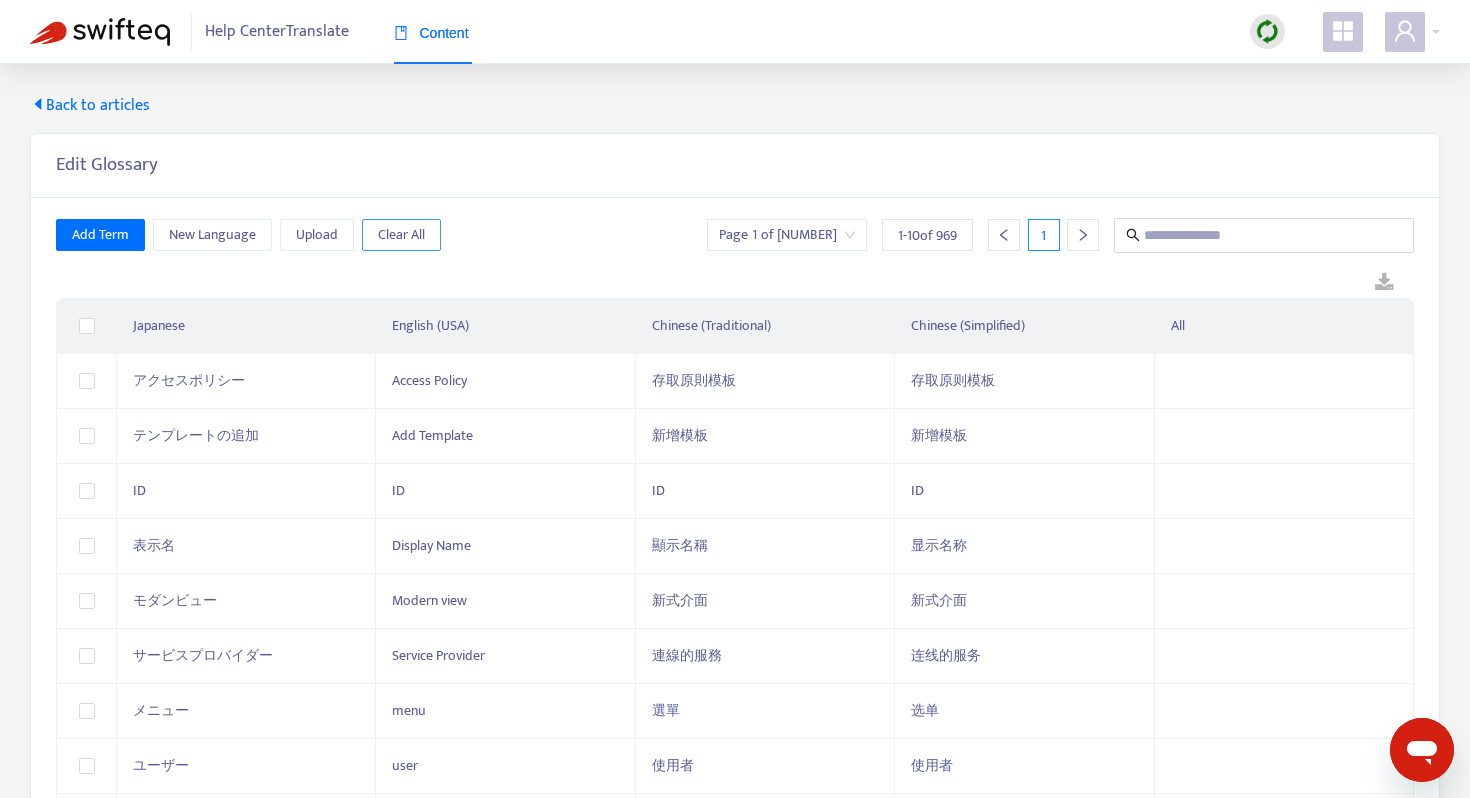 click on "Clear All" at bounding box center [401, 235] 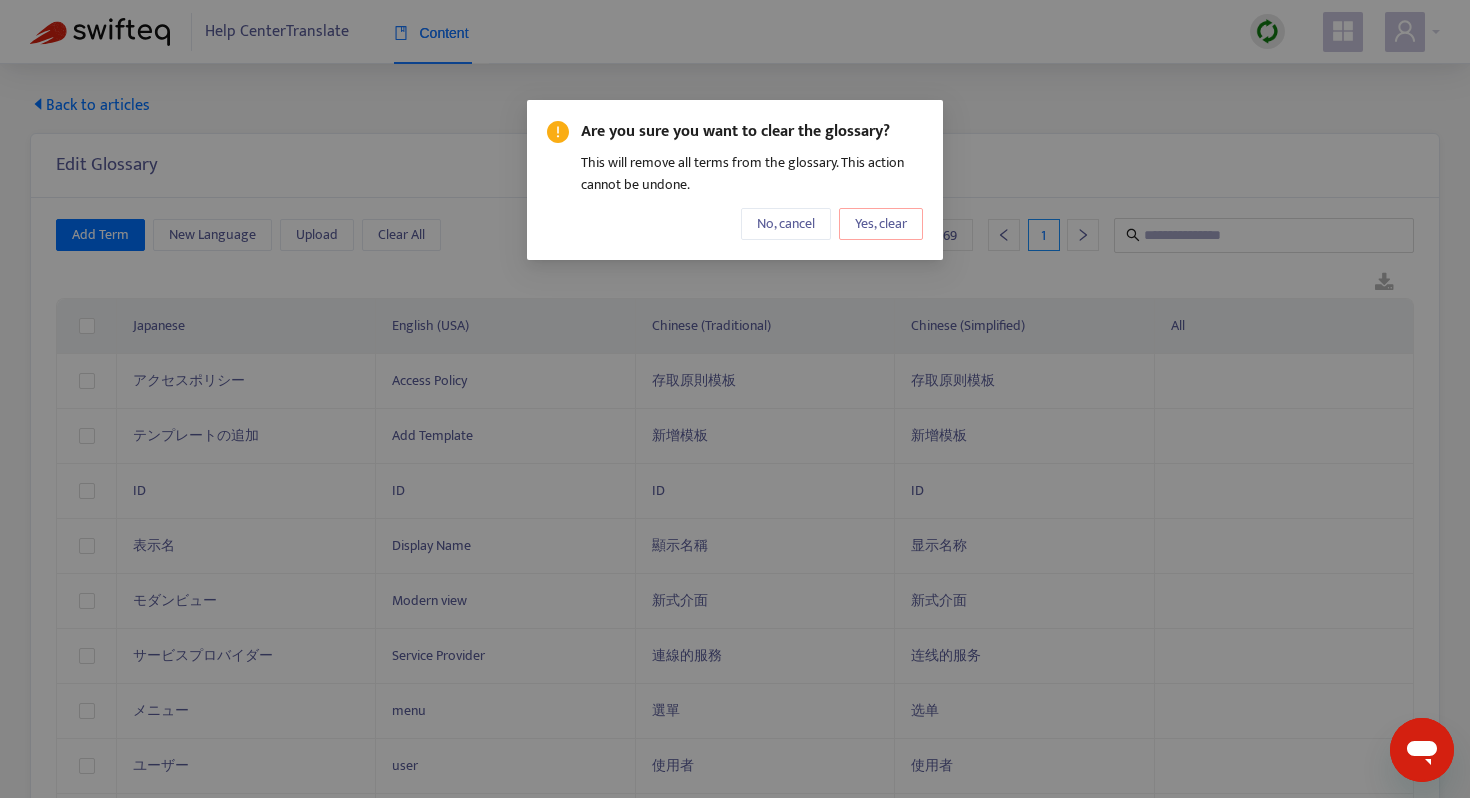 click on "Yes, clear" at bounding box center [881, 224] 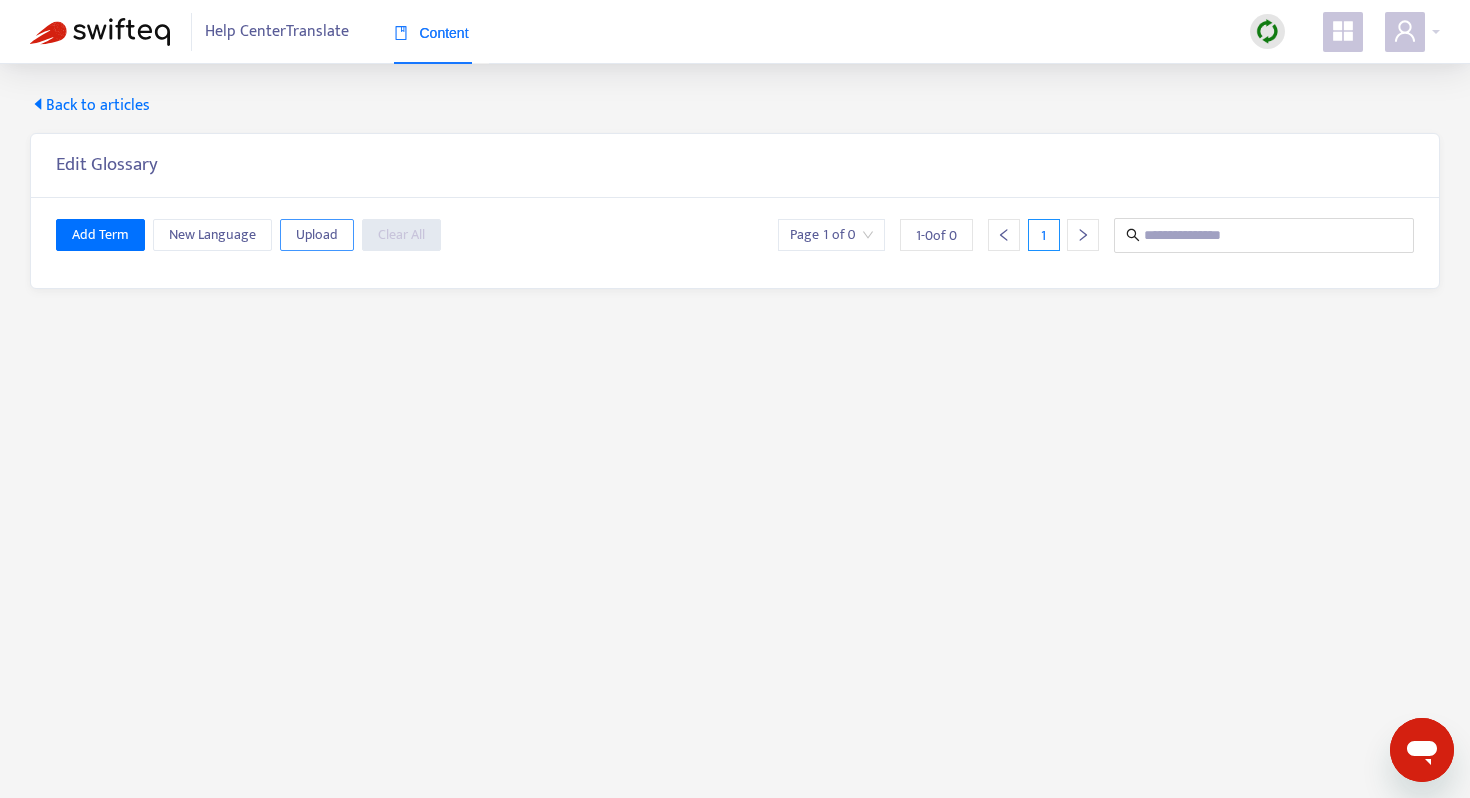click on "Upload" at bounding box center [317, 235] 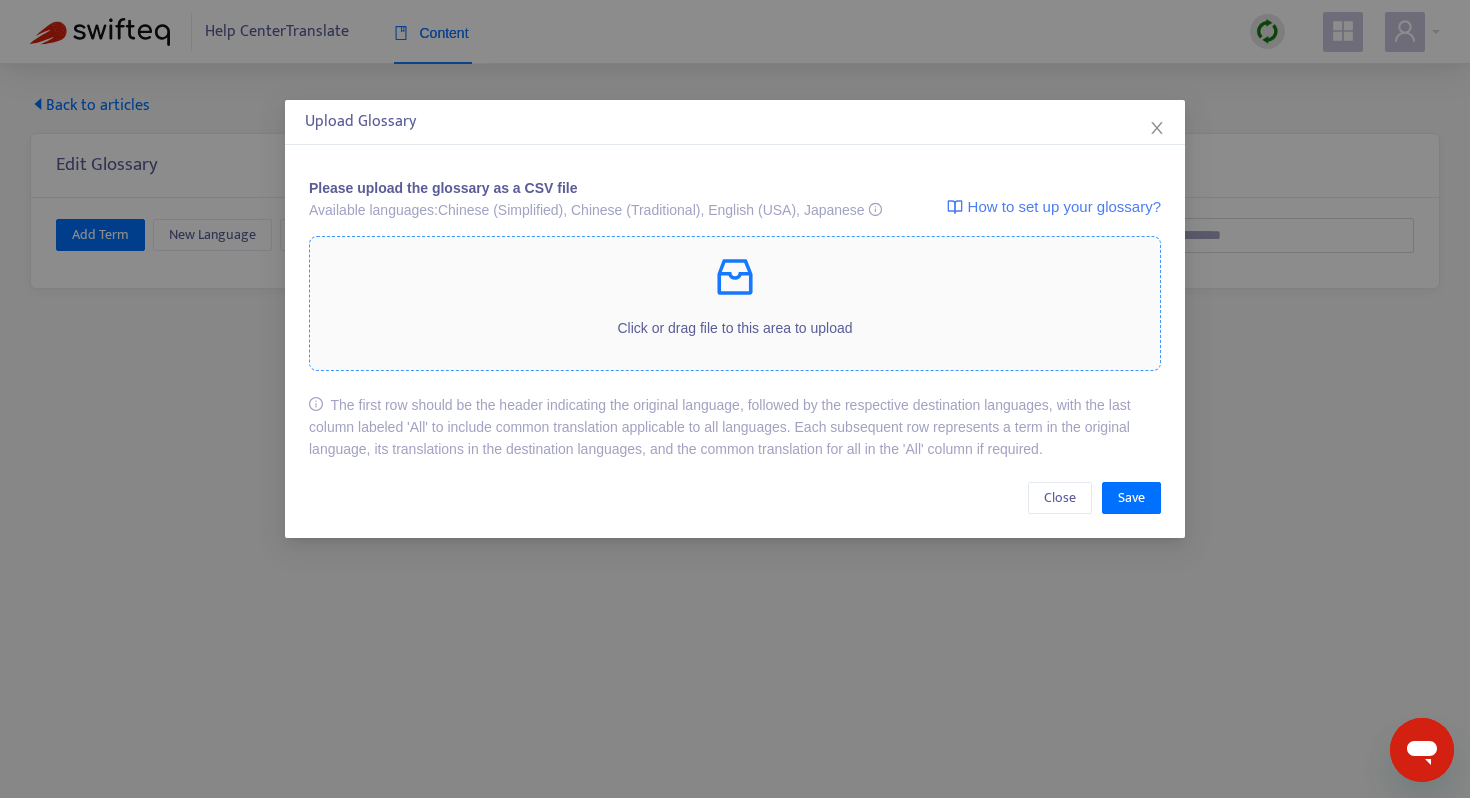 click 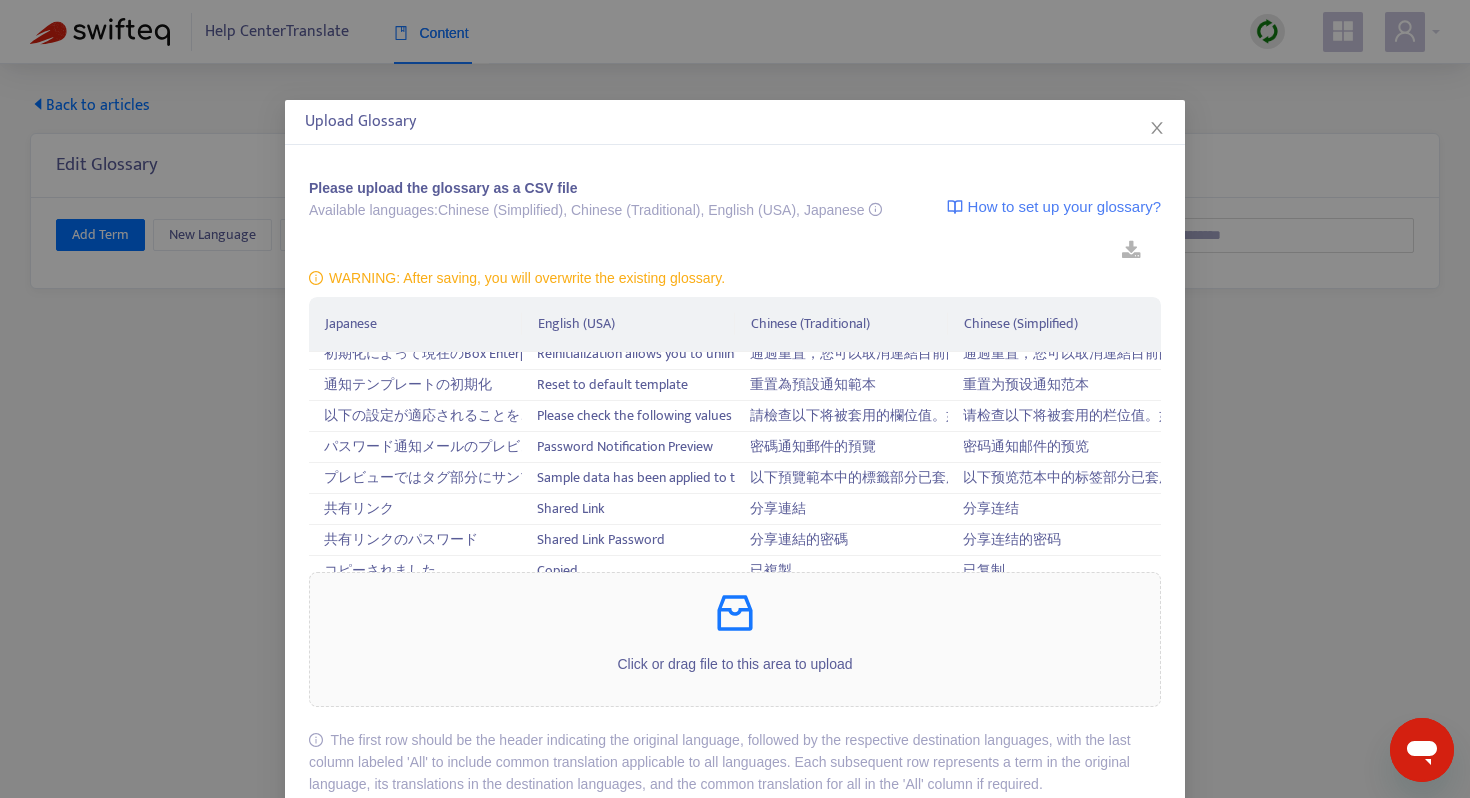 scroll, scrollTop: 6045, scrollLeft: 0, axis: vertical 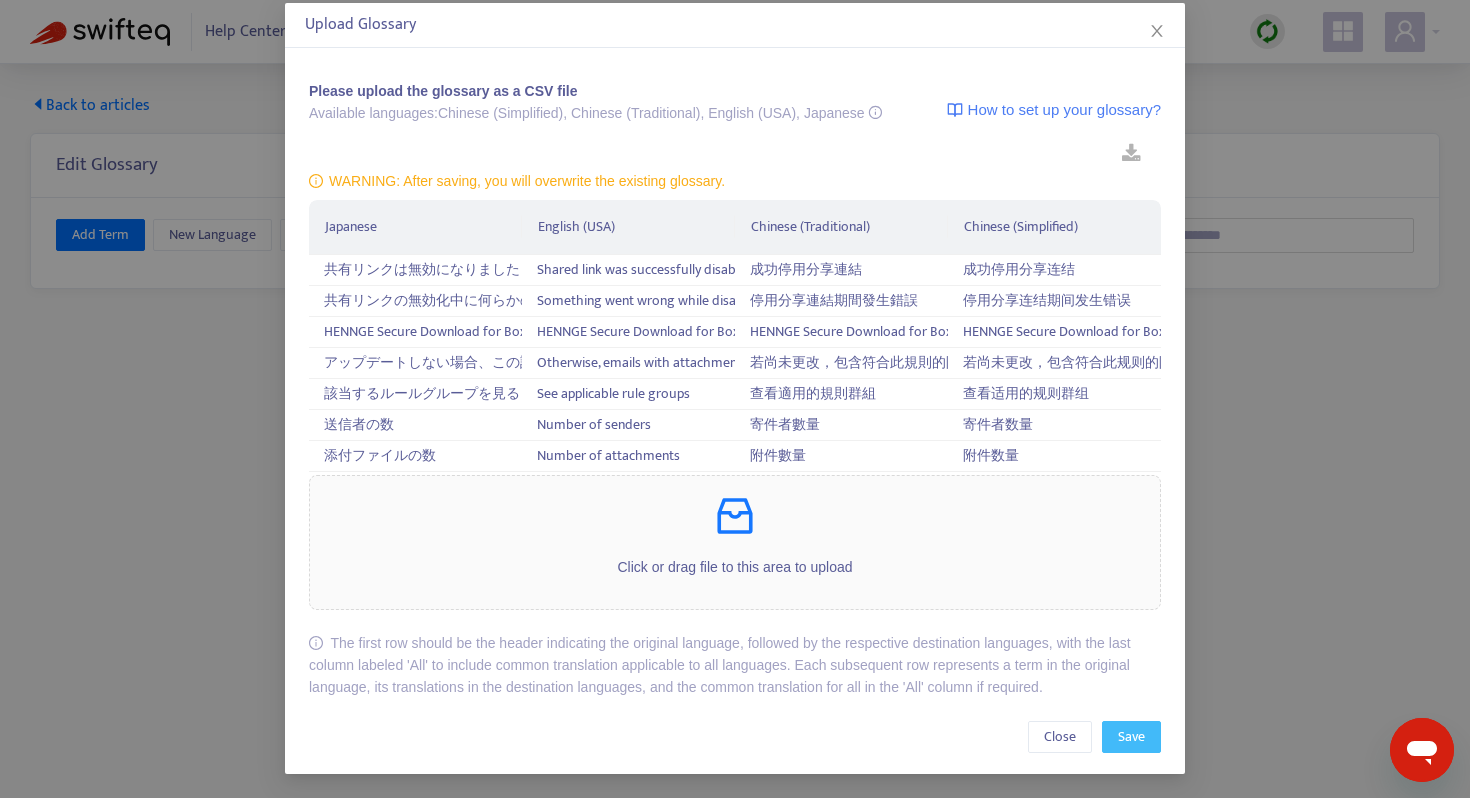 click on "Save" at bounding box center (1131, 737) 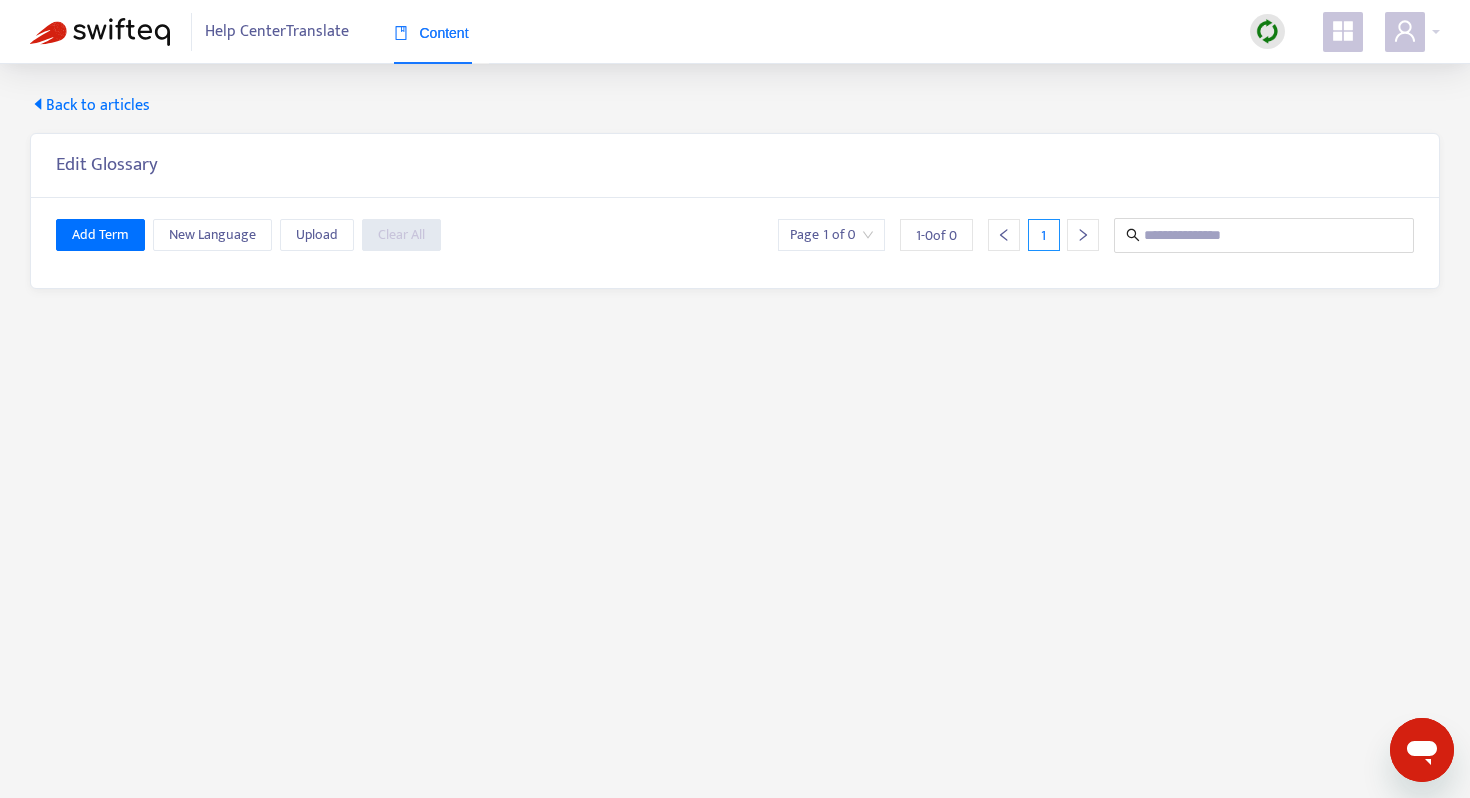 scroll, scrollTop: 0, scrollLeft: 0, axis: both 